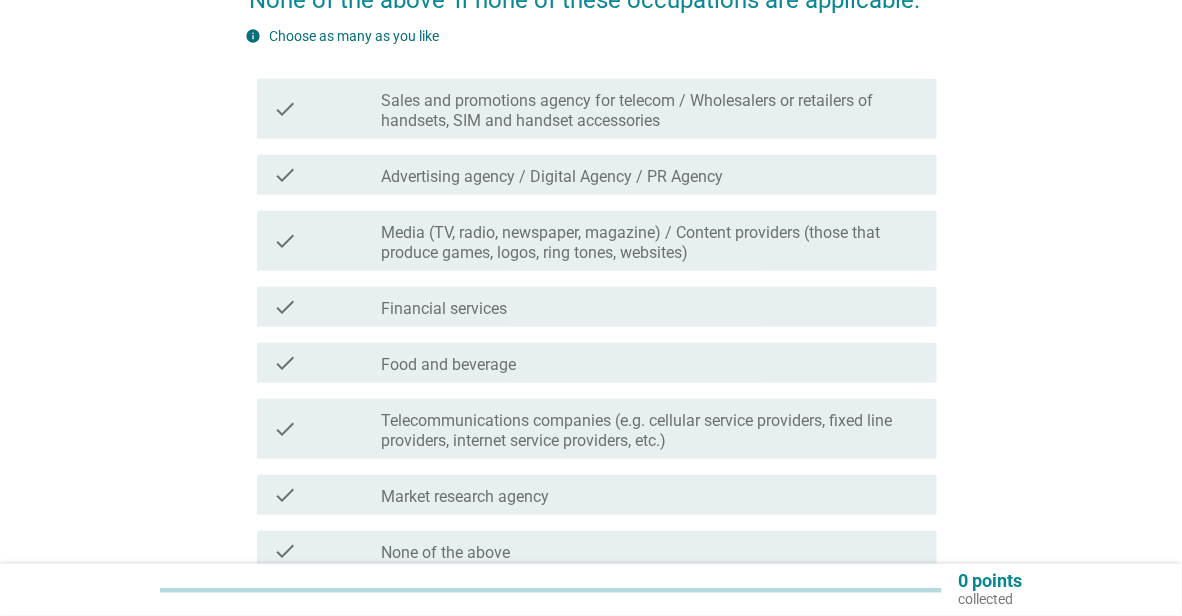 scroll, scrollTop: 392, scrollLeft: 0, axis: vertical 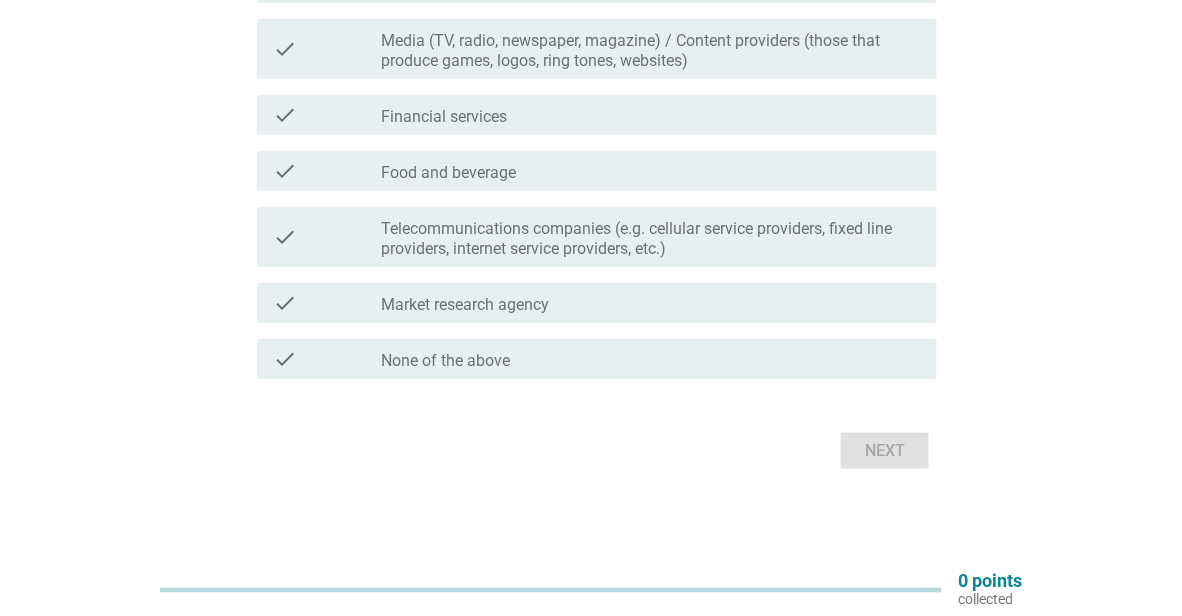 click on "check_box_outline_blank None of the above" at bounding box center [651, 359] 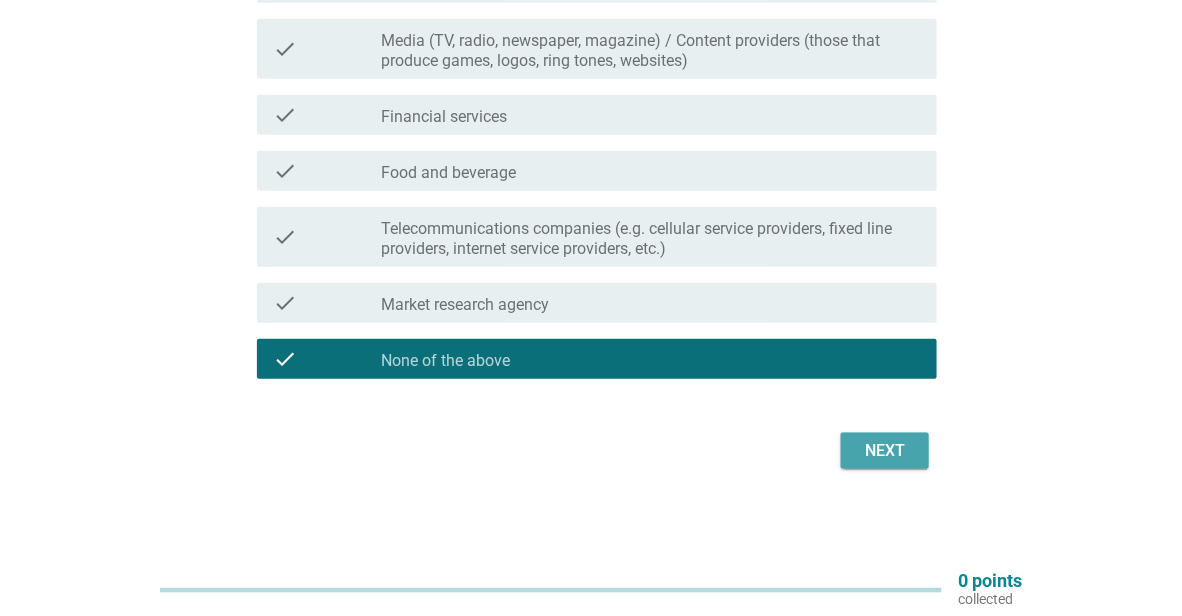 click on "Next" at bounding box center [885, 451] 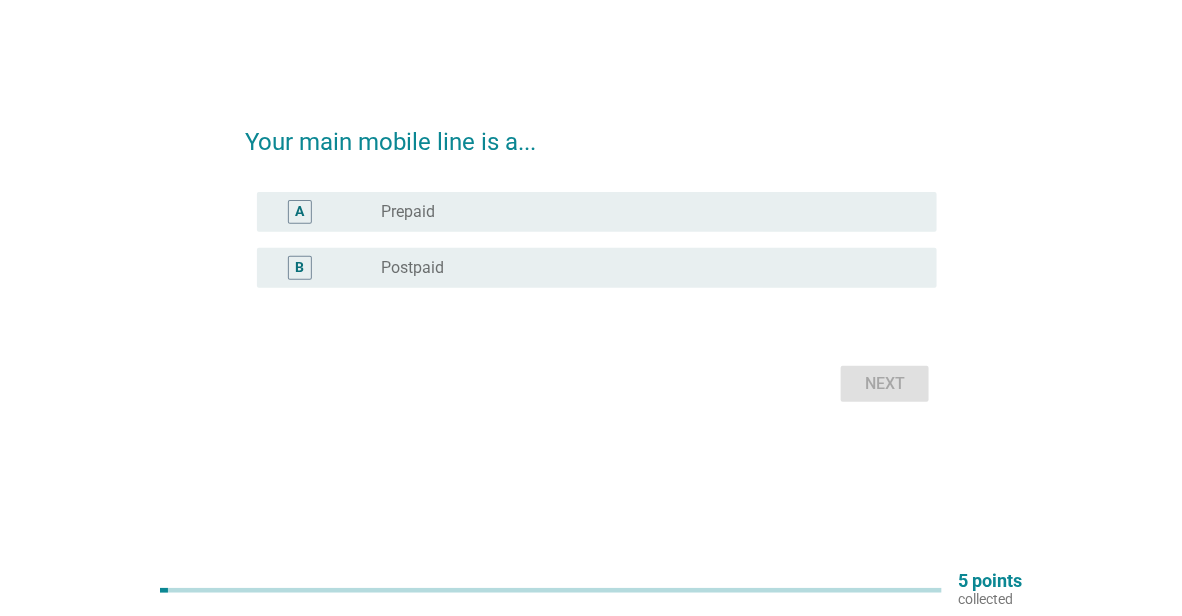 scroll, scrollTop: 0, scrollLeft: 0, axis: both 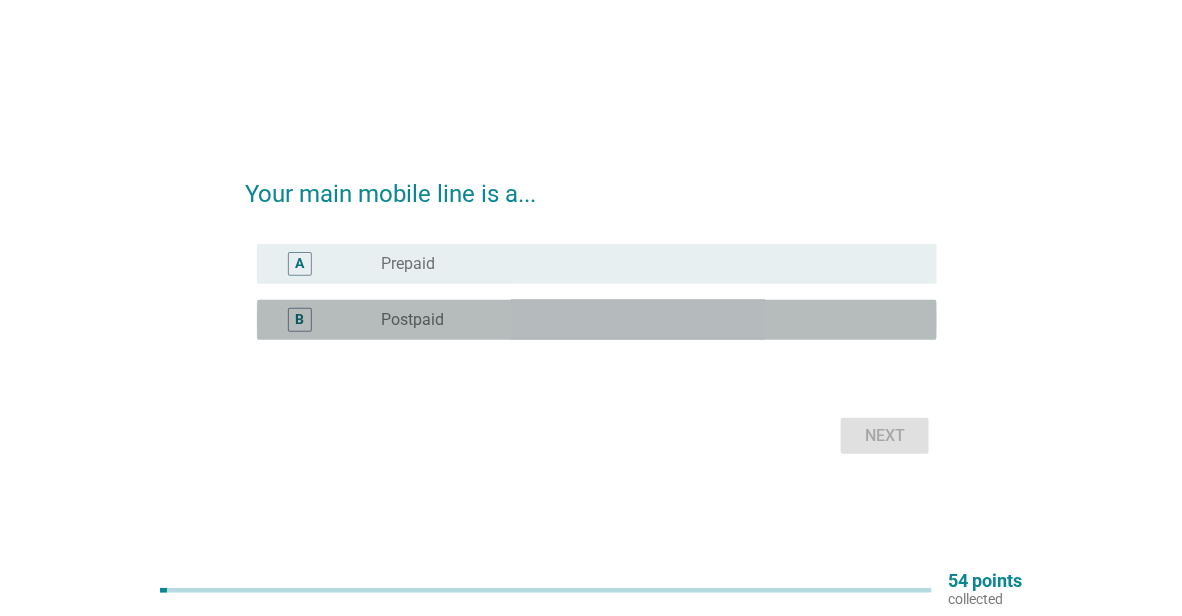 click on "radio_button_unchecked Postpaid" at bounding box center [643, 320] 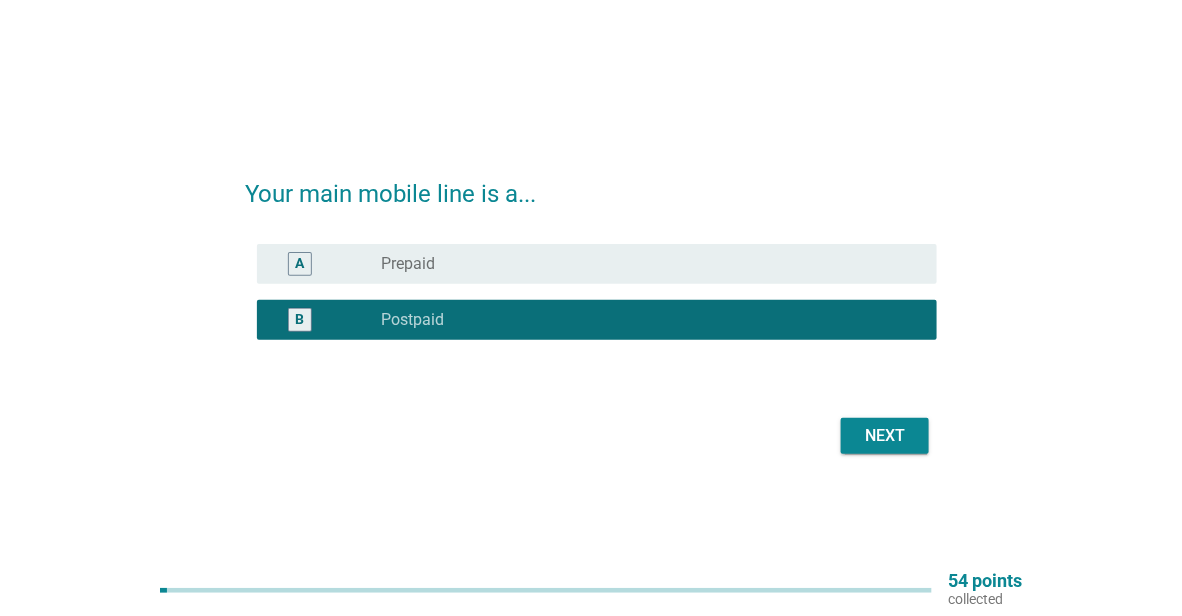 click on "Next" at bounding box center [885, 436] 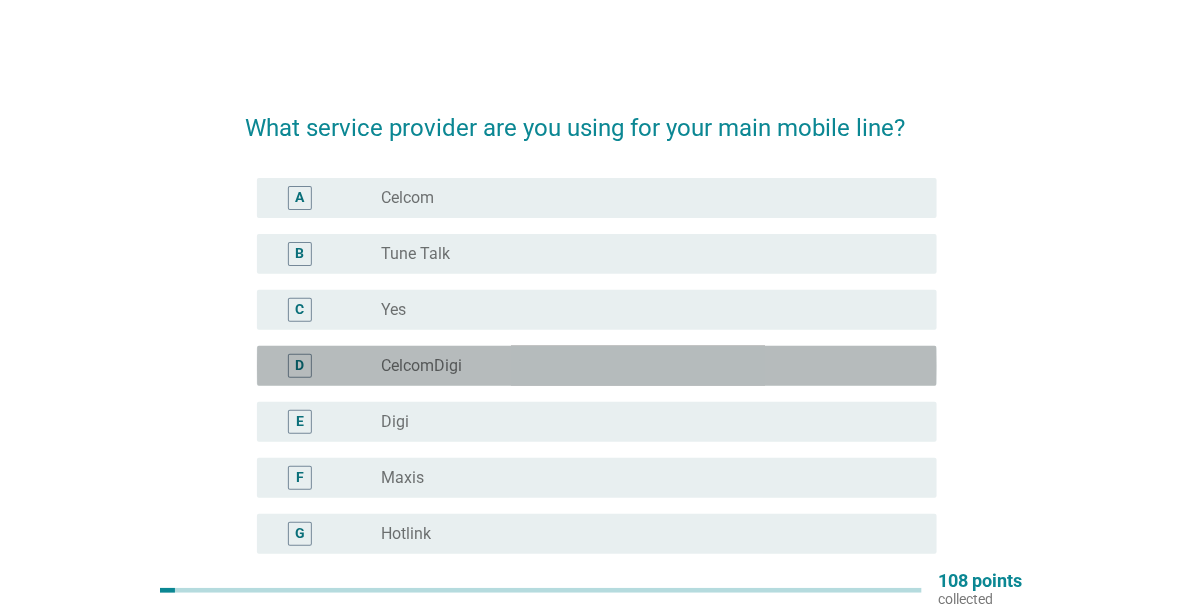 click on "radio_button_unchecked CelcomDigi" at bounding box center (643, 366) 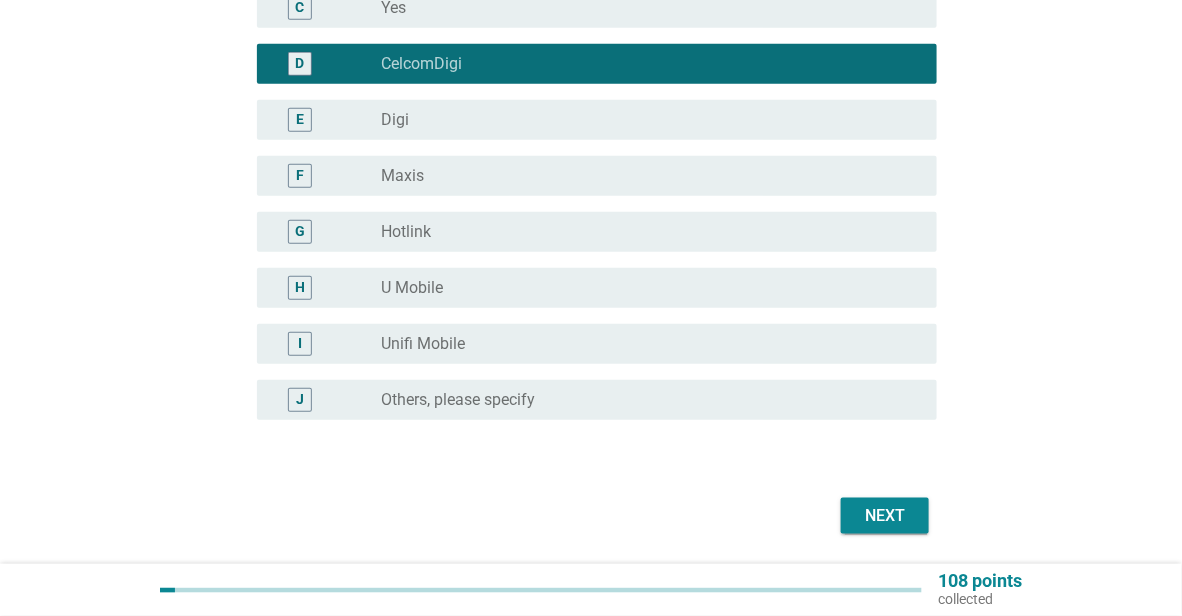 scroll, scrollTop: 367, scrollLeft: 0, axis: vertical 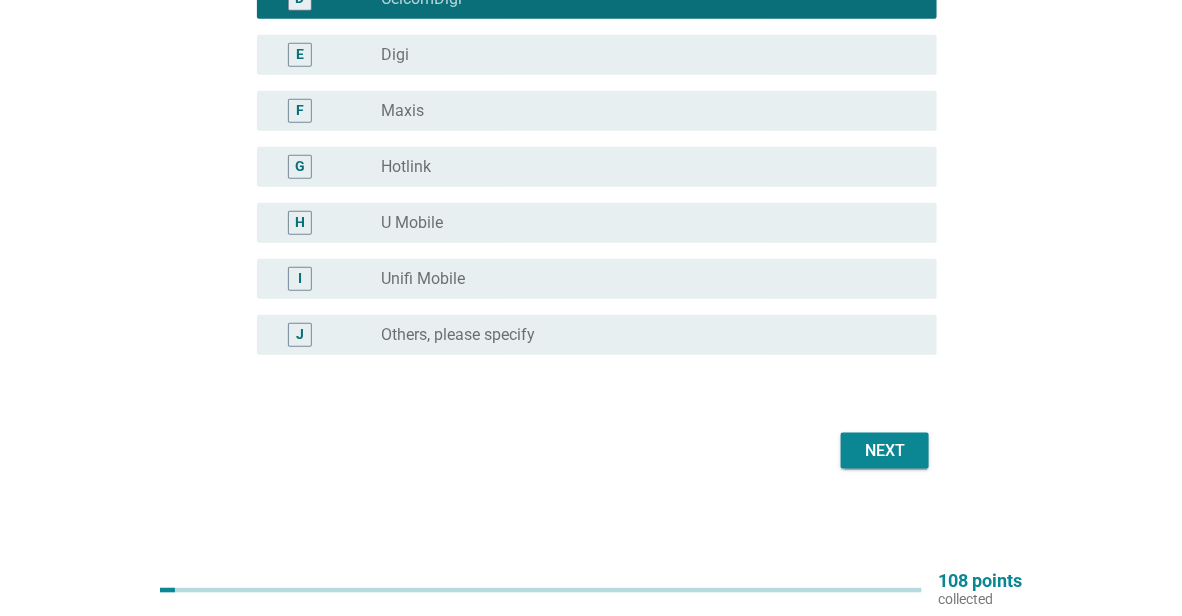 click on "Next" at bounding box center (885, 451) 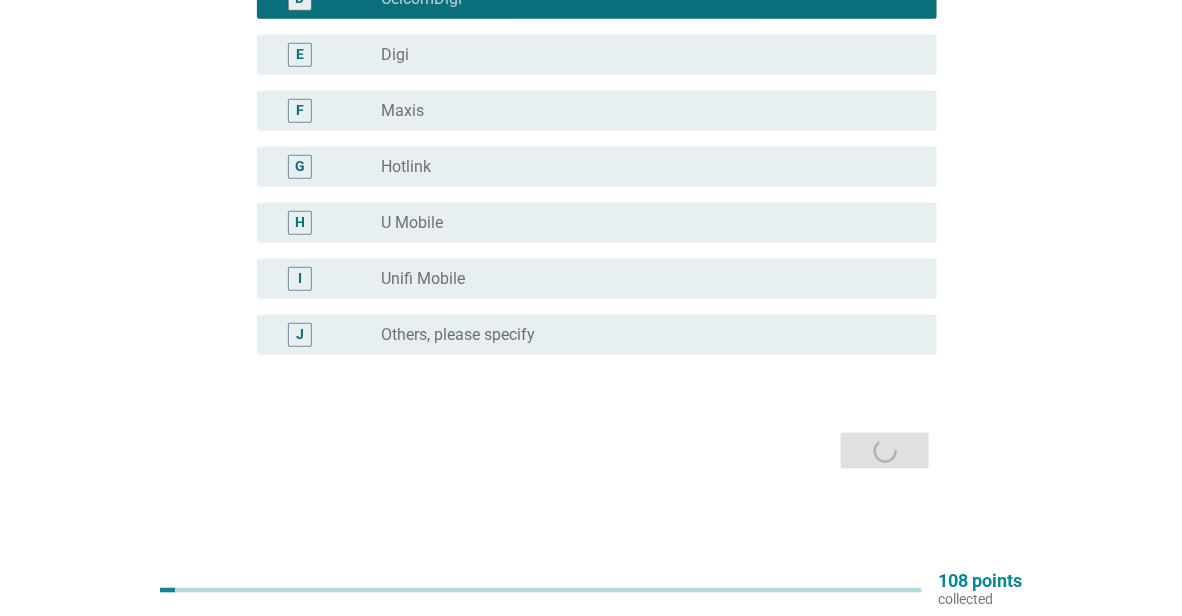 scroll, scrollTop: 0, scrollLeft: 0, axis: both 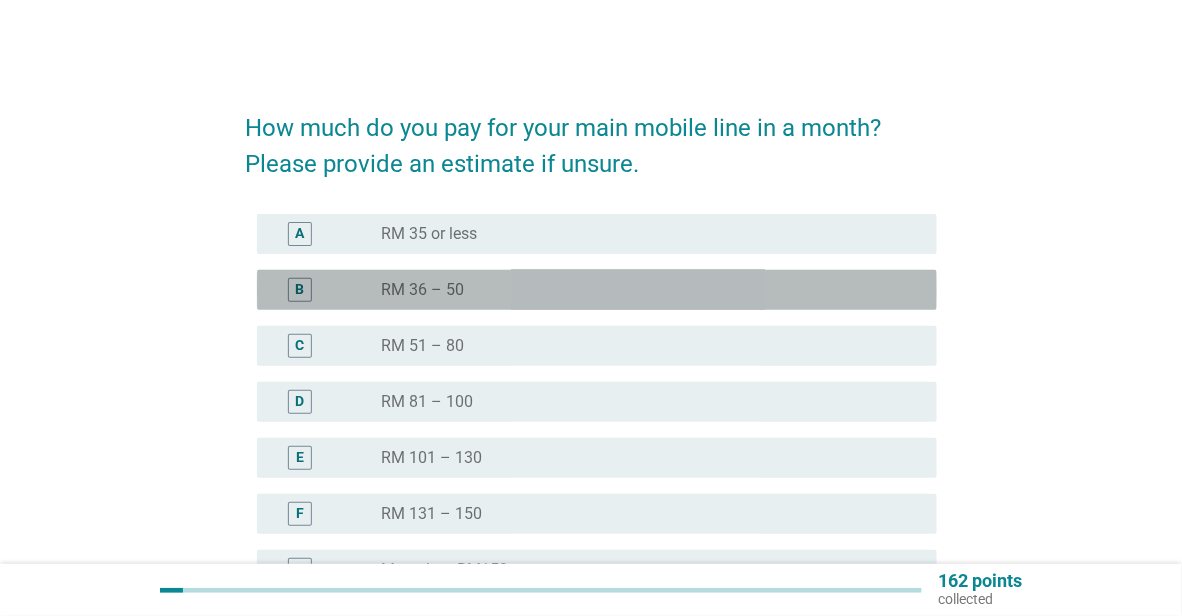 click on "radio_button_unchecked RM 36 – 50" at bounding box center (643, 290) 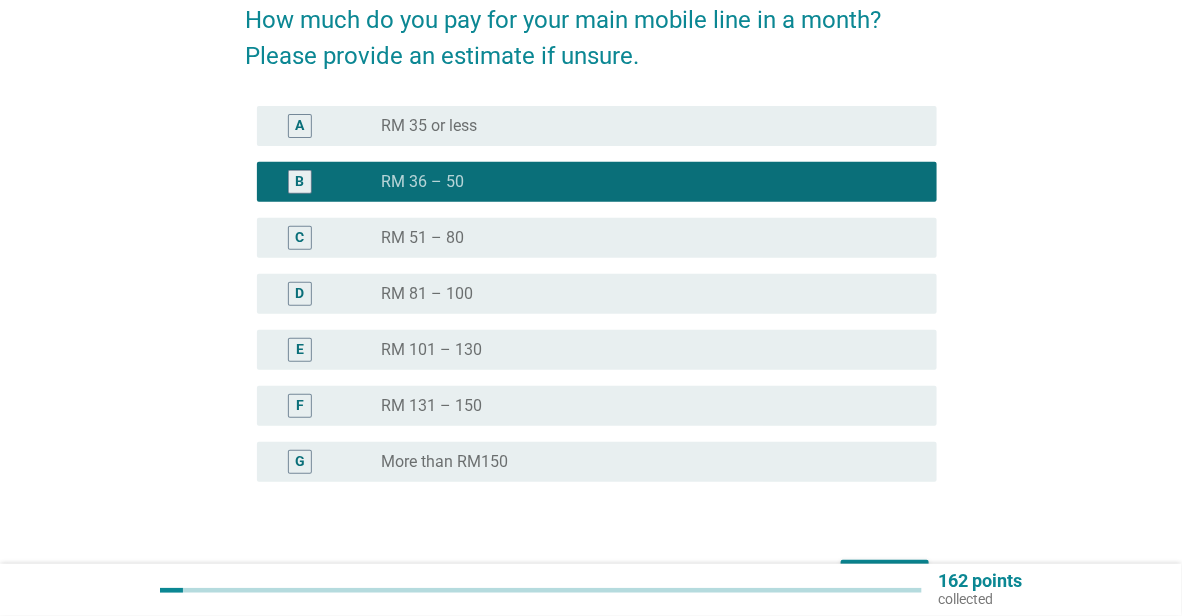 scroll, scrollTop: 235, scrollLeft: 0, axis: vertical 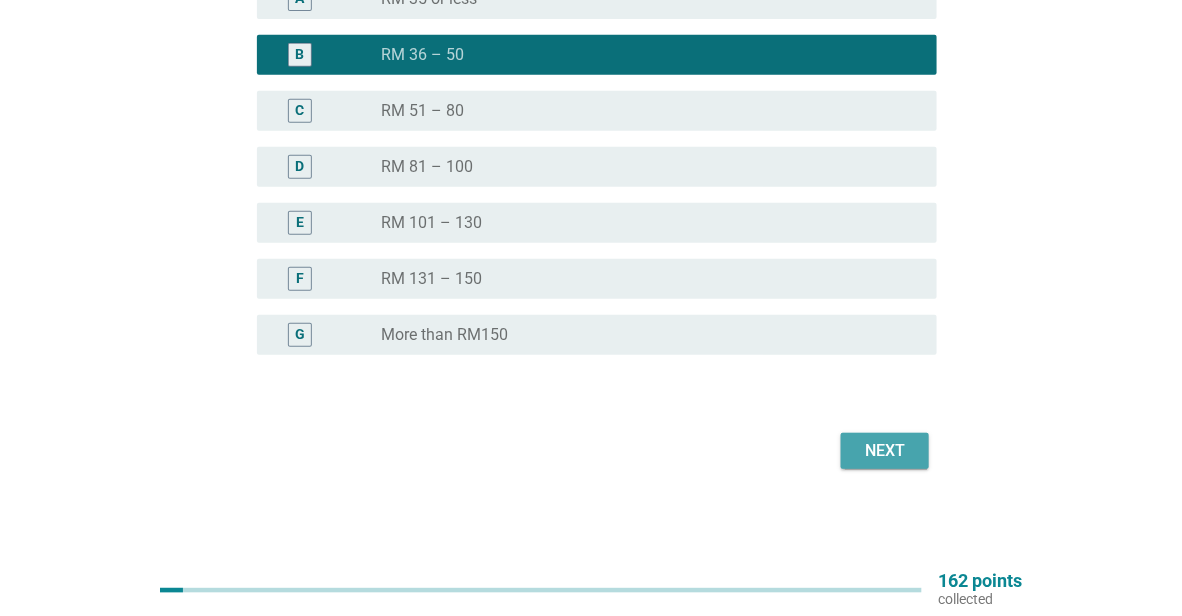 click on "Next" at bounding box center [885, 451] 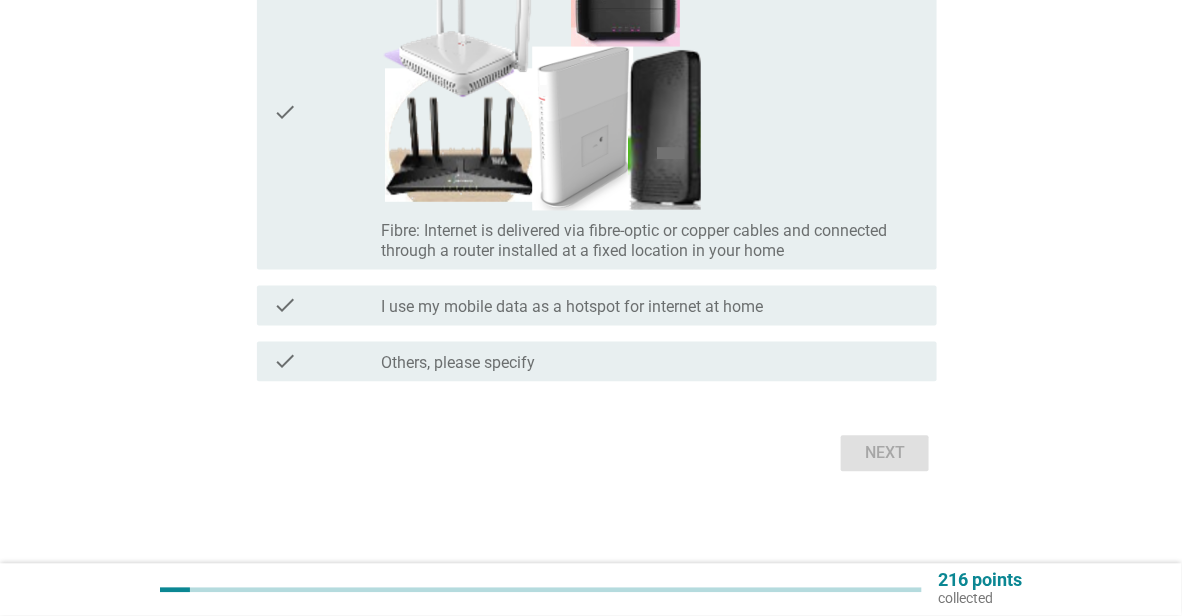 scroll, scrollTop: 987, scrollLeft: 0, axis: vertical 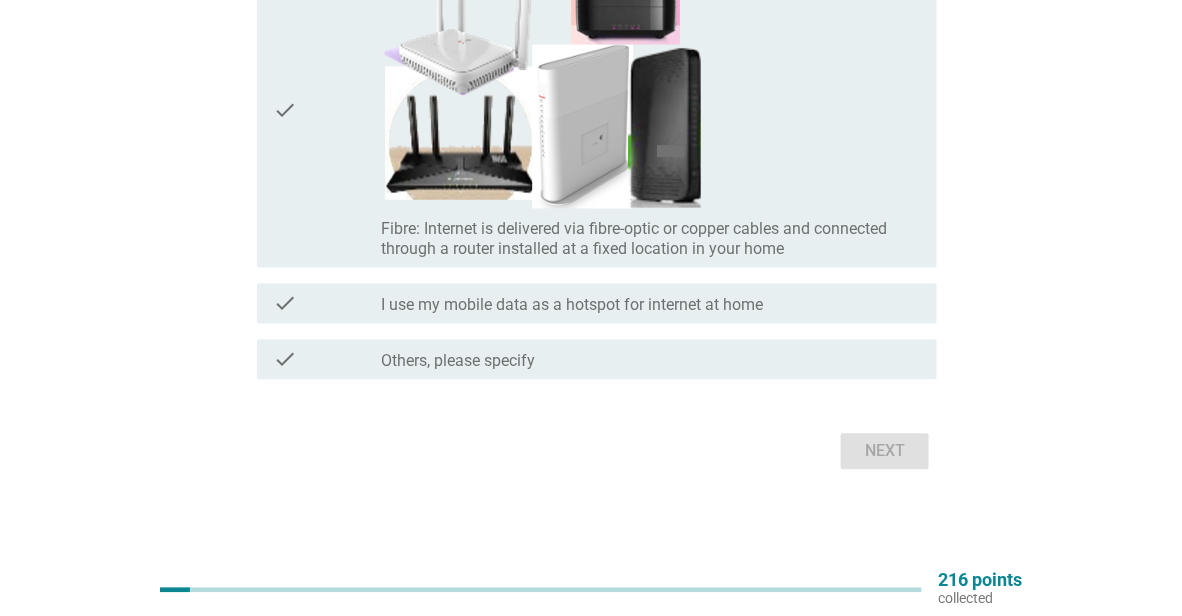 click on "check_box_outline_blank Fibre: Internet is delivered via fibre-optic or copper cables and connected through a router installed at a fixed location in your home" at bounding box center [651, 111] 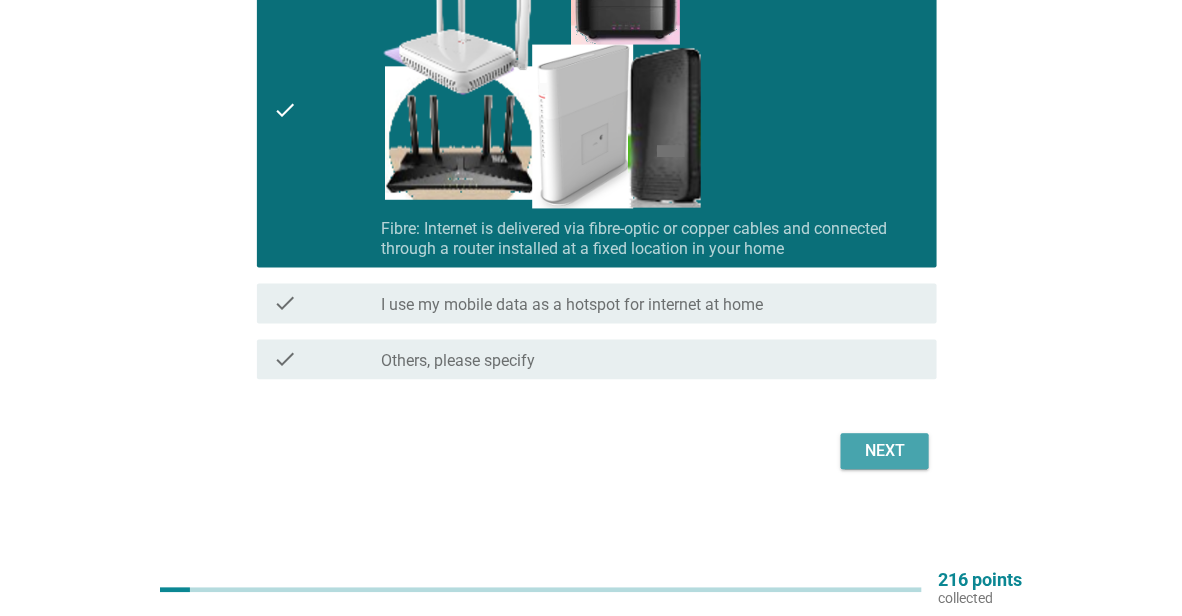 click on "Next" at bounding box center (885, 452) 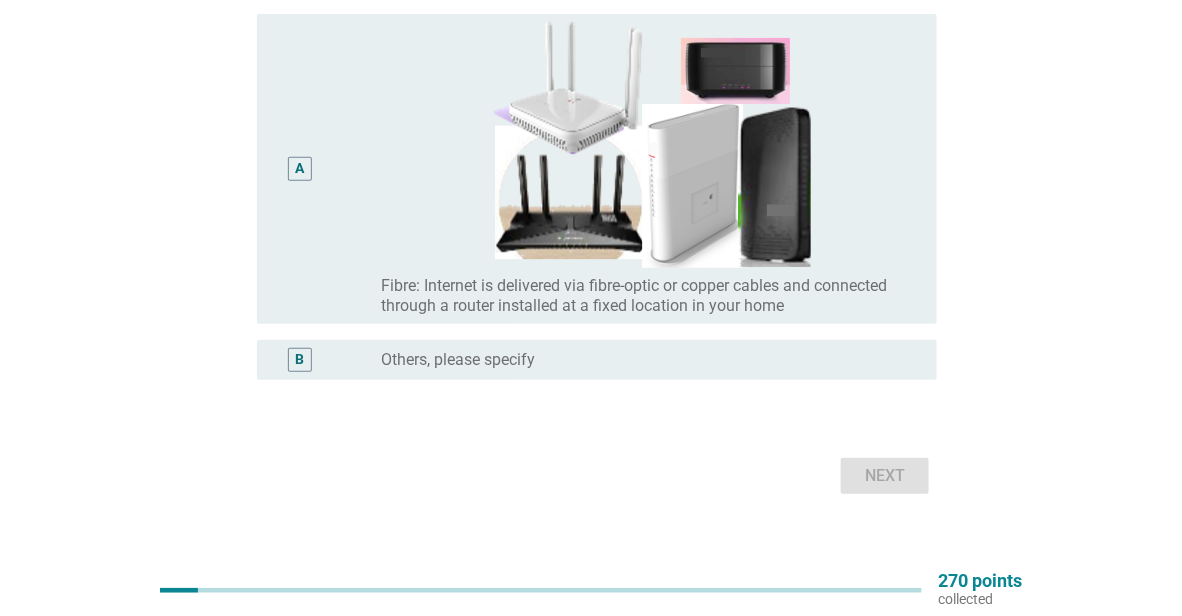 scroll, scrollTop: 100, scrollLeft: 0, axis: vertical 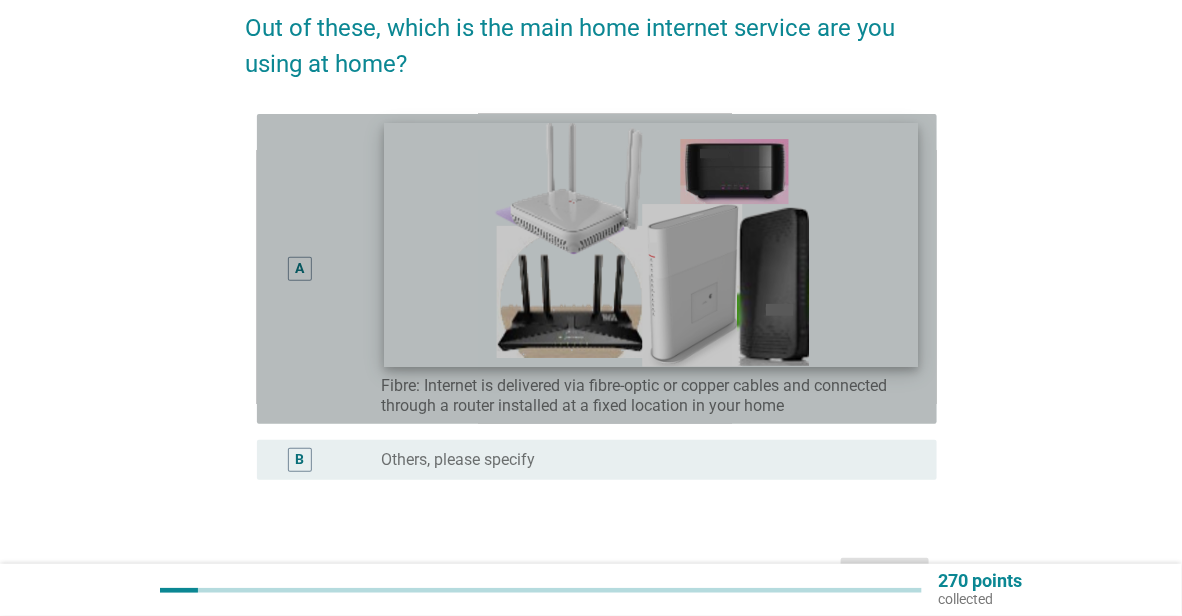 click at bounding box center [651, 245] 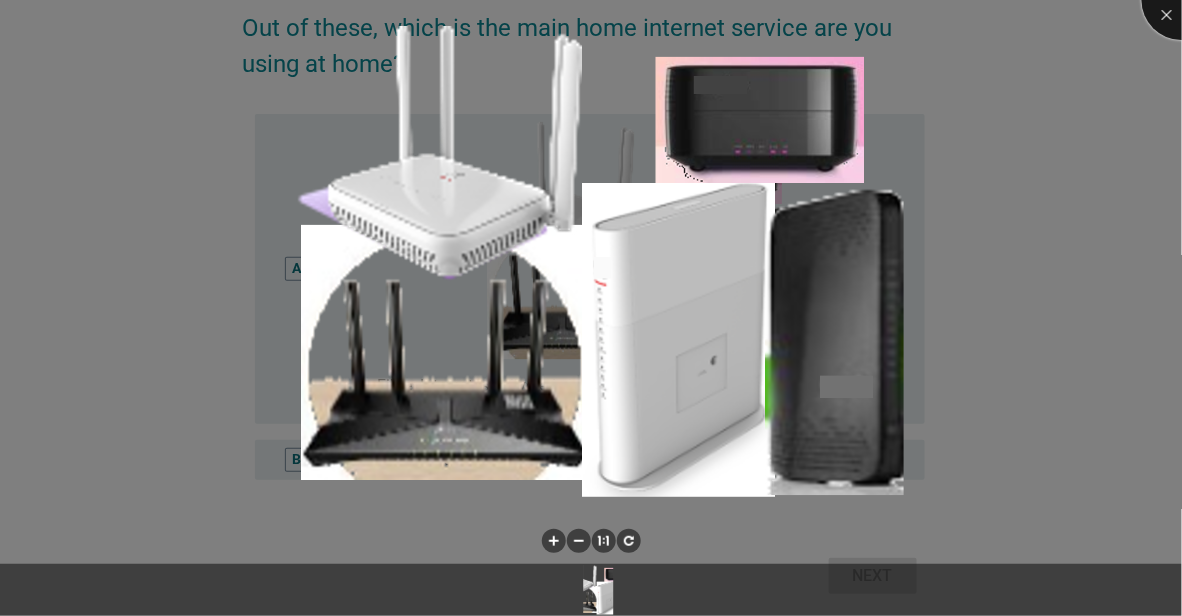 click at bounding box center [1182, 0] 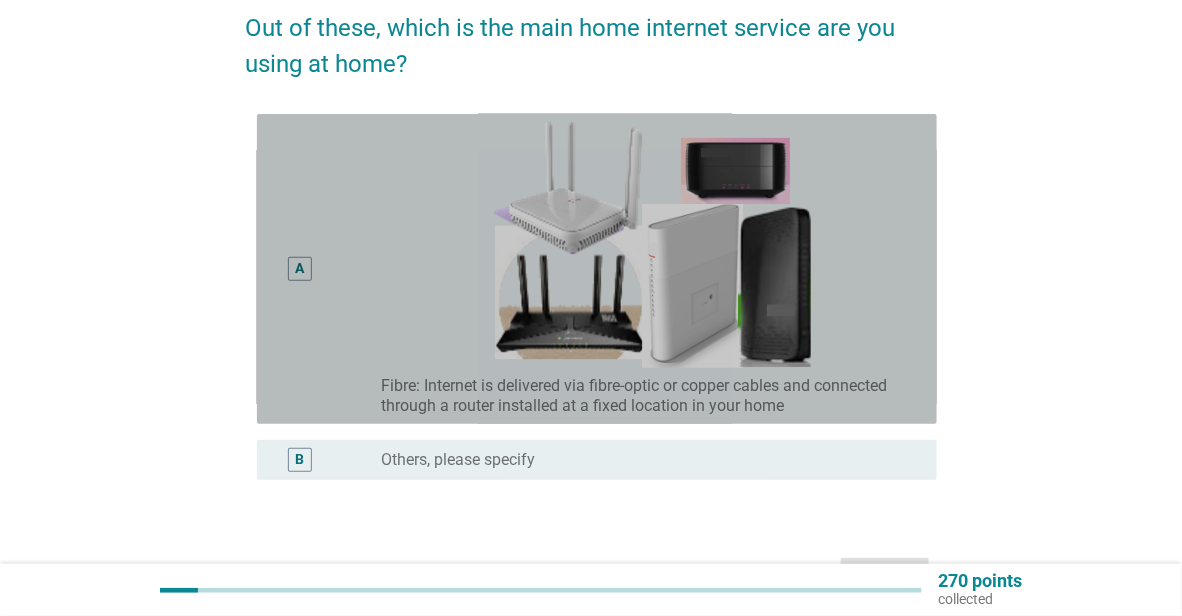 click on "A" at bounding box center [300, 269] 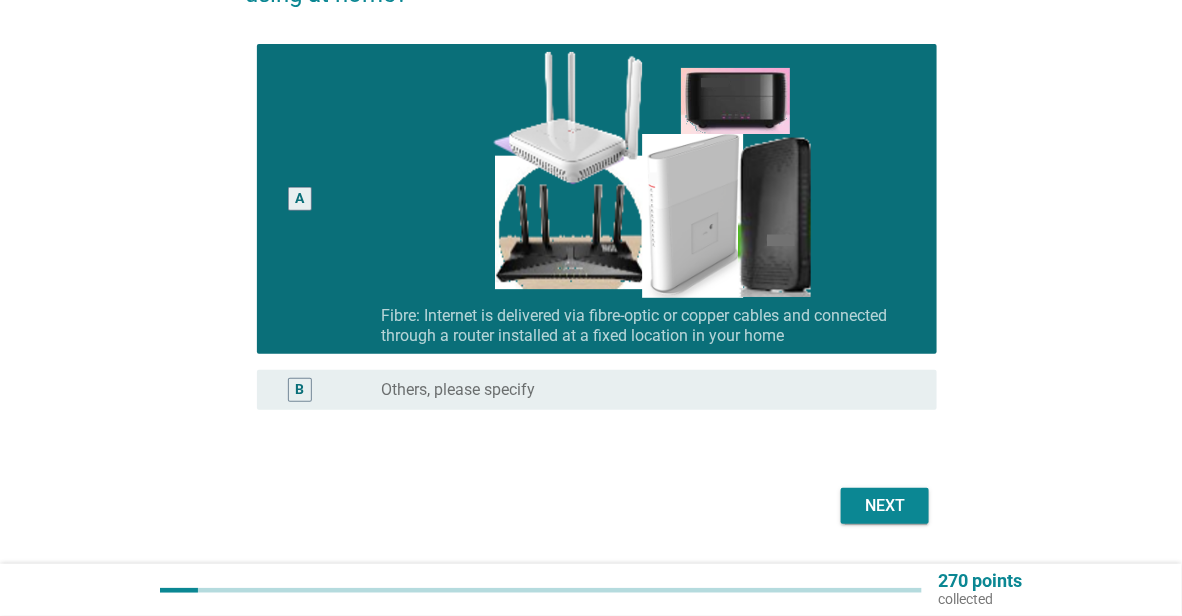 scroll, scrollTop: 226, scrollLeft: 0, axis: vertical 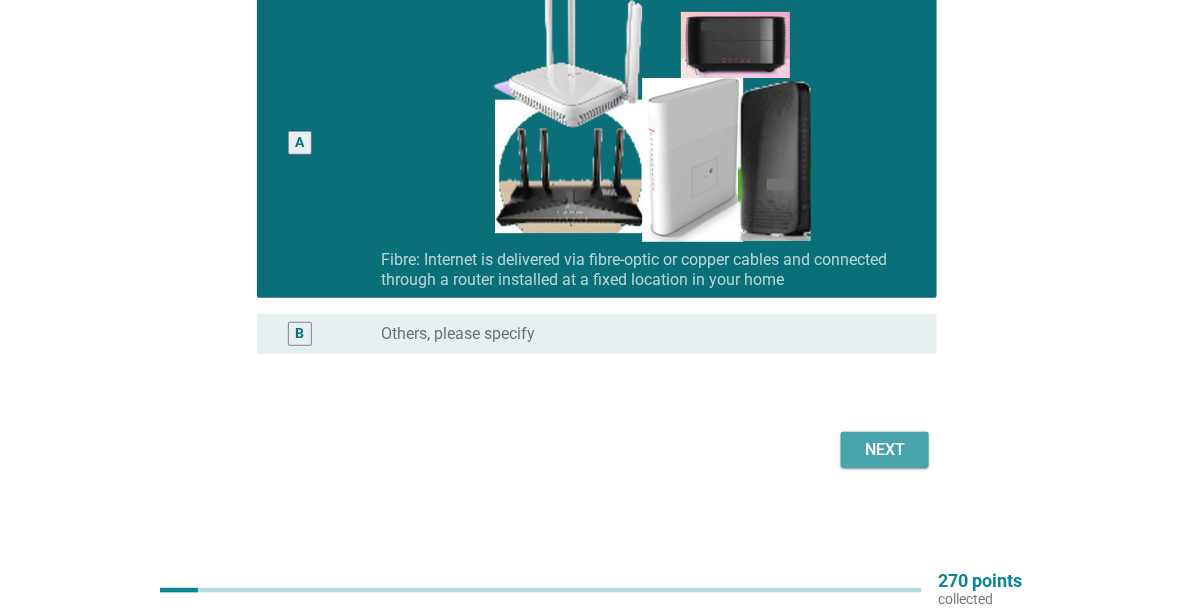 click on "Next" at bounding box center [885, 450] 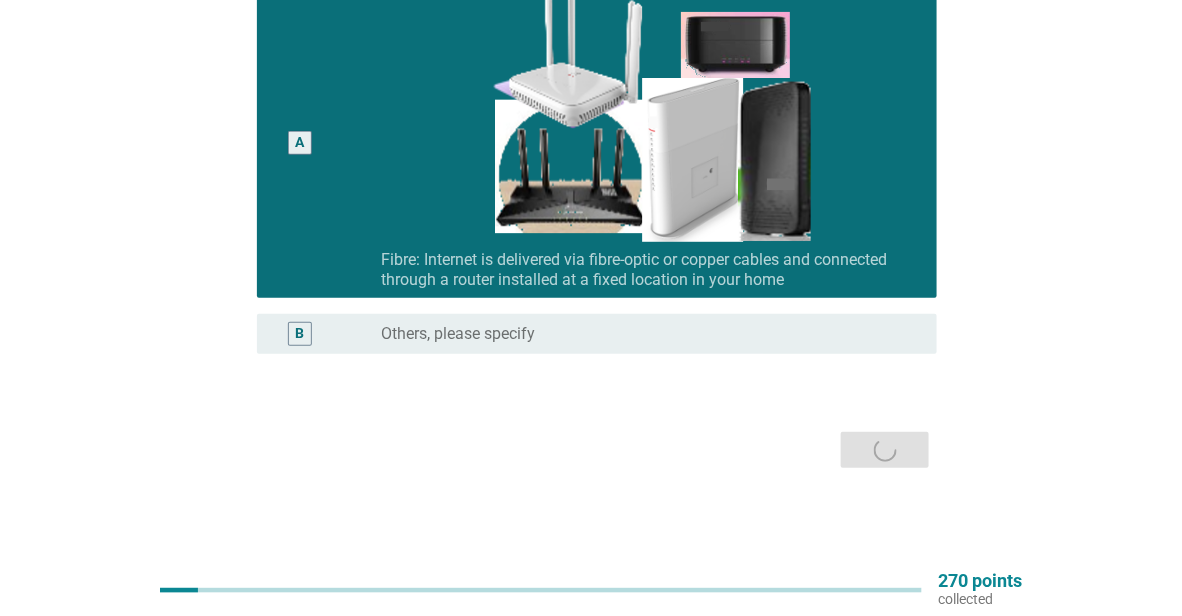 scroll, scrollTop: 0, scrollLeft: 0, axis: both 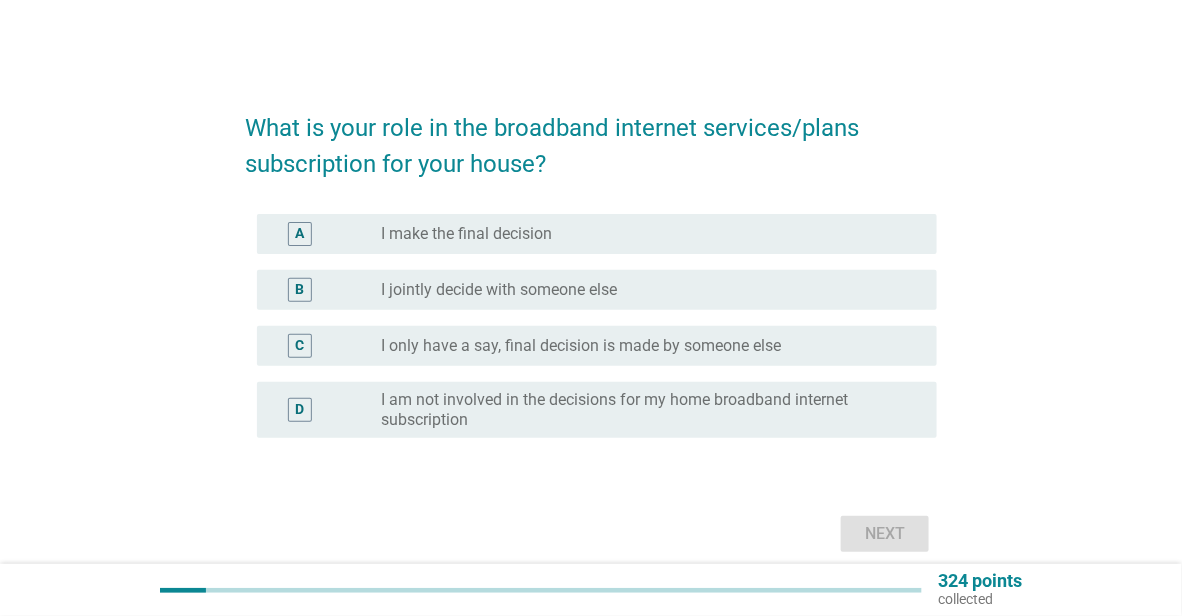 click on "radio_button_unchecked I jointly decide with someone else" at bounding box center [651, 290] 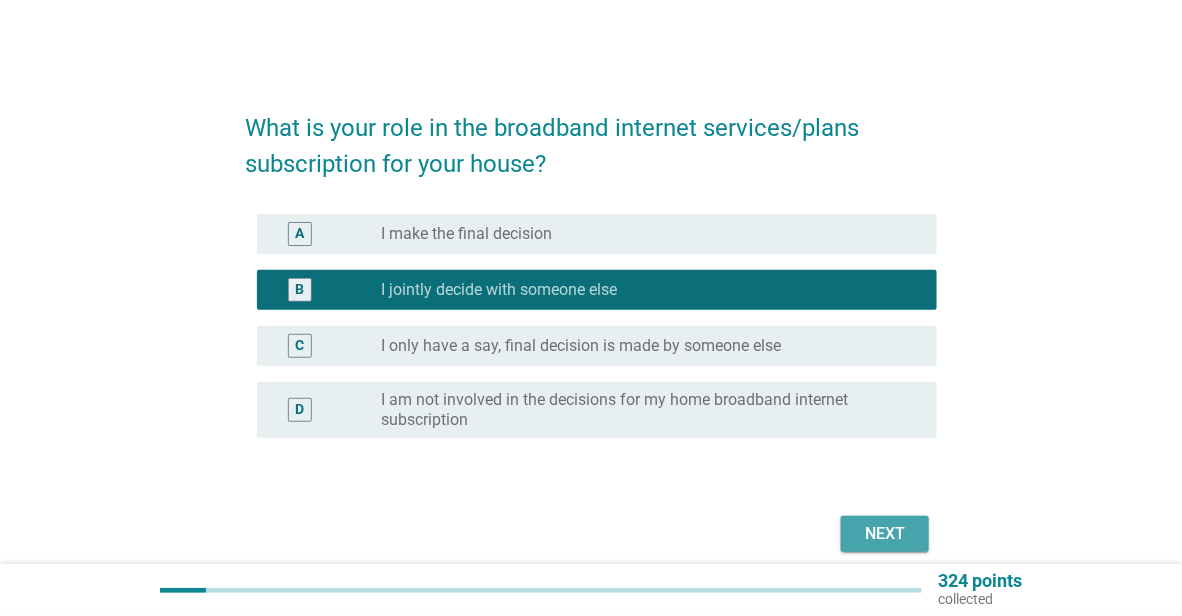 click on "Next" at bounding box center (885, 534) 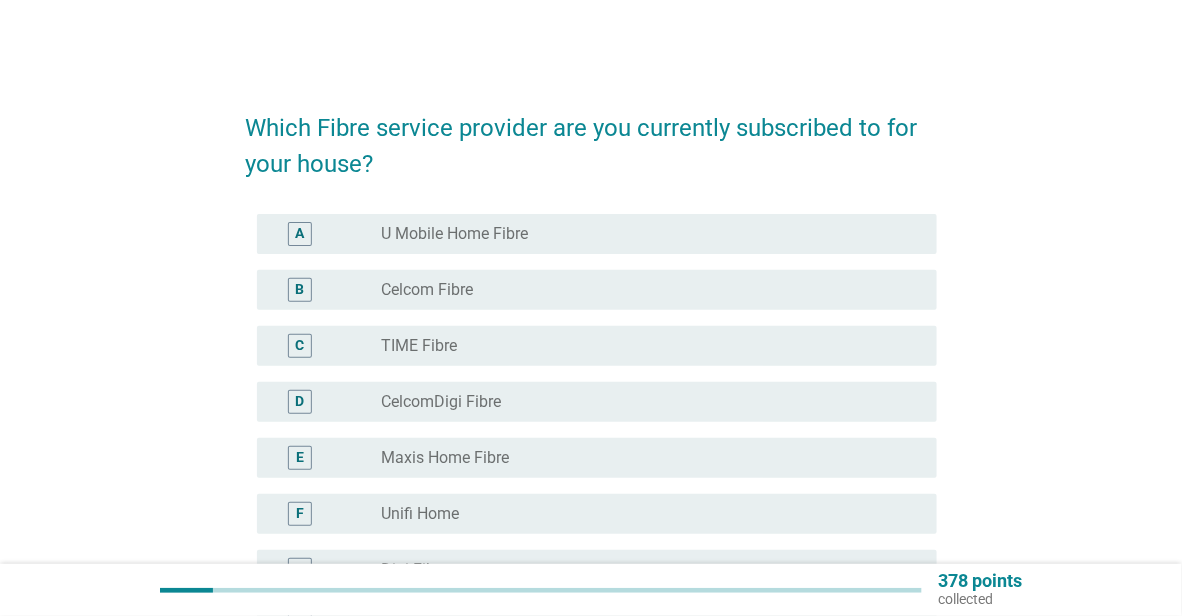 click on "radio_button_unchecked TIME Fibre" at bounding box center [643, 346] 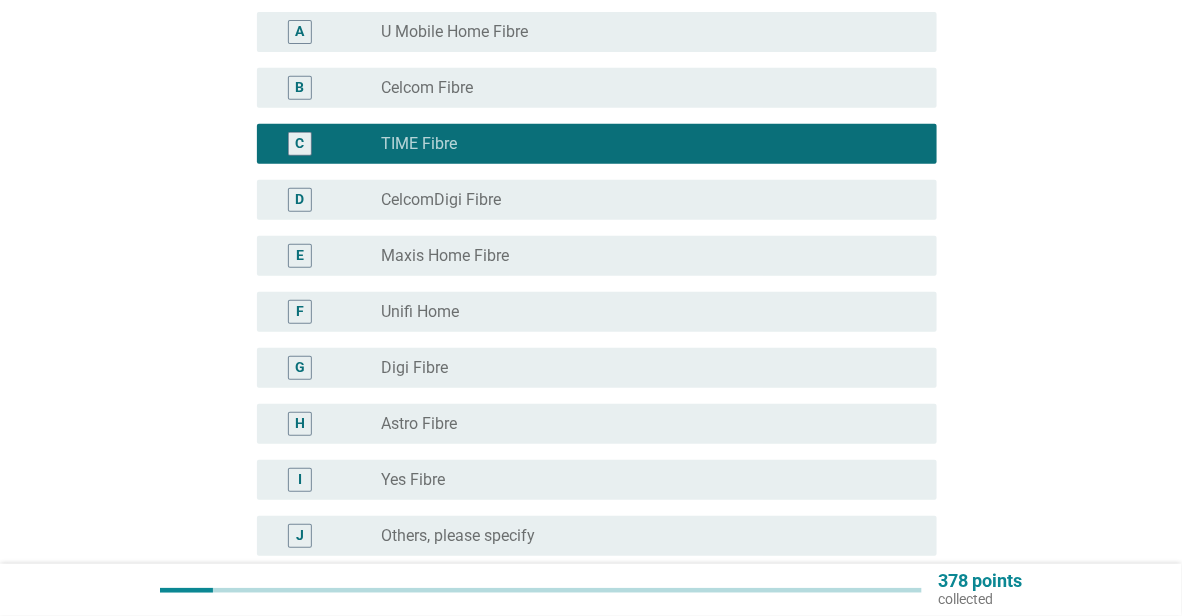 scroll, scrollTop: 300, scrollLeft: 0, axis: vertical 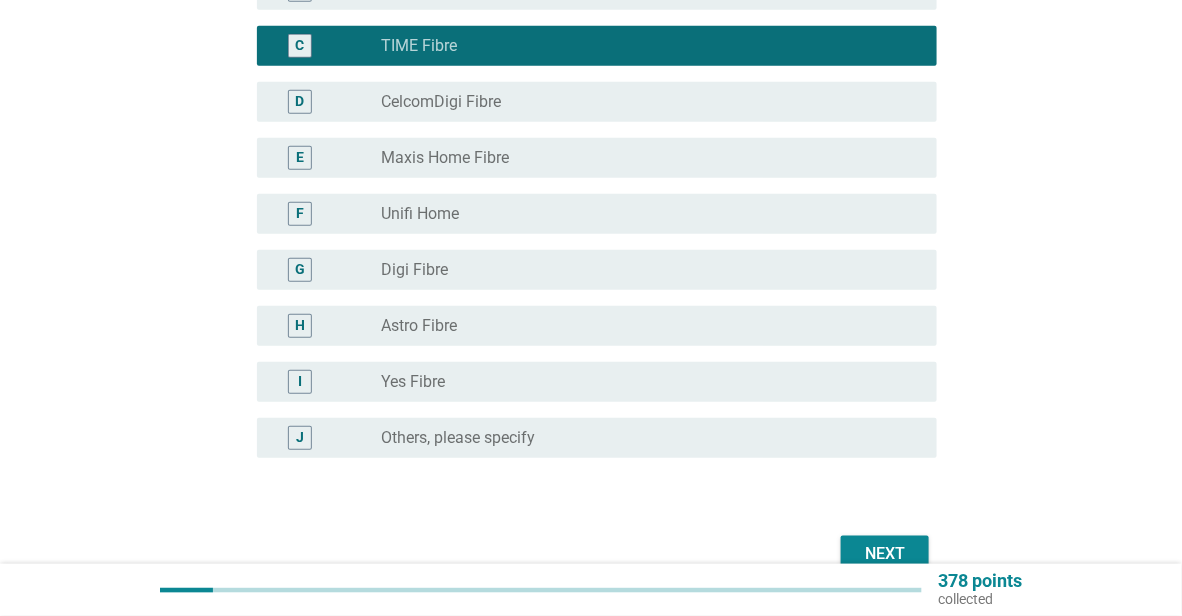click on "Next" at bounding box center (885, 554) 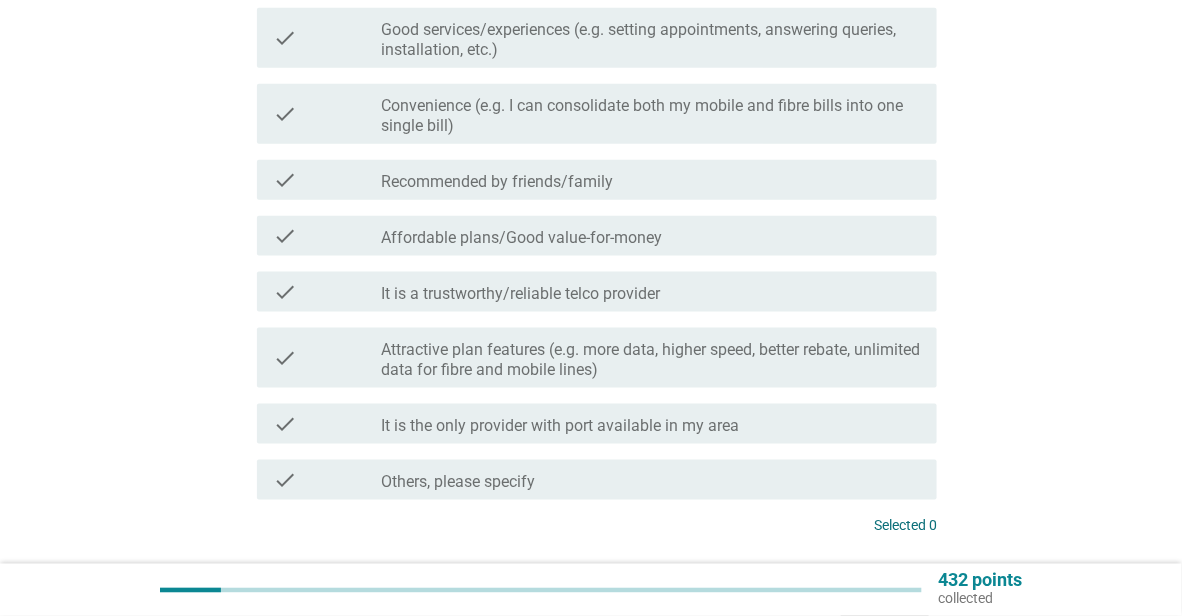 scroll, scrollTop: 600, scrollLeft: 0, axis: vertical 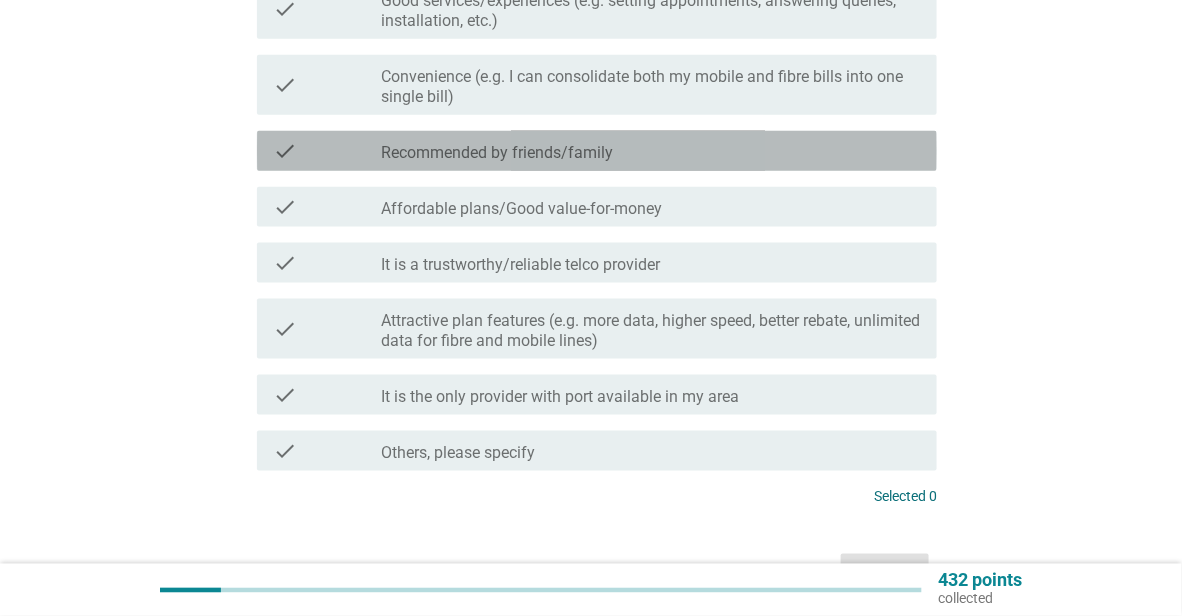 click on "check     check_box_outline_blank Recommended by friends/family" at bounding box center [597, 151] 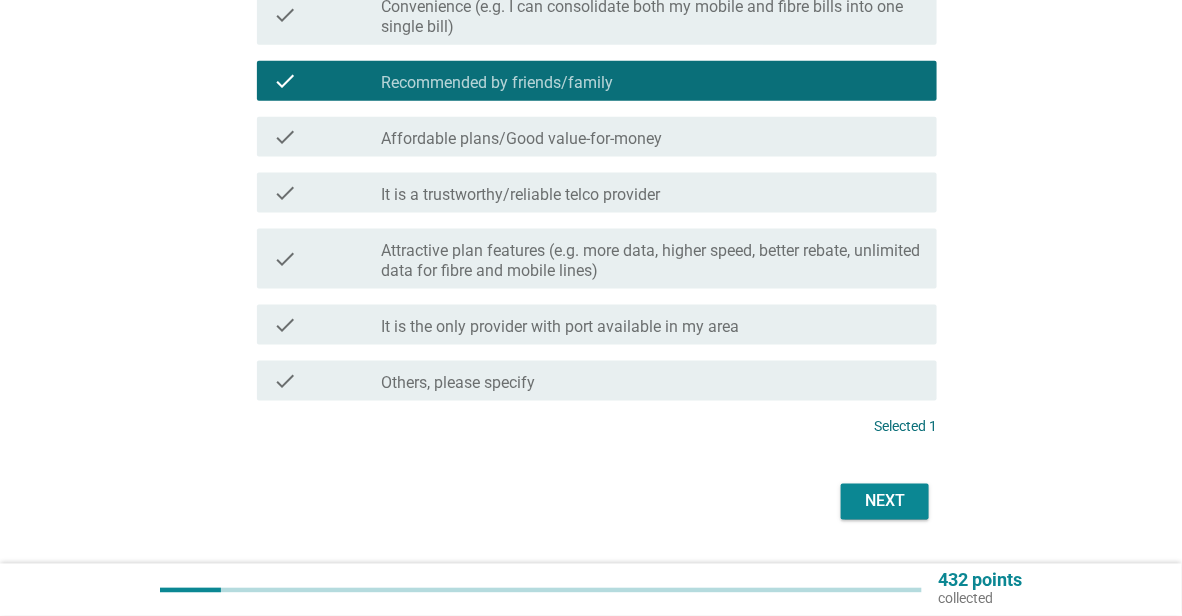 scroll, scrollTop: 700, scrollLeft: 0, axis: vertical 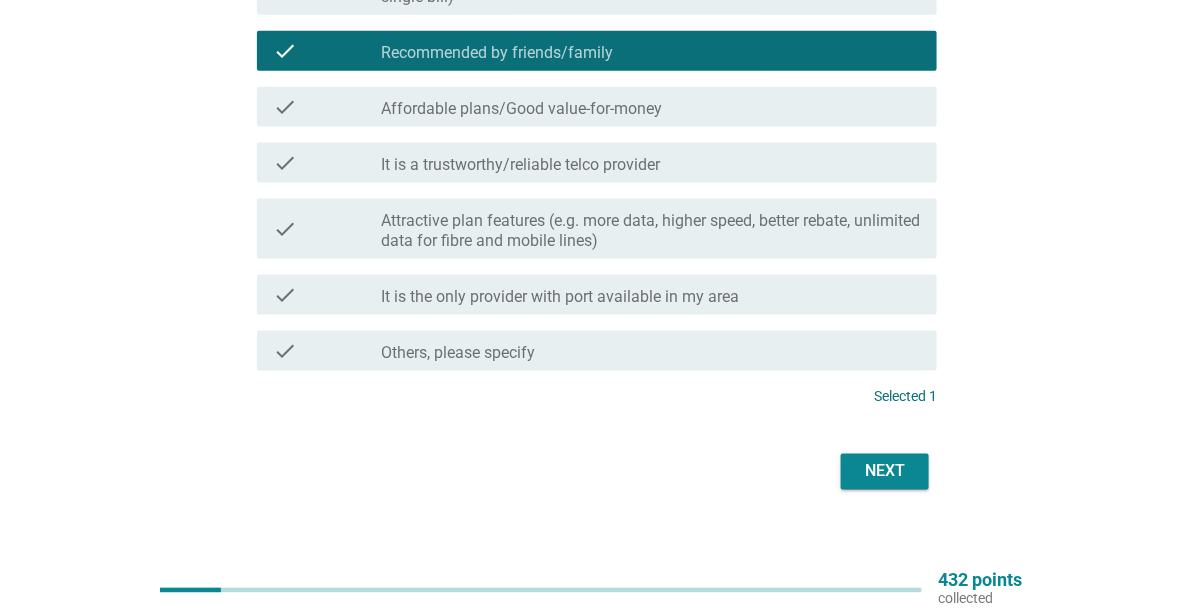 click on "Next" at bounding box center (885, 472) 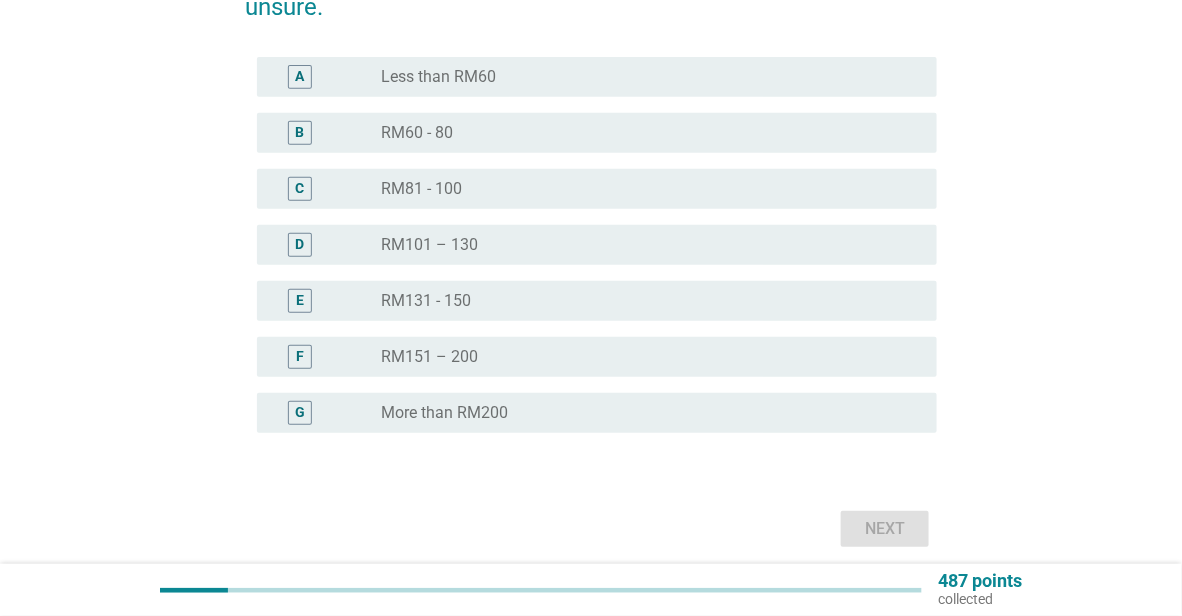 scroll, scrollTop: 200, scrollLeft: 0, axis: vertical 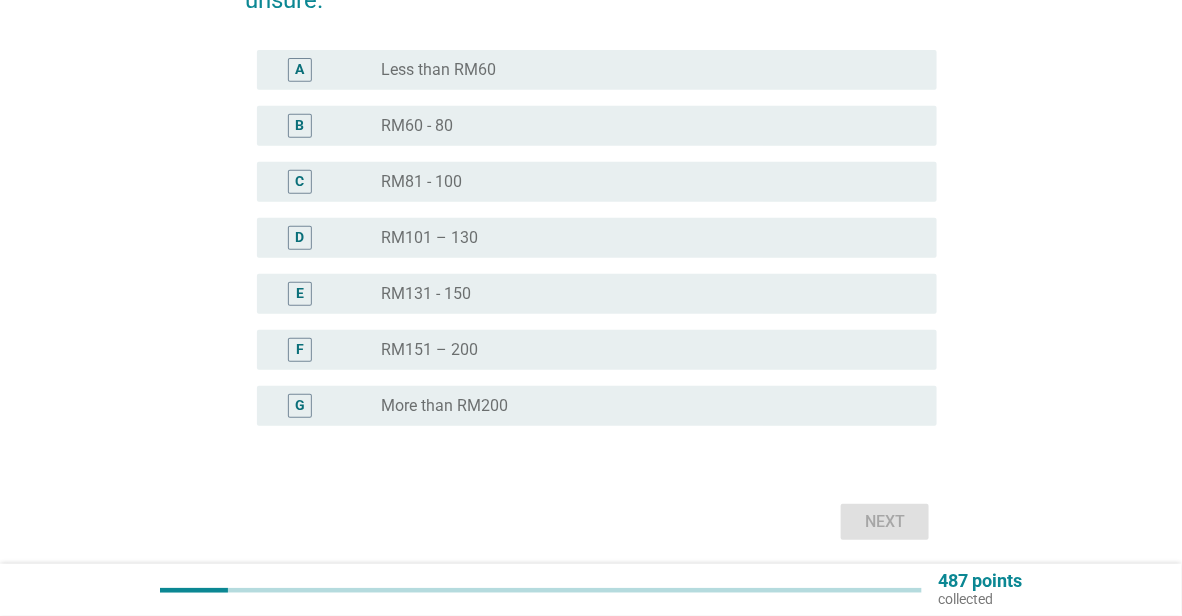 click on "radio_button_unchecked RM131 - 150" at bounding box center (651, 294) 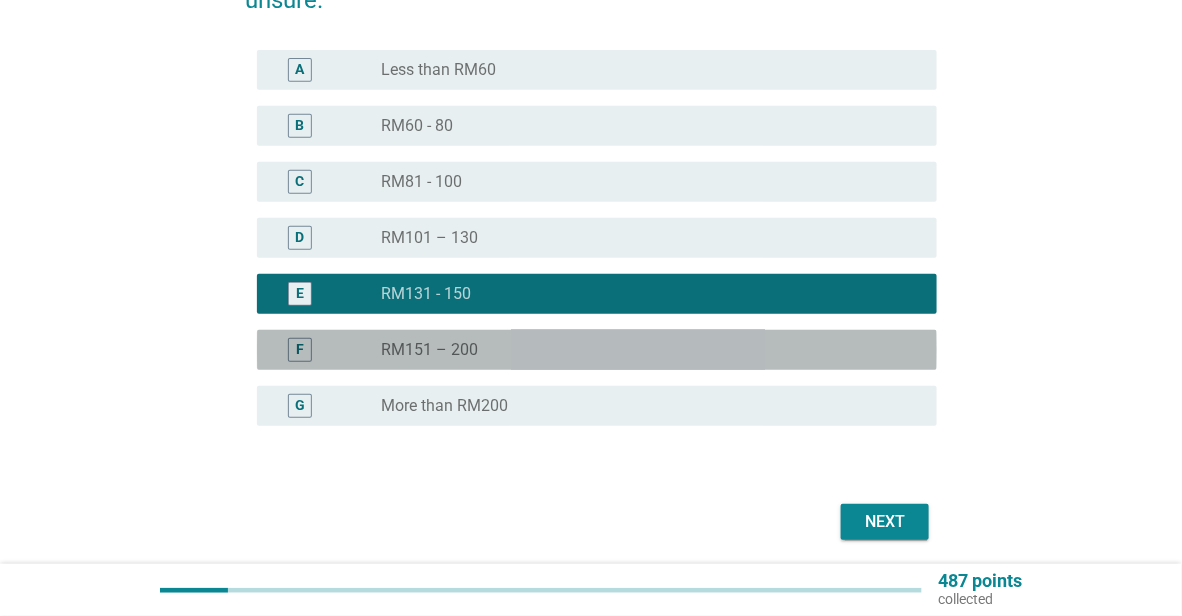 click on "F     radio_button_unchecked RM151 – 200" at bounding box center [597, 350] 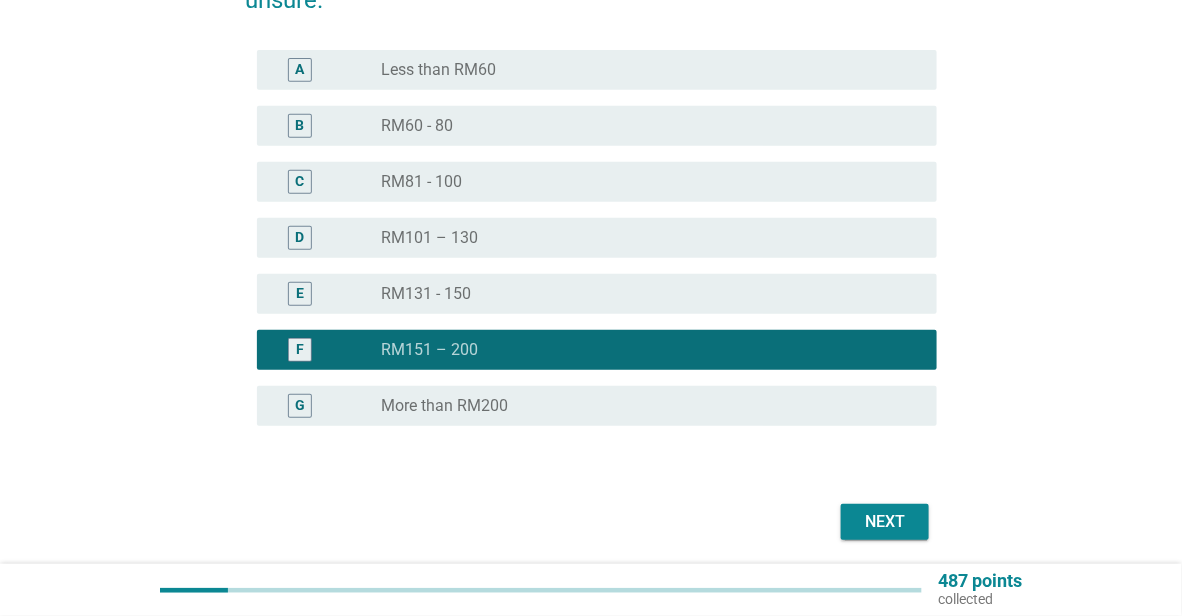 click on "Next" at bounding box center [885, 522] 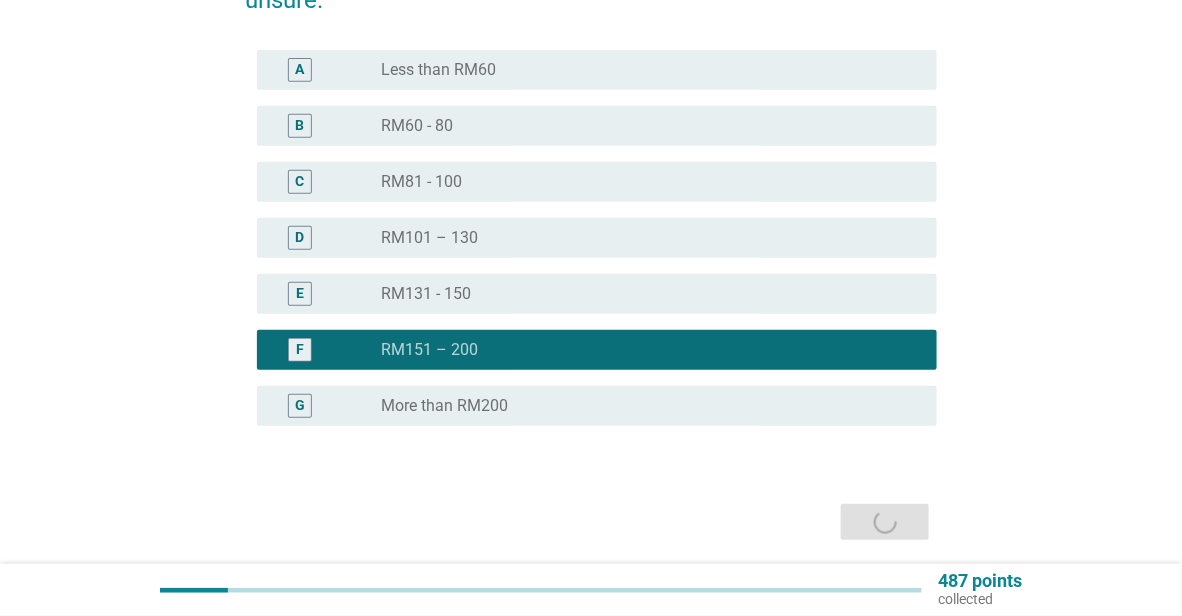 scroll, scrollTop: 0, scrollLeft: 0, axis: both 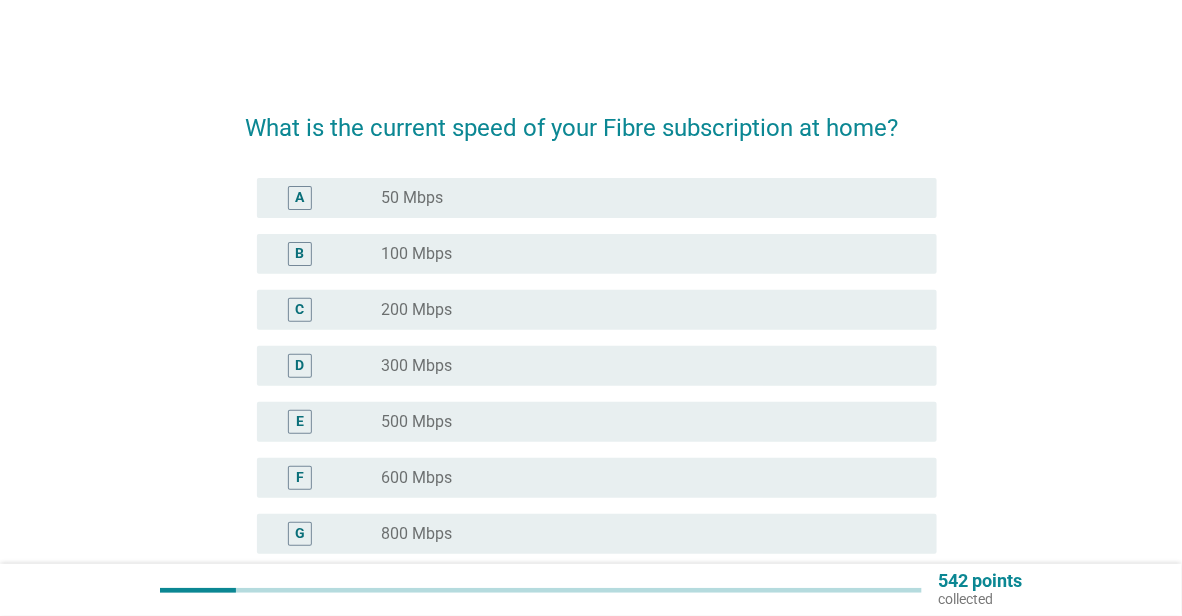click on "radio_button_unchecked 100 Mbps" at bounding box center [651, 254] 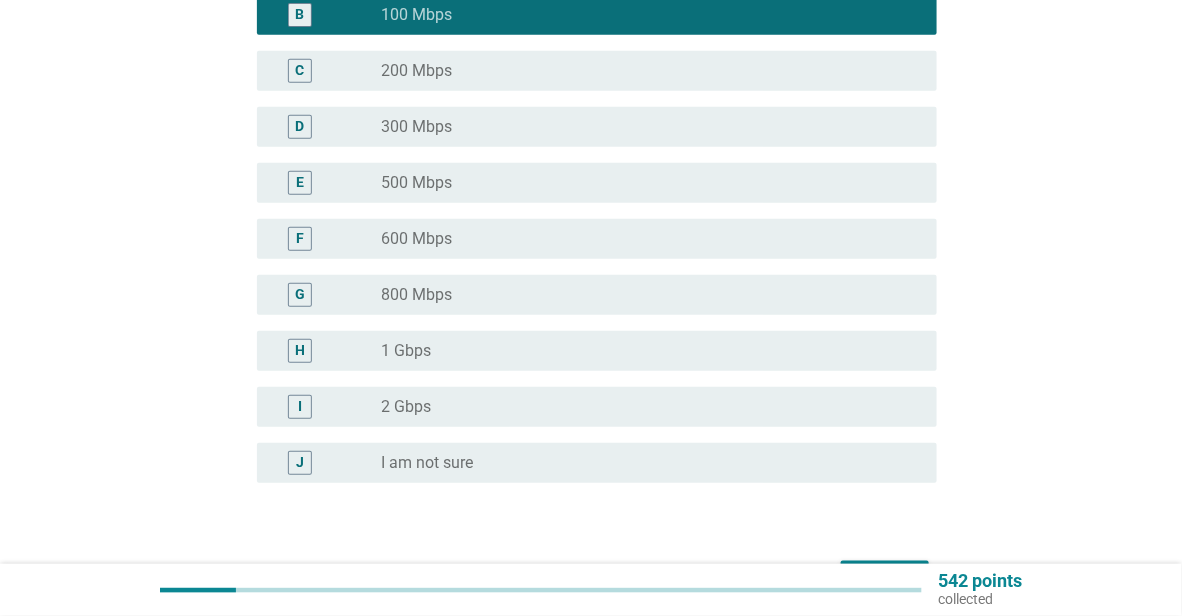 scroll, scrollTop: 367, scrollLeft: 0, axis: vertical 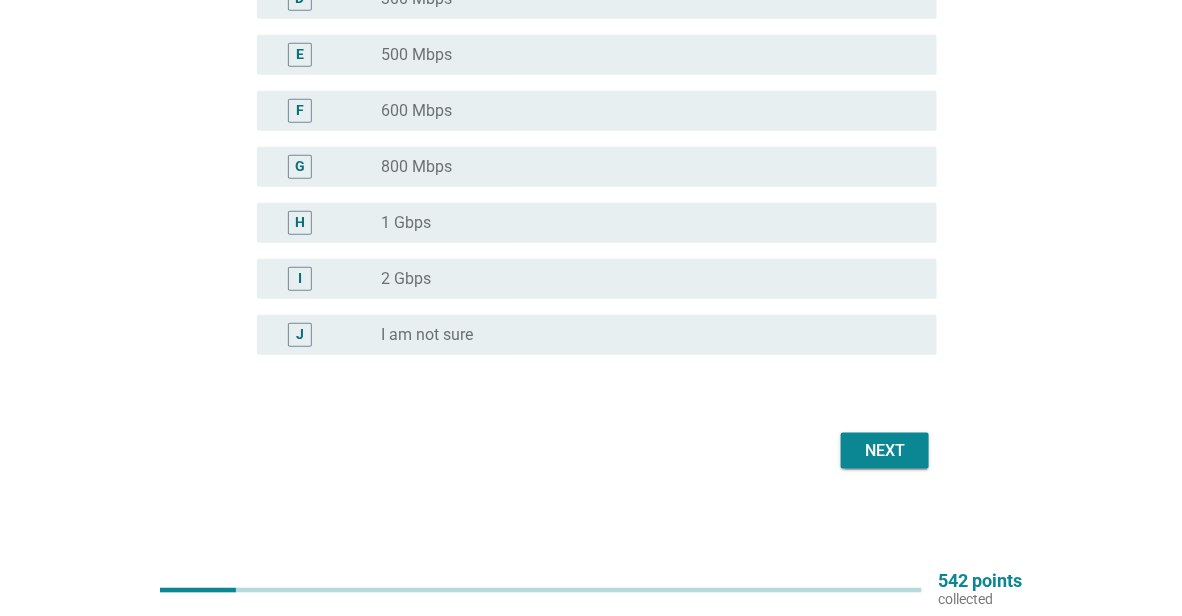 click on "Next" at bounding box center (885, 451) 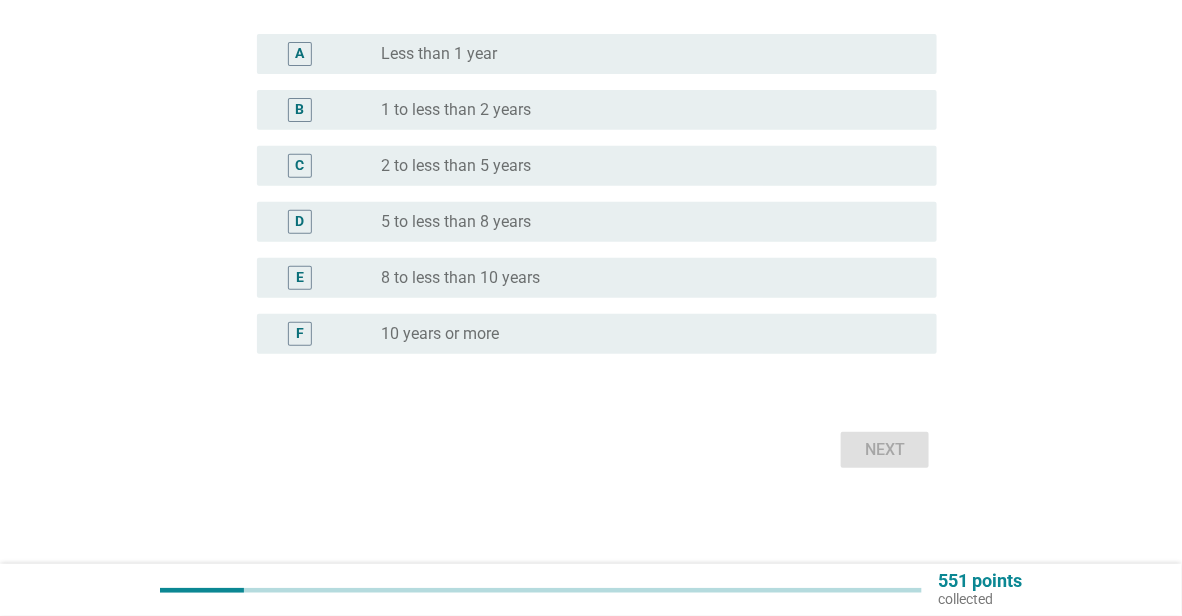 scroll, scrollTop: 0, scrollLeft: 0, axis: both 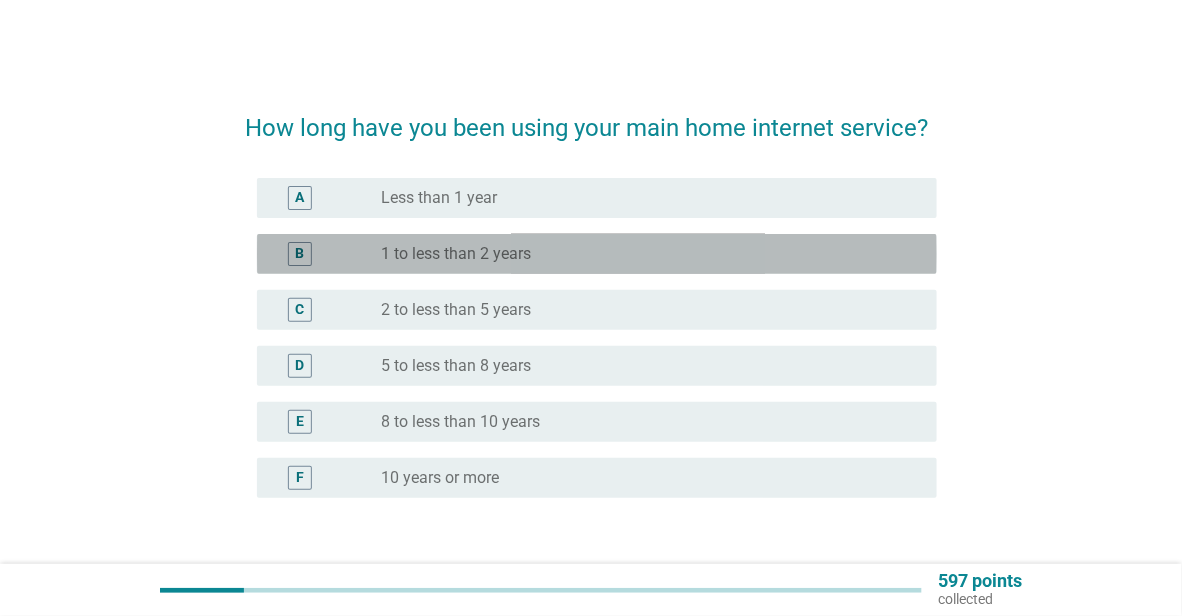 click on "radio_button_unchecked 1 to less than 2 years" at bounding box center [643, 254] 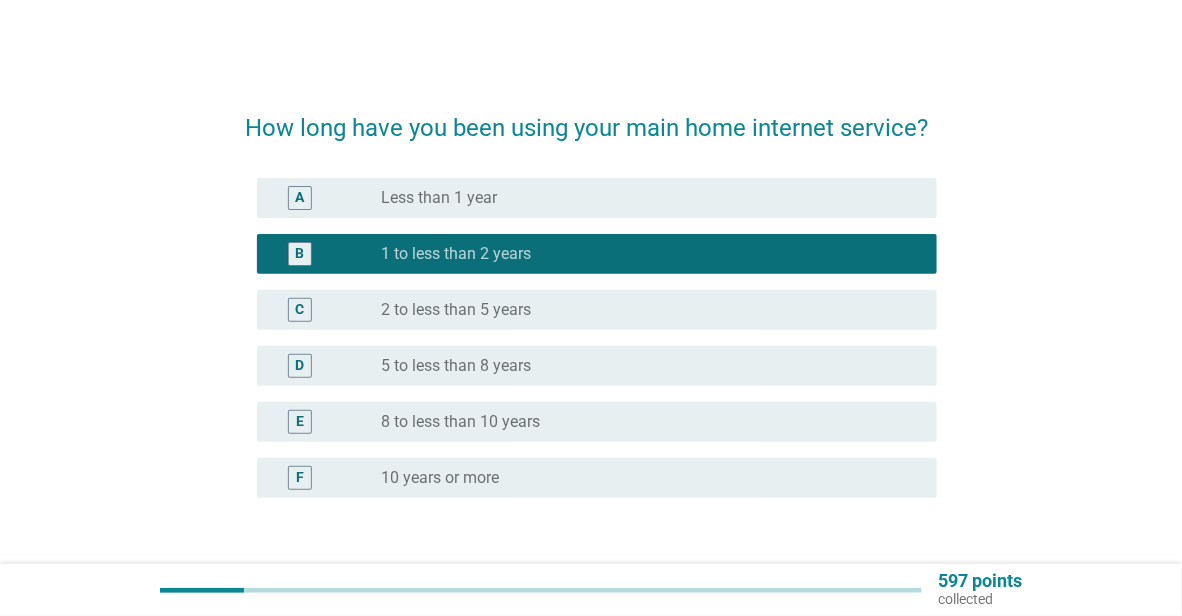 scroll, scrollTop: 143, scrollLeft: 0, axis: vertical 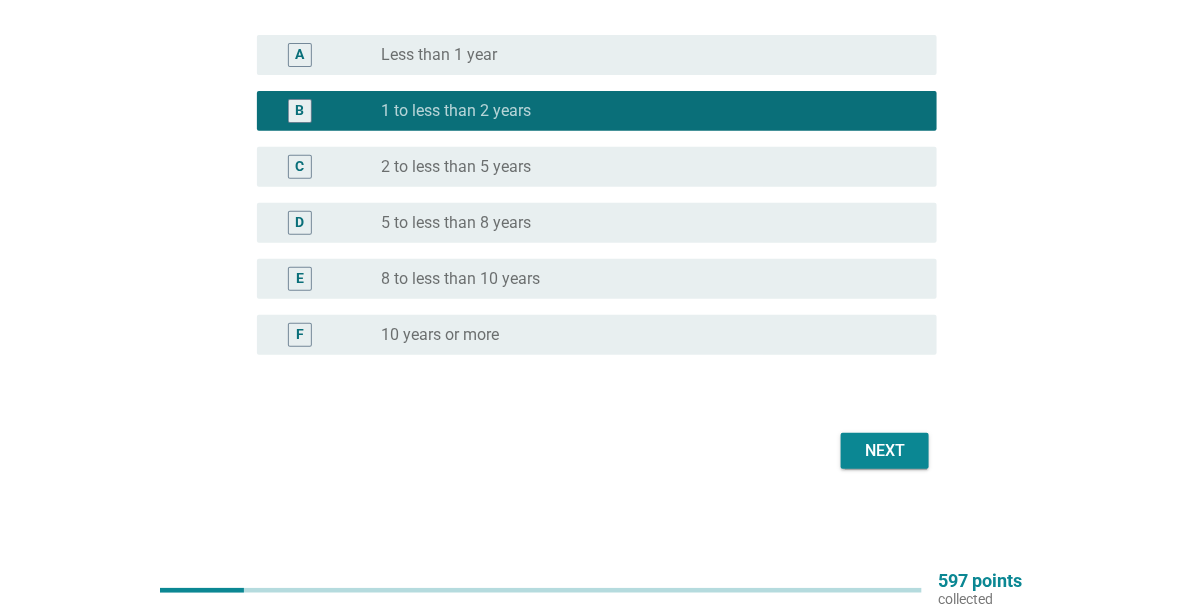 click on "Next" at bounding box center [885, 451] 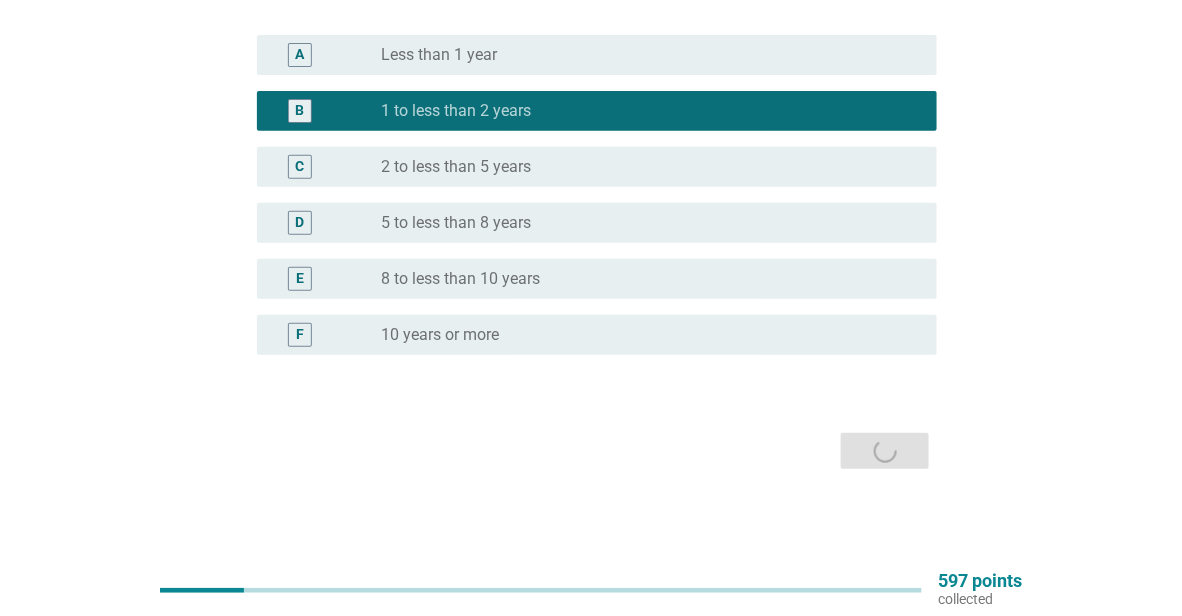 scroll, scrollTop: 0, scrollLeft: 0, axis: both 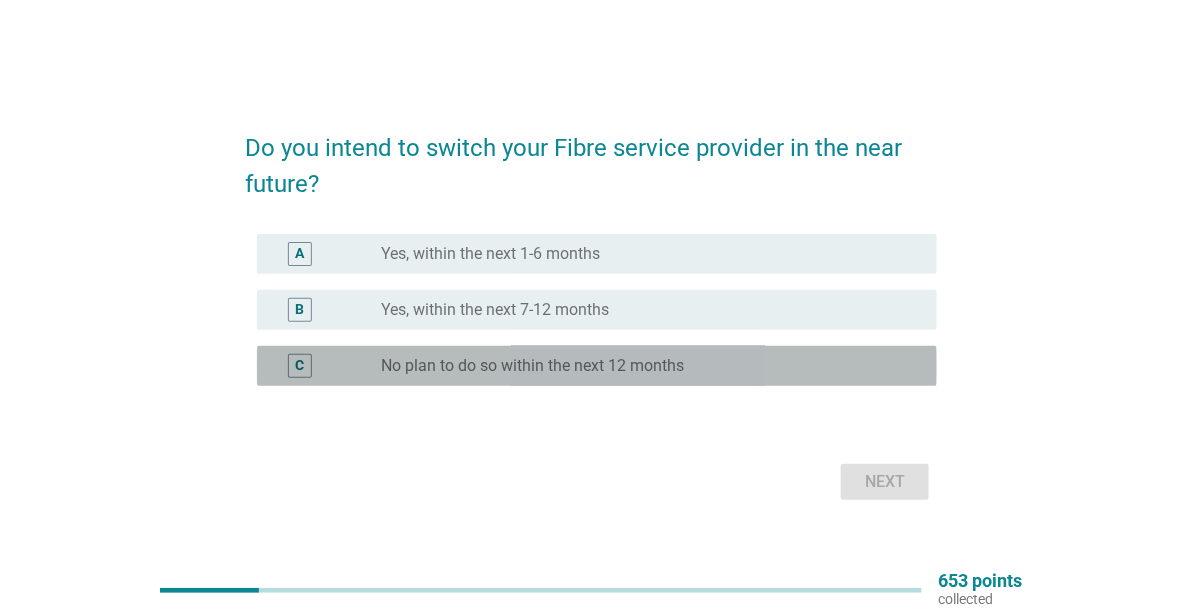 click on "No plan to do so within the next 12 months" at bounding box center (532, 366) 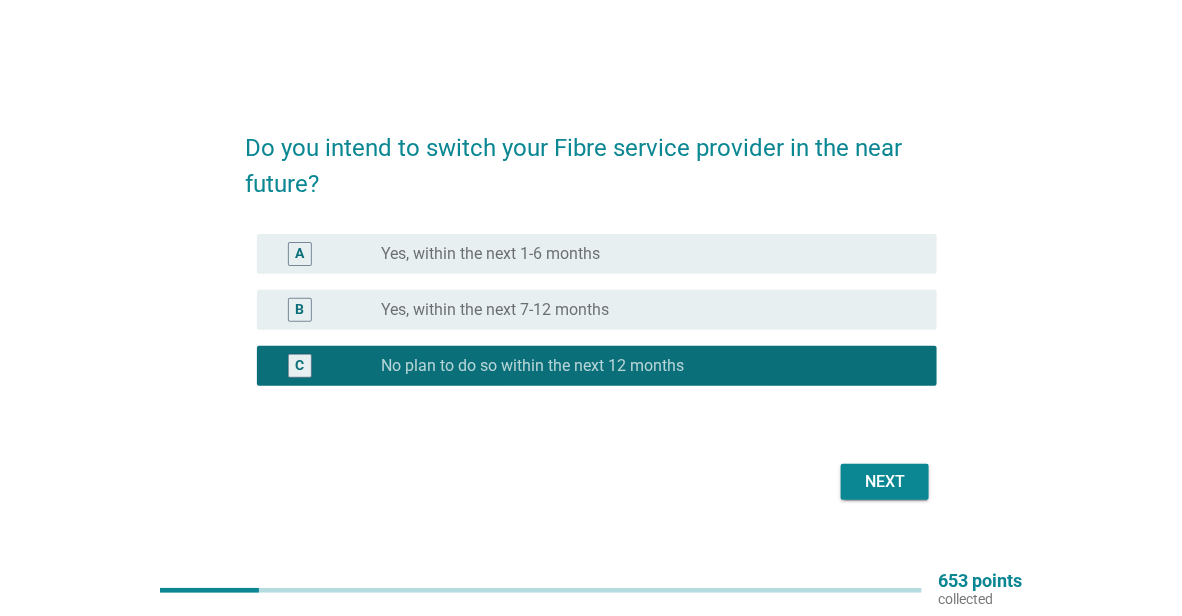 click on "B     radio_button_unchecked Yes, within the next 7-12 months" at bounding box center [591, 310] 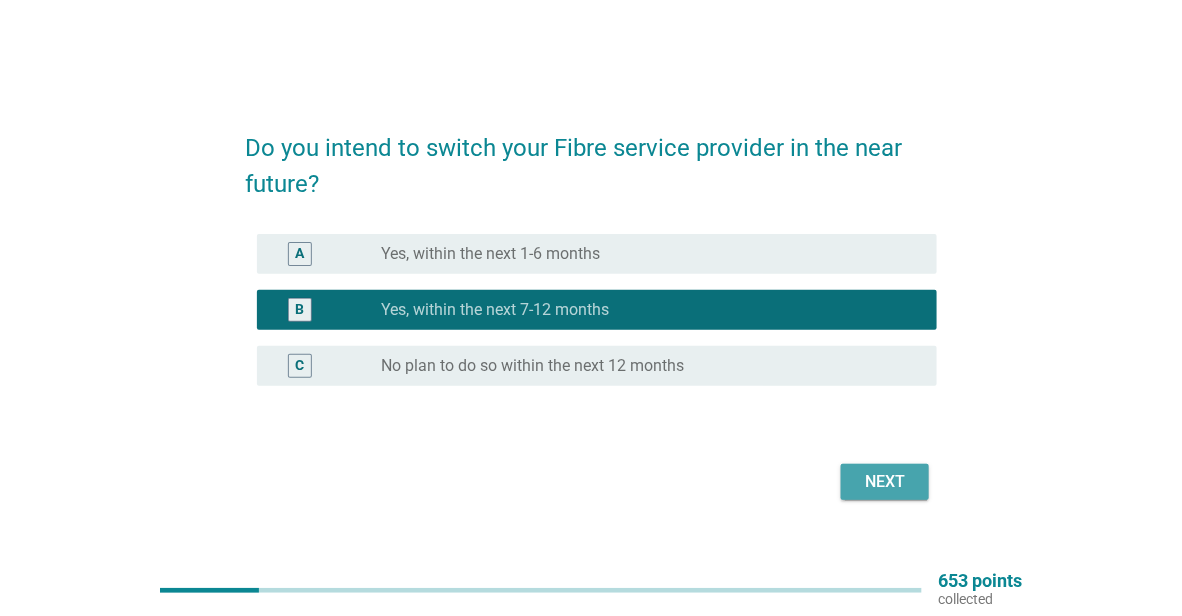 click on "Next" at bounding box center [885, 482] 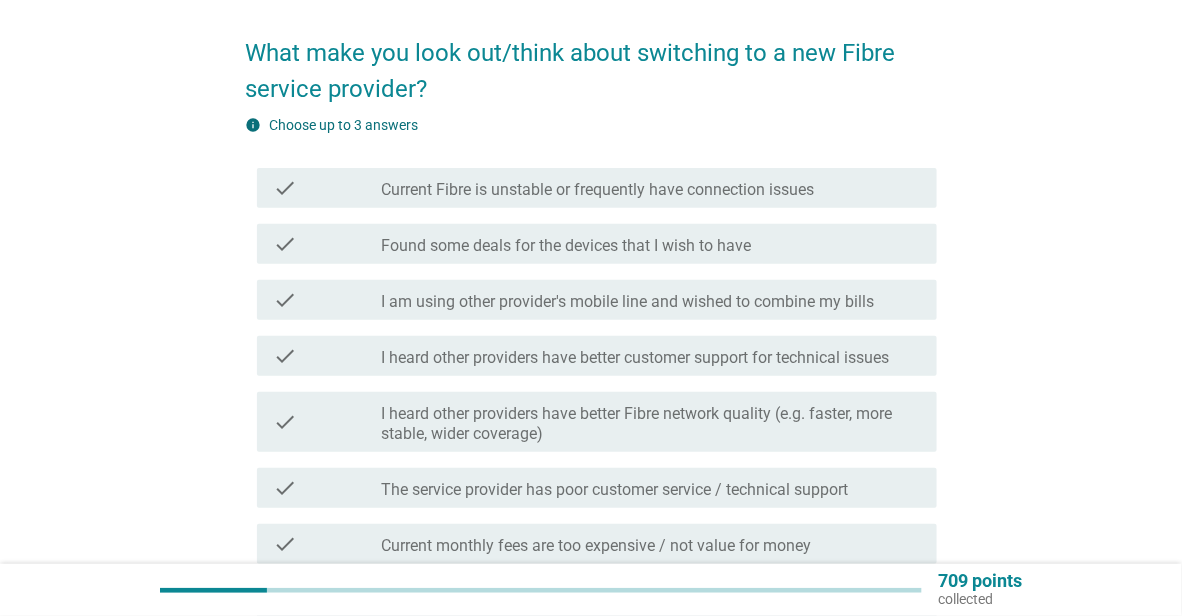 scroll, scrollTop: 100, scrollLeft: 0, axis: vertical 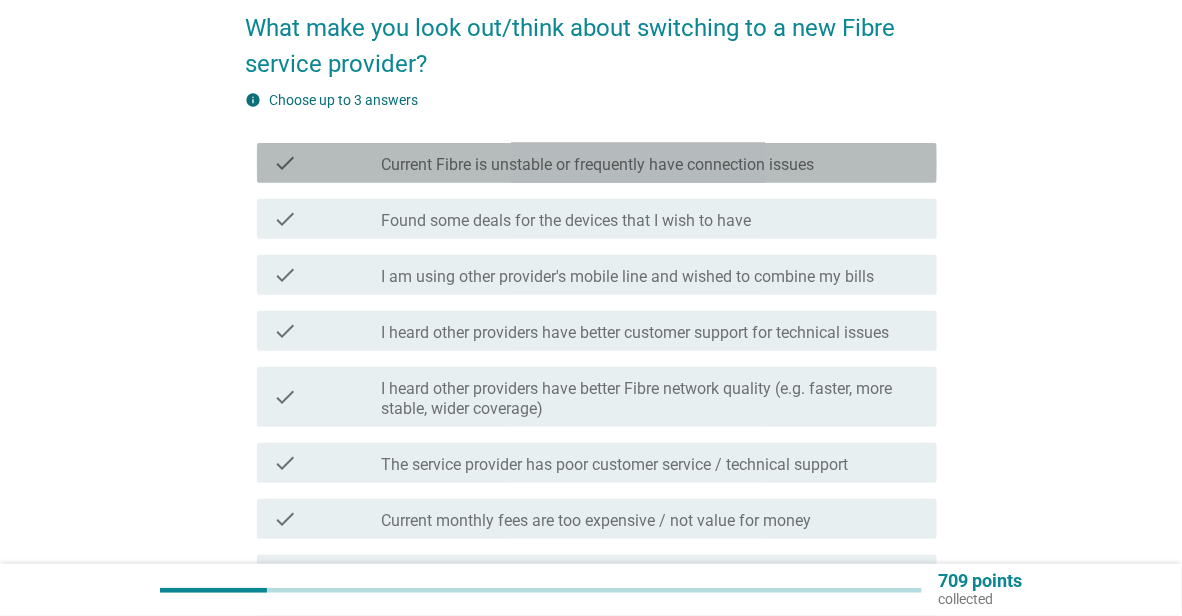click on "Current Fibre is unstable or frequently have connection issues" at bounding box center (597, 165) 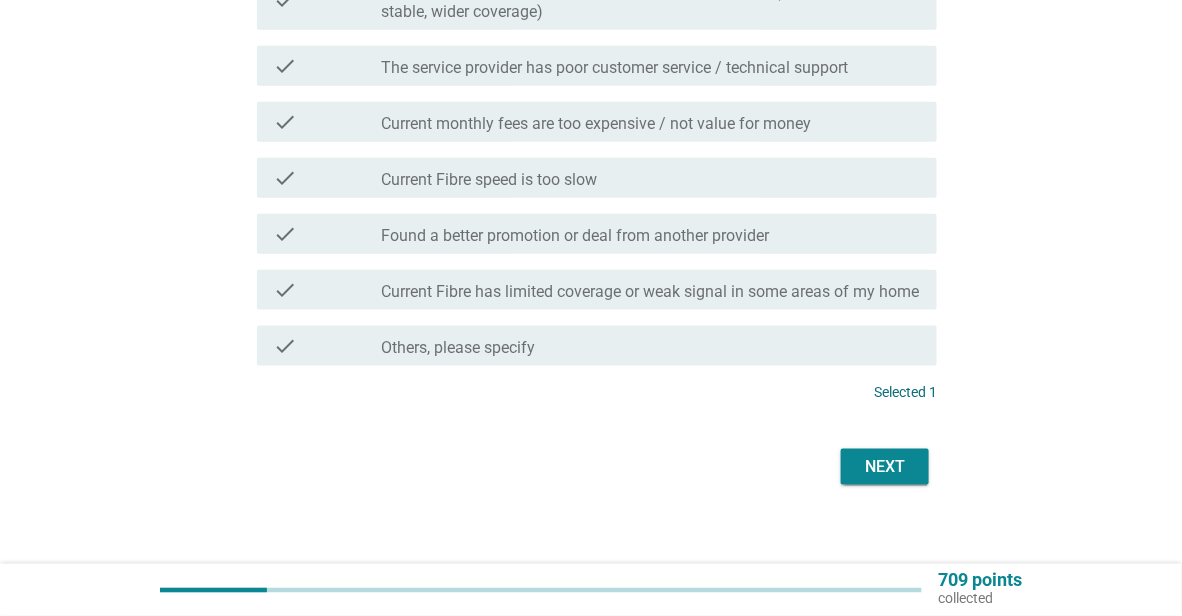 scroll, scrollTop: 500, scrollLeft: 0, axis: vertical 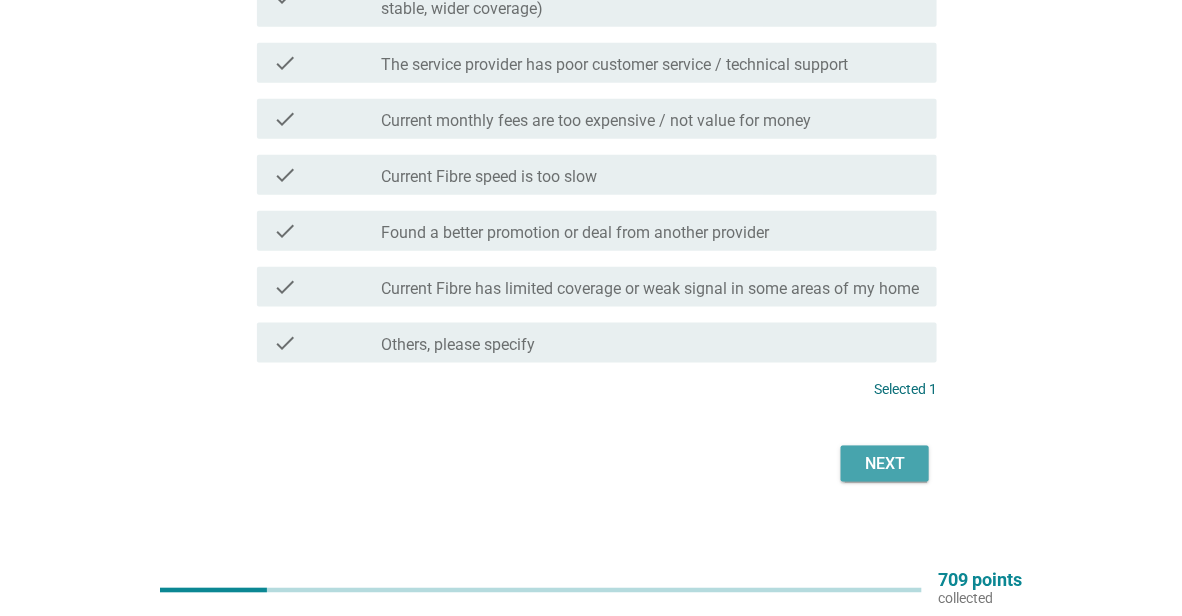 click on "Next" at bounding box center (885, 464) 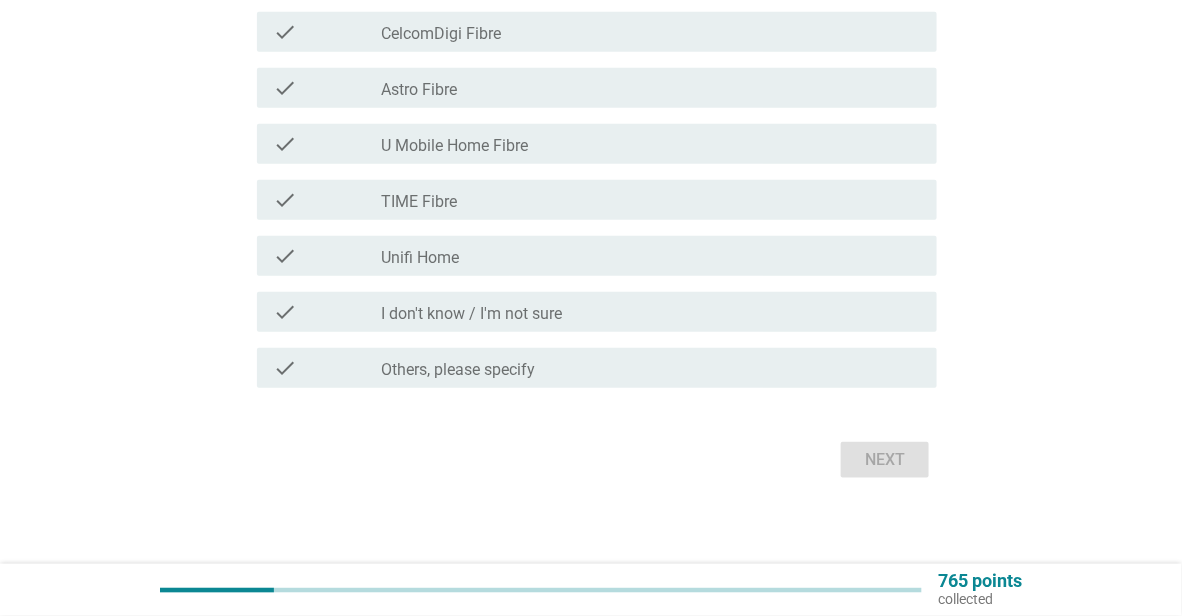 scroll, scrollTop: 352, scrollLeft: 0, axis: vertical 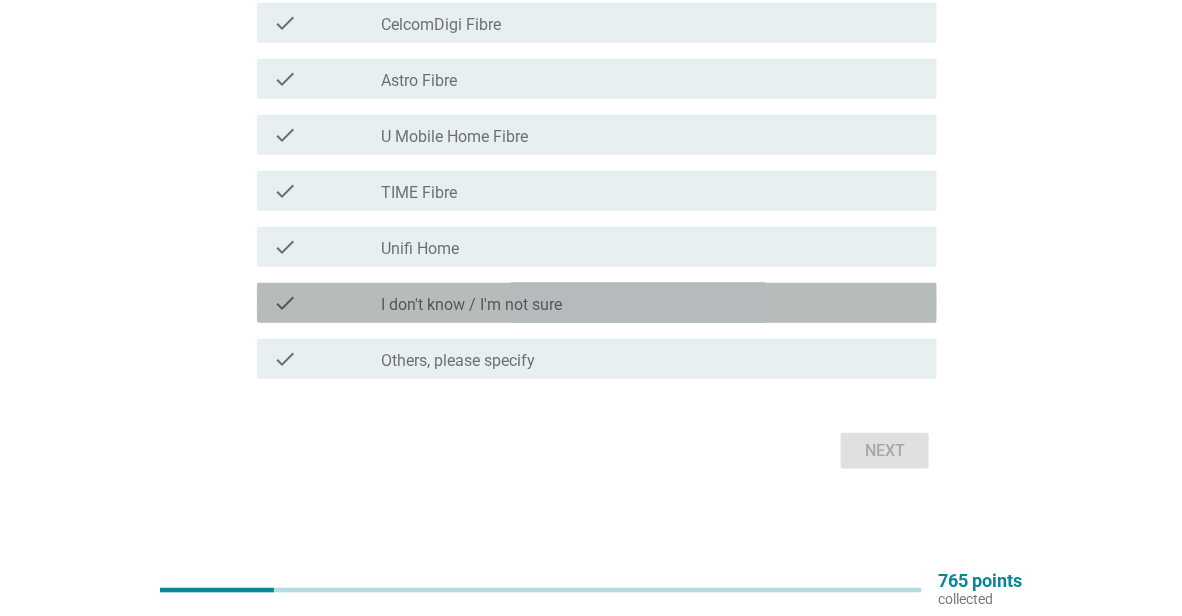 click on "check_box_outline_blank I don't know / I'm not sure" at bounding box center (651, 303) 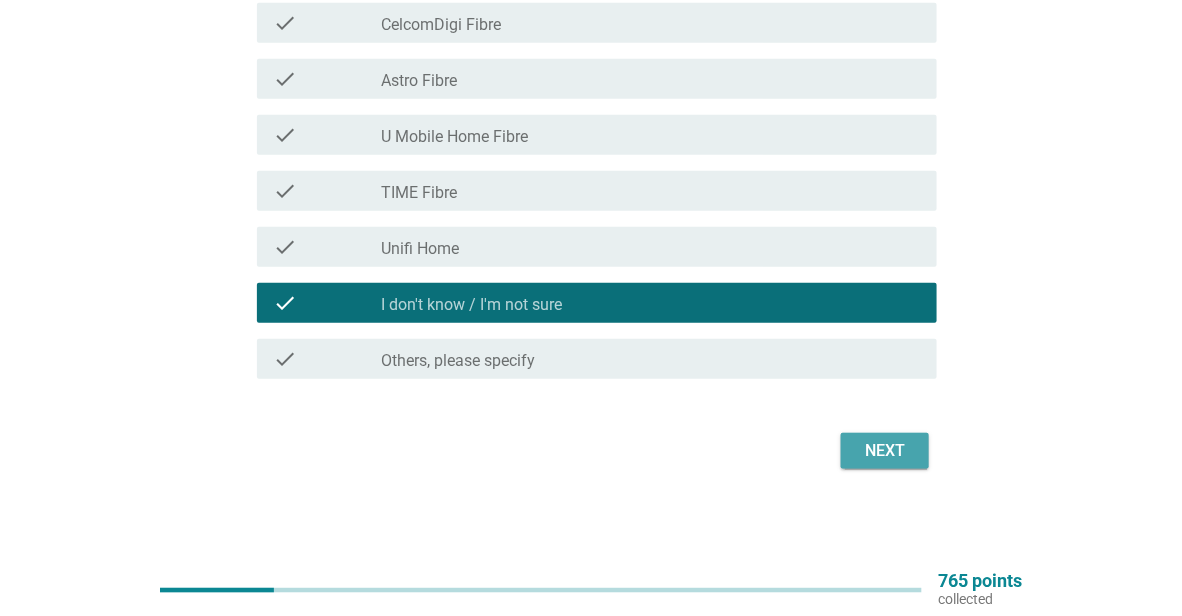 click on "Next" at bounding box center [885, 451] 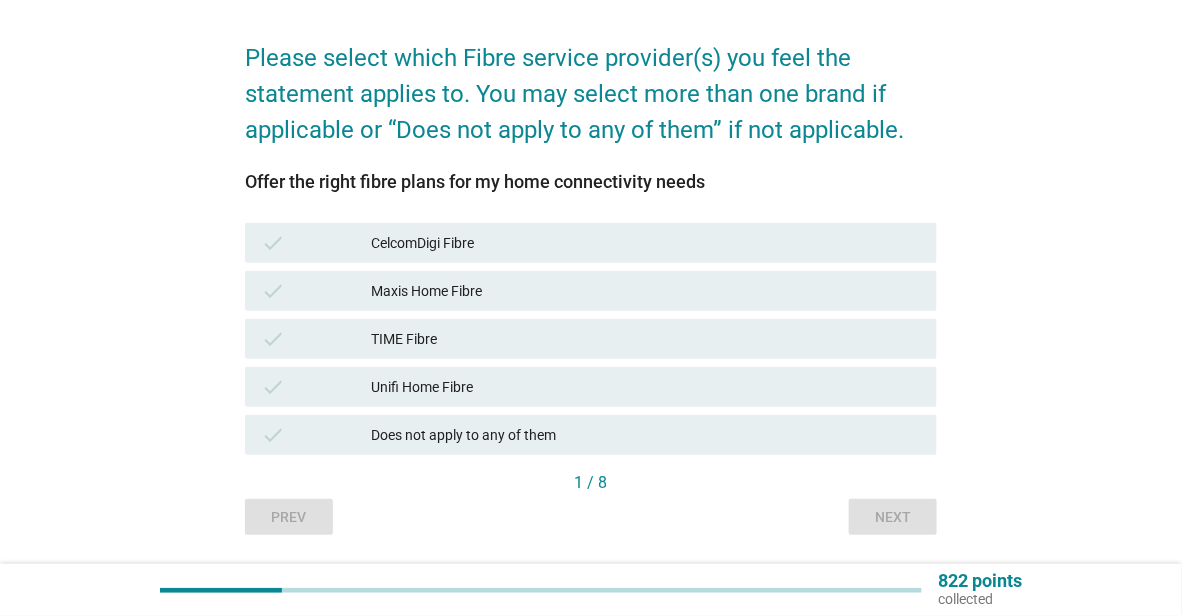 scroll, scrollTop: 100, scrollLeft: 0, axis: vertical 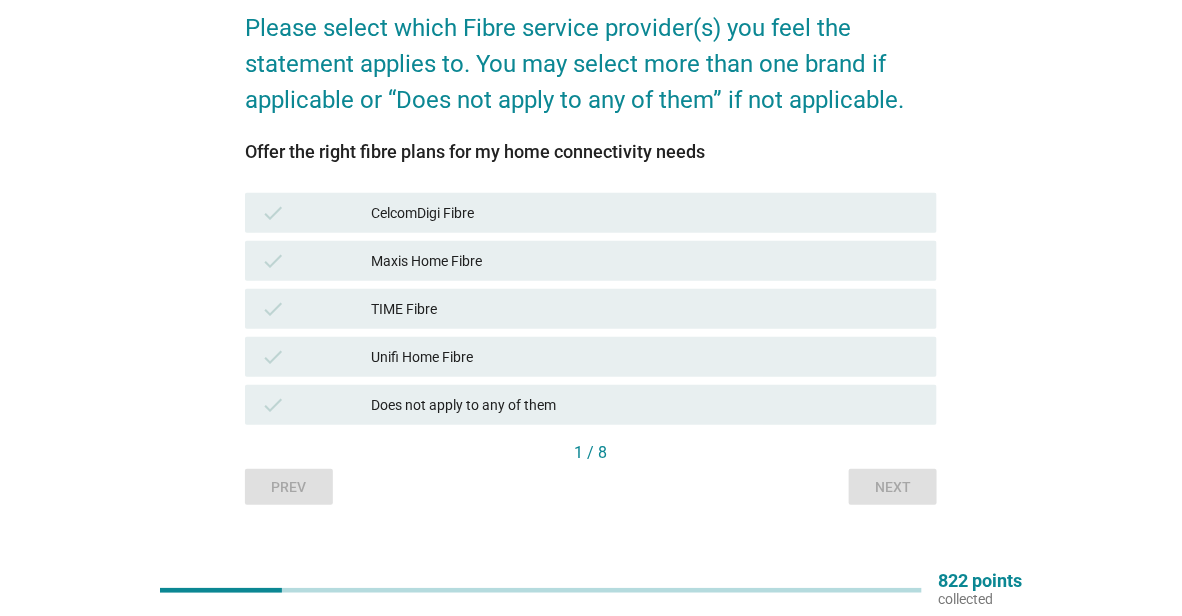 click on "Does not apply to any of them" at bounding box center [646, 405] 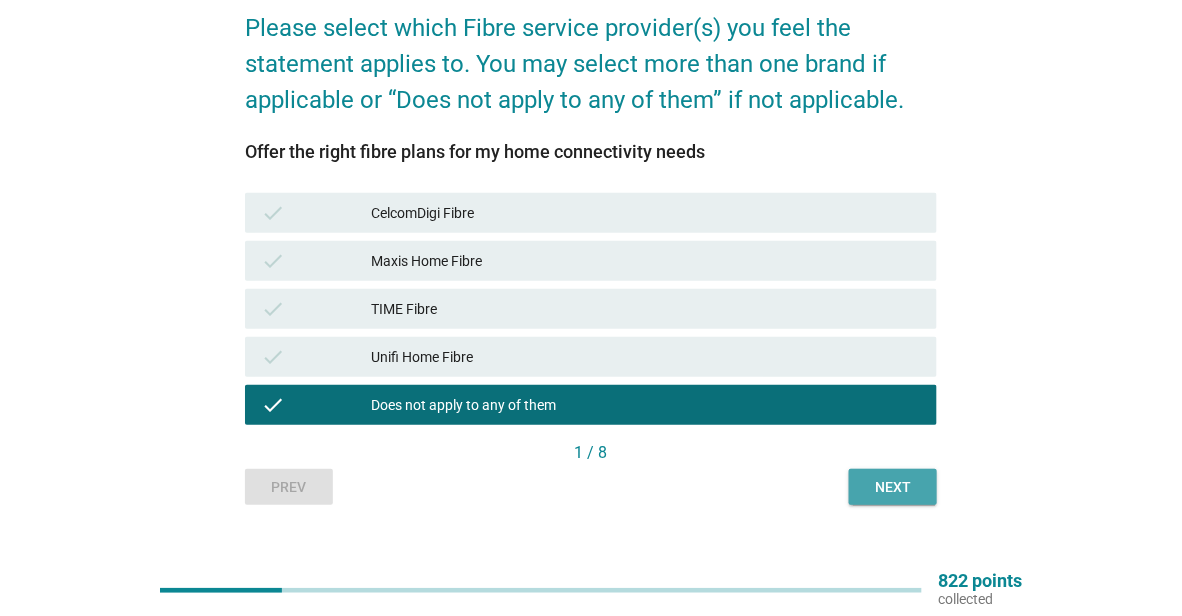 click on "Next" at bounding box center [893, 487] 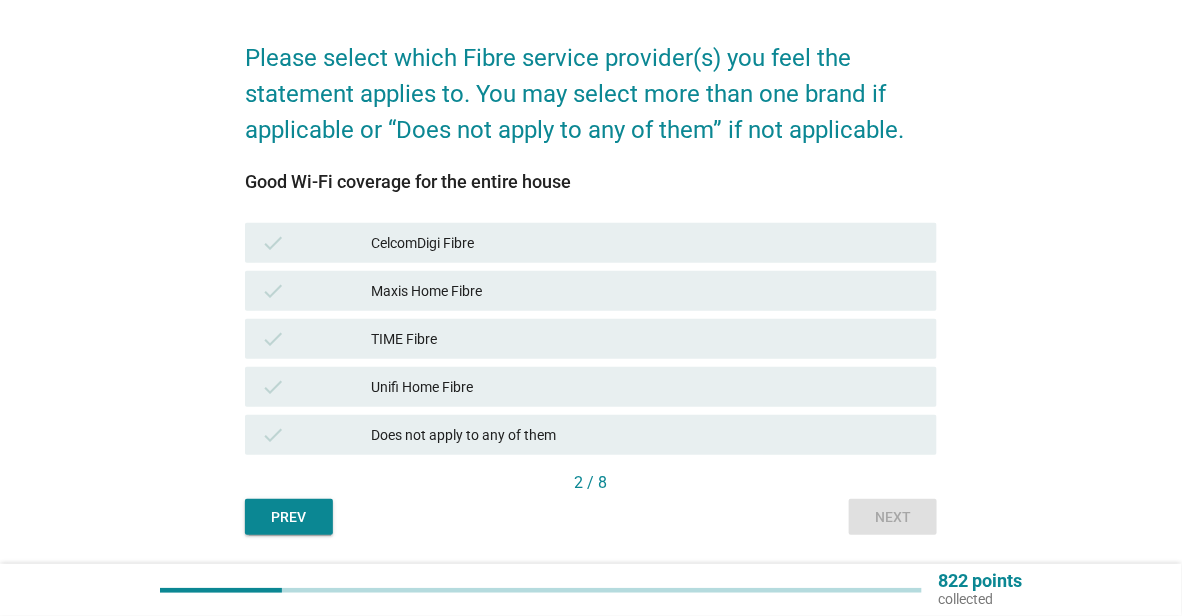 scroll, scrollTop: 100, scrollLeft: 0, axis: vertical 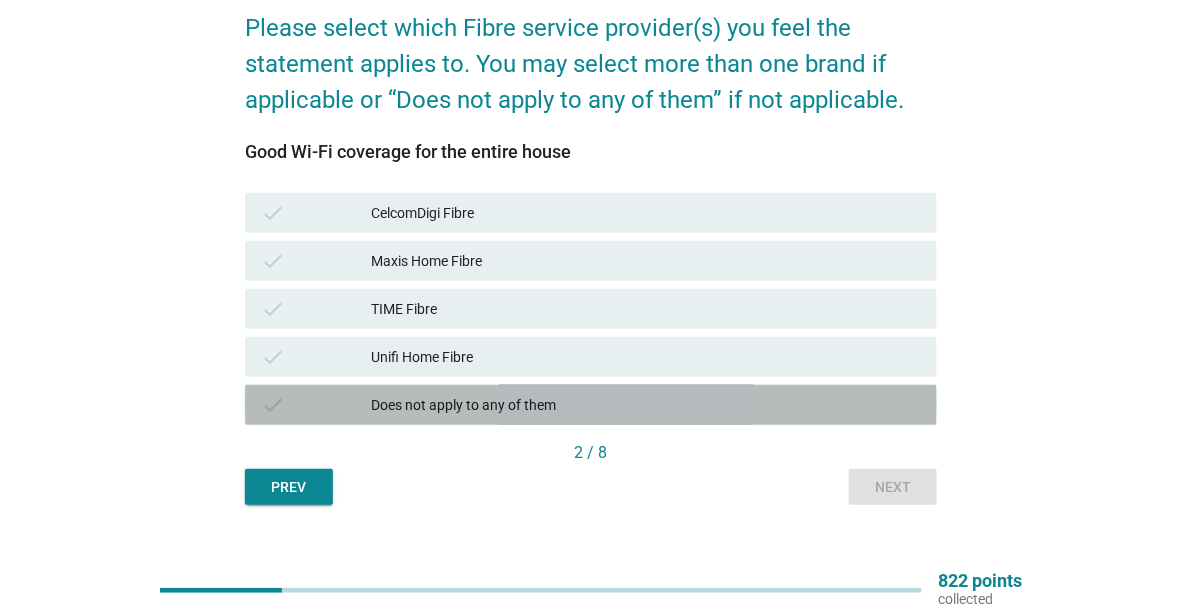 click on "check   Does not apply to any of them" at bounding box center (591, 405) 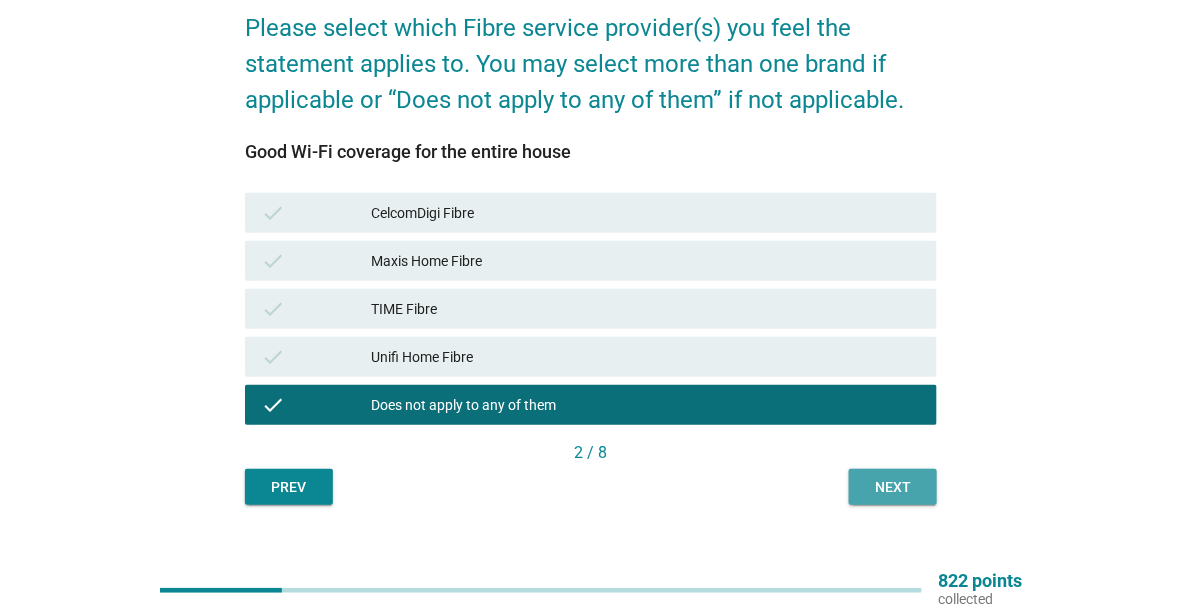 click on "Next" at bounding box center (893, 487) 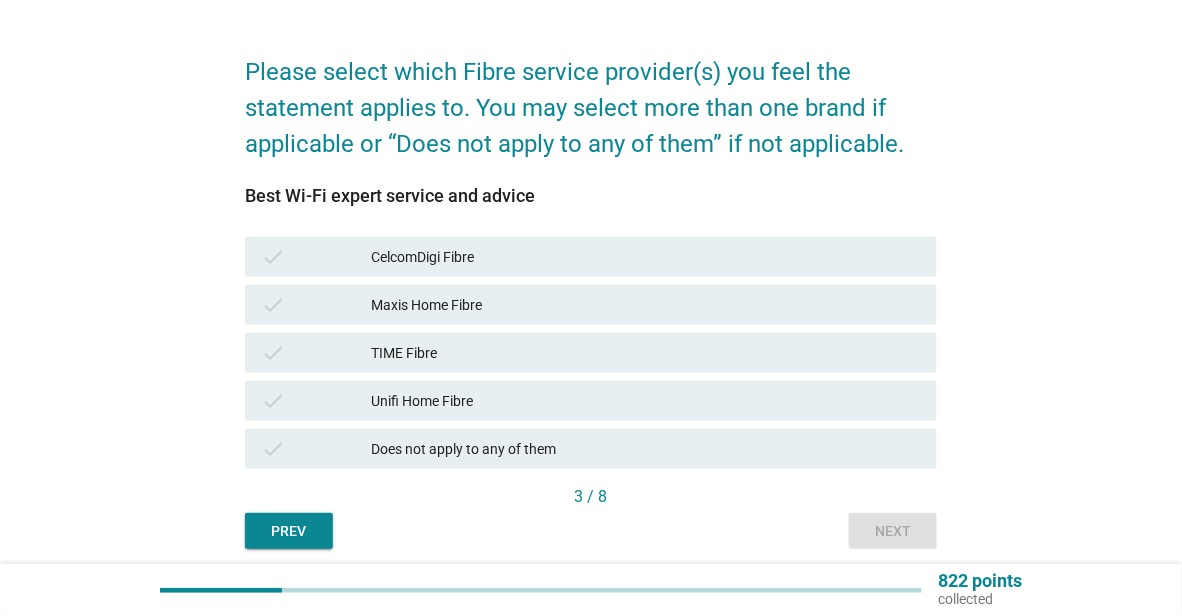scroll, scrollTop: 100, scrollLeft: 0, axis: vertical 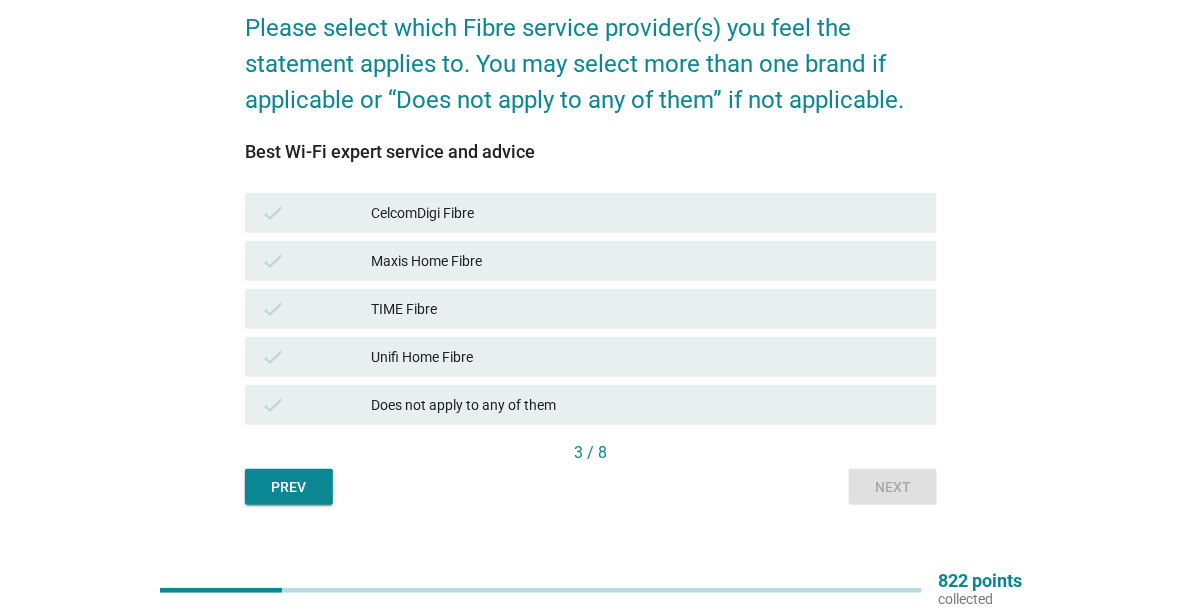 click on "Does not apply to any of them" at bounding box center [646, 405] 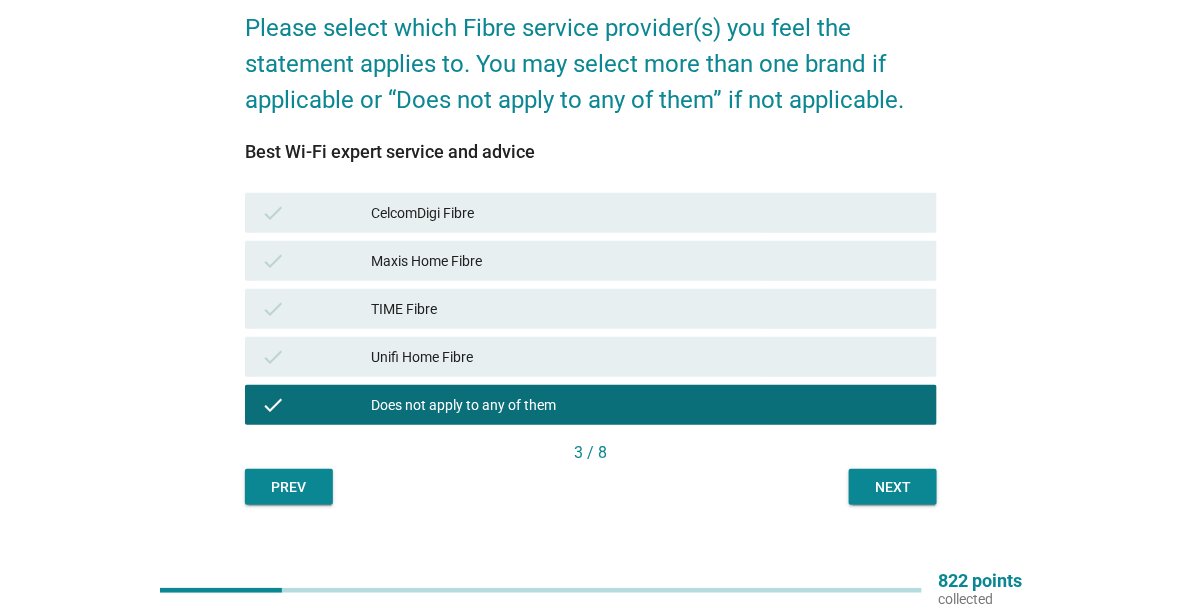 click on "check   Unifi Home Fibre" at bounding box center [591, 357] 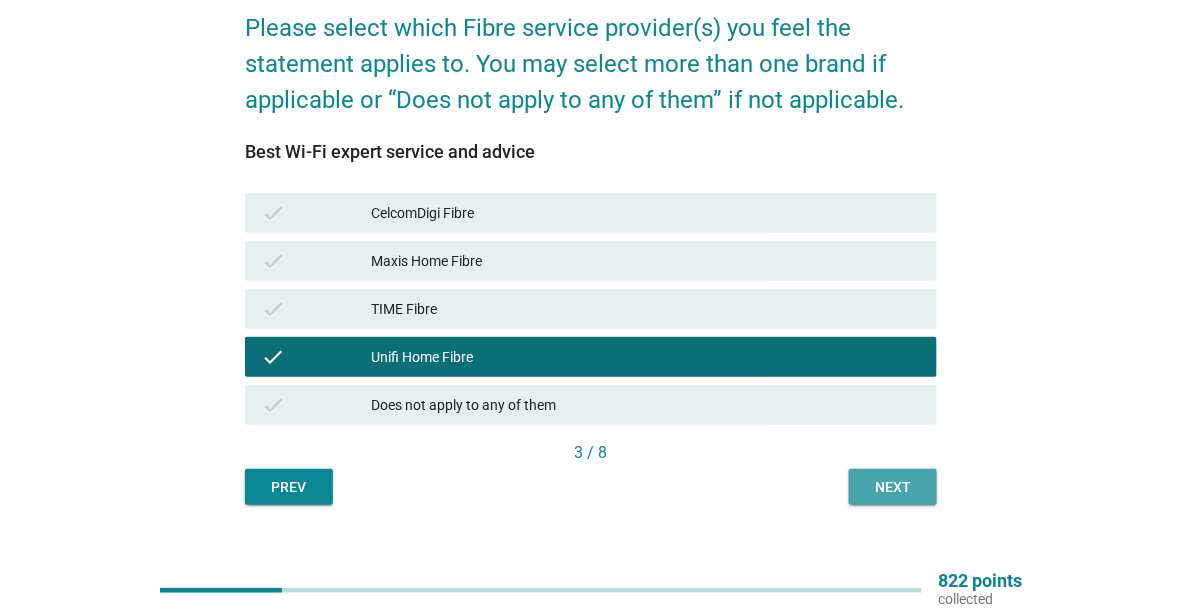click on "Next" at bounding box center [893, 487] 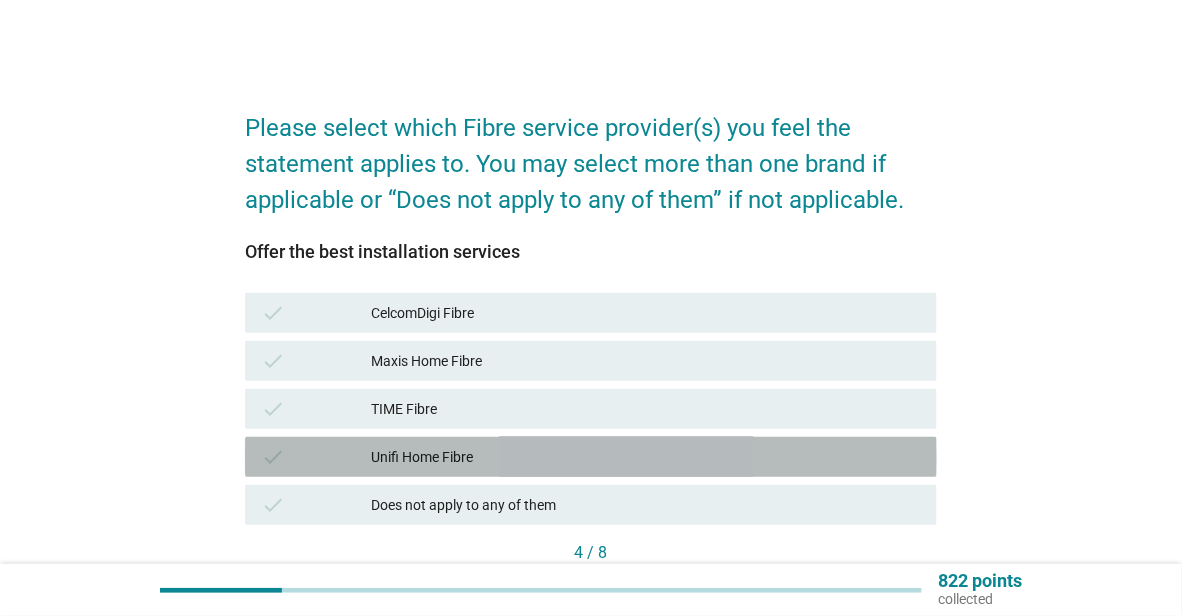 click on "Unifi Home Fibre" at bounding box center [646, 457] 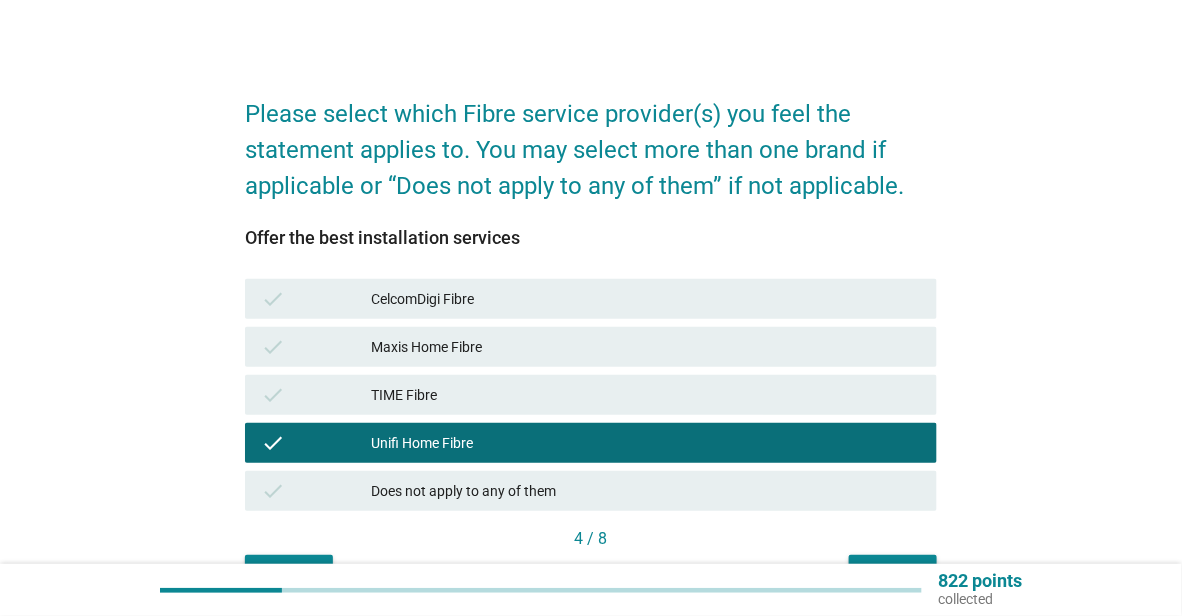 scroll, scrollTop: 130, scrollLeft: 0, axis: vertical 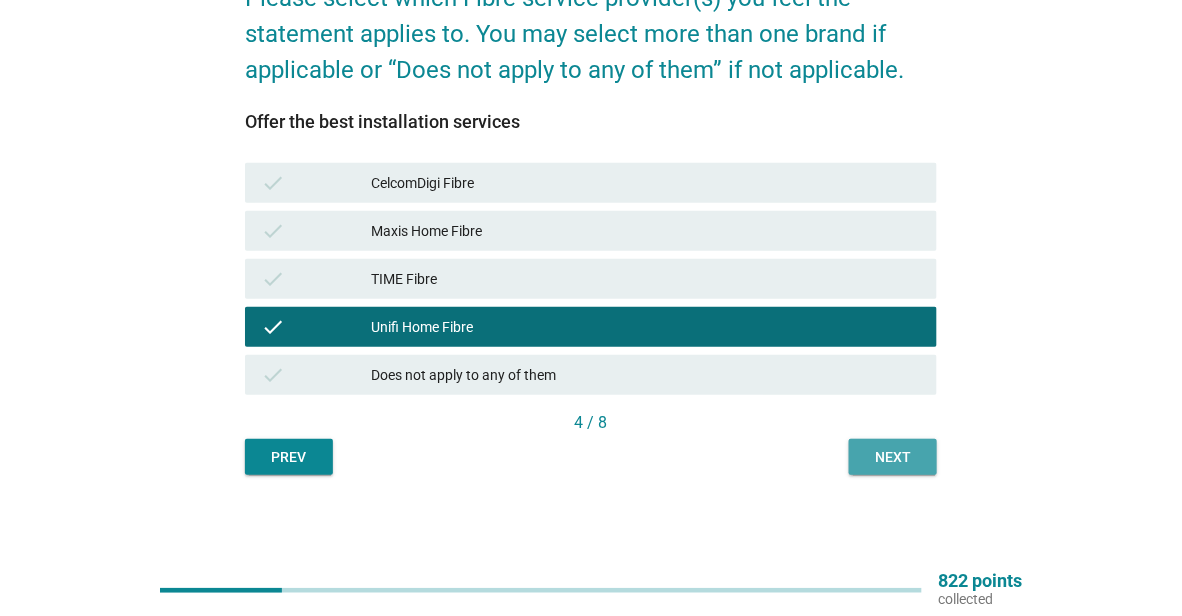 click on "Next" at bounding box center [893, 457] 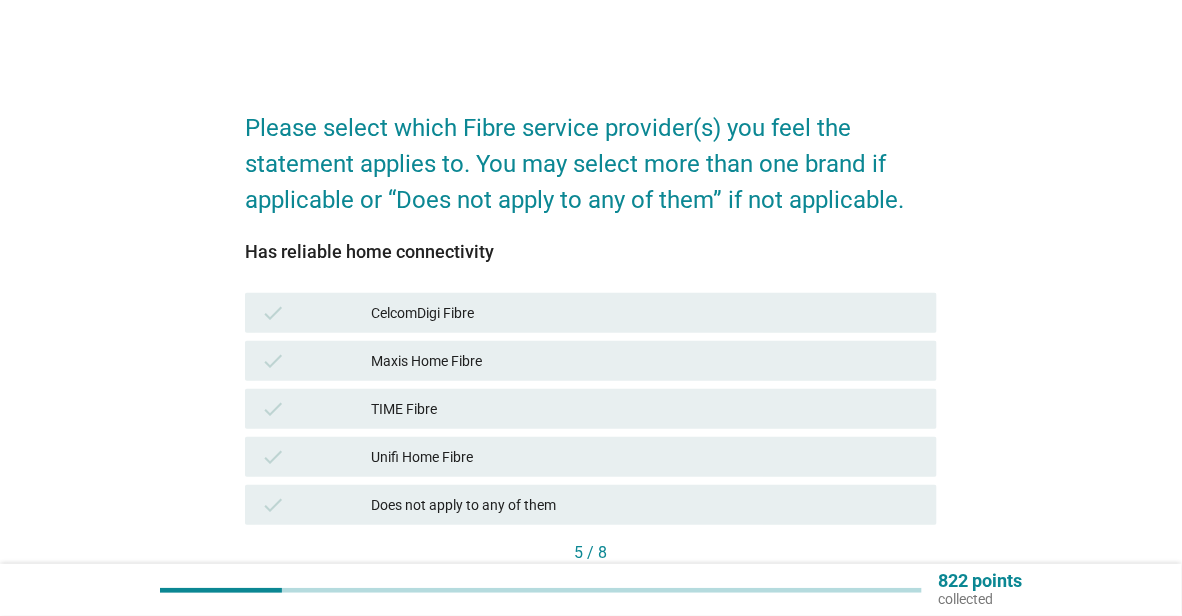 click on "Unifi Home Fibre" at bounding box center [646, 457] 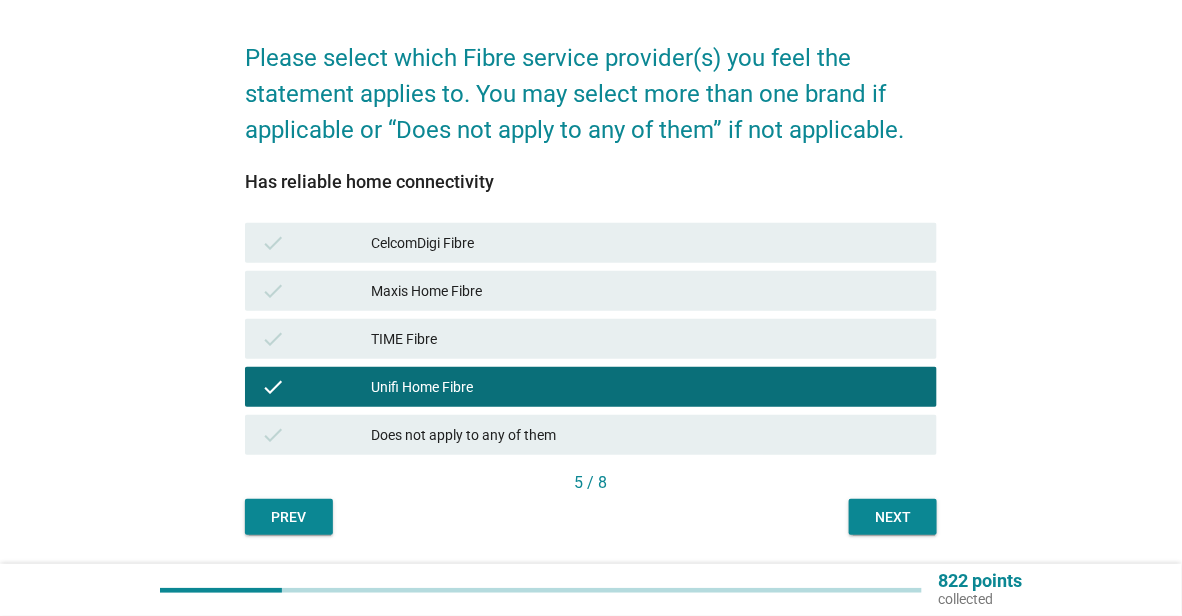 scroll, scrollTop: 100, scrollLeft: 0, axis: vertical 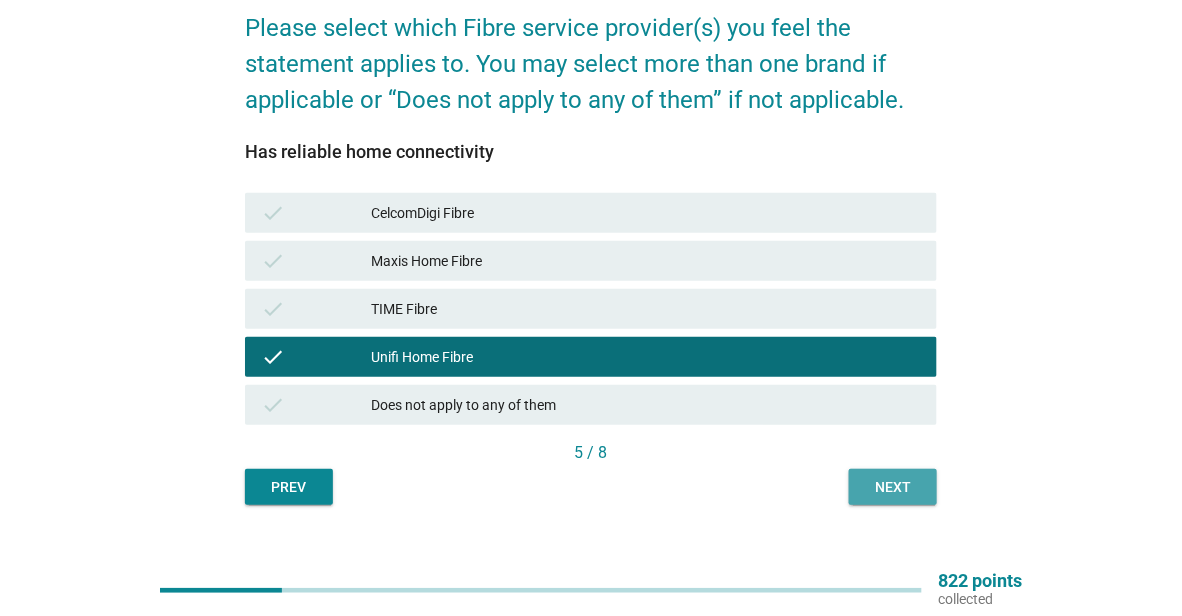 click on "Next" at bounding box center [893, 487] 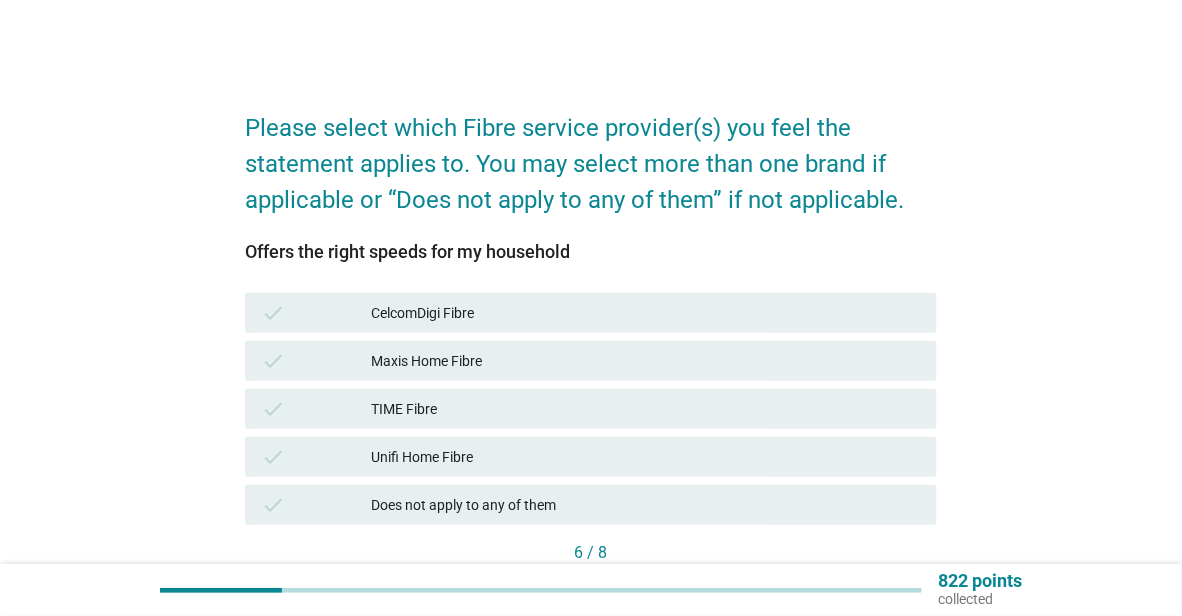 click on "Unifi Home Fibre" at bounding box center (646, 457) 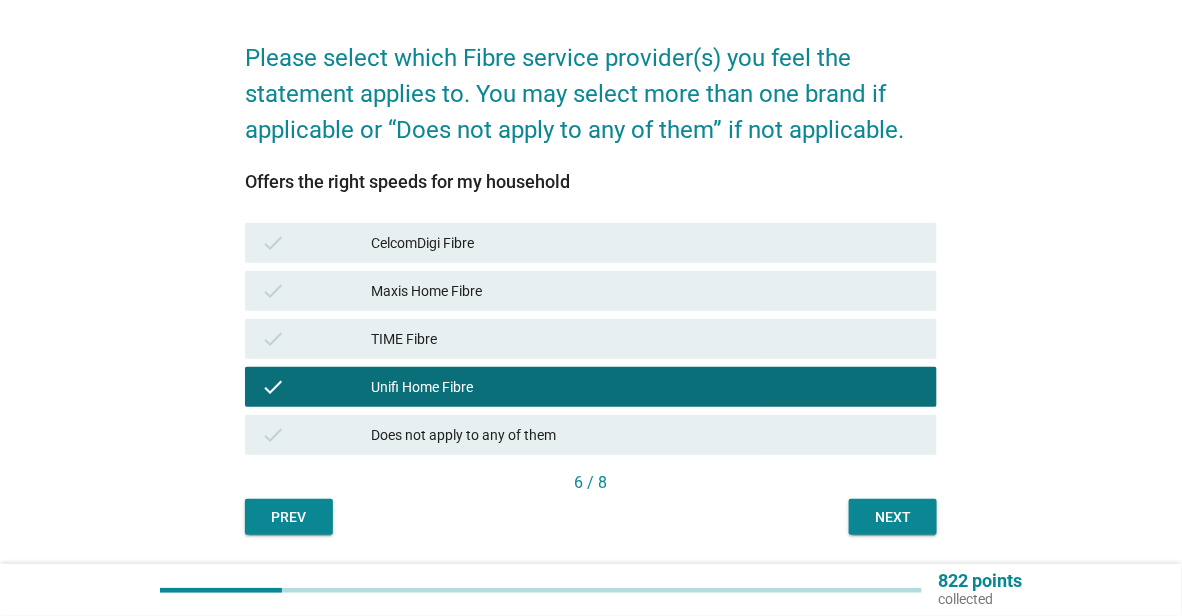 scroll, scrollTop: 130, scrollLeft: 0, axis: vertical 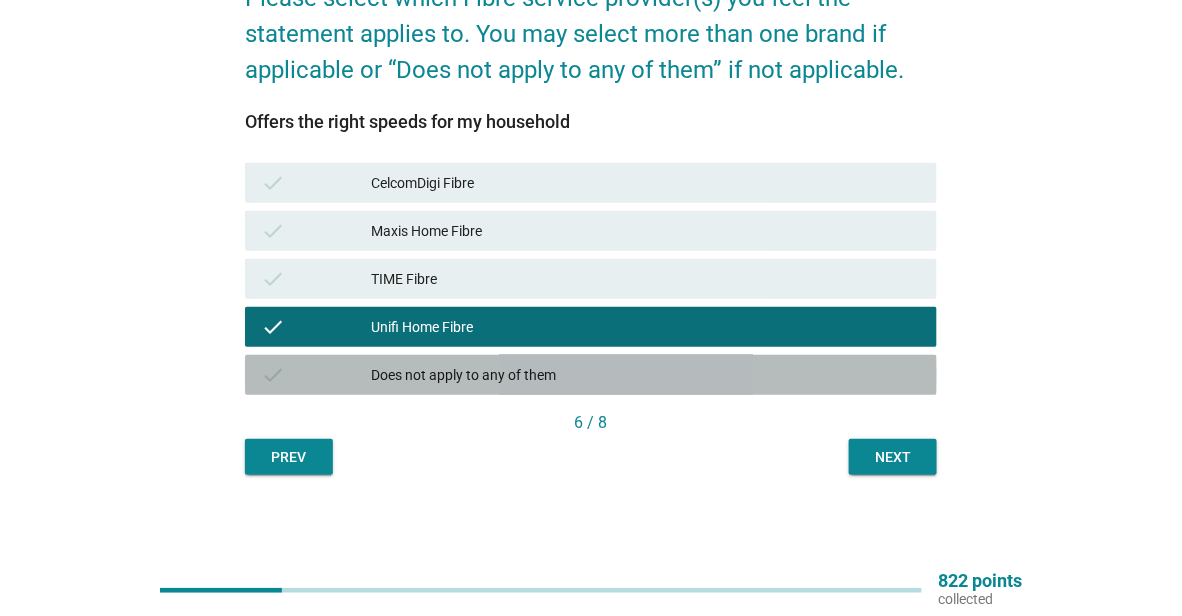 click on "Does not apply to any of them" at bounding box center [646, 375] 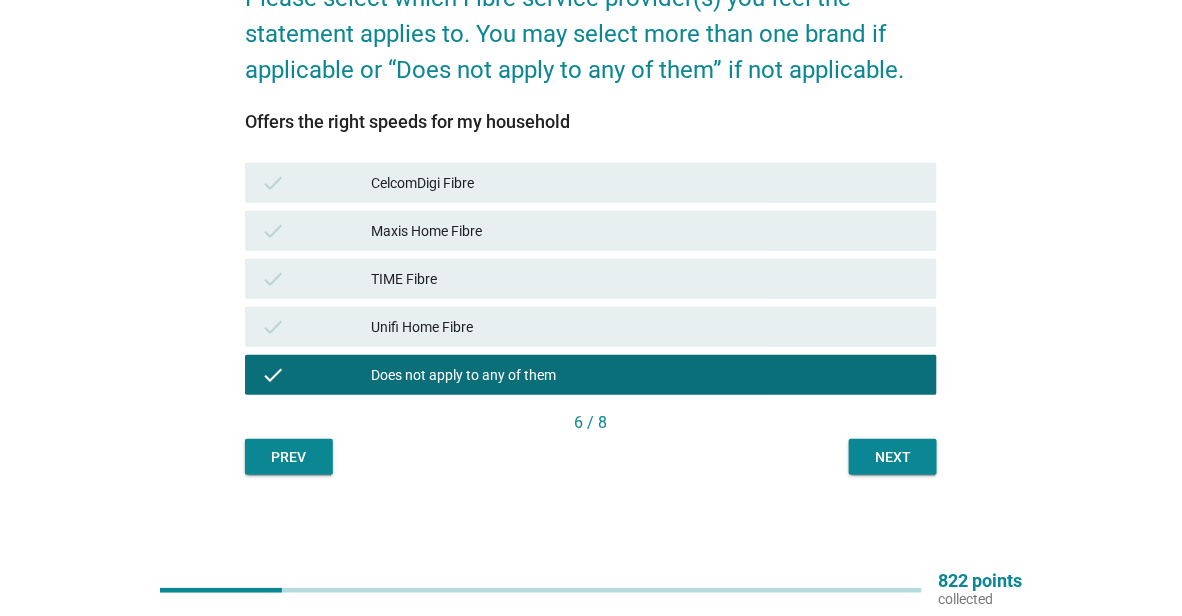 click on "Unifi Home Fibre" at bounding box center (646, 327) 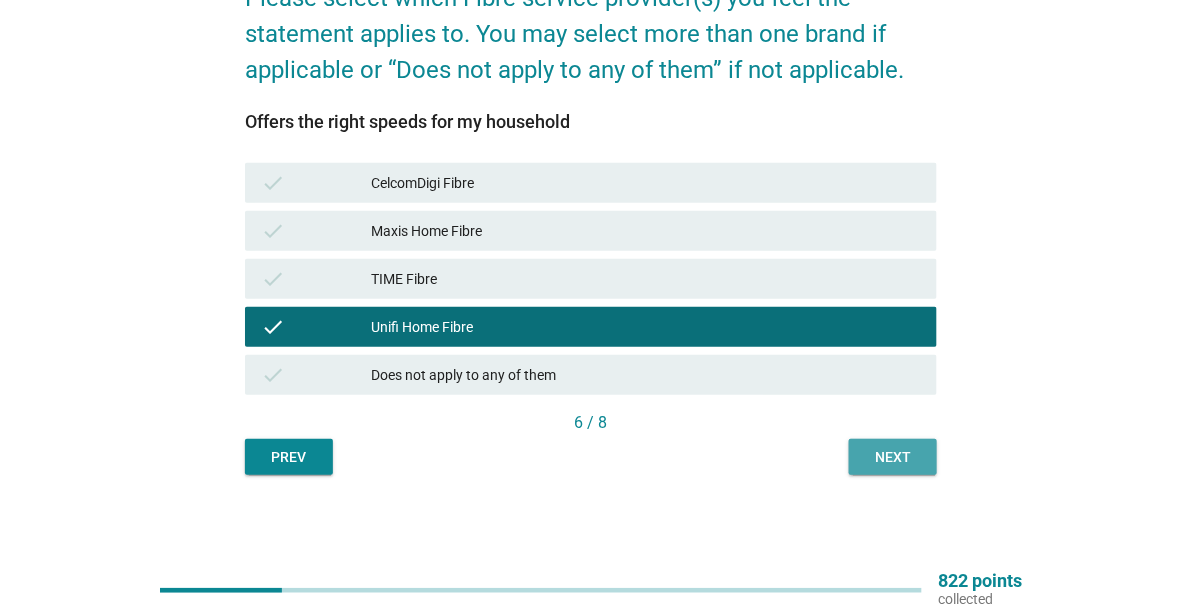 click on "Next" at bounding box center (893, 457) 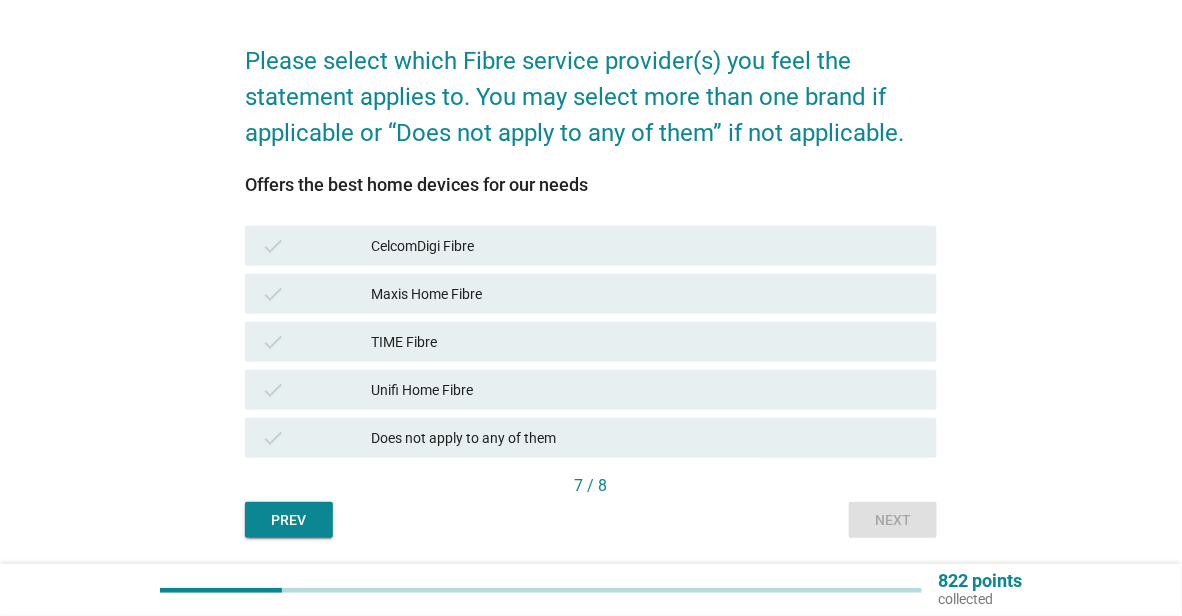 scroll, scrollTop: 130, scrollLeft: 0, axis: vertical 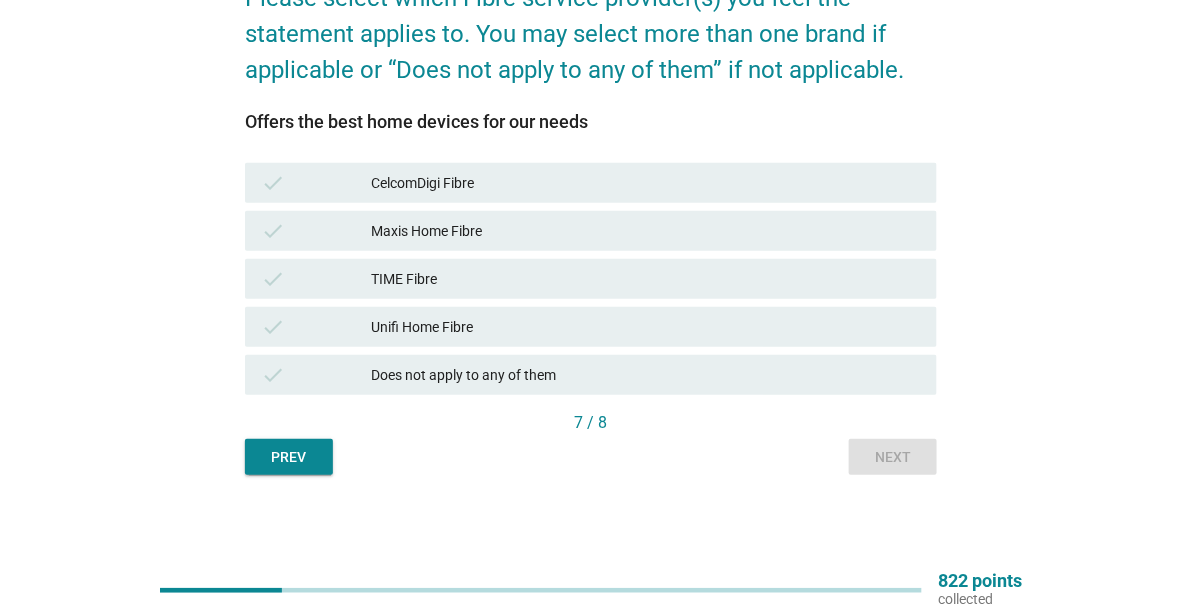click on "Unifi Home Fibre" at bounding box center (646, 327) 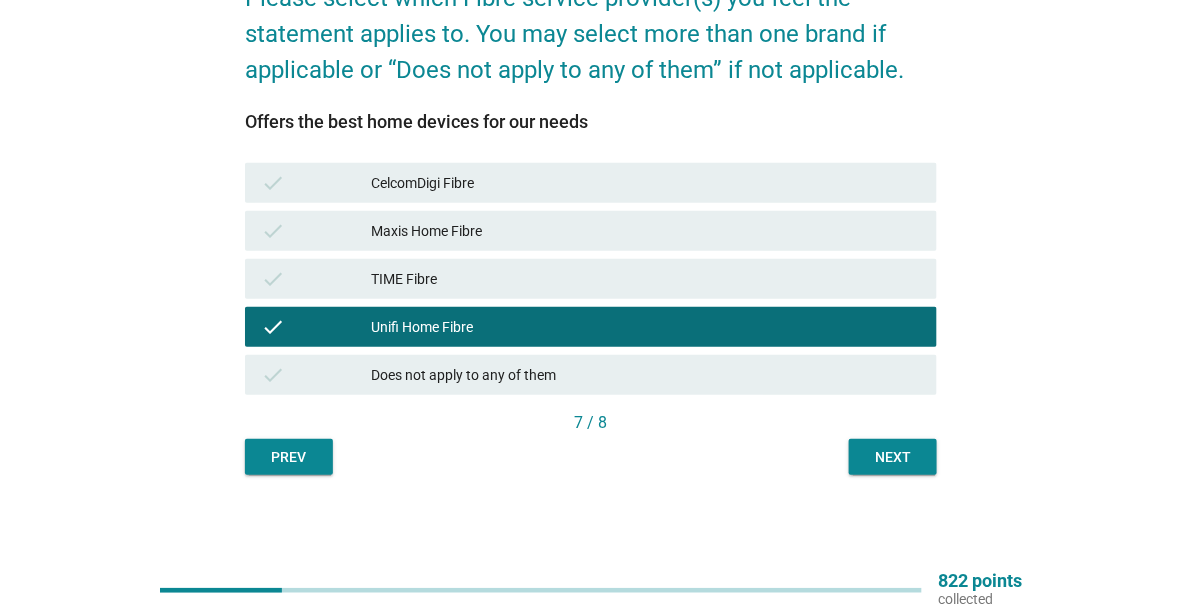 click on "Next" at bounding box center (893, 457) 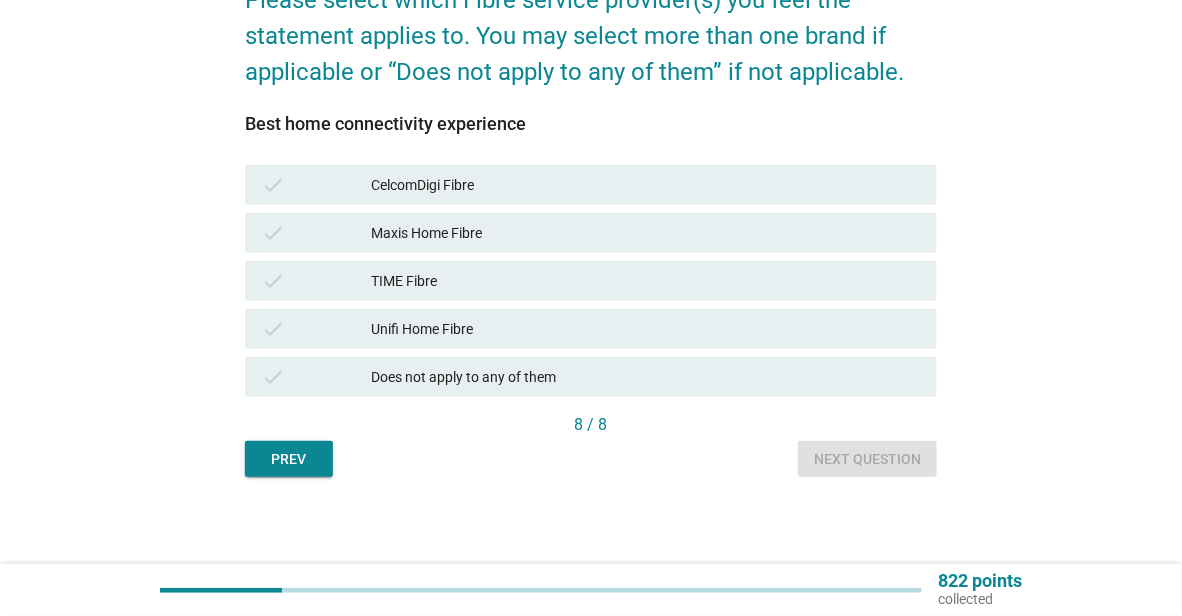 scroll, scrollTop: 130, scrollLeft: 0, axis: vertical 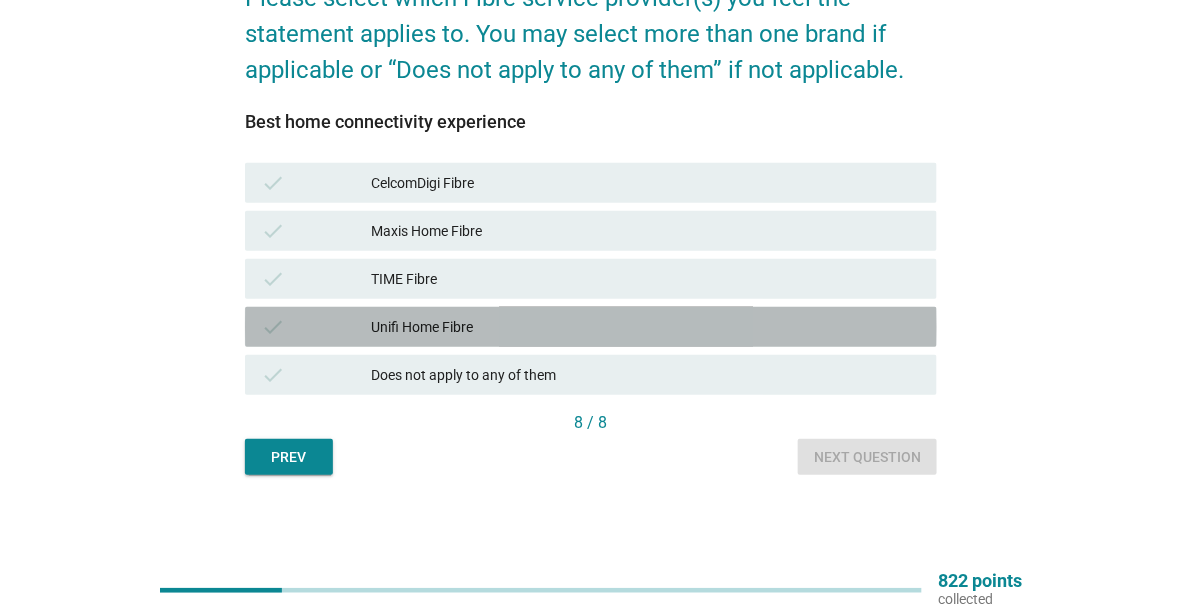 click on "Unifi Home Fibre" at bounding box center [646, 327] 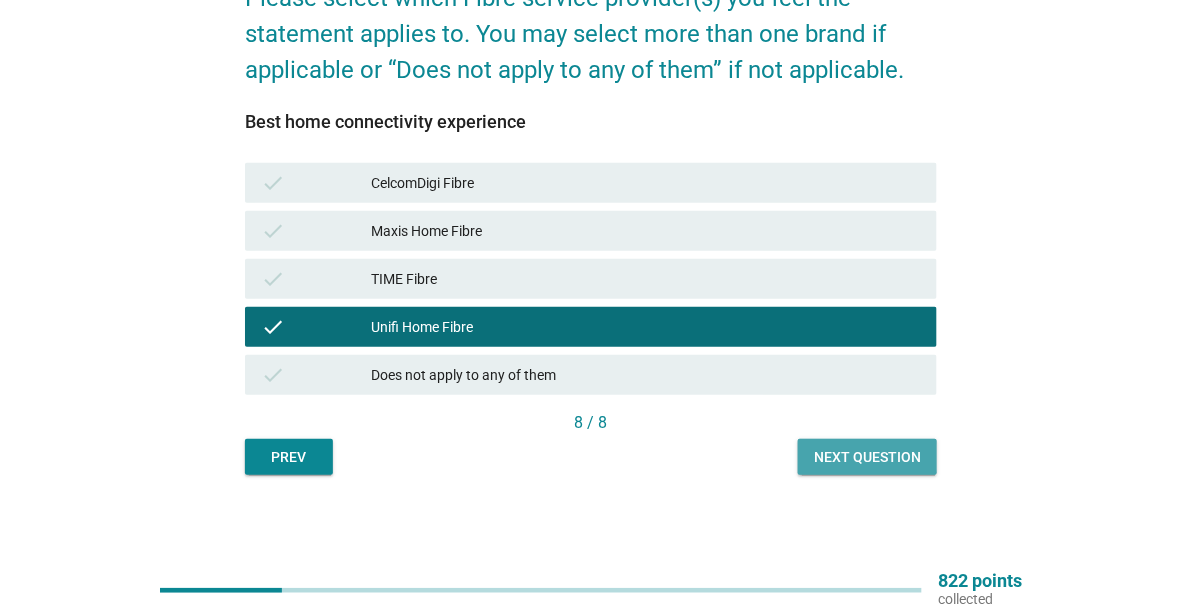 click on "Next question" at bounding box center (867, 457) 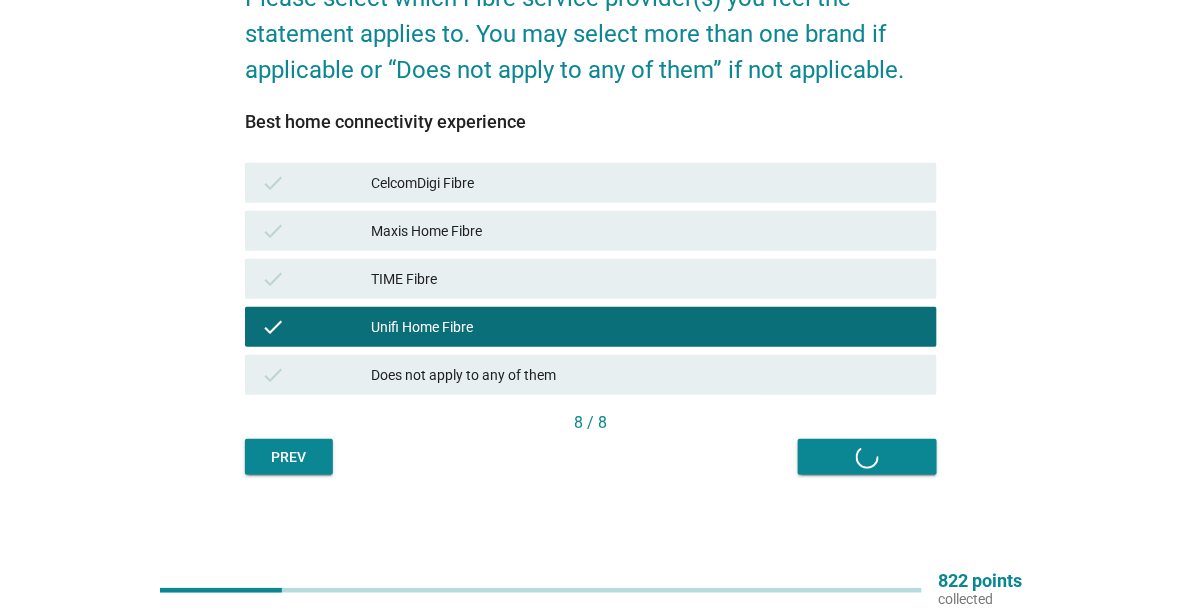 scroll, scrollTop: 0, scrollLeft: 0, axis: both 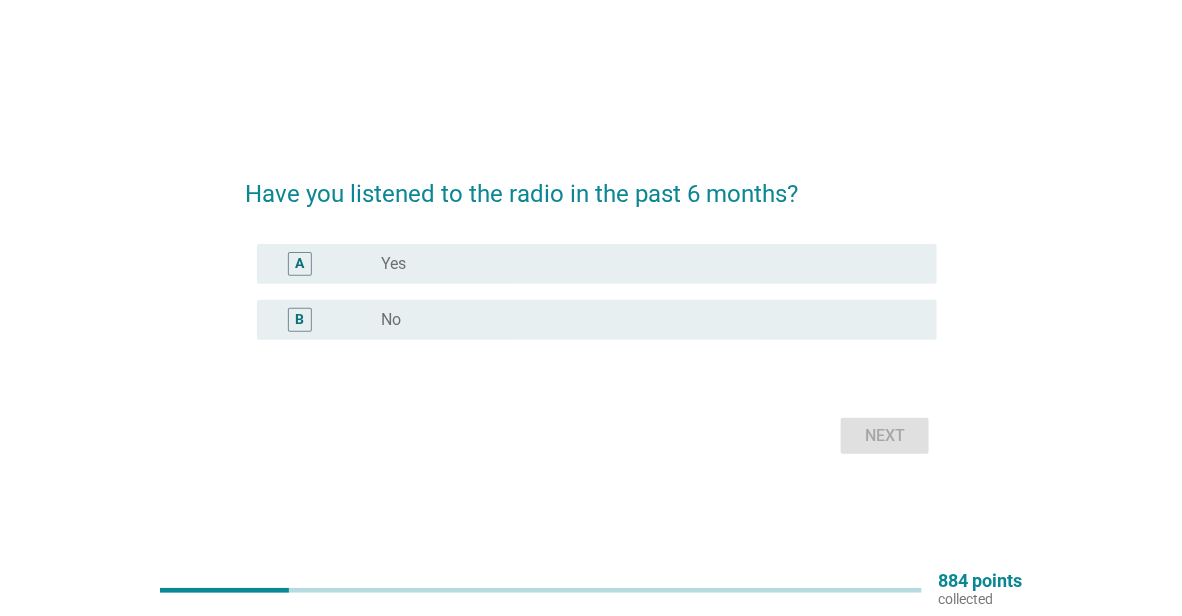 click on "radio_button_unchecked No" at bounding box center [651, 320] 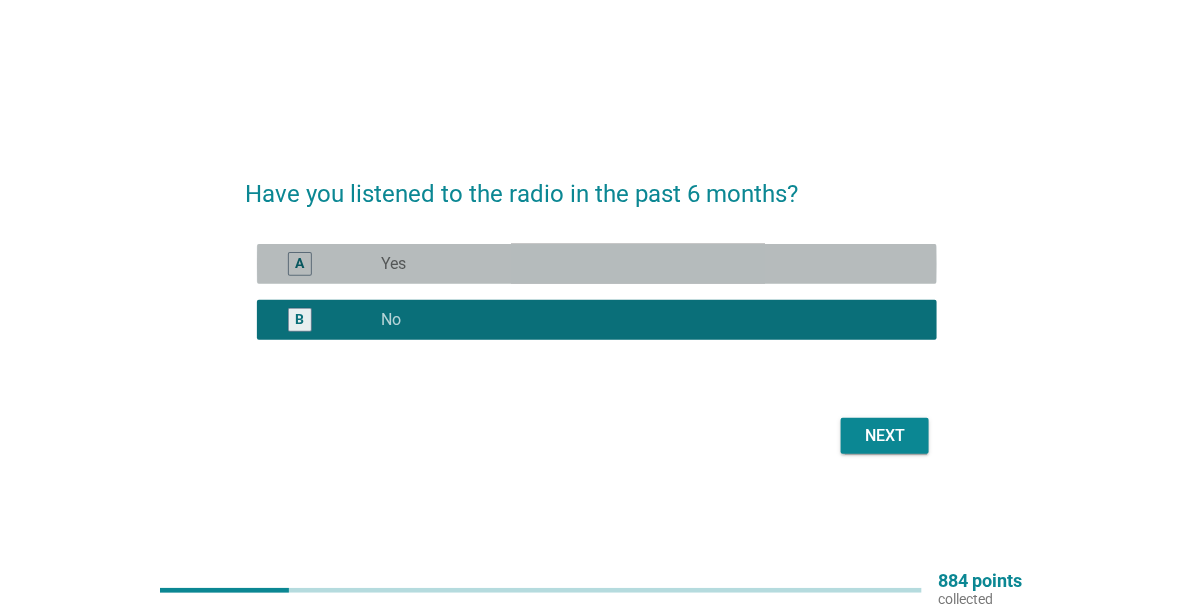 click on "radio_button_unchecked Yes" at bounding box center (643, 264) 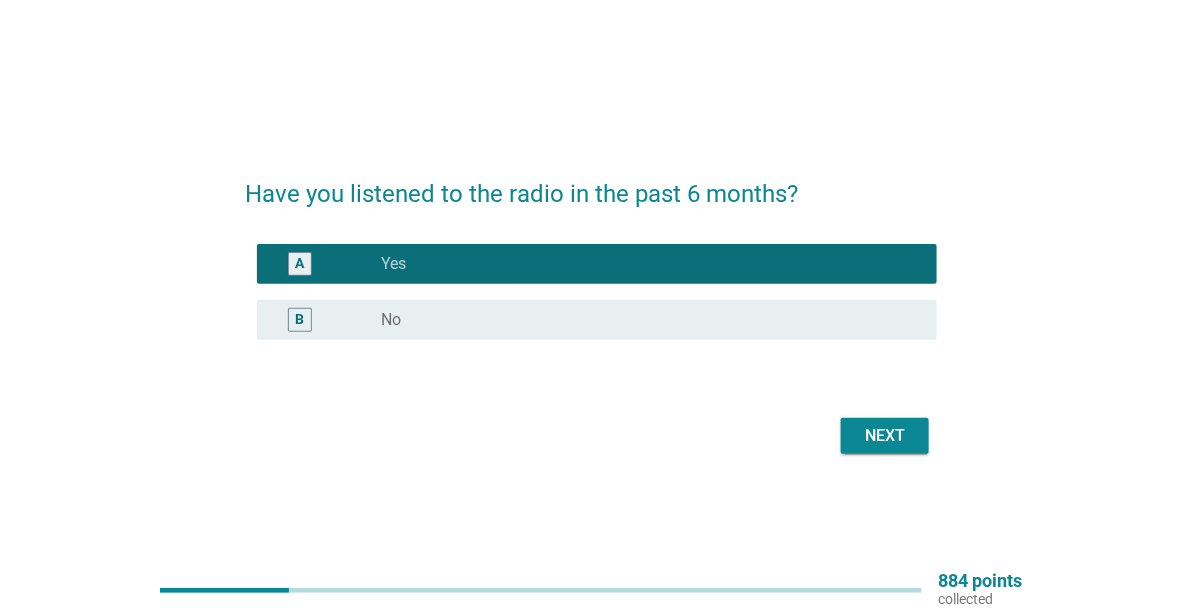 click on "Next" at bounding box center [885, 436] 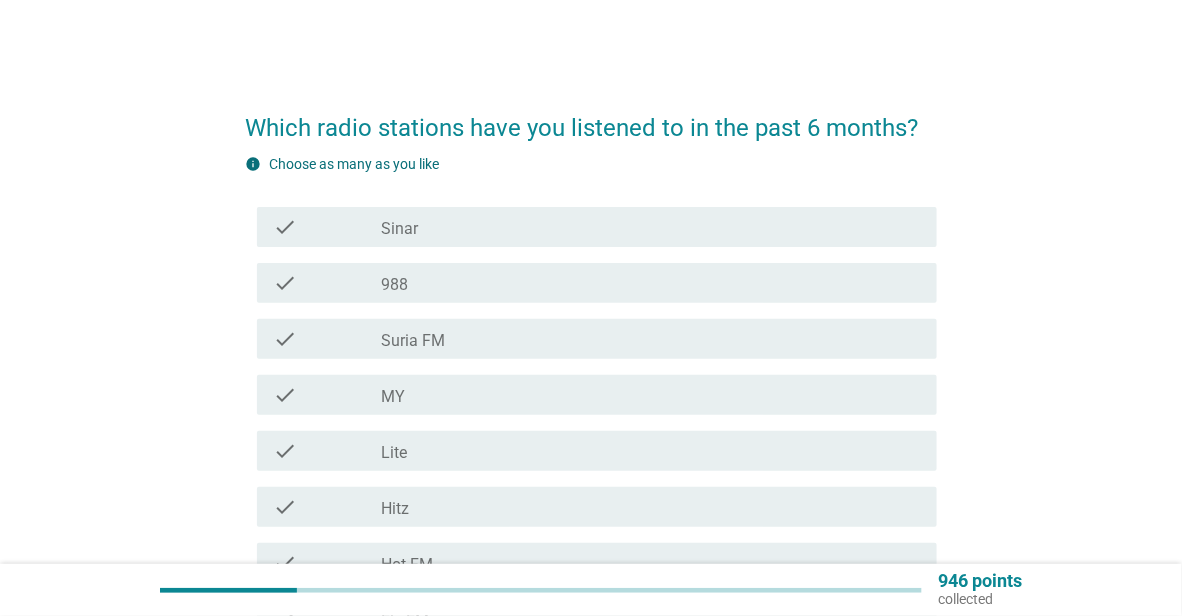 scroll, scrollTop: 596, scrollLeft: 0, axis: vertical 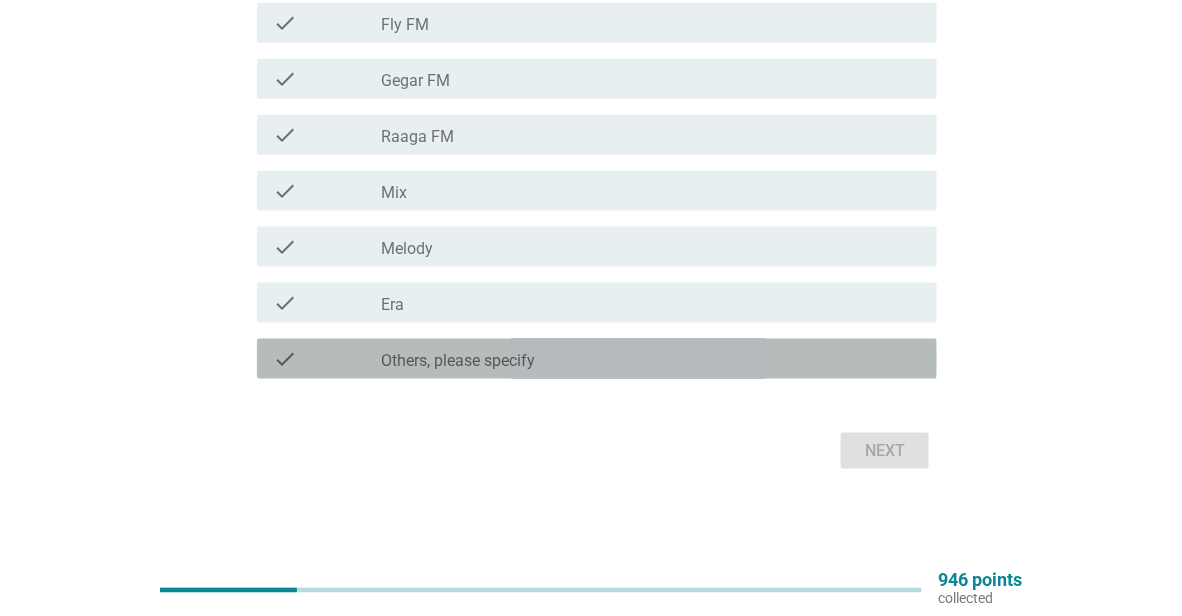click on "check_box_outline_blank Others, please specify" at bounding box center [651, 359] 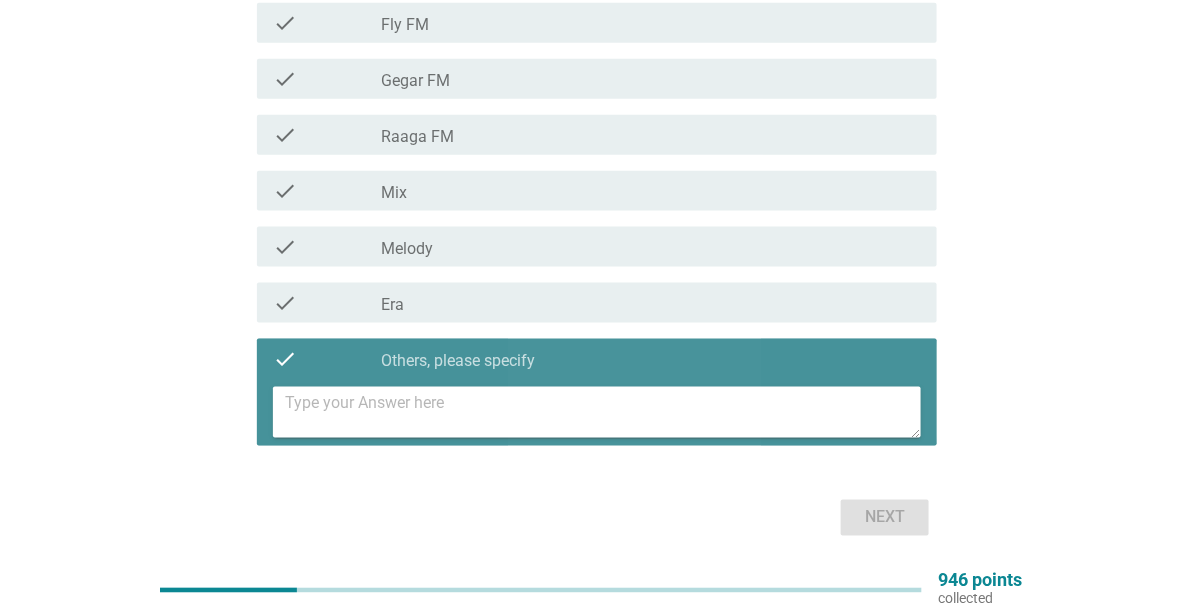 click at bounding box center [603, 412] 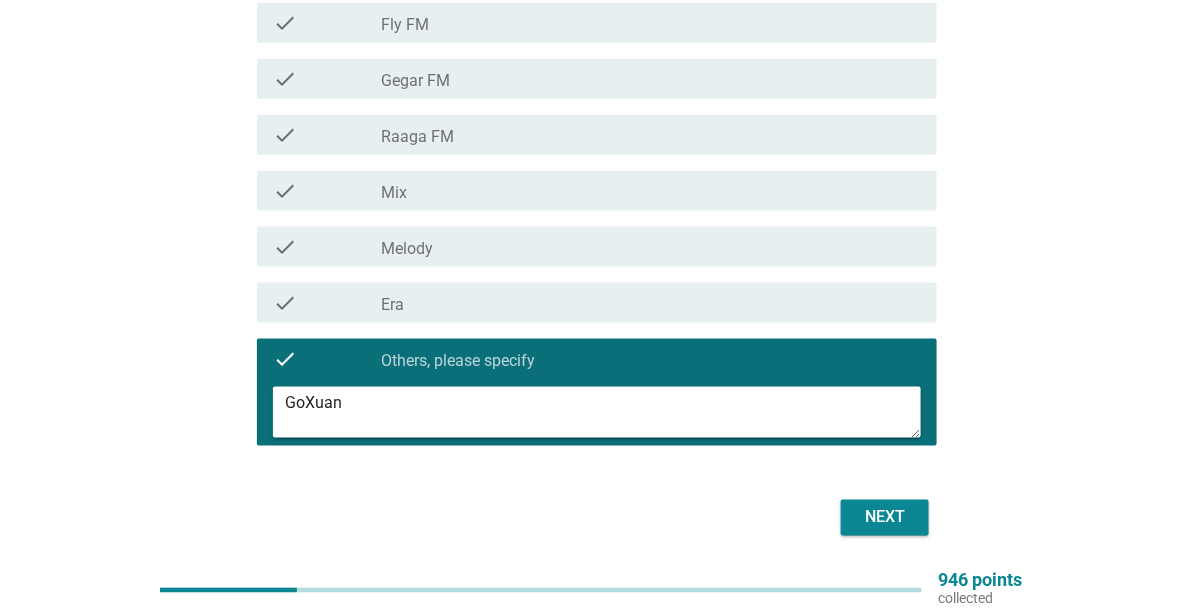 type on "GoXuan" 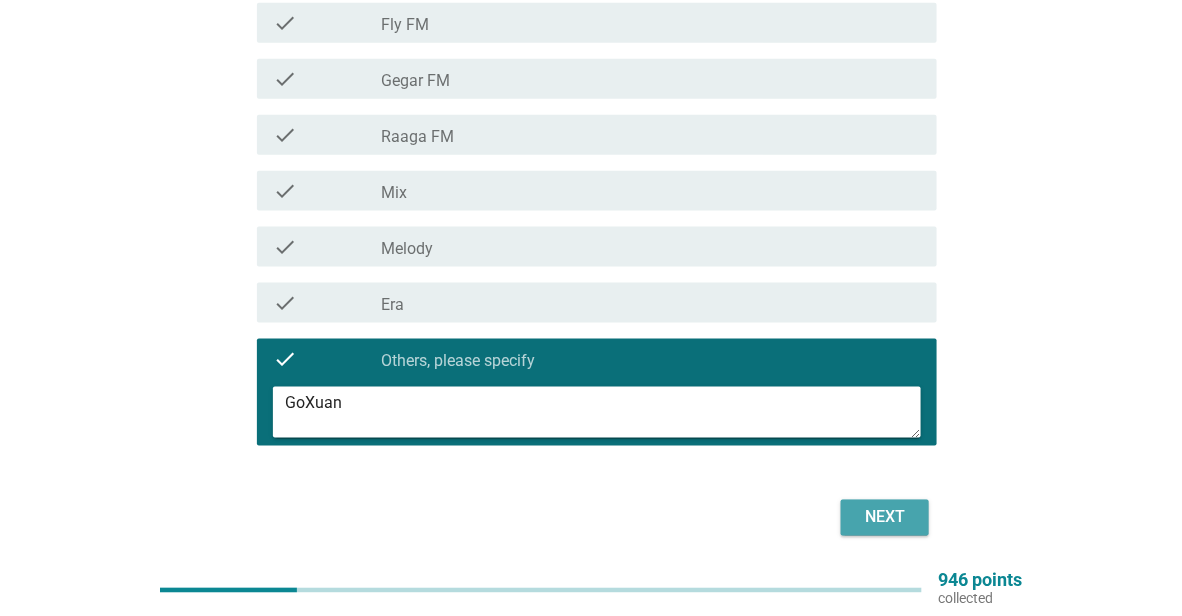 click on "Next" at bounding box center [885, 518] 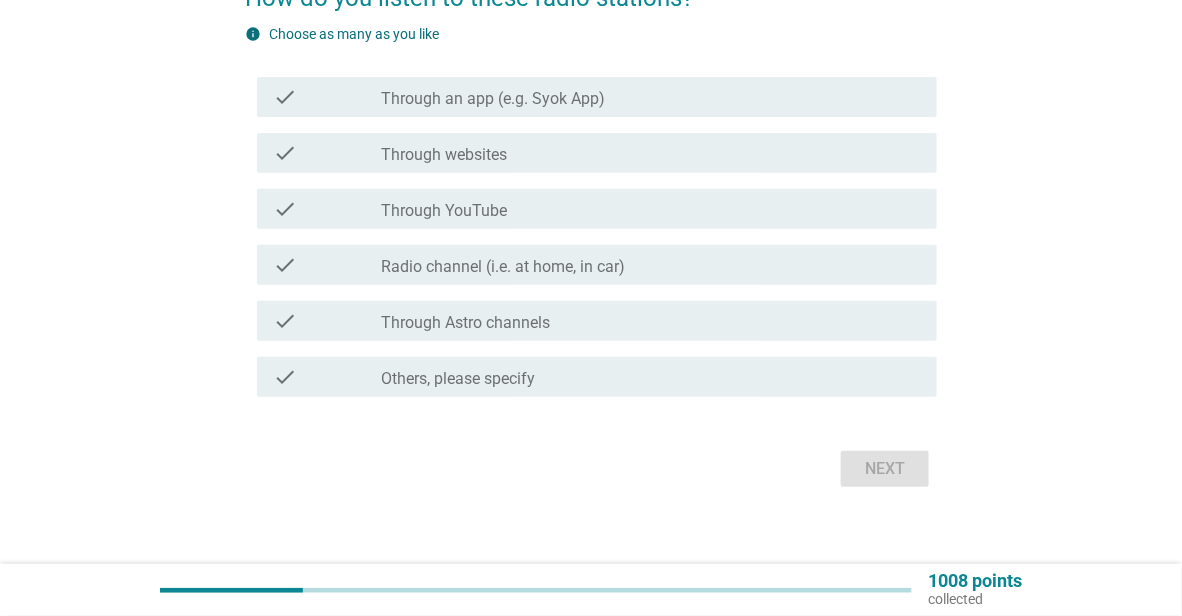 scroll, scrollTop: 148, scrollLeft: 0, axis: vertical 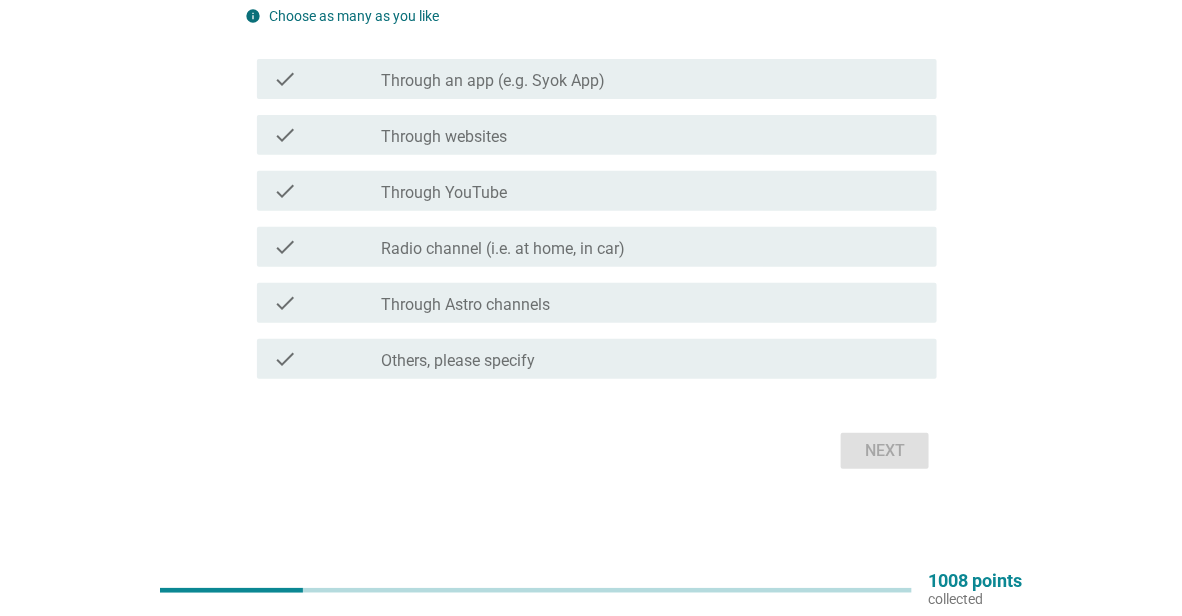 click on "Radio channel (i.e. at home, in car)" at bounding box center (503, 249) 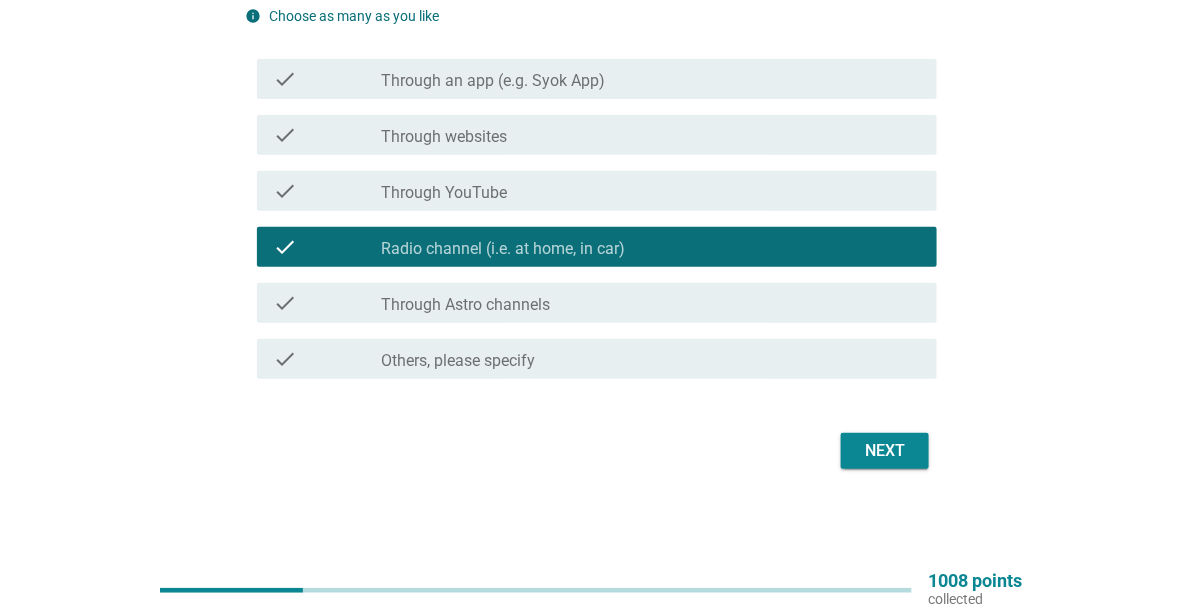 click on "Next" at bounding box center [885, 451] 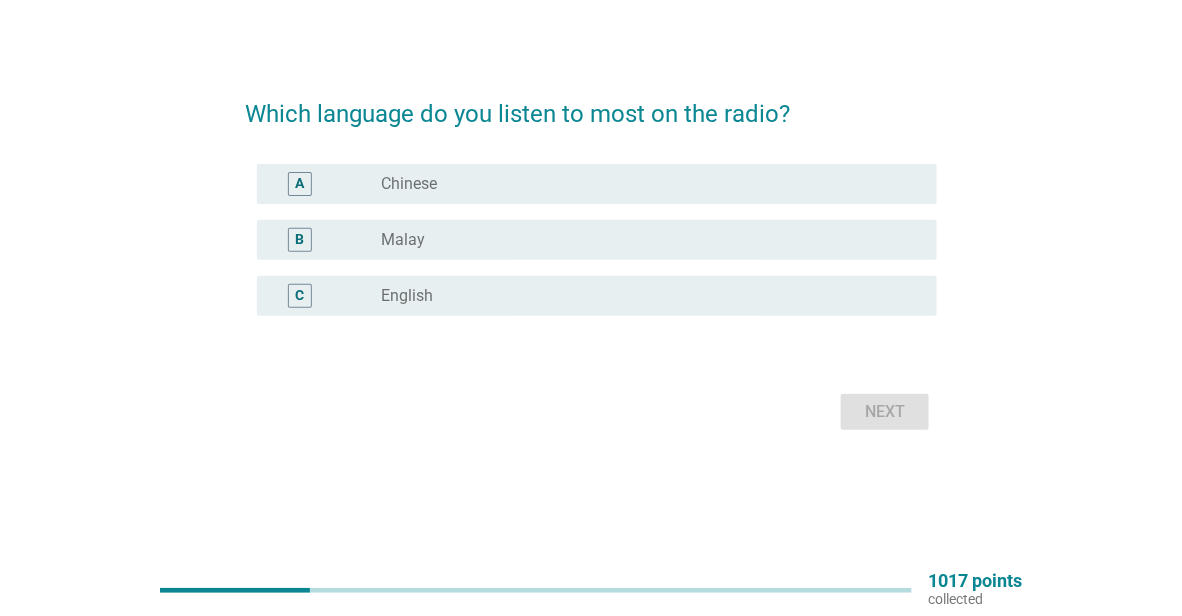 scroll, scrollTop: 0, scrollLeft: 0, axis: both 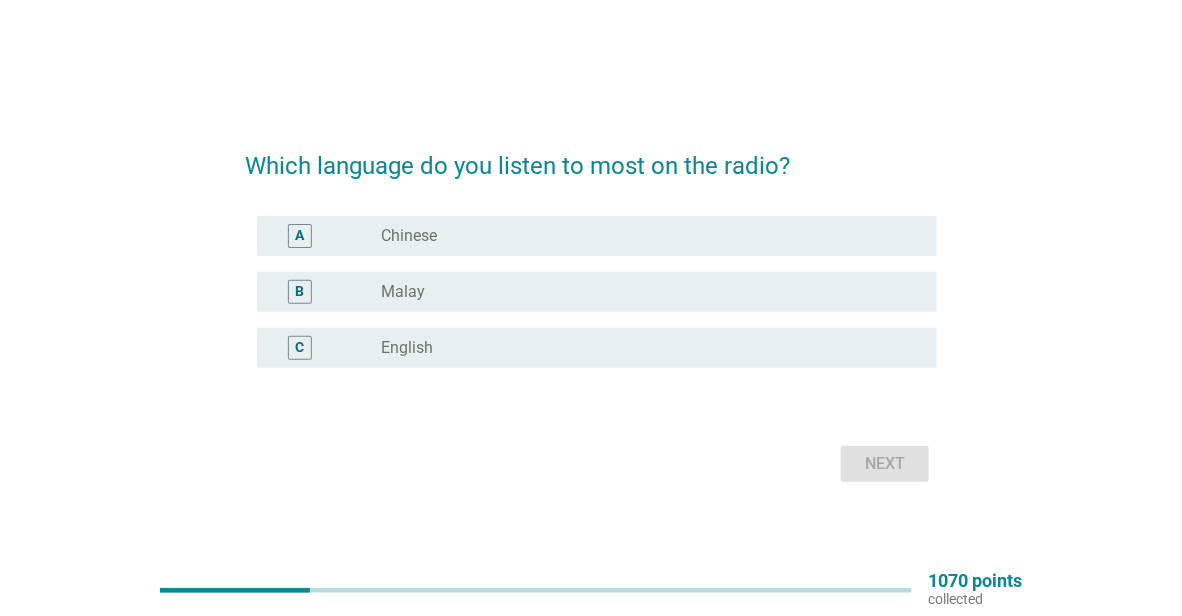 click on "radio_button_unchecked Chinese" at bounding box center (651, 236) 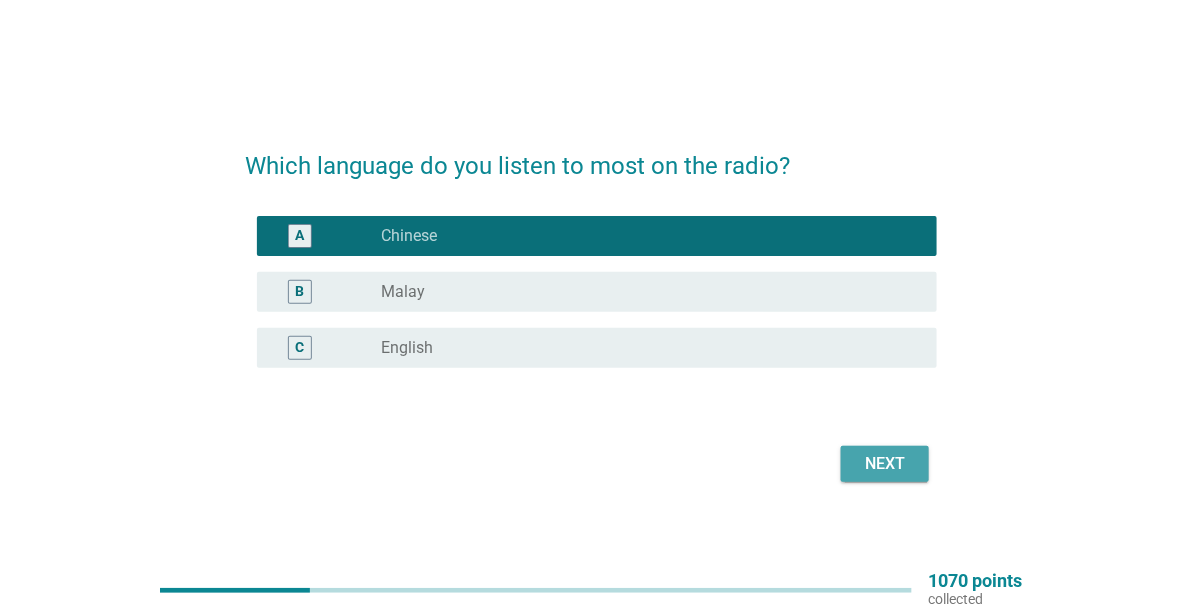 click on "Next" at bounding box center [885, 464] 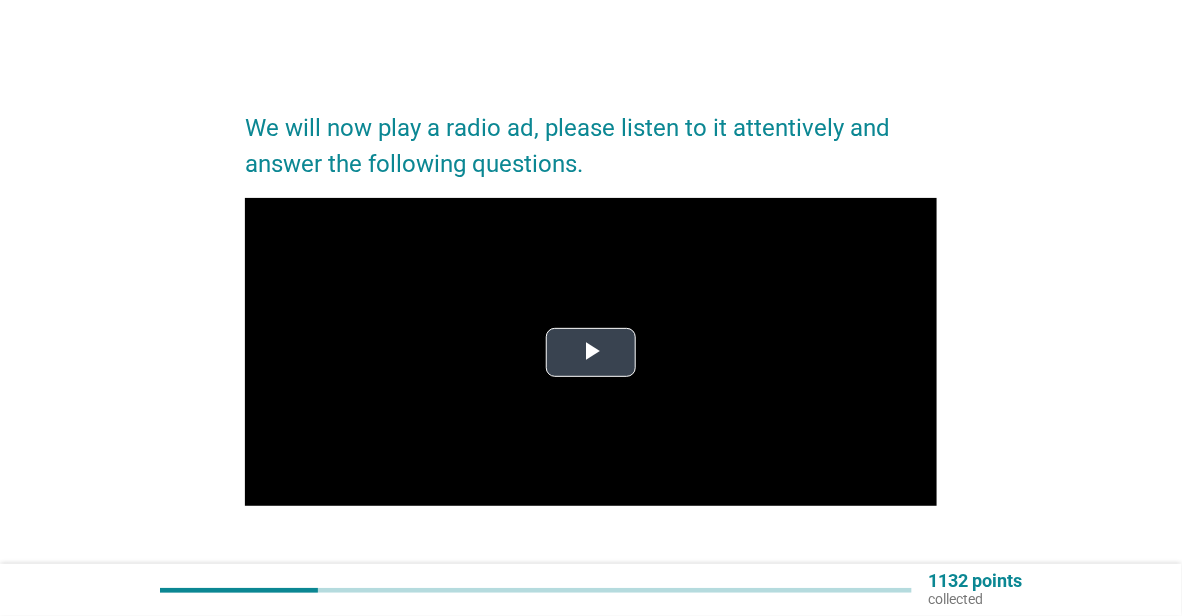 click at bounding box center (591, 352) 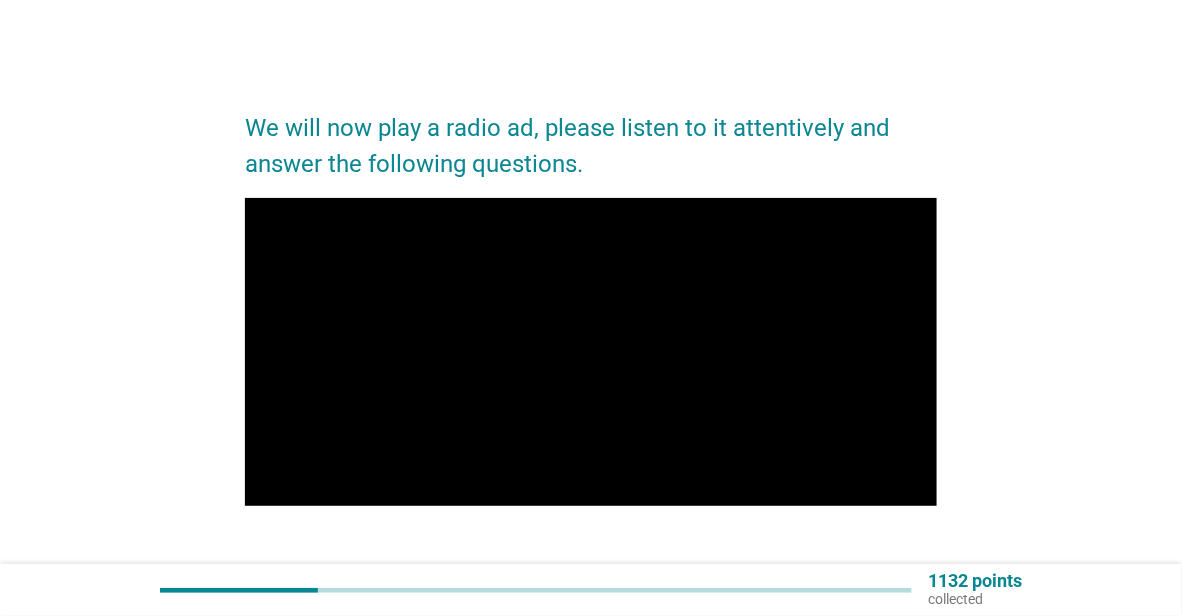 scroll, scrollTop: 135, scrollLeft: 0, axis: vertical 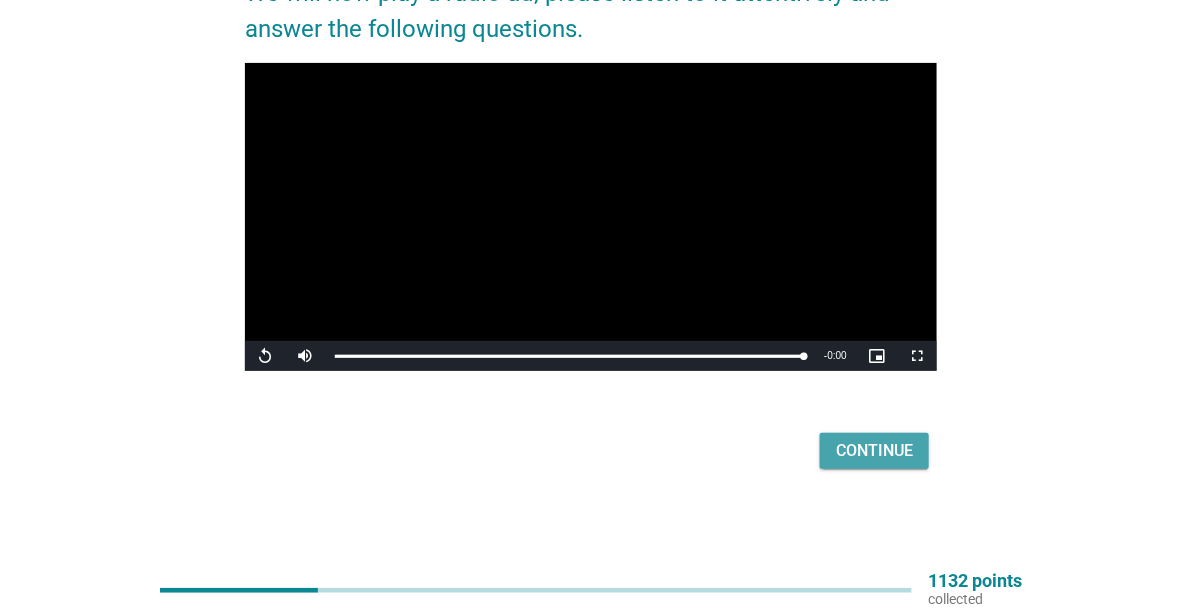 click on "Continue" at bounding box center (874, 451) 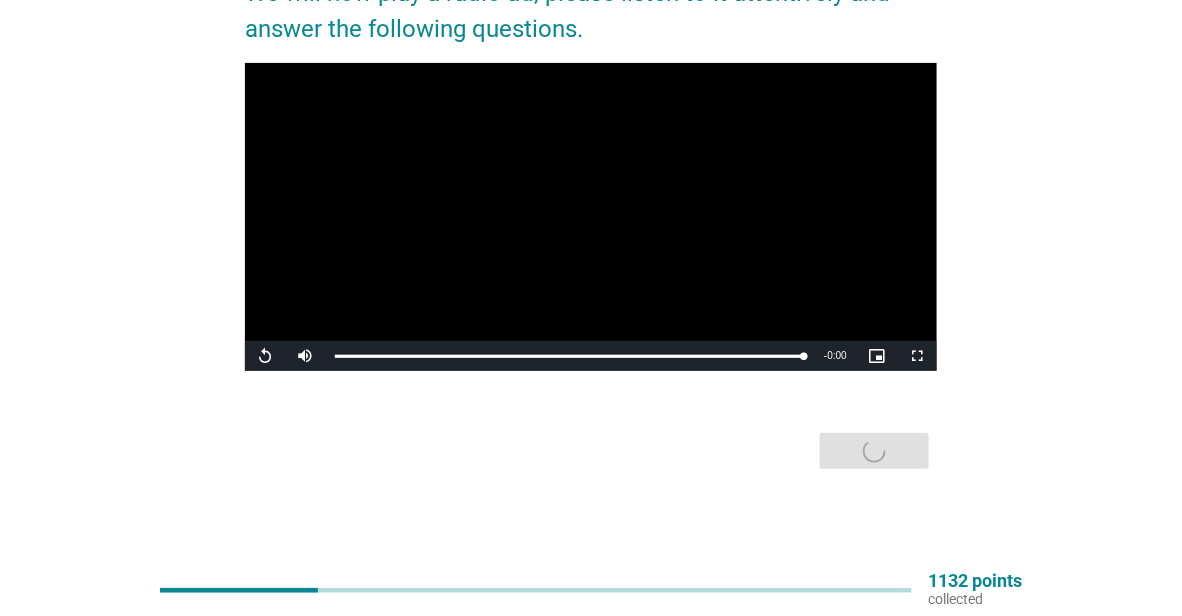 scroll, scrollTop: 0, scrollLeft: 0, axis: both 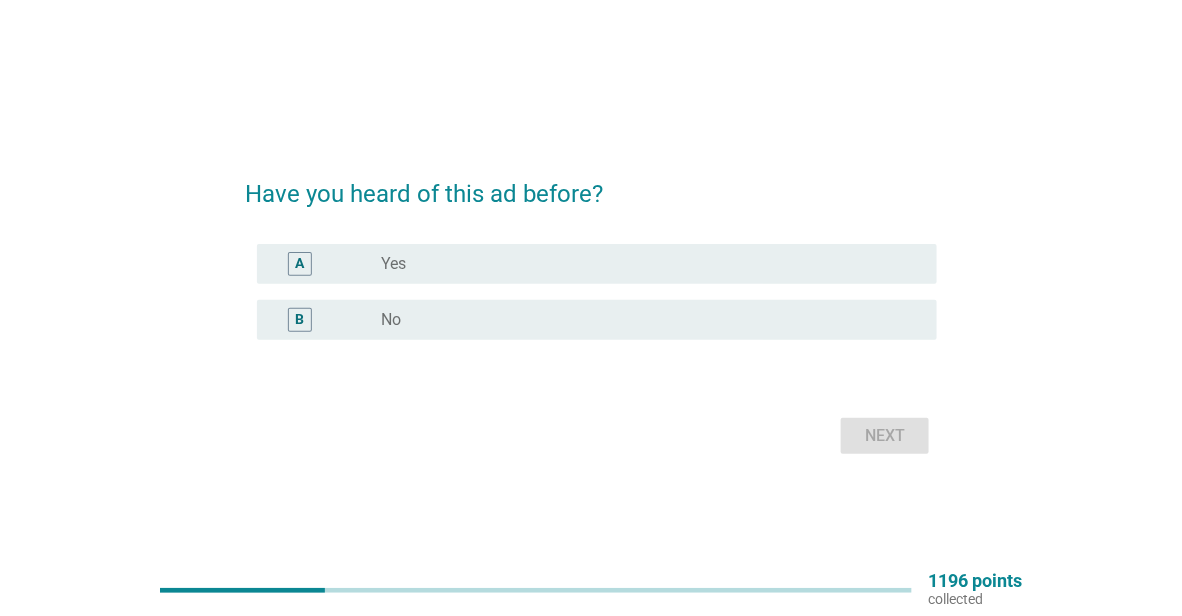 click on "radio_button_unchecked Yes" at bounding box center [643, 264] 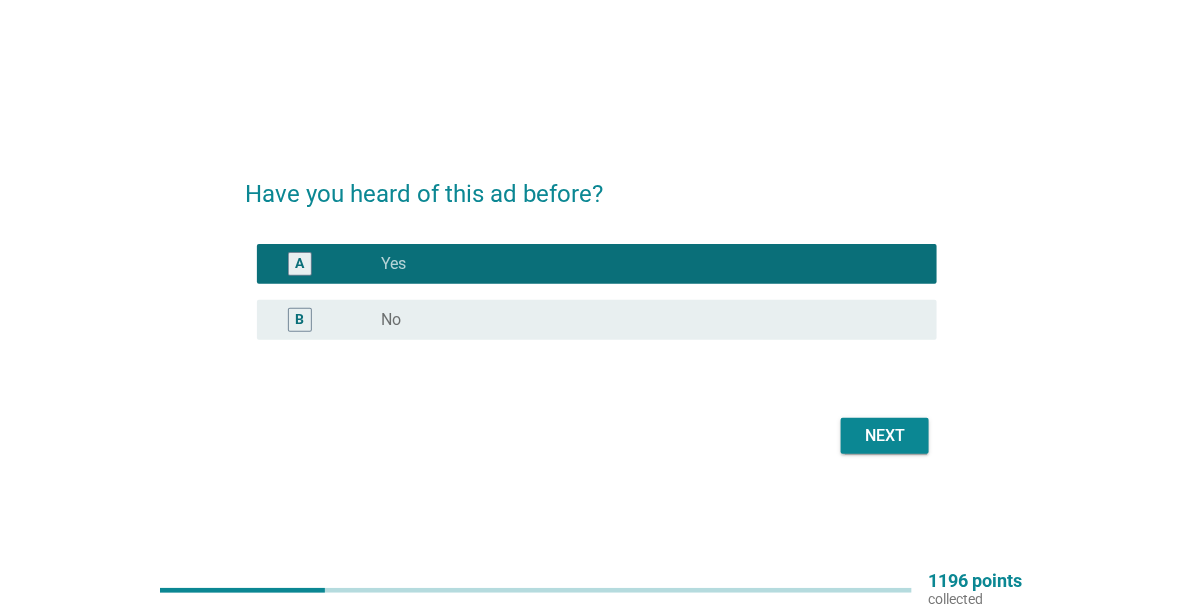 click on "Next" at bounding box center (885, 436) 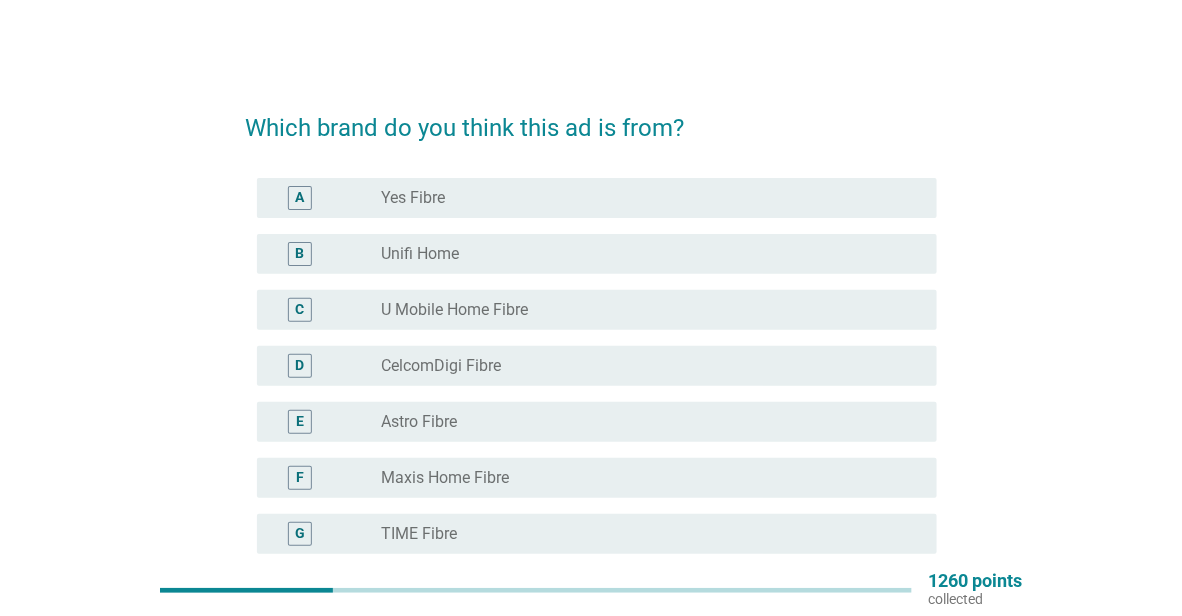 click on "radio_button_unchecked Maxis Home Fibre" at bounding box center [643, 478] 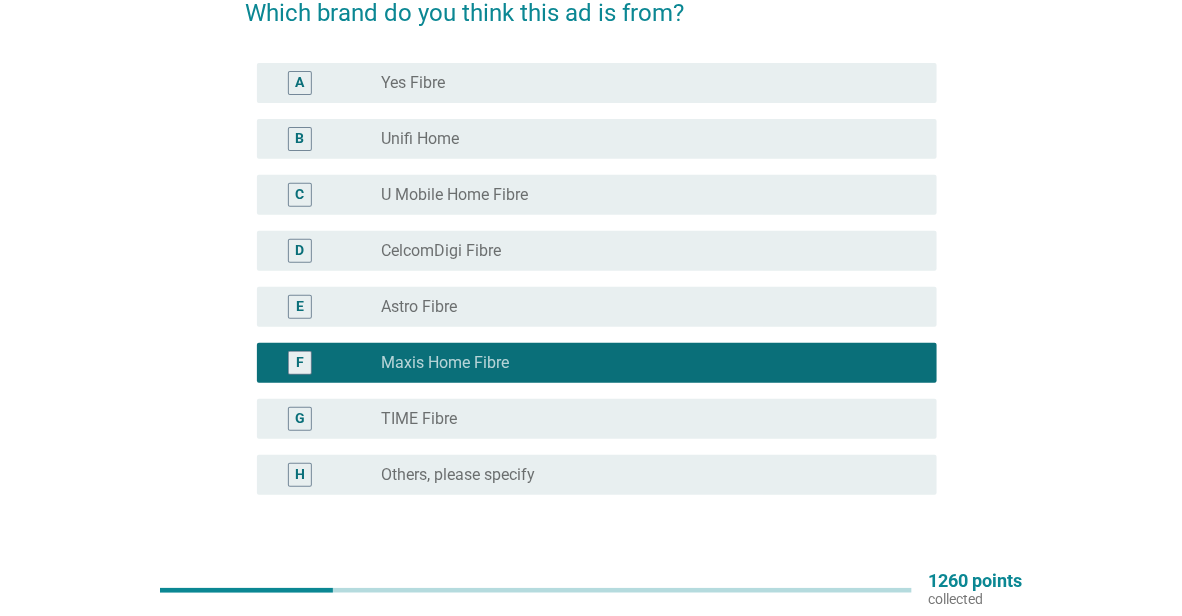 scroll, scrollTop: 200, scrollLeft: 0, axis: vertical 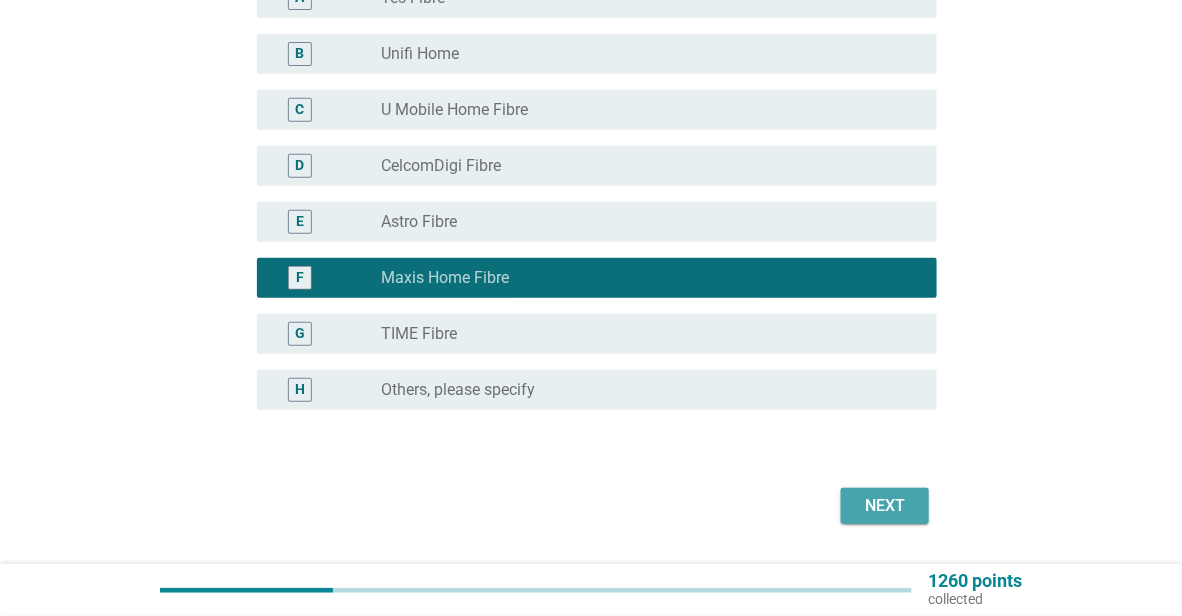 click on "Next" at bounding box center (885, 506) 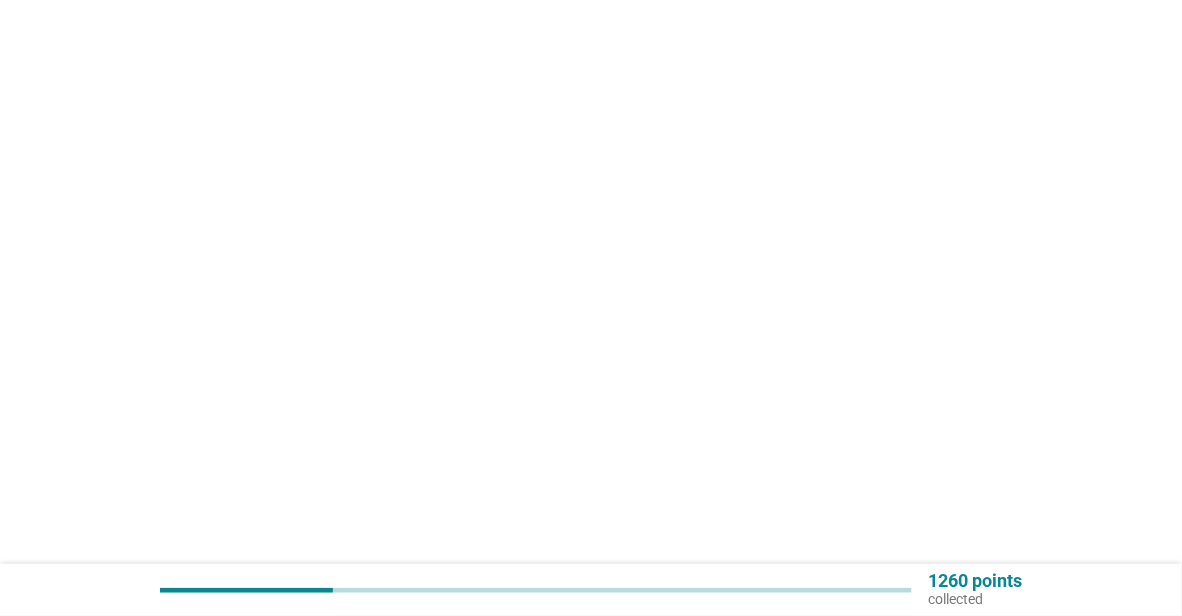 scroll, scrollTop: 0, scrollLeft: 0, axis: both 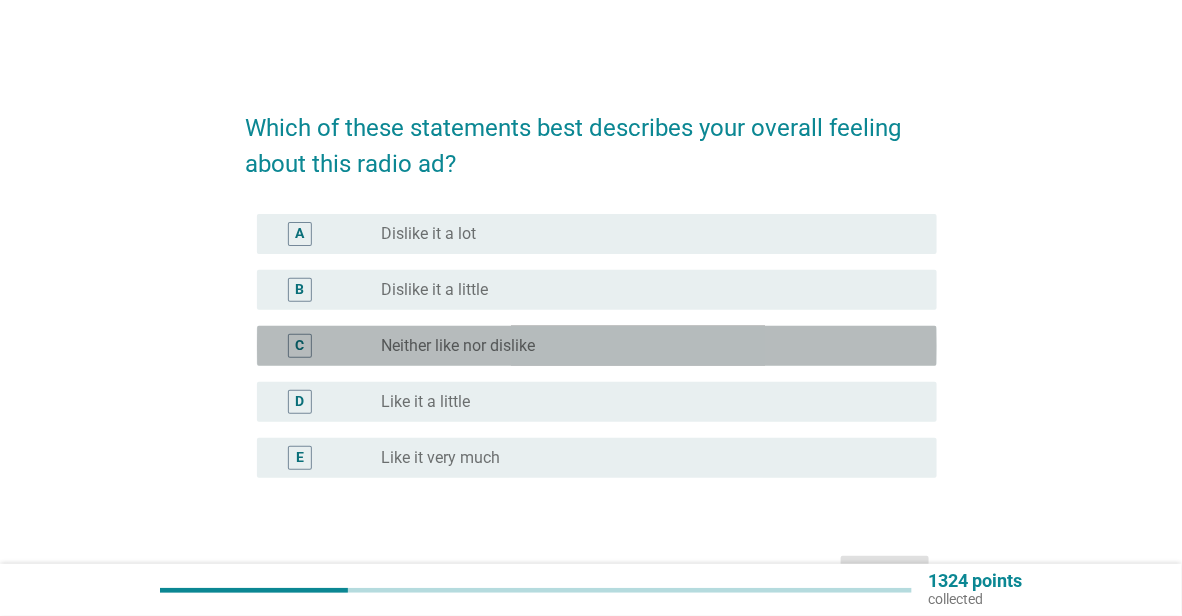 click on "radio_button_unchecked Neither like nor dislike" at bounding box center (643, 346) 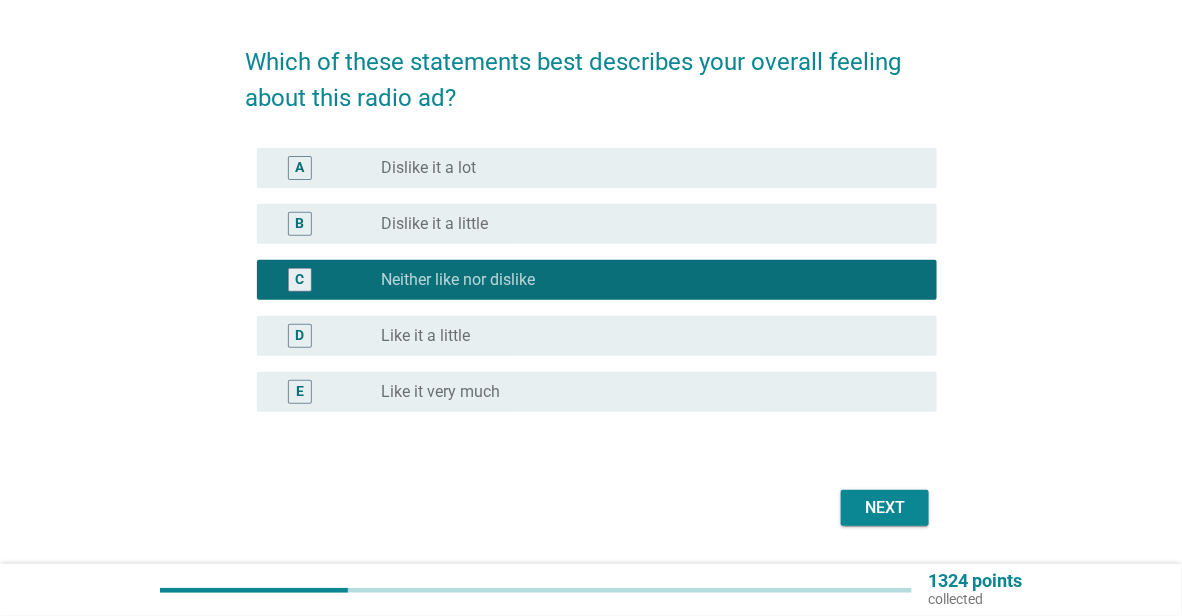 scroll, scrollTop: 123, scrollLeft: 0, axis: vertical 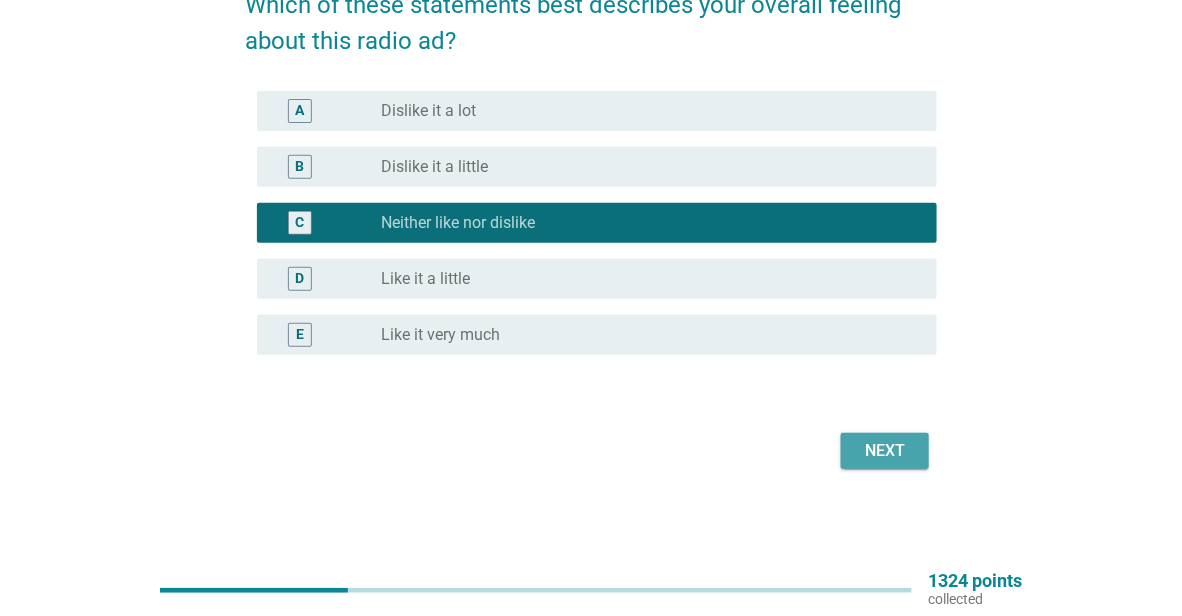 click on "Next" at bounding box center (885, 451) 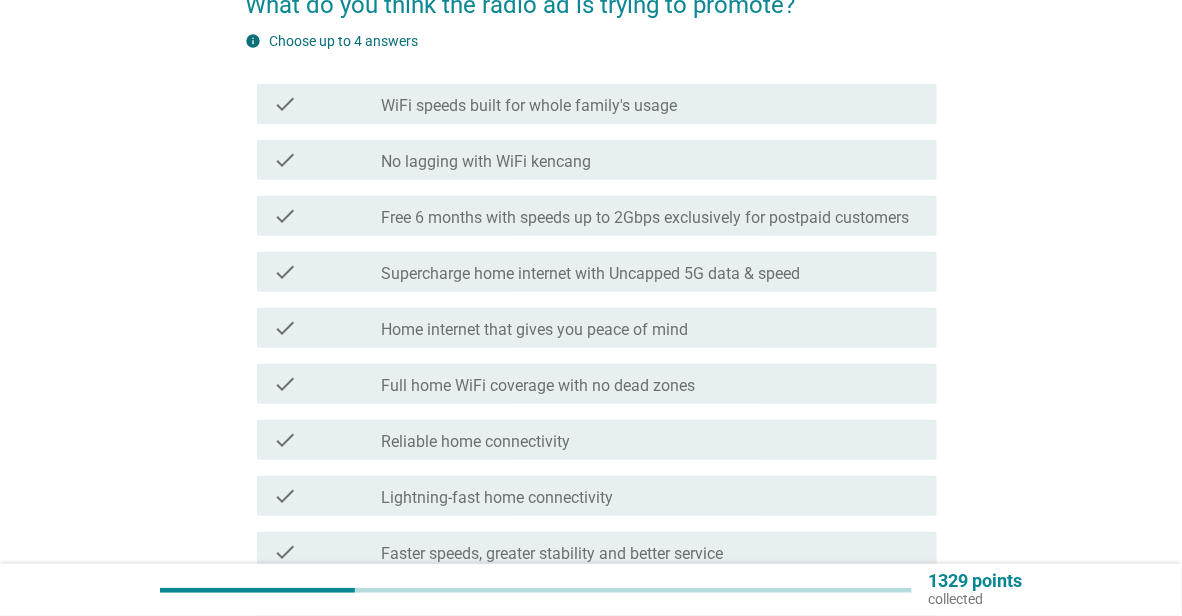 scroll, scrollTop: 0, scrollLeft: 0, axis: both 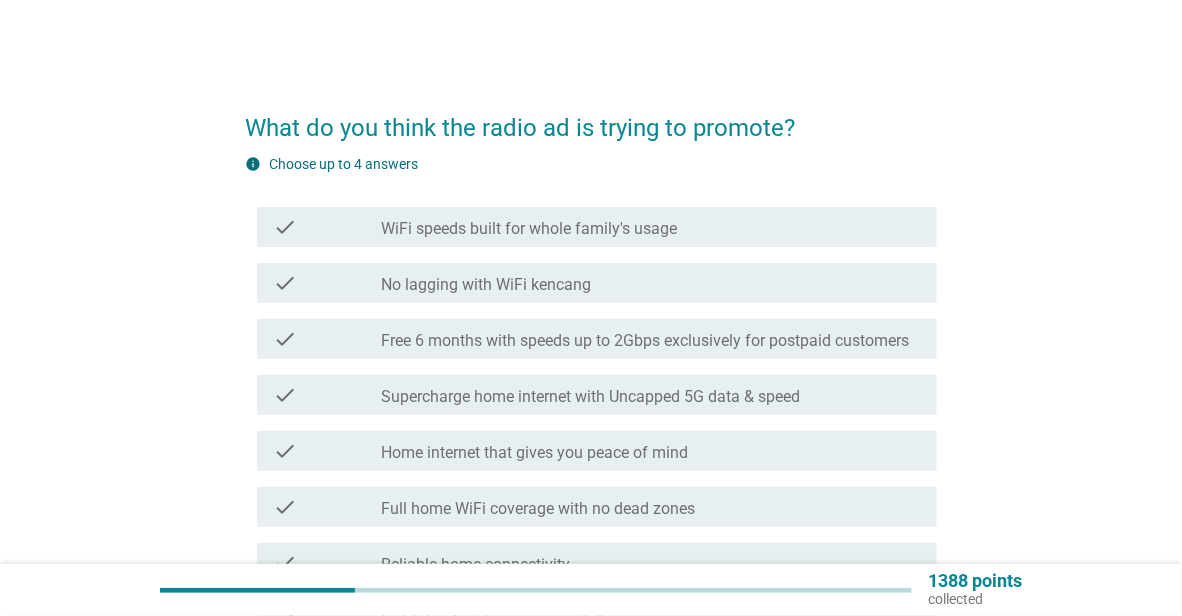 click on "check_box_outline_blank WiFi speeds built for whole family's usage" at bounding box center (651, 227) 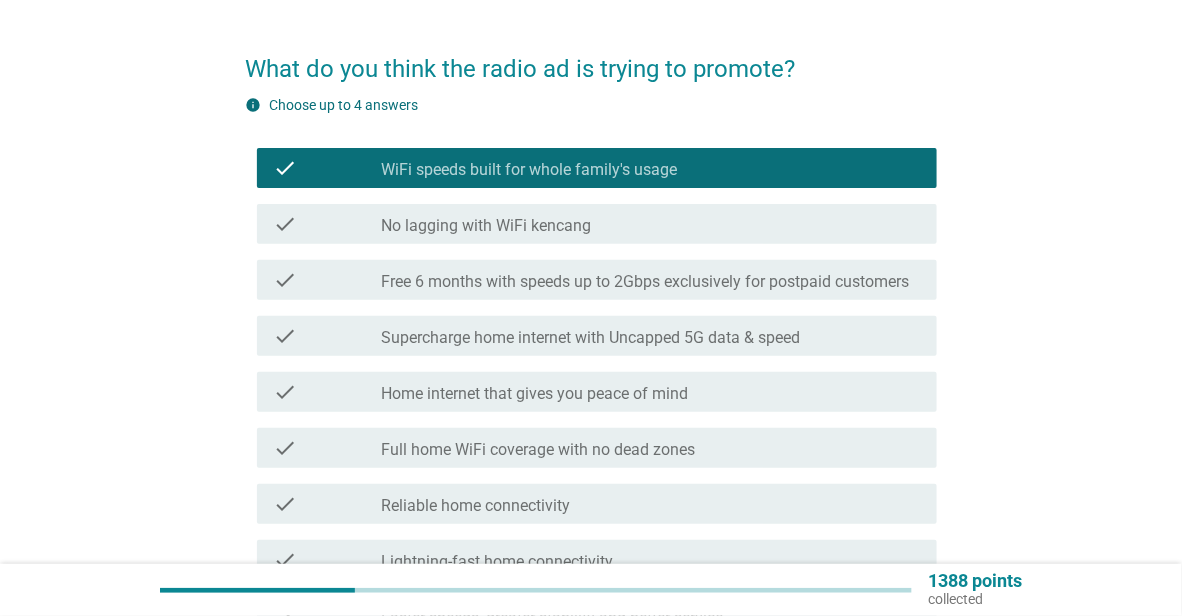 scroll, scrollTop: 100, scrollLeft: 0, axis: vertical 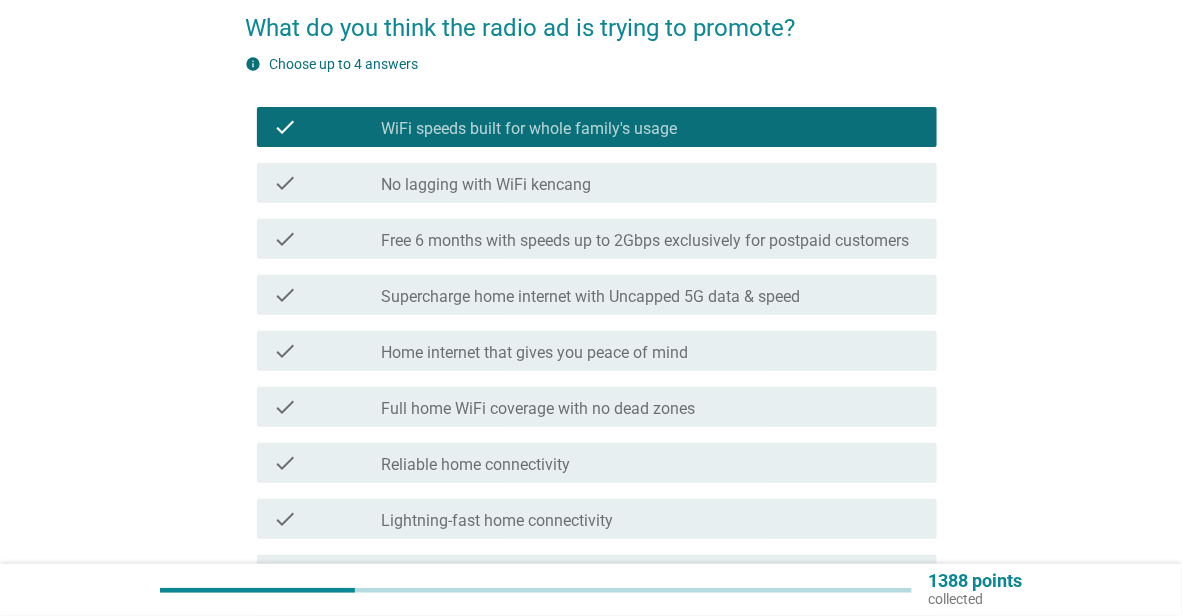 click on "check_box_outline_blank No lagging with WiFi kencang" at bounding box center (651, 183) 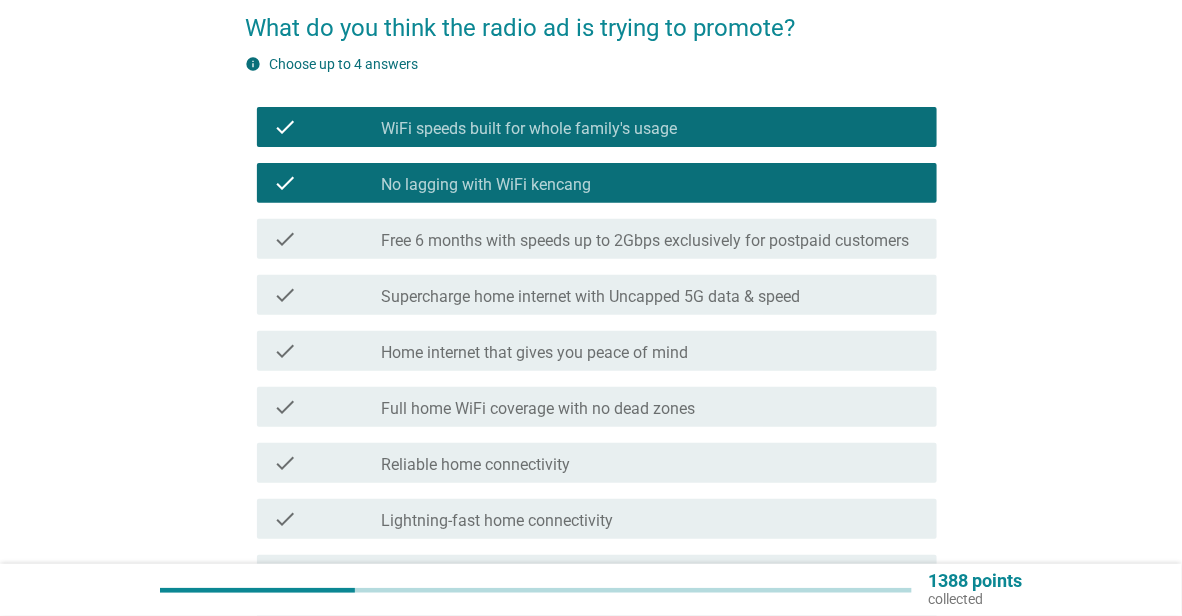 scroll, scrollTop: 300, scrollLeft: 0, axis: vertical 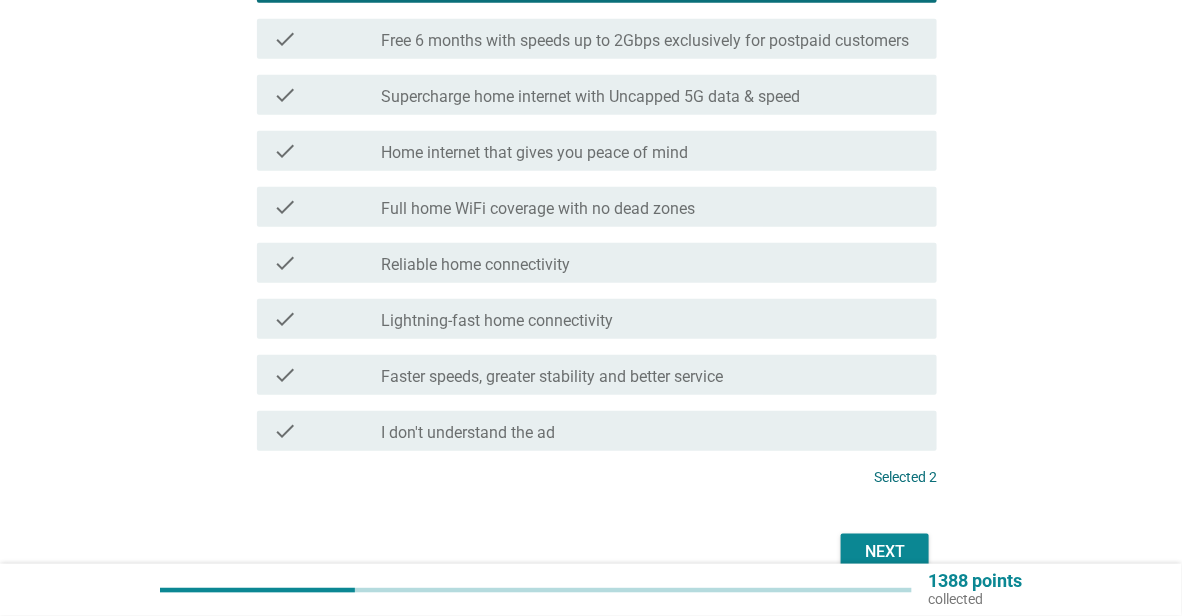 click on "check_box_outline_blank Reliable home connectivity" at bounding box center [651, 263] 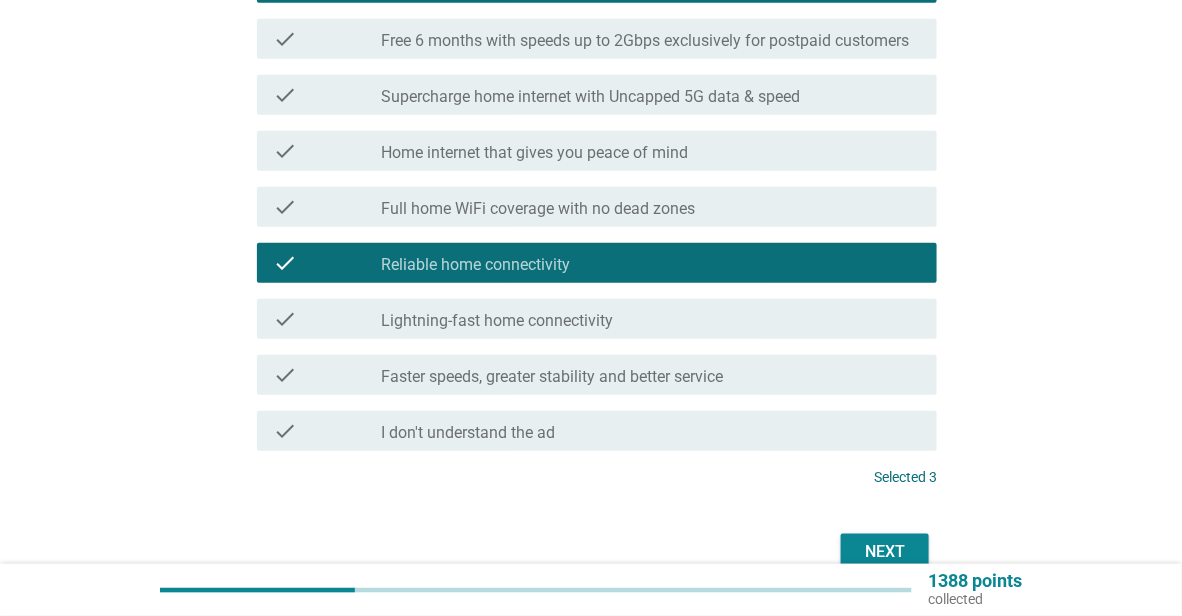 scroll, scrollTop: 401, scrollLeft: 0, axis: vertical 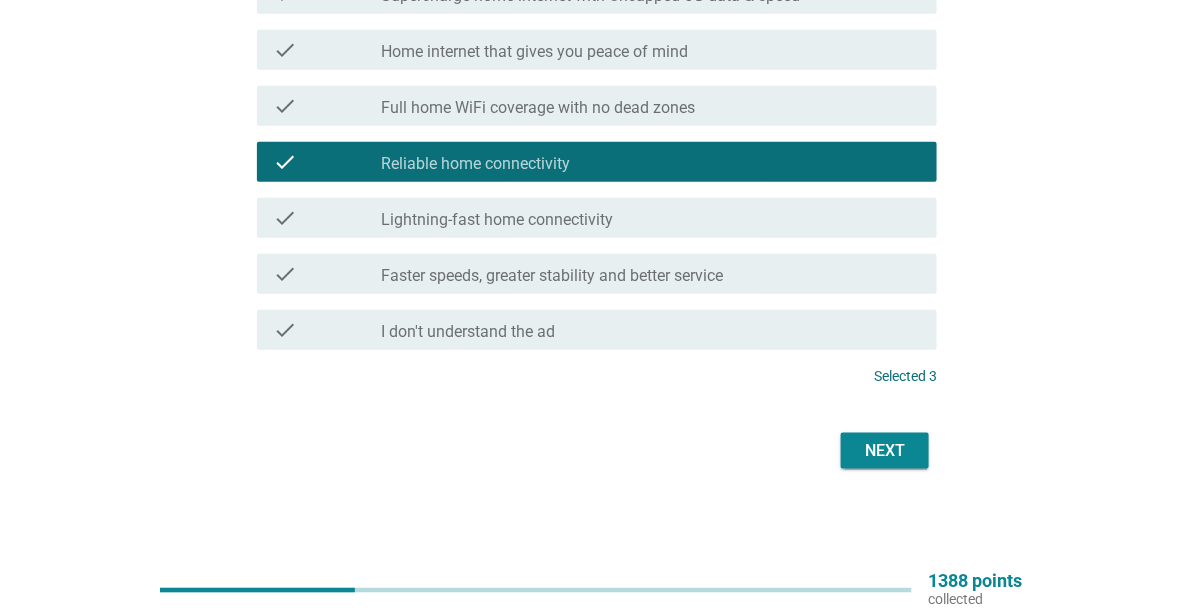 click on "Next" at bounding box center [885, 451] 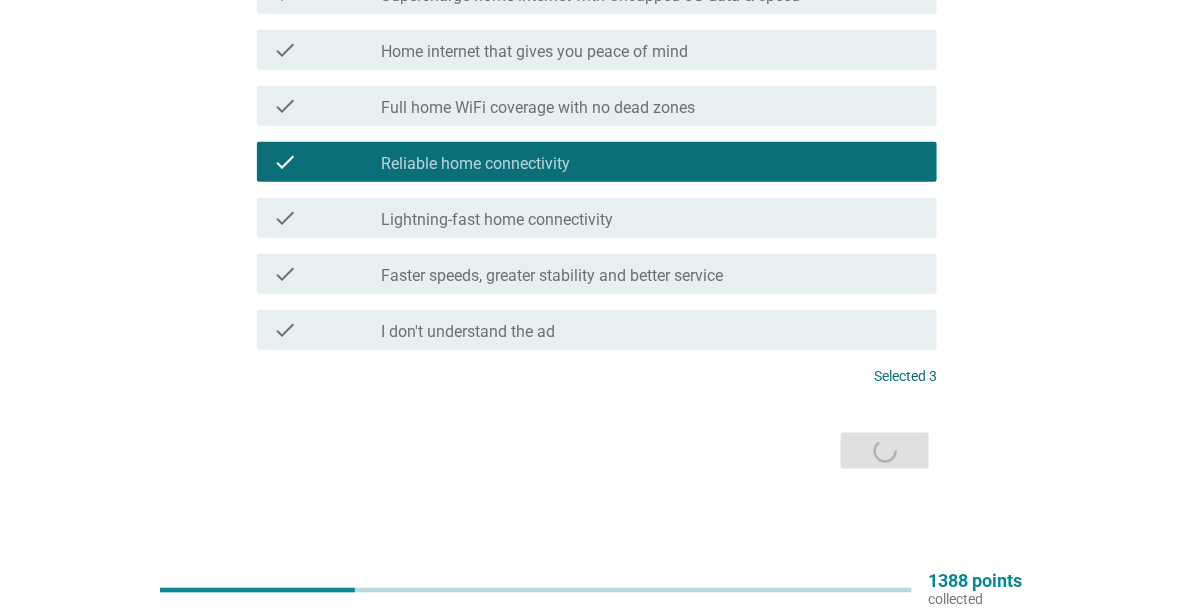 scroll, scrollTop: 0, scrollLeft: 0, axis: both 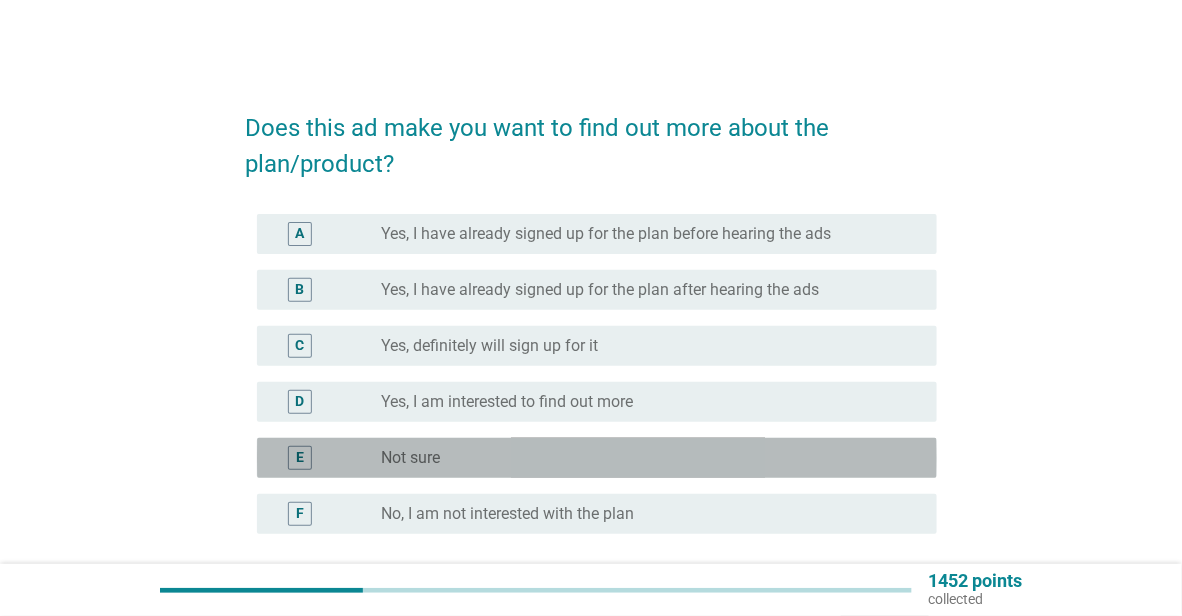 click on "radio_button_unchecked Not sure" at bounding box center [643, 458] 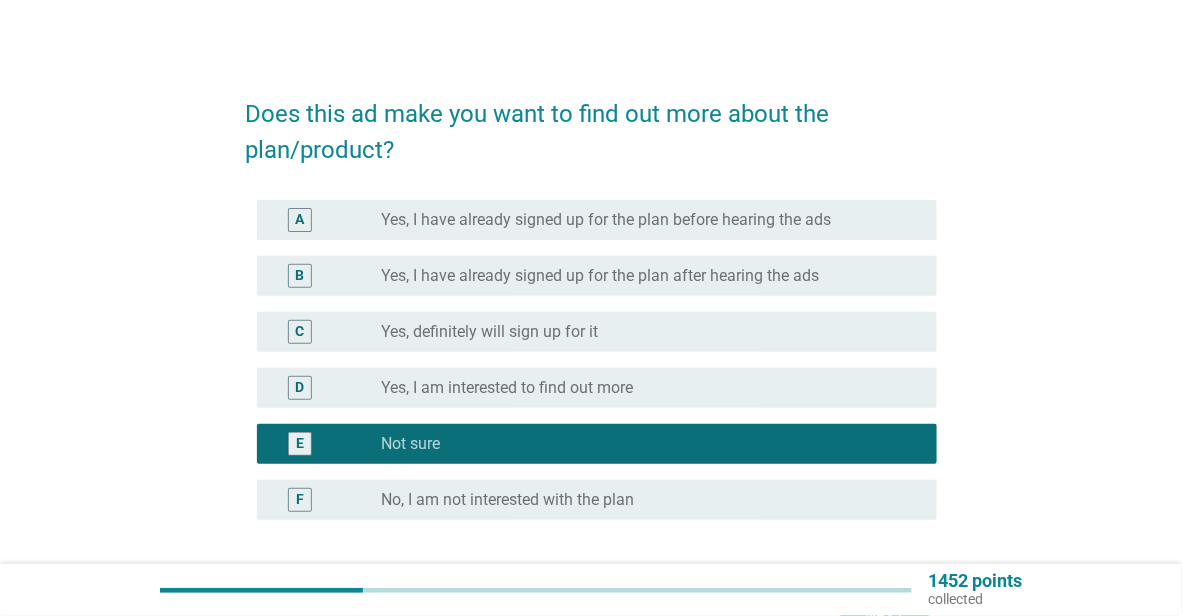 scroll, scrollTop: 179, scrollLeft: 0, axis: vertical 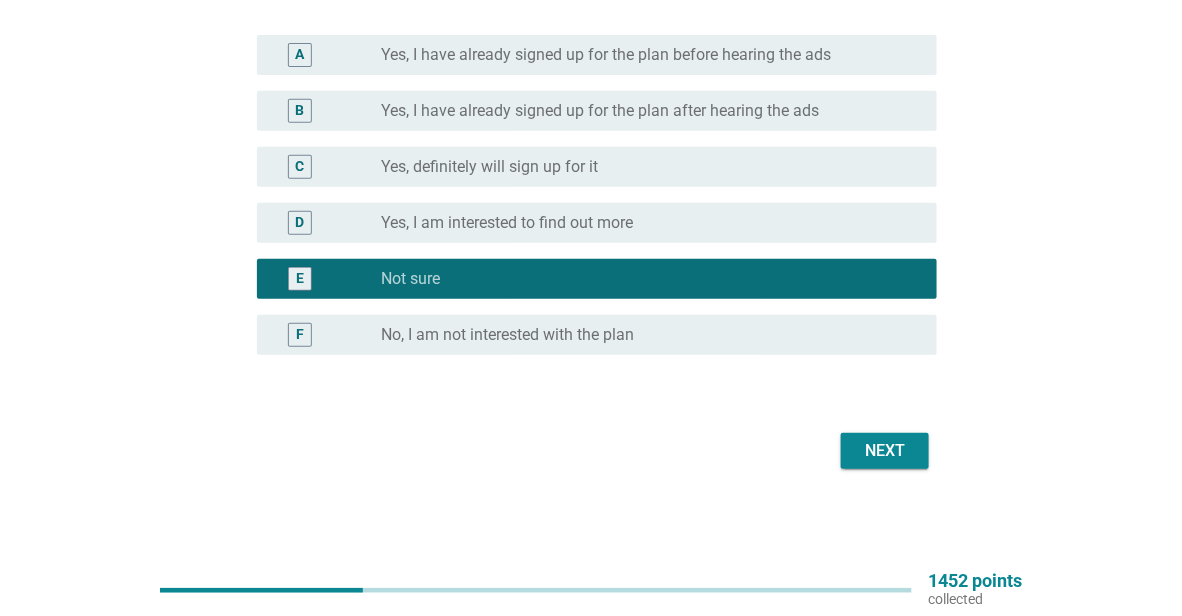 click on "Next" at bounding box center (885, 451) 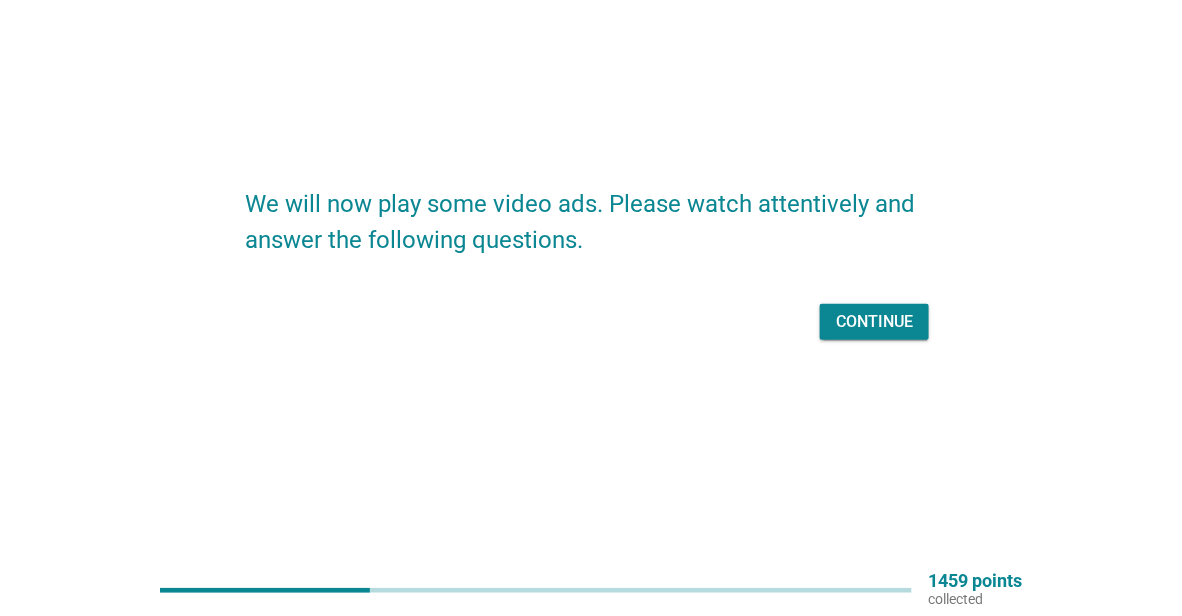 scroll, scrollTop: 0, scrollLeft: 0, axis: both 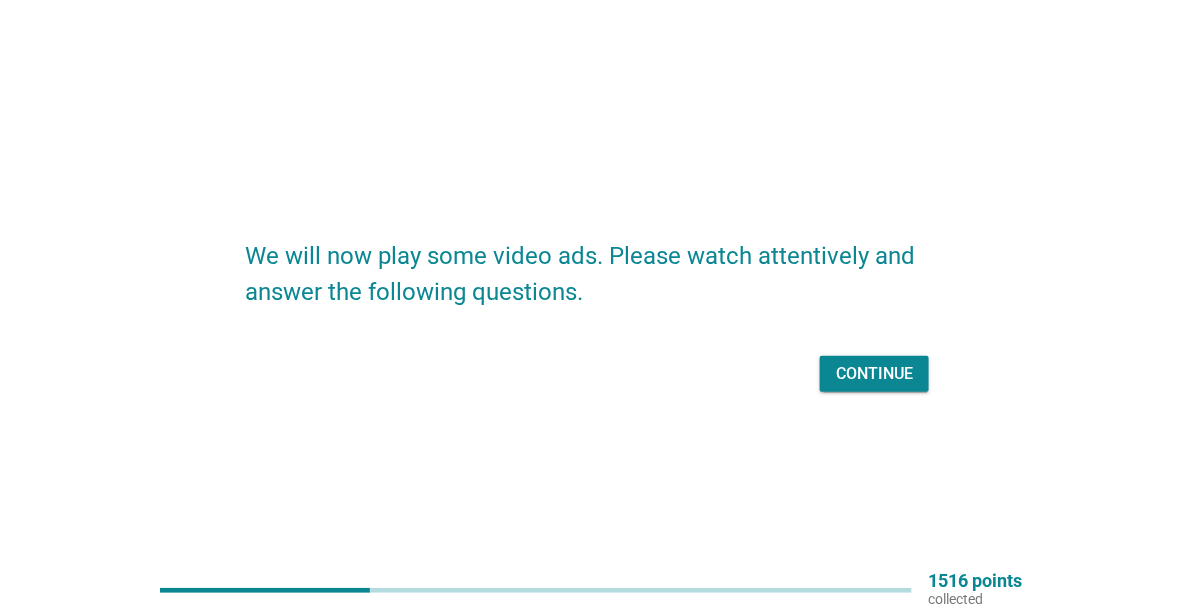 click on "Continue" at bounding box center (874, 374) 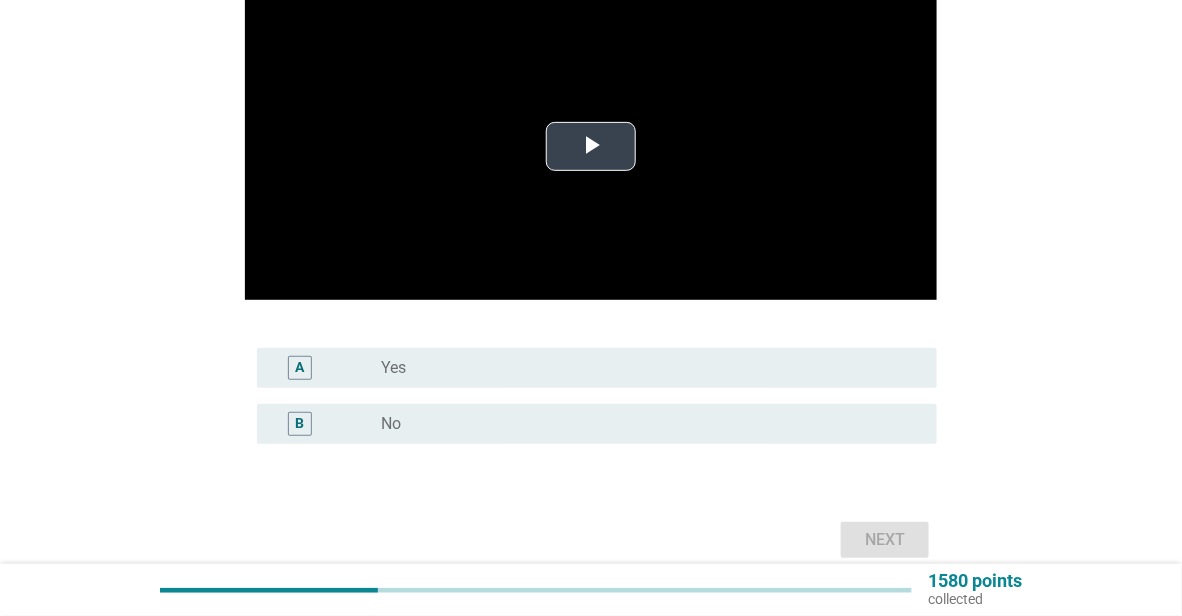 scroll, scrollTop: 200, scrollLeft: 0, axis: vertical 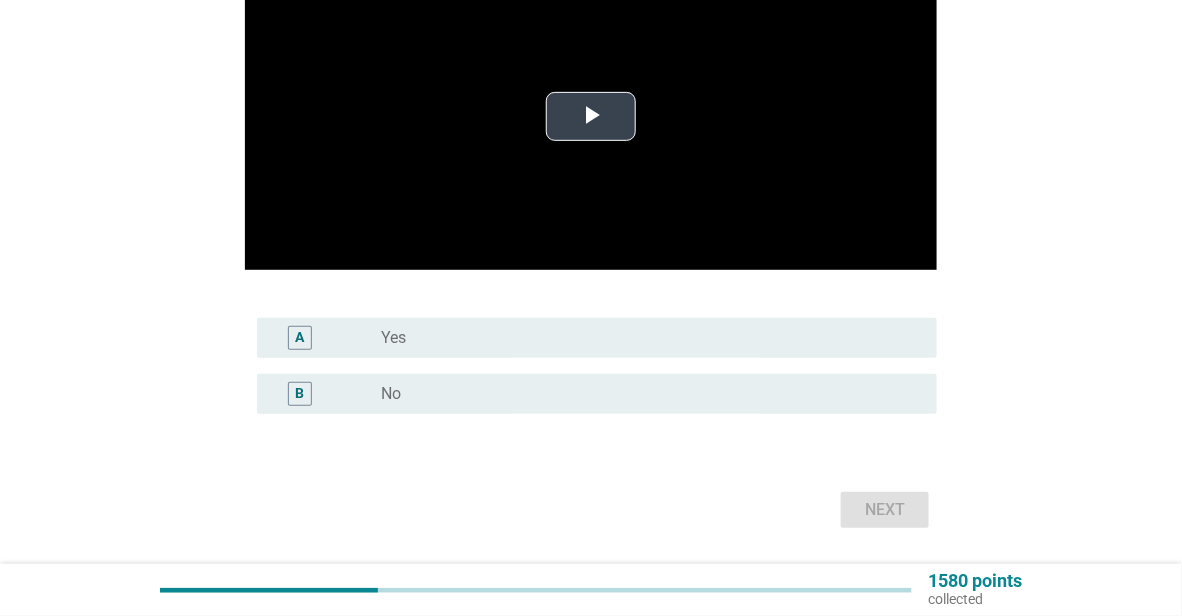 click at bounding box center [591, 116] 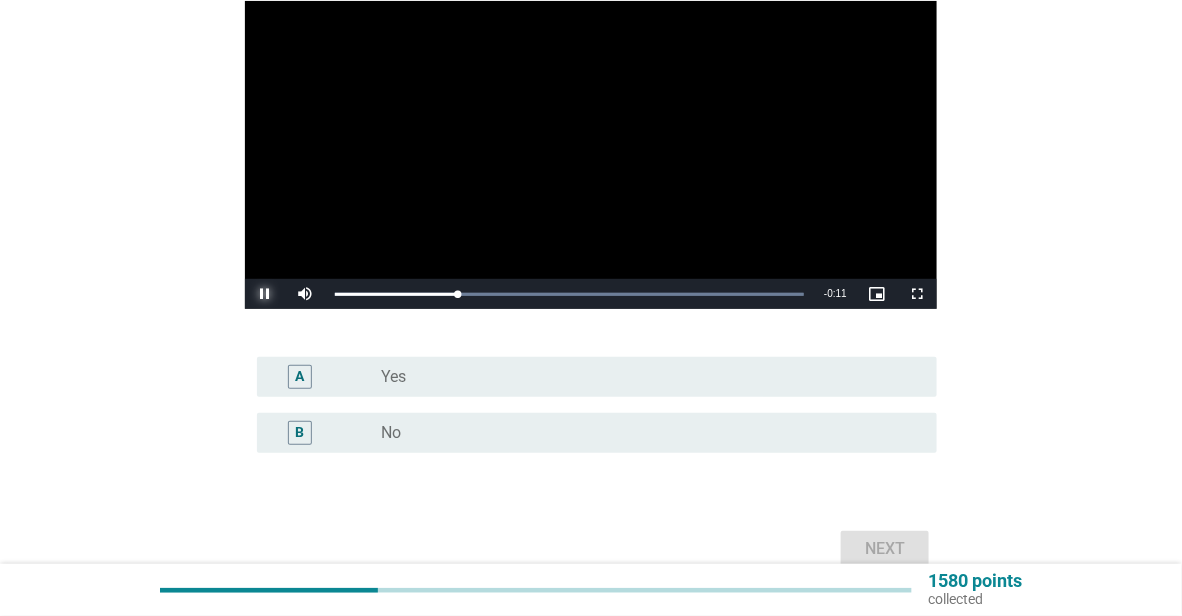 click at bounding box center (265, 294) 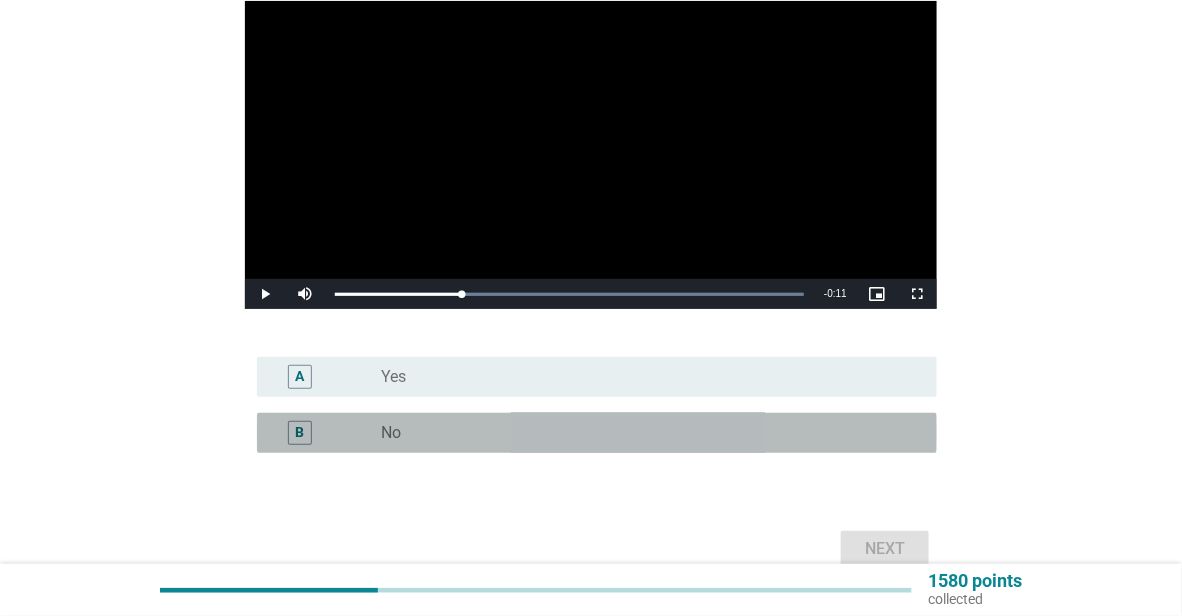 click on "No" at bounding box center (391, 433) 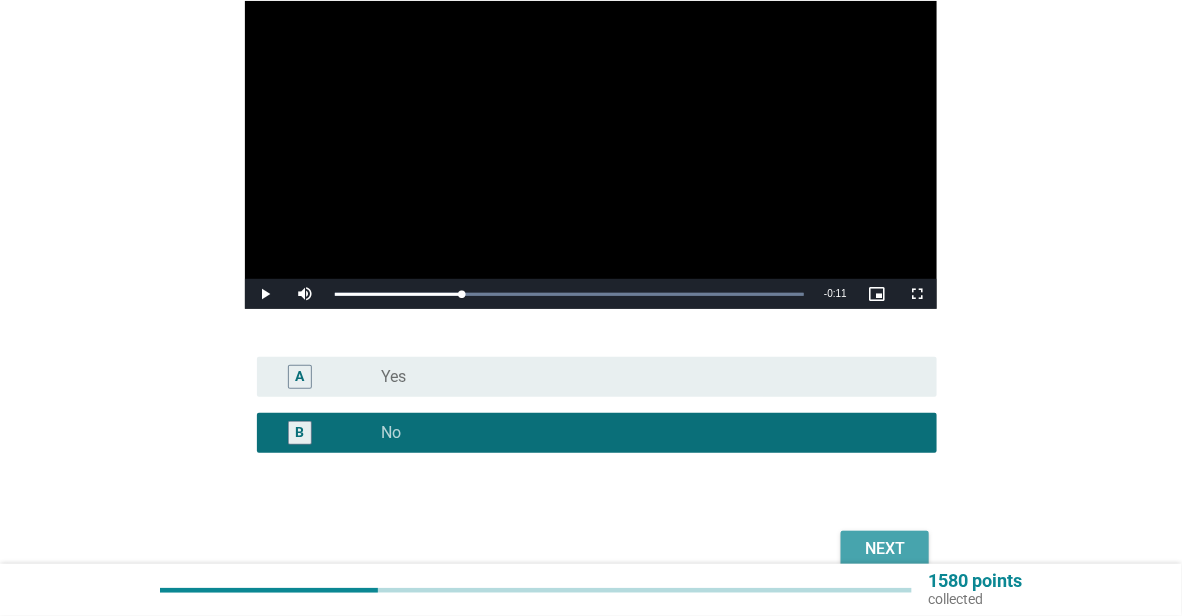click on "Next" at bounding box center (885, 549) 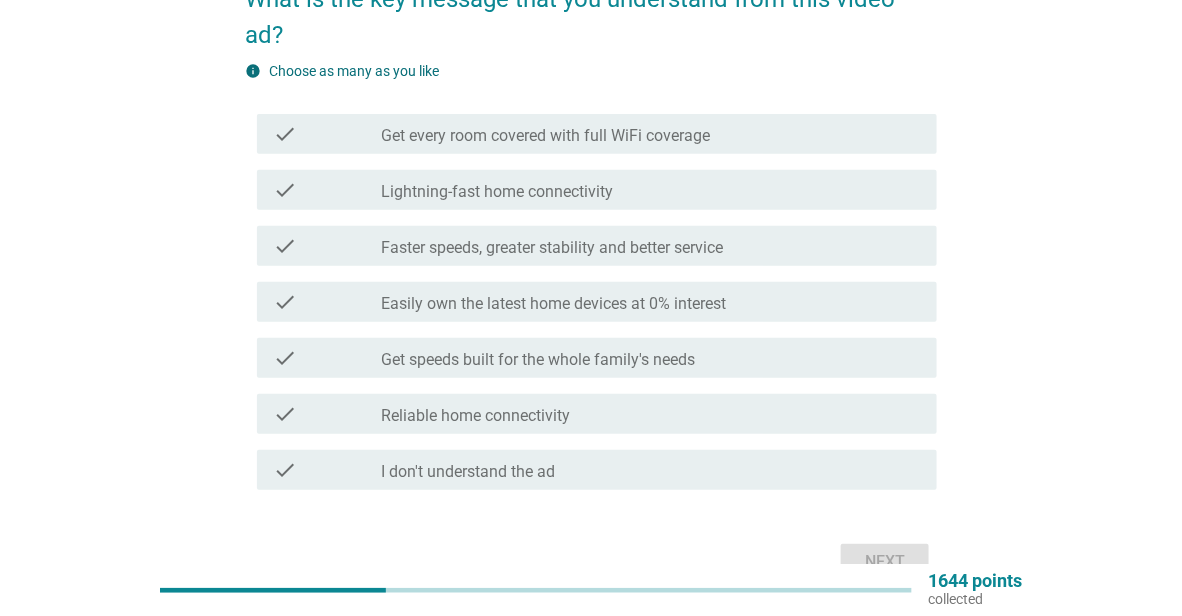 scroll, scrollTop: 100, scrollLeft: 0, axis: vertical 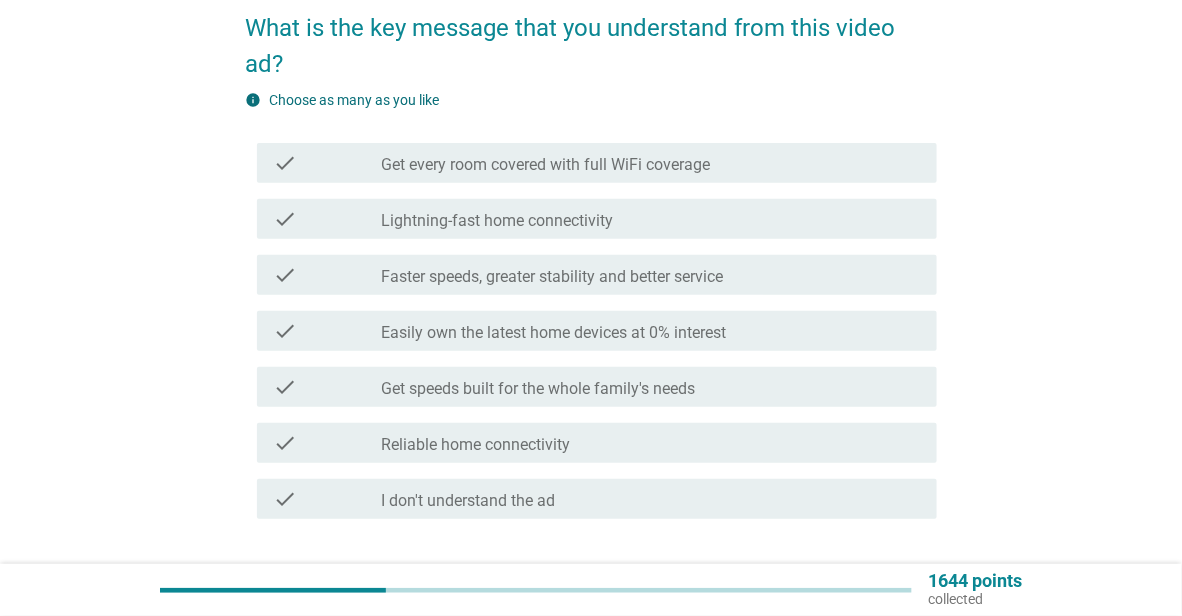 click on "check_box_outline_blank Reliable home connectivity" at bounding box center (651, 443) 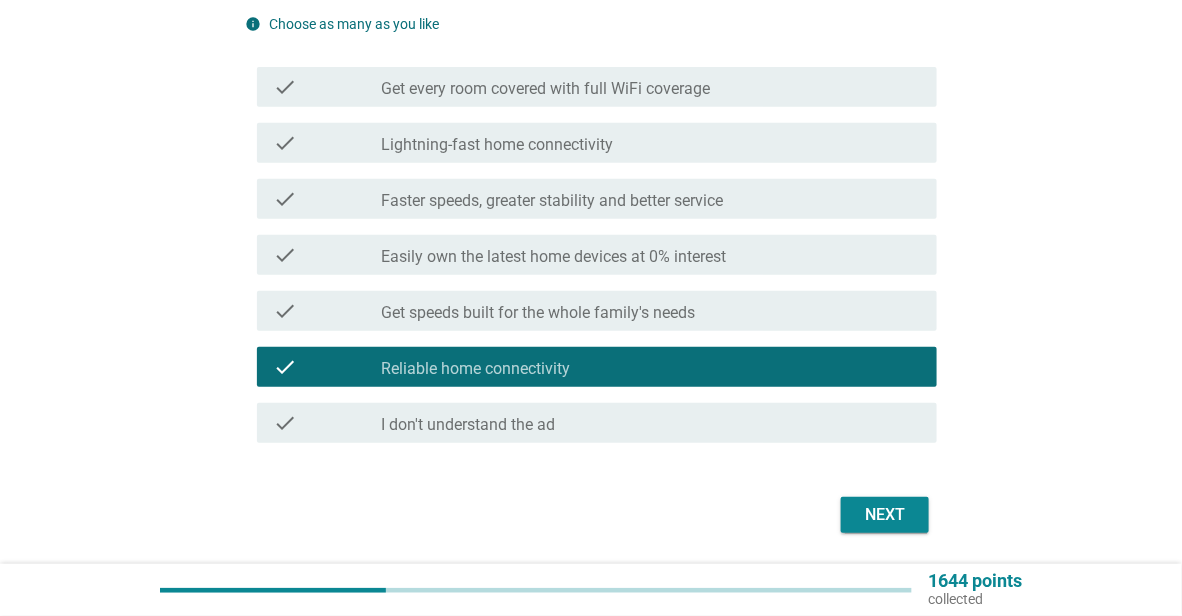 scroll, scrollTop: 240, scrollLeft: 0, axis: vertical 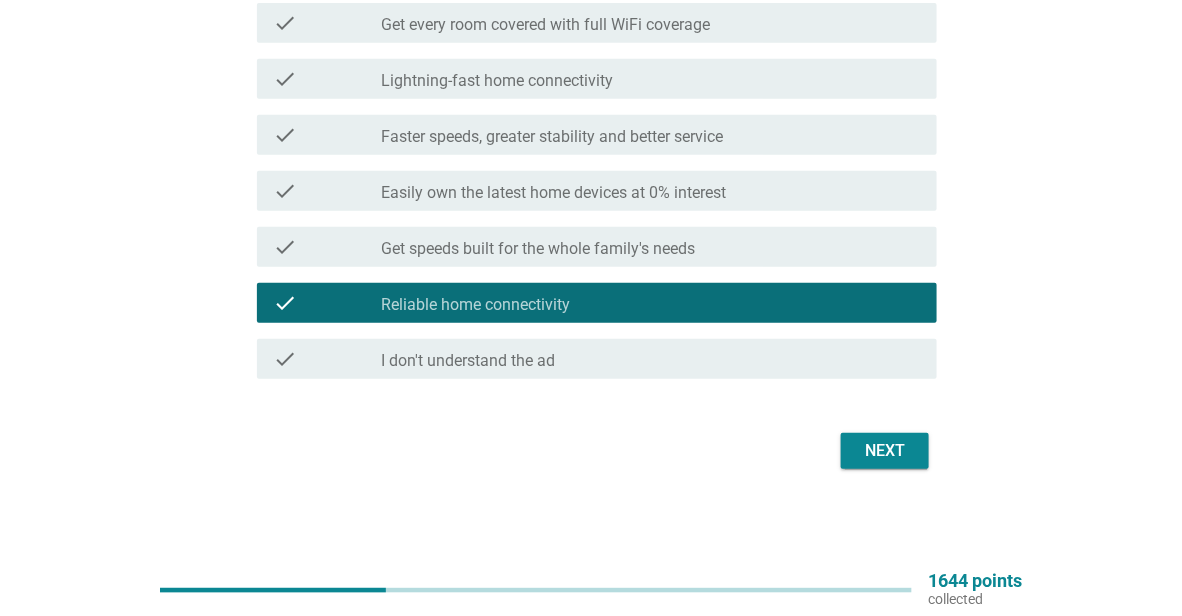 click on "Next" at bounding box center [885, 451] 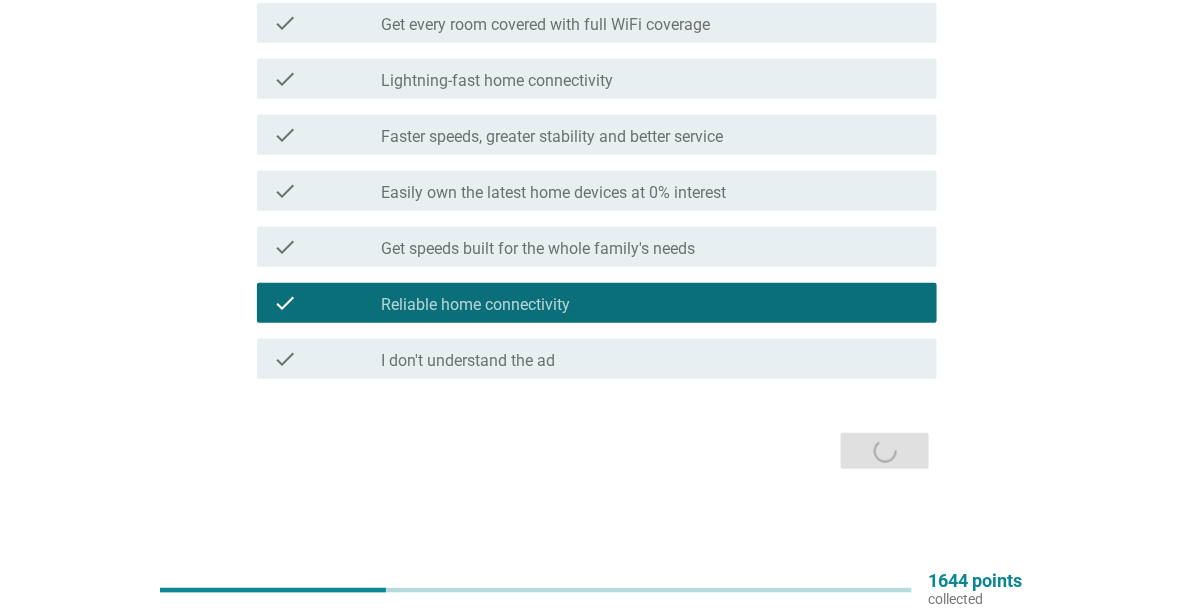 scroll, scrollTop: 0, scrollLeft: 0, axis: both 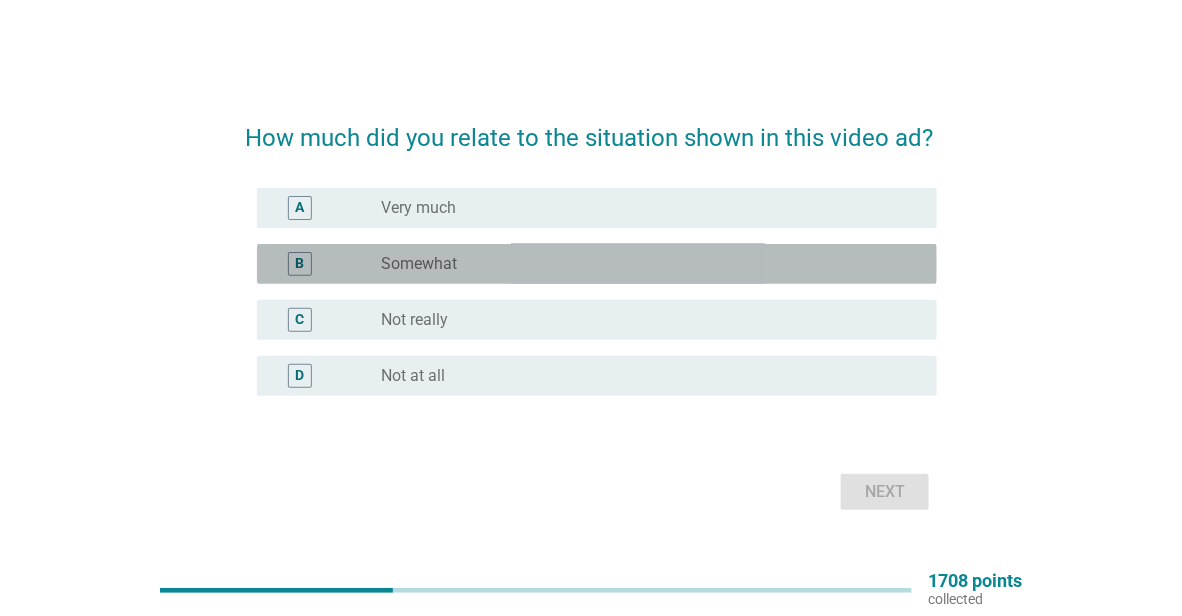 click on "radio_button_unchecked Somewhat" at bounding box center (643, 264) 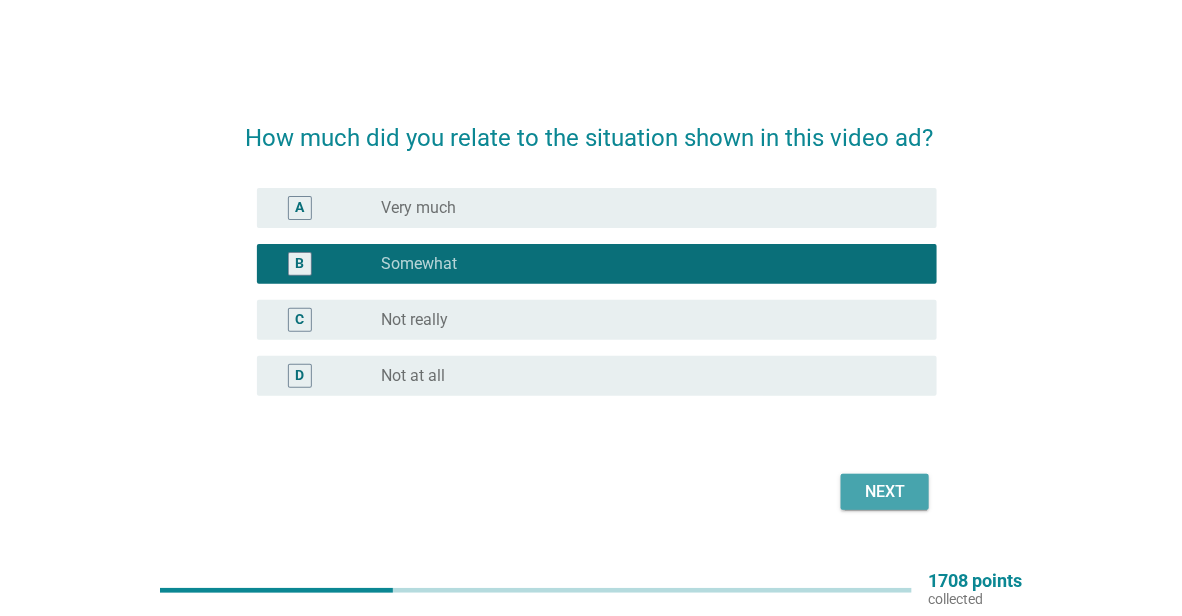 click on "Next" at bounding box center (885, 492) 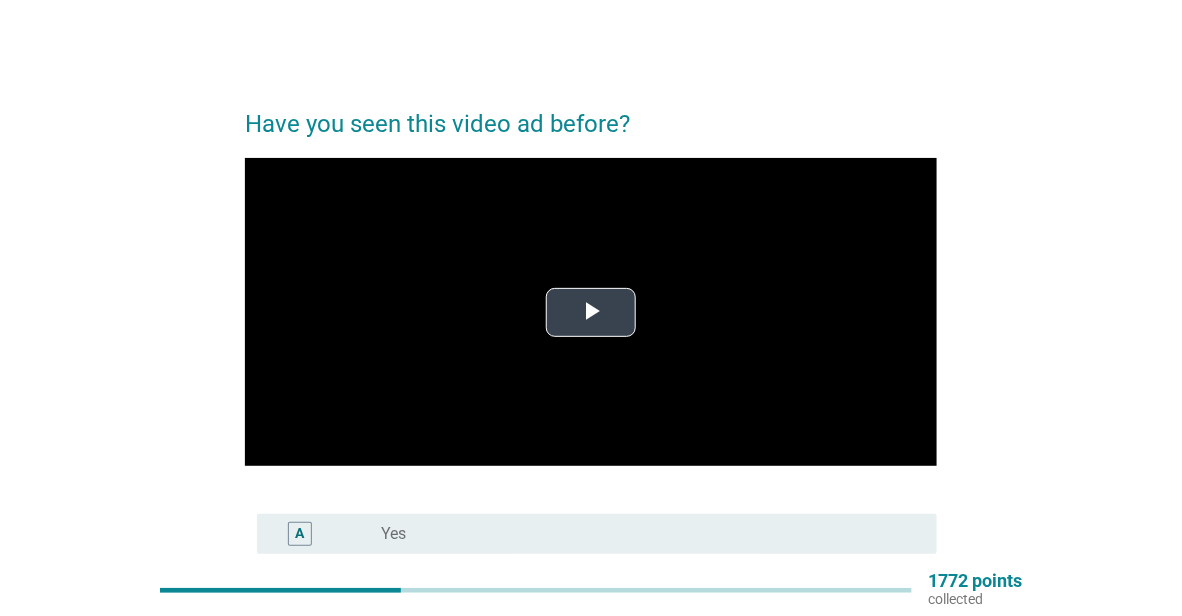 scroll, scrollTop: 0, scrollLeft: 0, axis: both 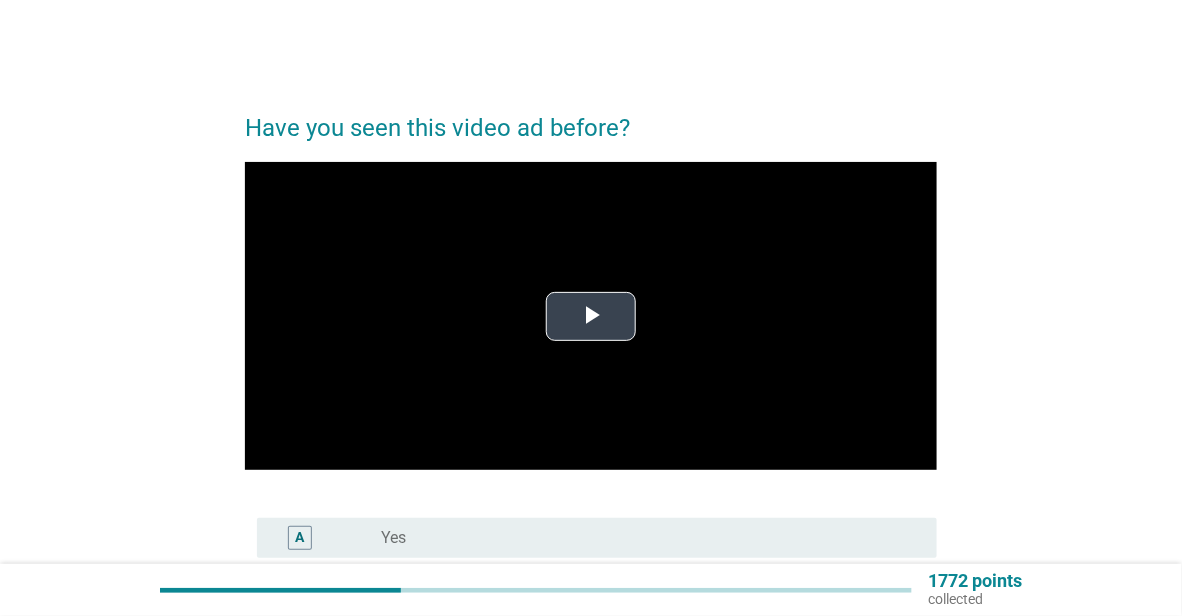 click at bounding box center [591, 316] 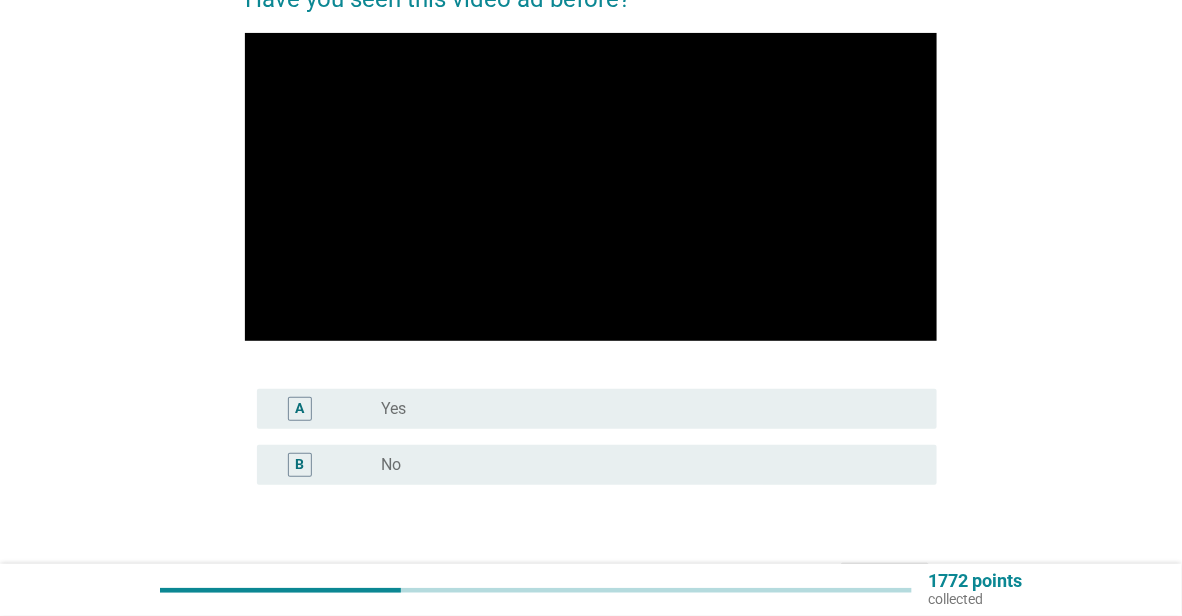 scroll, scrollTop: 100, scrollLeft: 0, axis: vertical 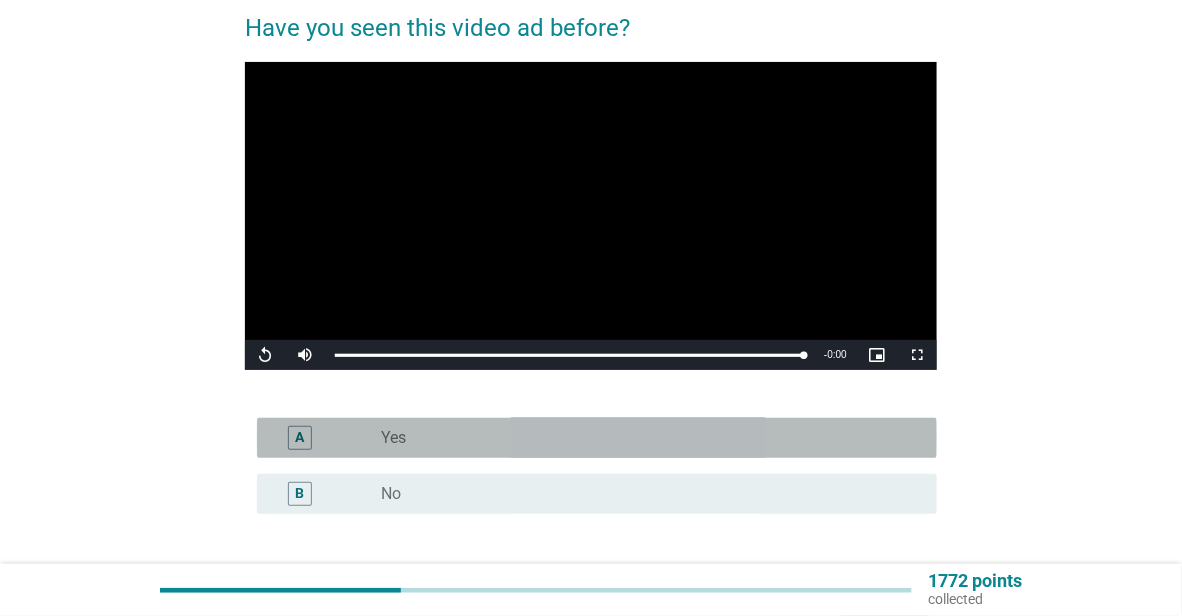 click on "Yes" at bounding box center (393, 438) 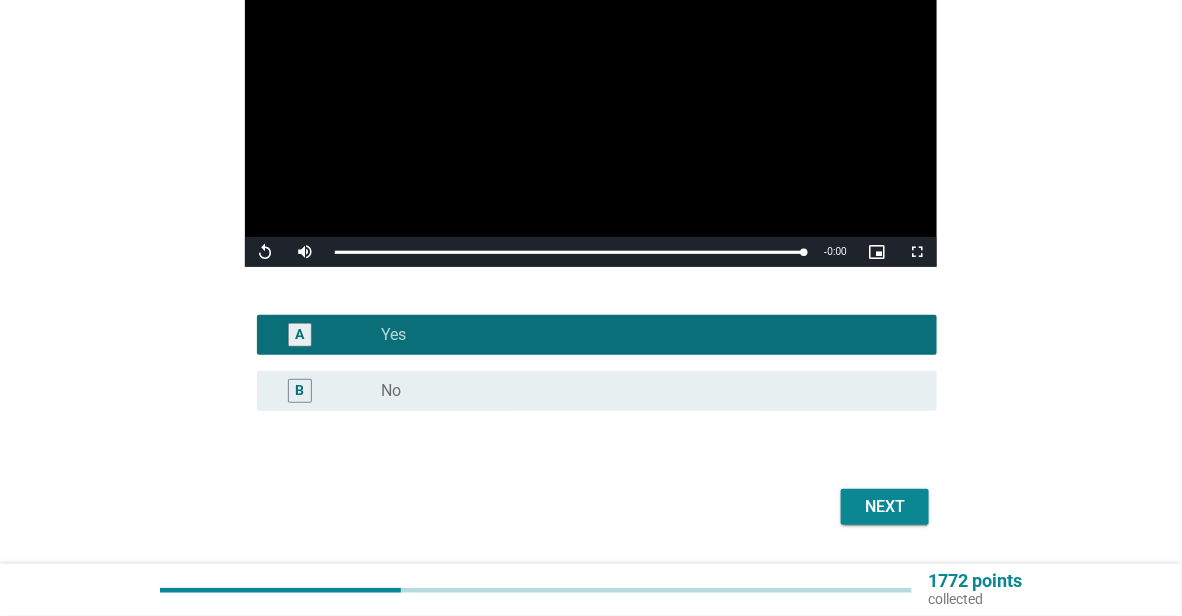 scroll, scrollTop: 259, scrollLeft: 0, axis: vertical 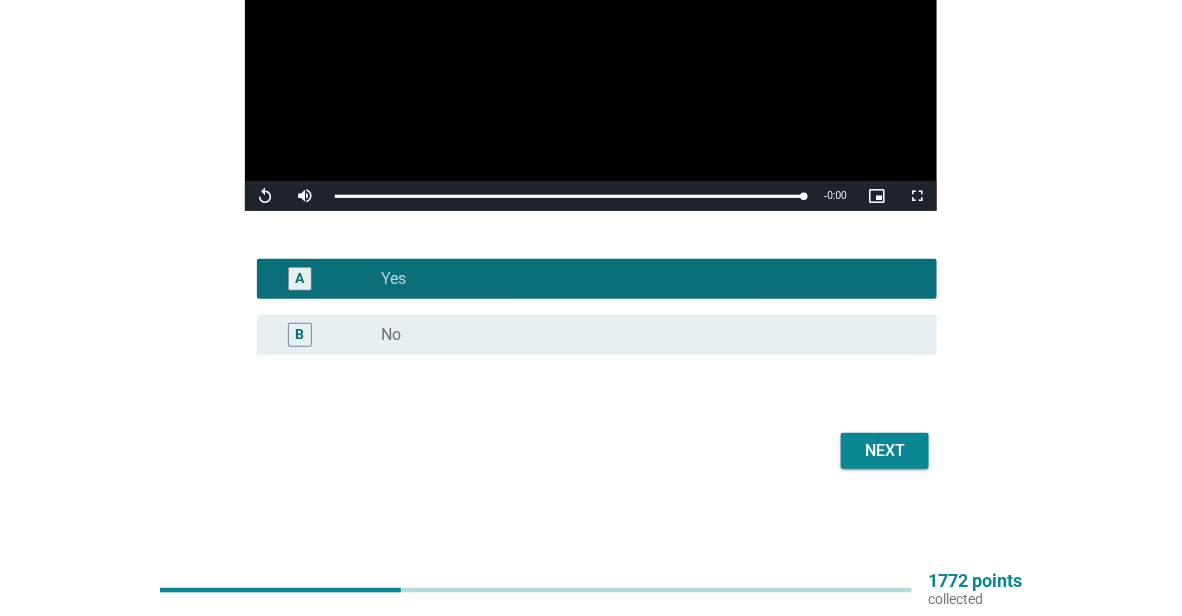 click on "Next" at bounding box center (885, 451) 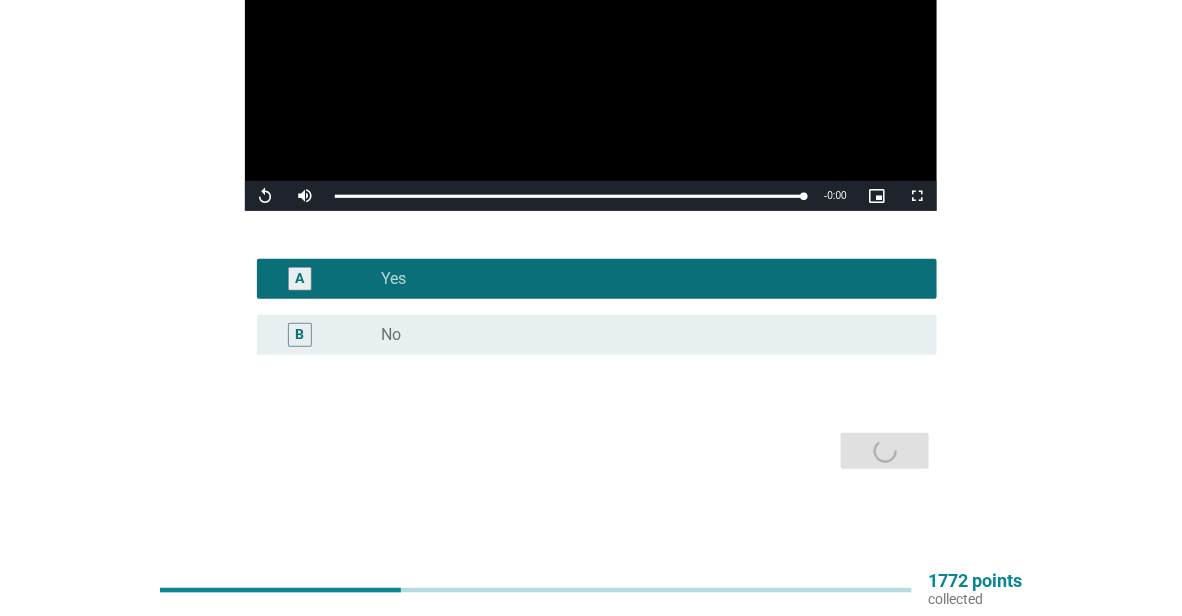 scroll, scrollTop: 0, scrollLeft: 0, axis: both 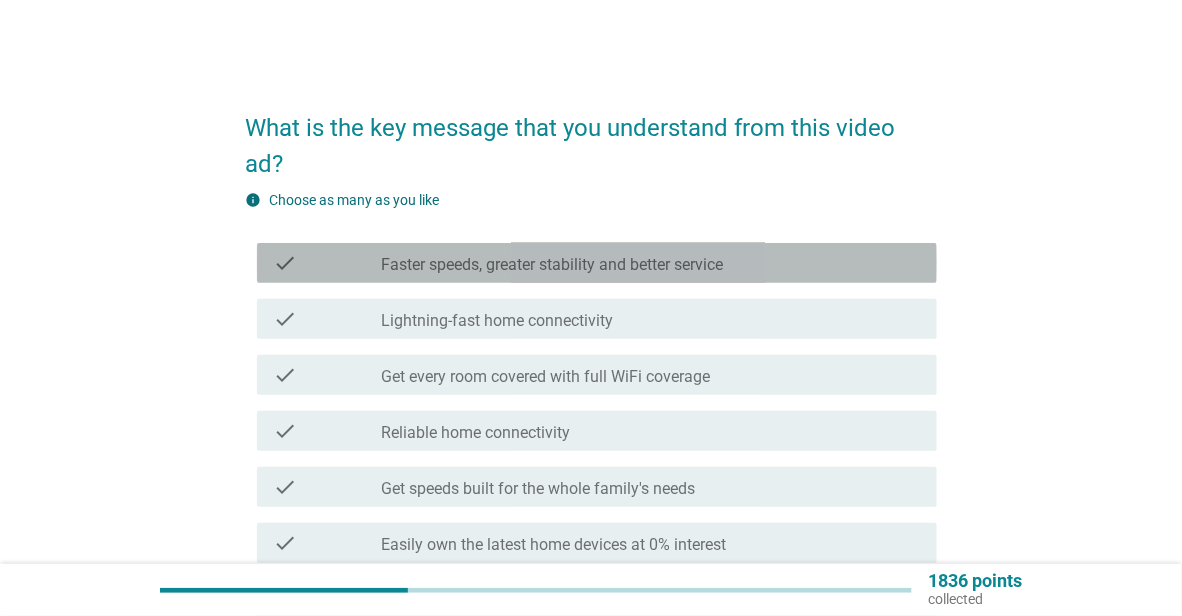 click on "check_box_outline_blank Faster speeds, greater stability and better service" at bounding box center [651, 263] 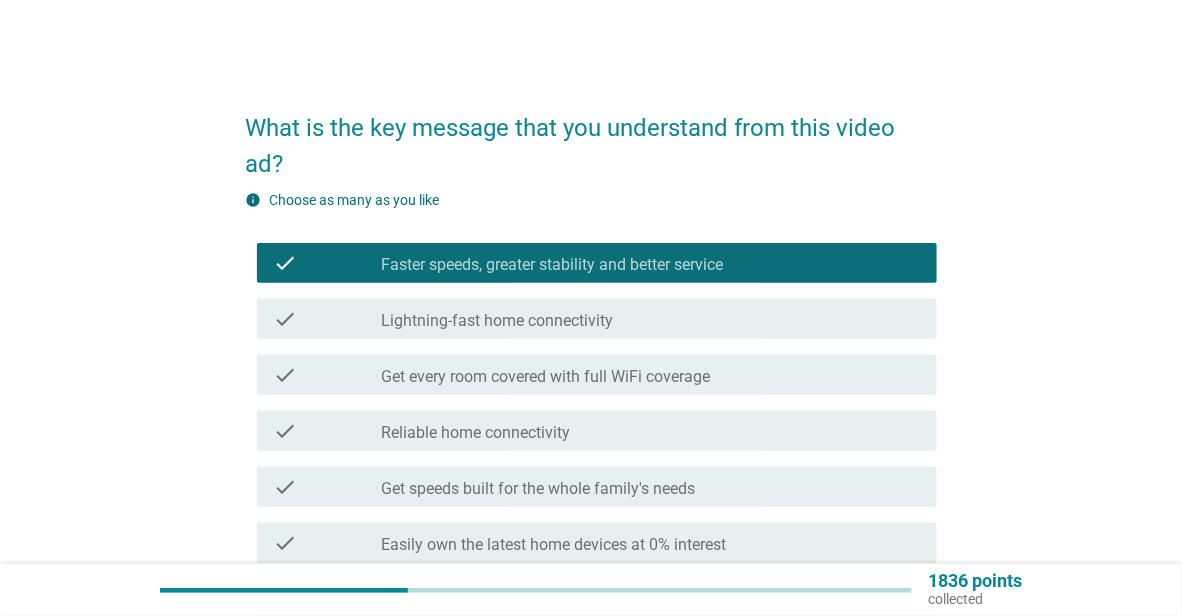 scroll, scrollTop: 240, scrollLeft: 0, axis: vertical 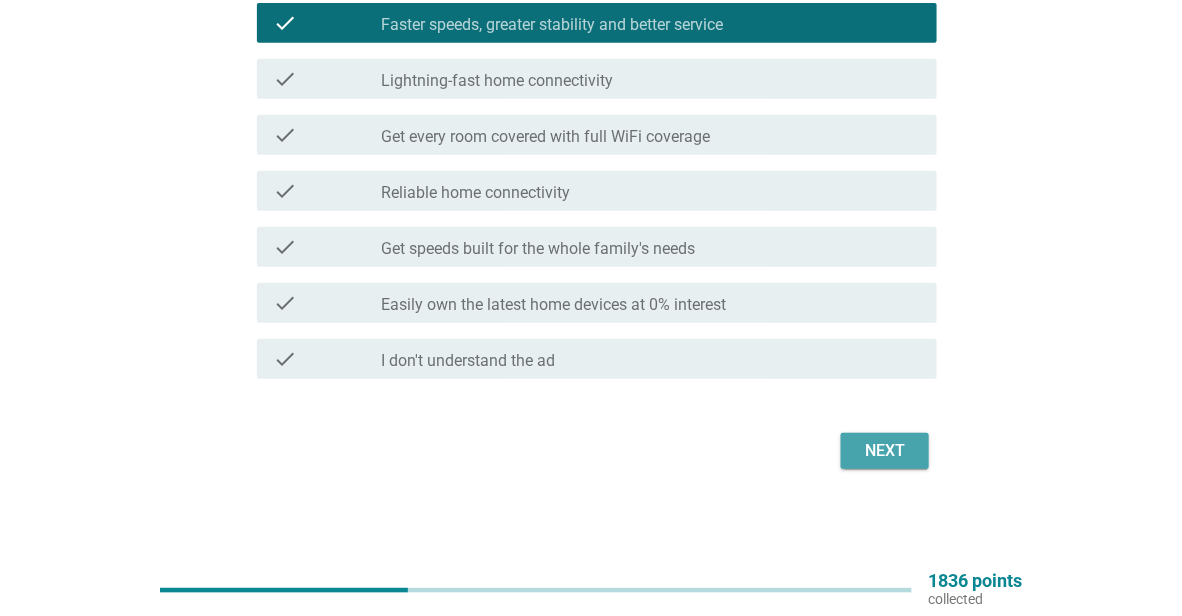 click on "Next" at bounding box center (885, 451) 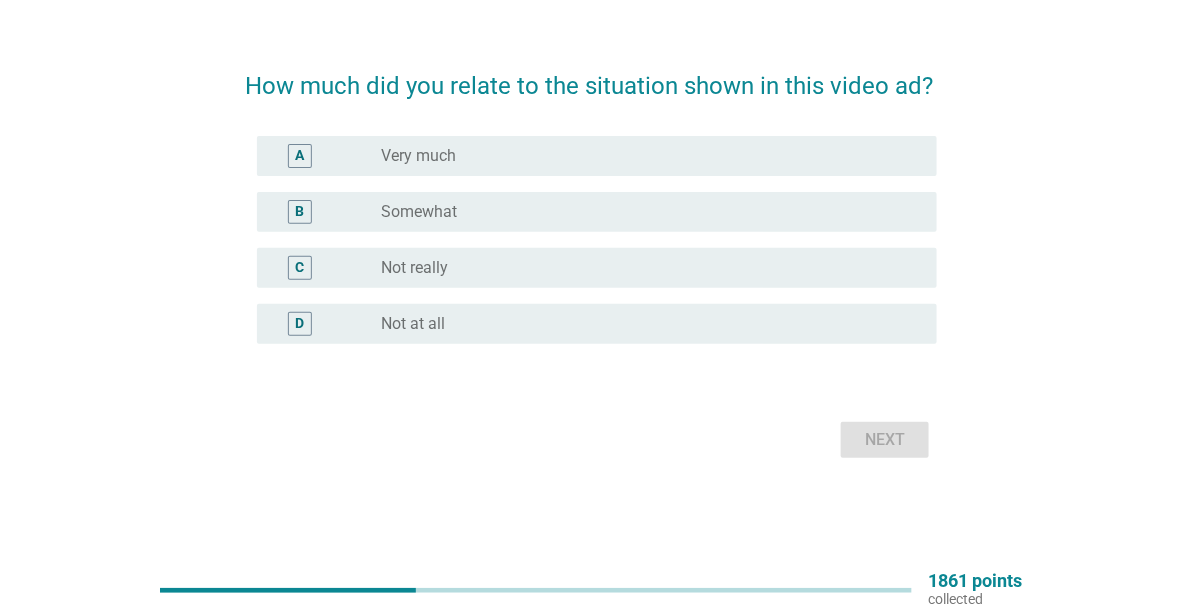 scroll, scrollTop: 0, scrollLeft: 0, axis: both 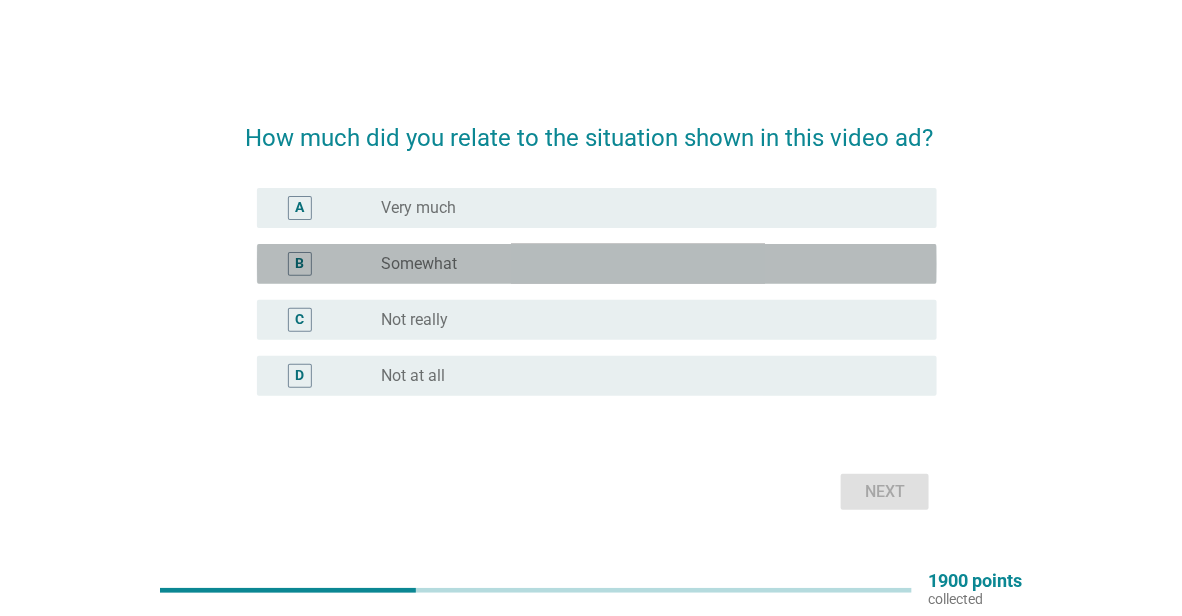 click on "radio_button_unchecked Somewhat" at bounding box center [643, 264] 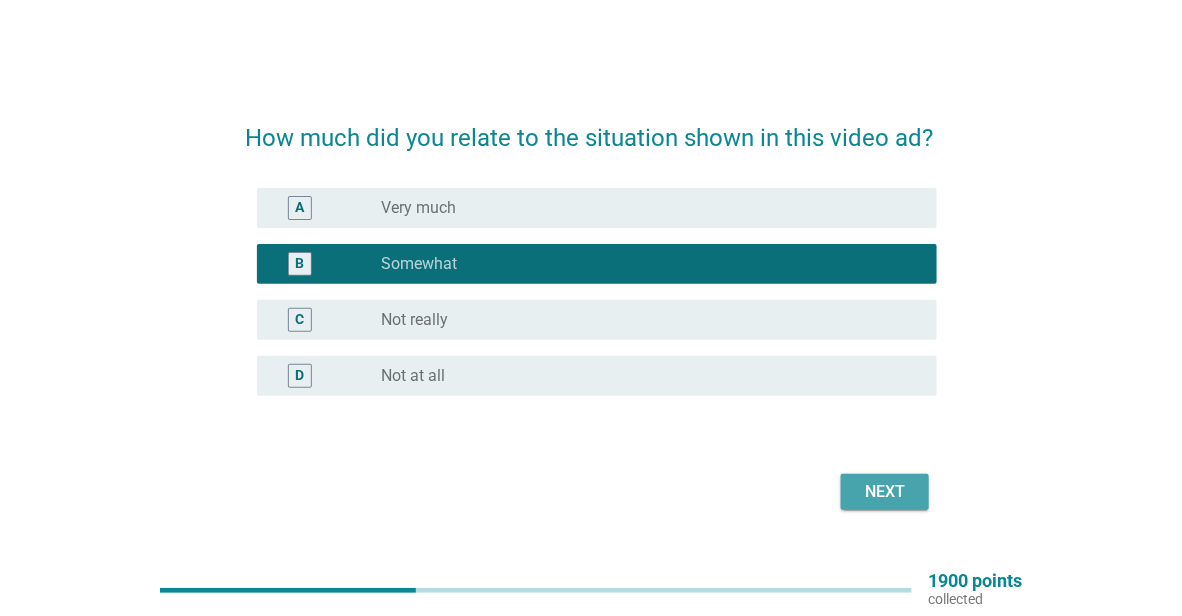 click on "Next" at bounding box center [885, 492] 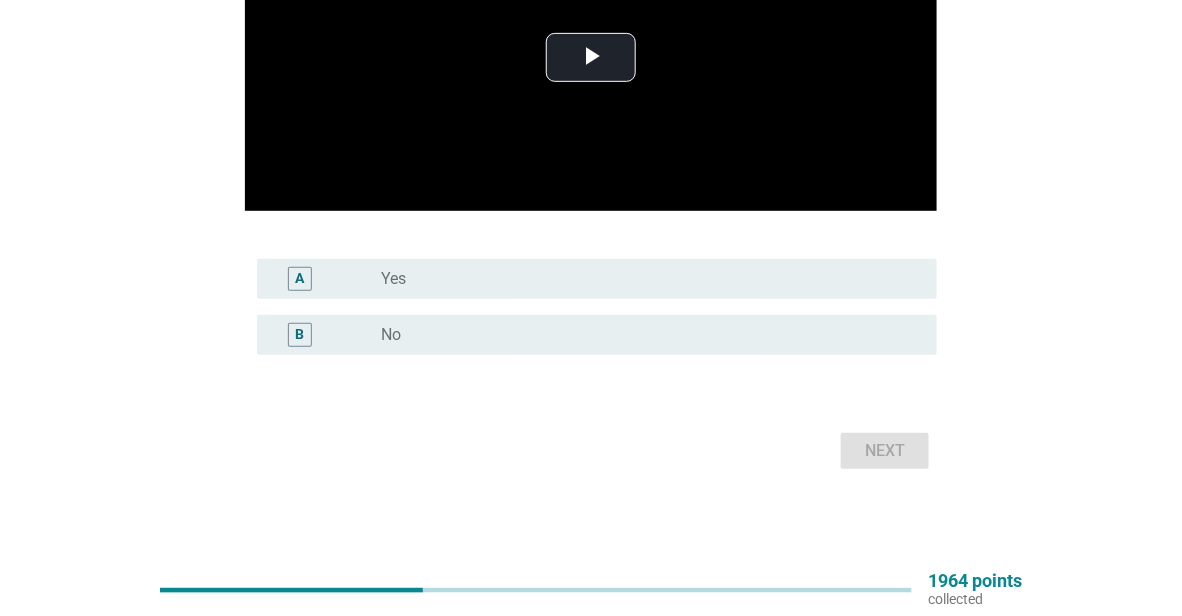 scroll, scrollTop: 160, scrollLeft: 0, axis: vertical 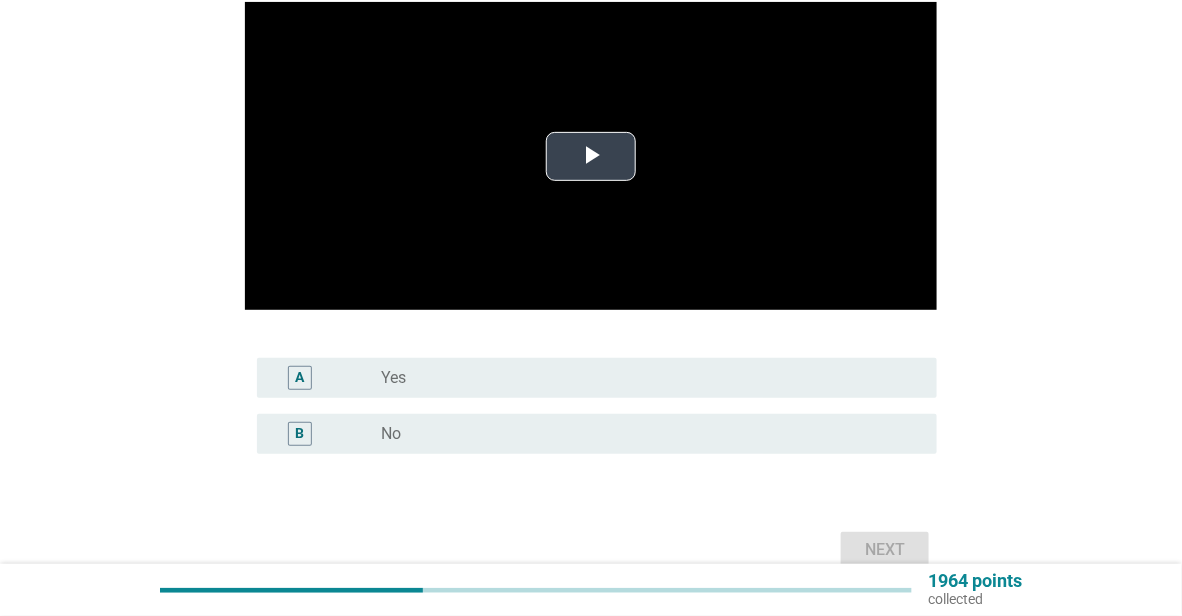 click at bounding box center [591, 156] 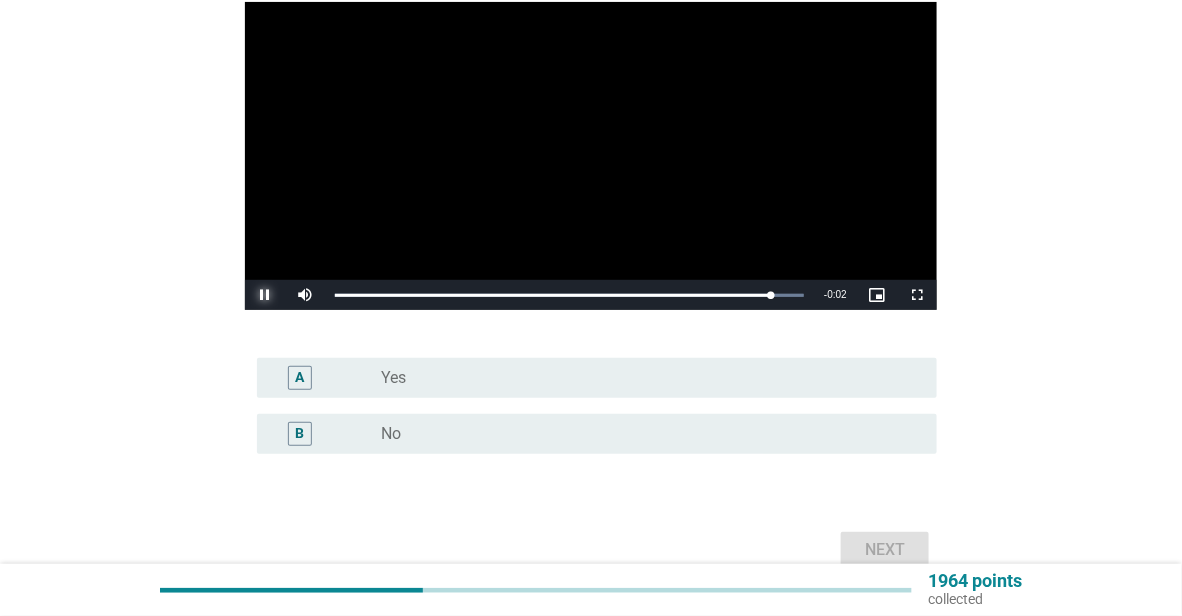 click at bounding box center [265, 295] 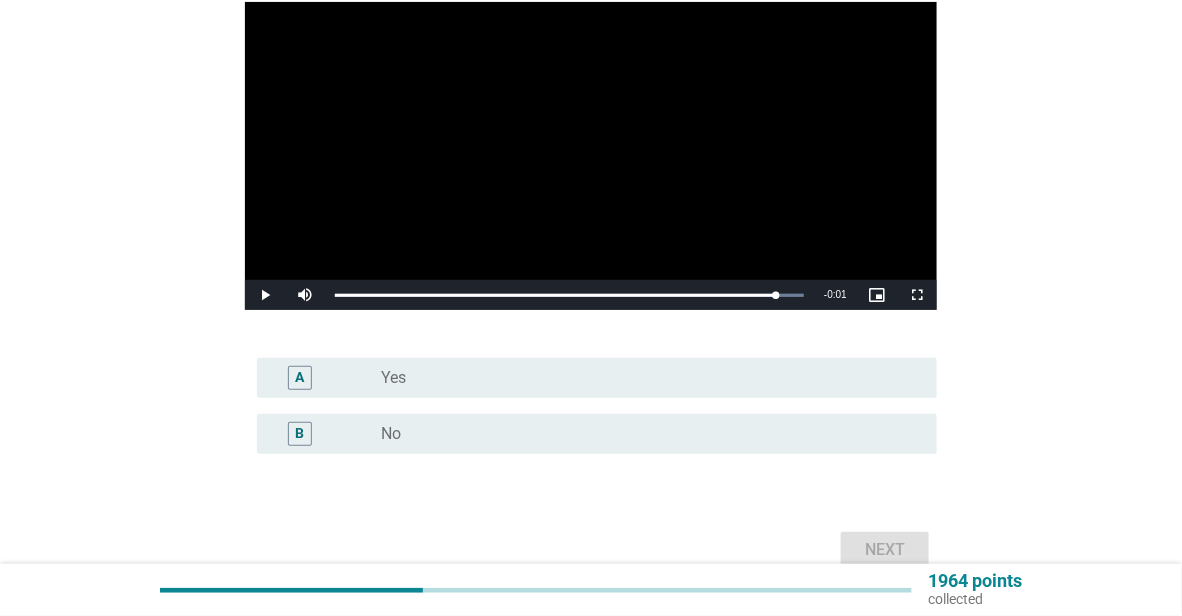 click on "radio_button_unchecked No" at bounding box center [643, 434] 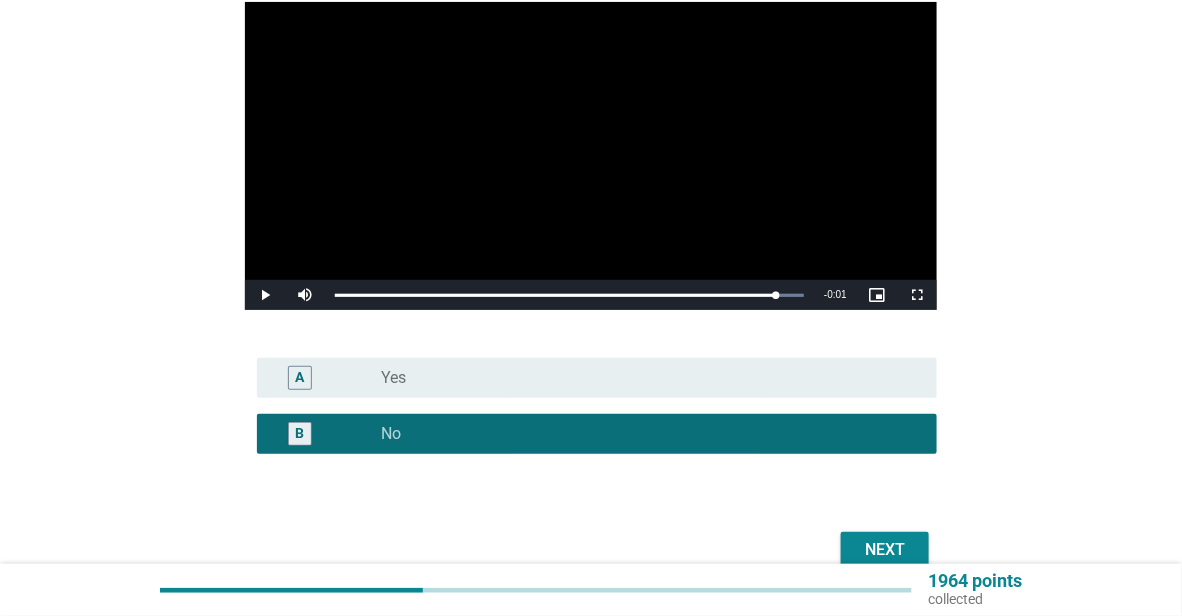 click on "Next" at bounding box center (885, 550) 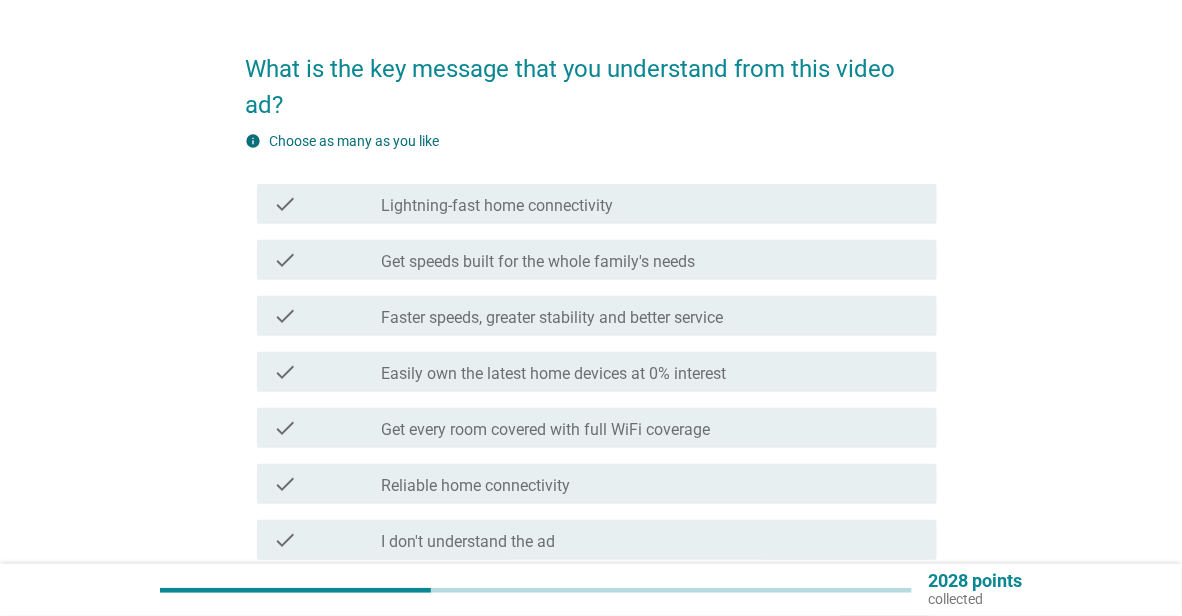 scroll, scrollTop: 100, scrollLeft: 0, axis: vertical 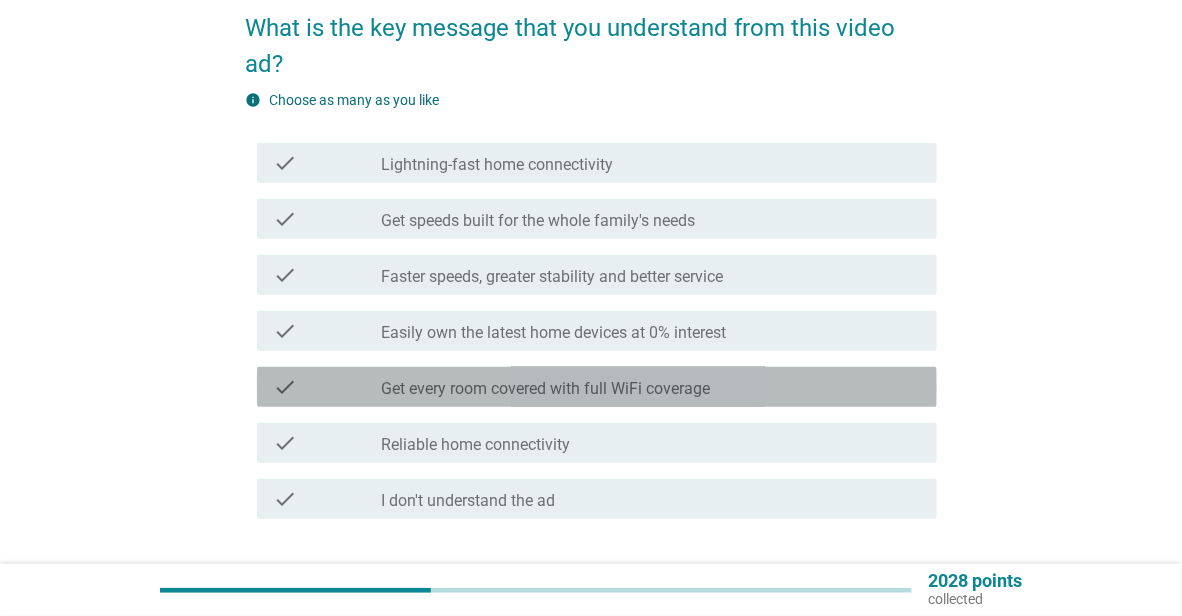 click on "check     check_box_outline_blank Get every room covered with full WiFi coverage" at bounding box center [597, 387] 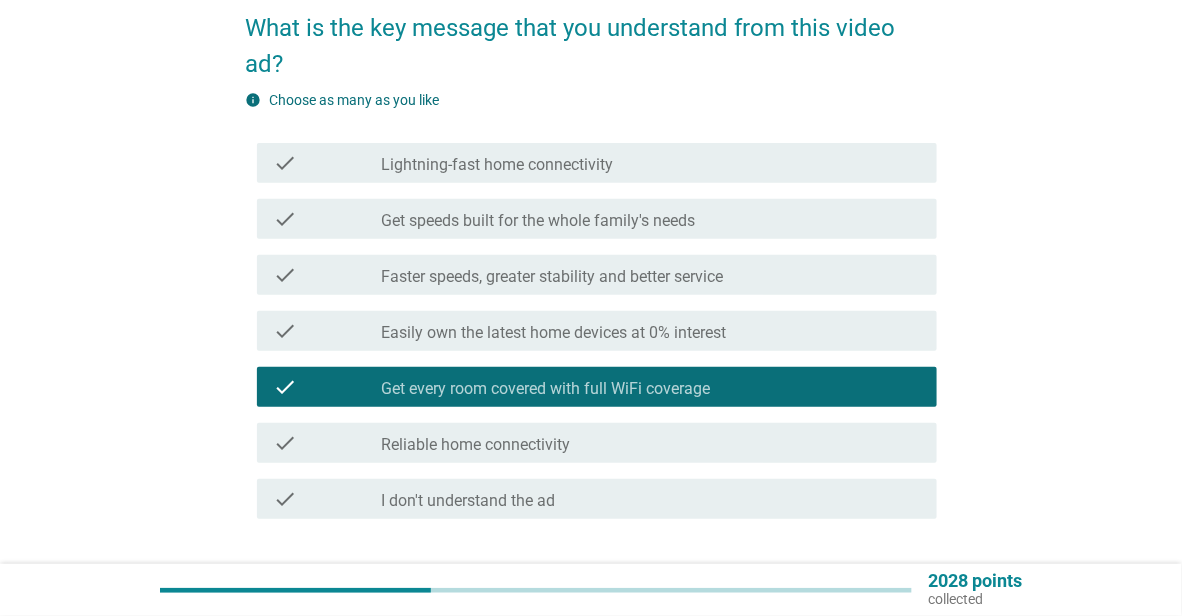 scroll, scrollTop: 240, scrollLeft: 0, axis: vertical 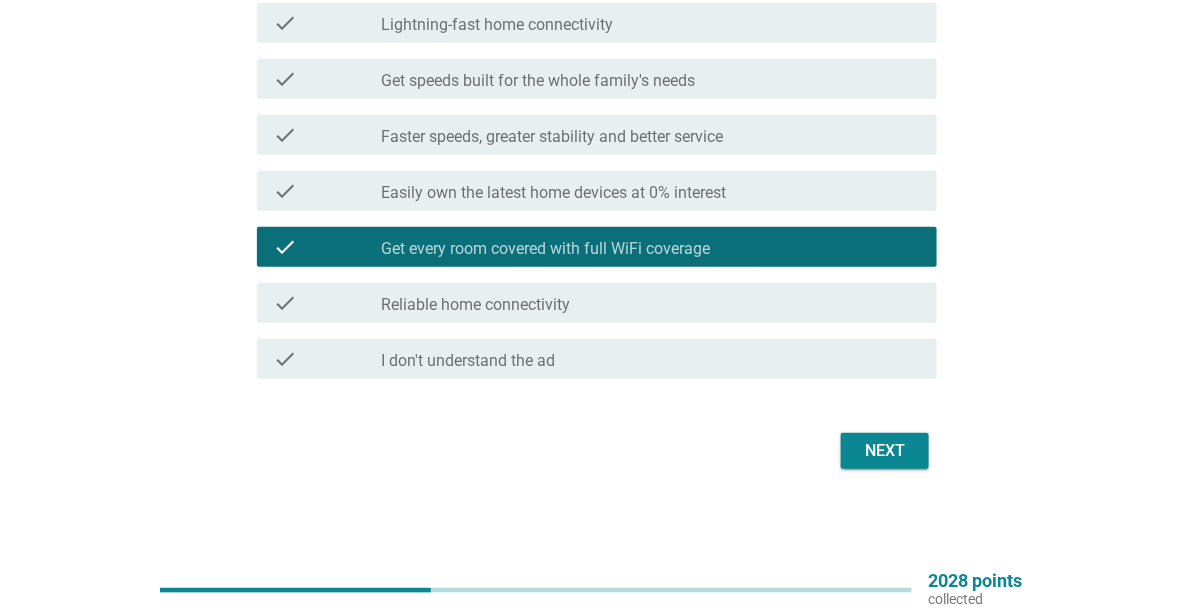 click on "Next" at bounding box center (885, 451) 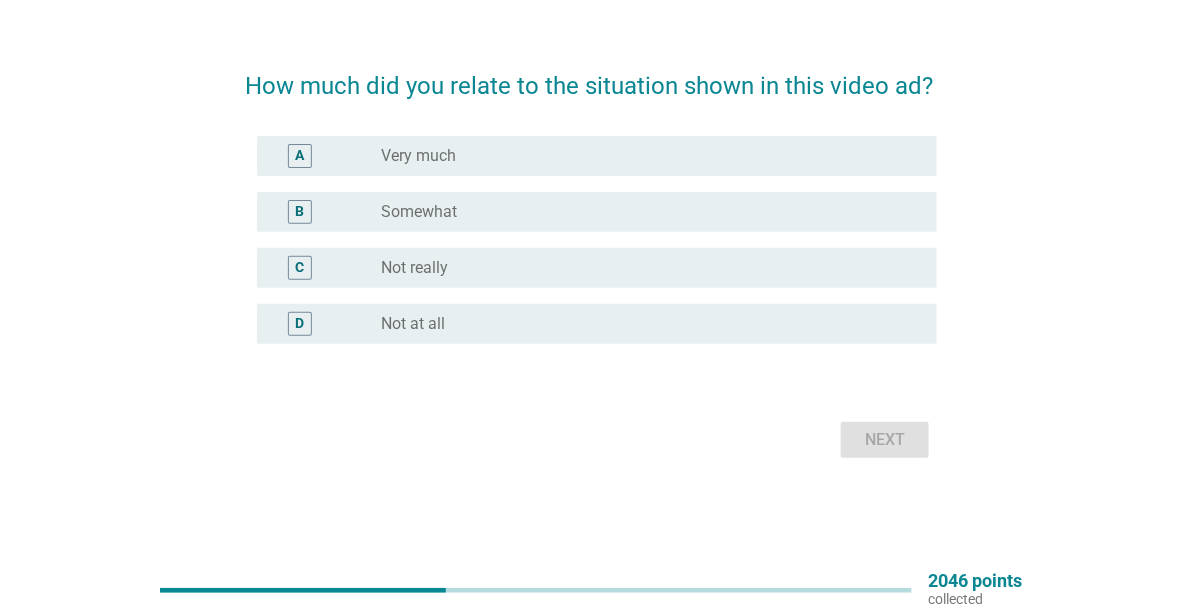 scroll, scrollTop: 0, scrollLeft: 0, axis: both 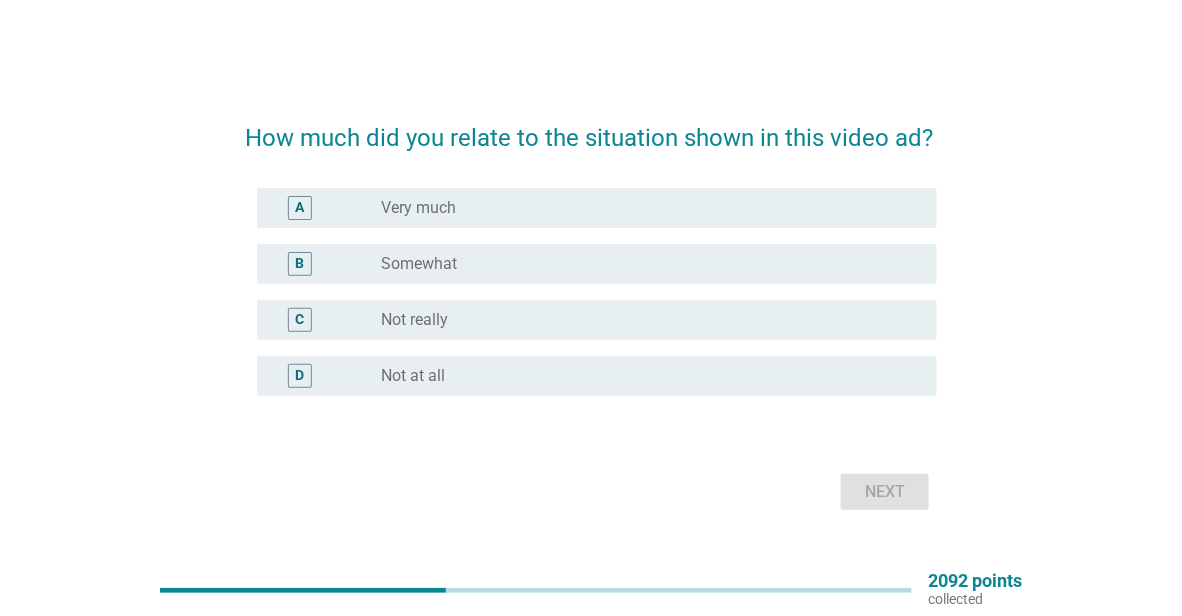 click on "A     radio_button_unchecked Very much" at bounding box center (591, 208) 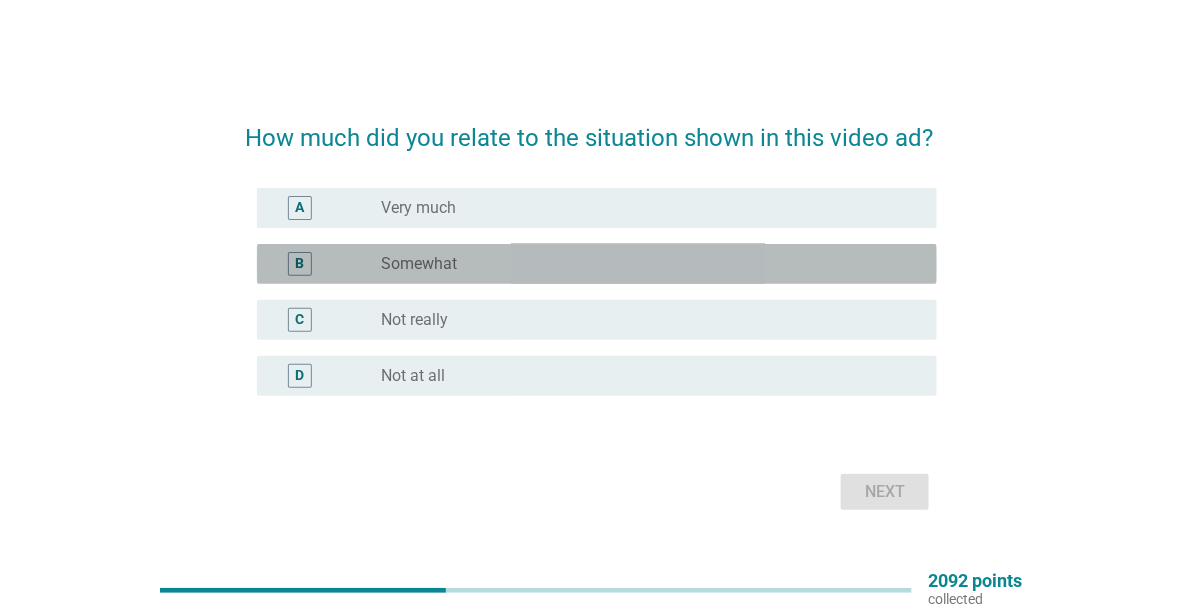 click on "radio_button_unchecked Somewhat" at bounding box center (643, 264) 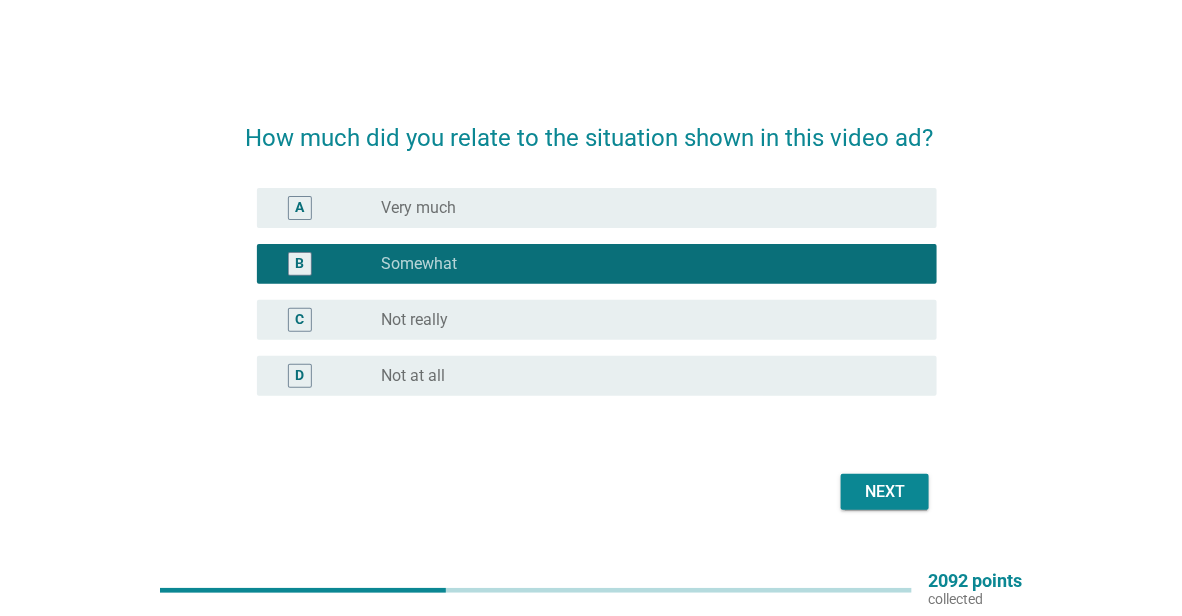 click on "radio_button_unchecked Very much" at bounding box center (643, 208) 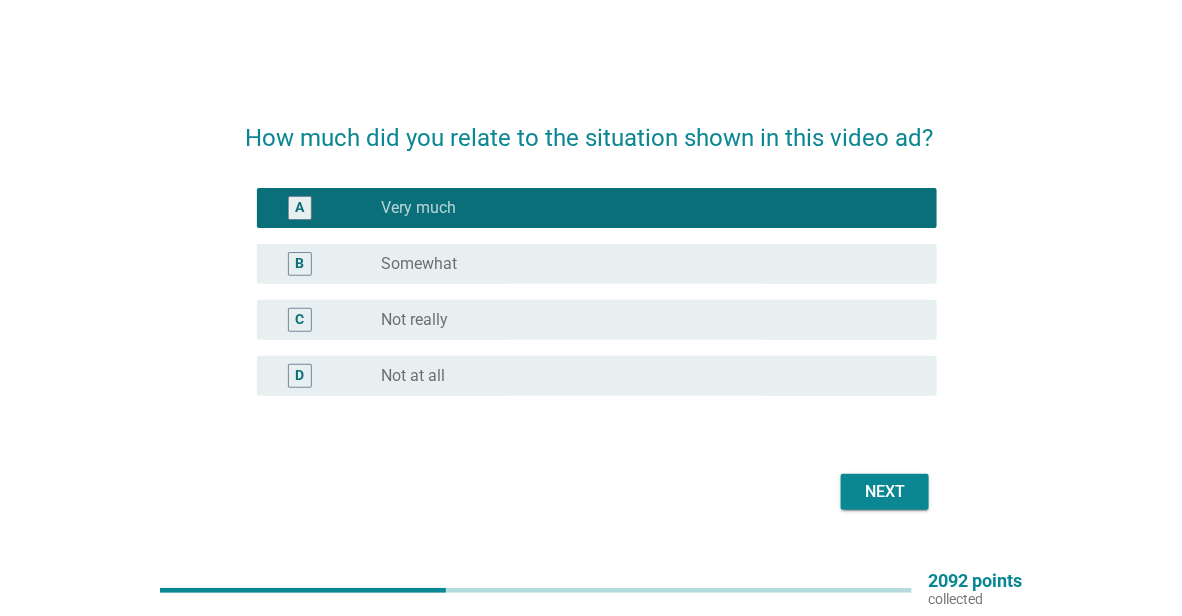 click on "Next" at bounding box center [885, 492] 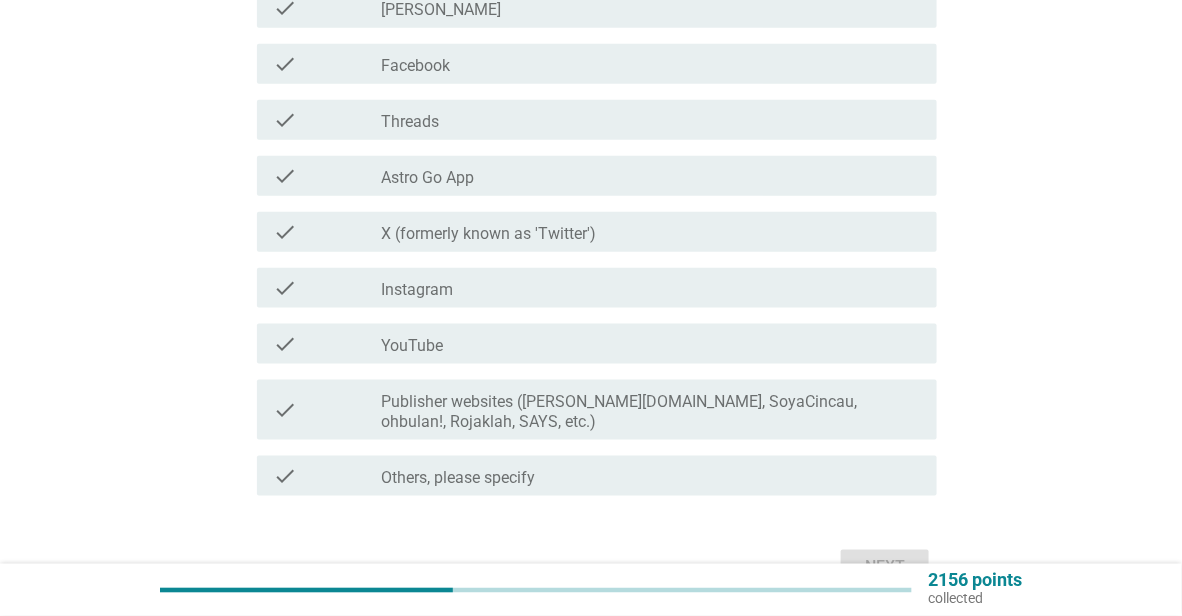 scroll, scrollTop: 500, scrollLeft: 0, axis: vertical 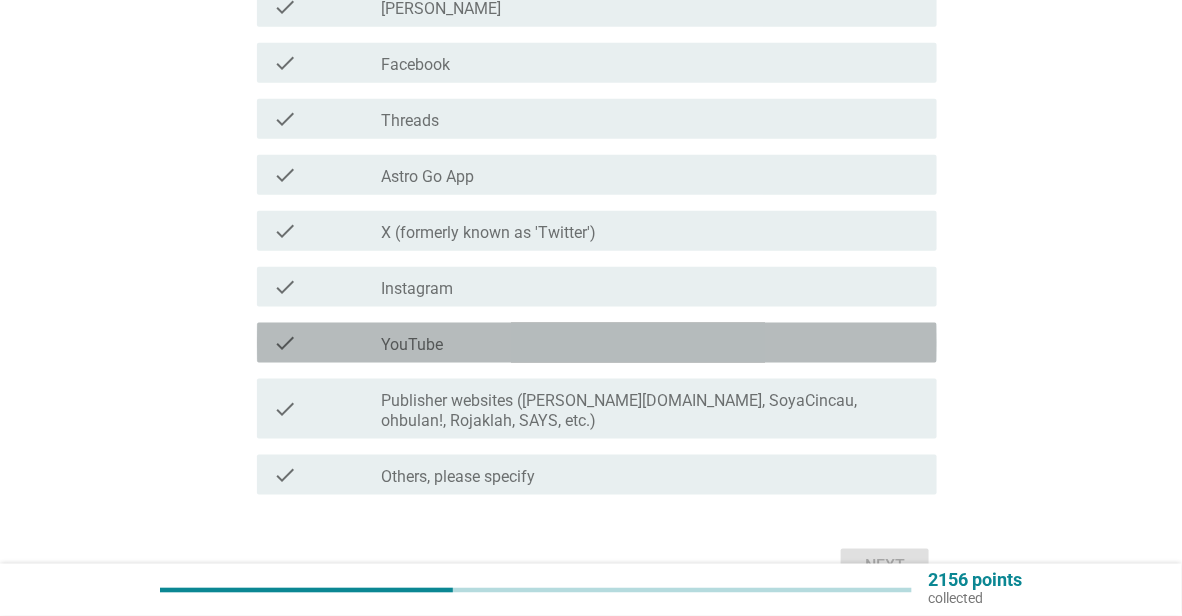 click on "check_box_outline_blank YouTube" at bounding box center (651, 343) 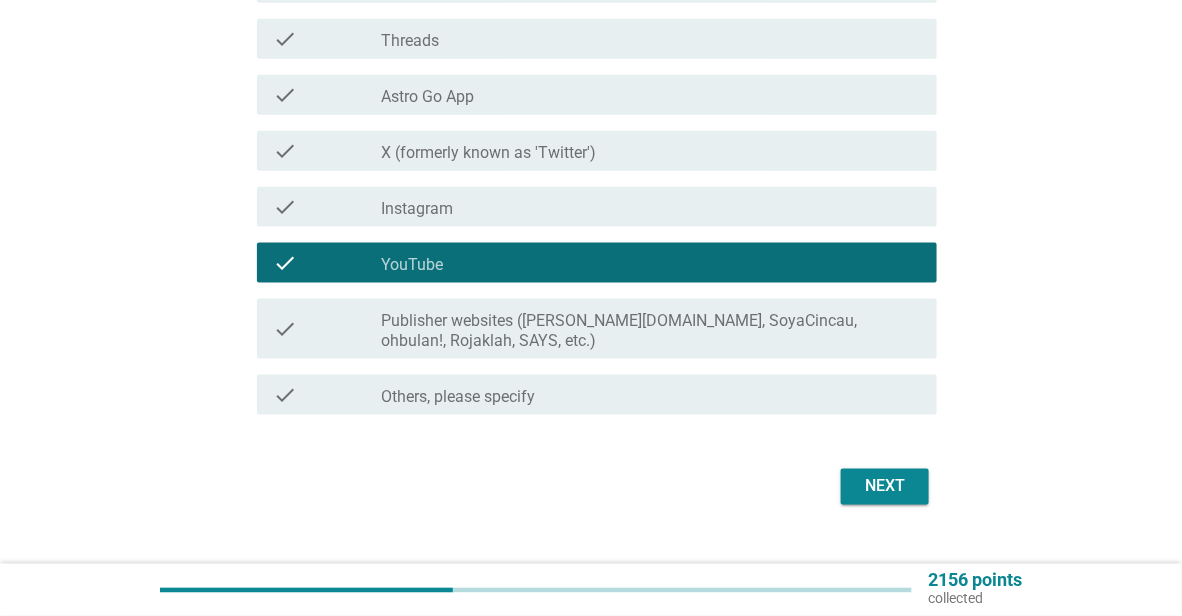 scroll, scrollTop: 616, scrollLeft: 0, axis: vertical 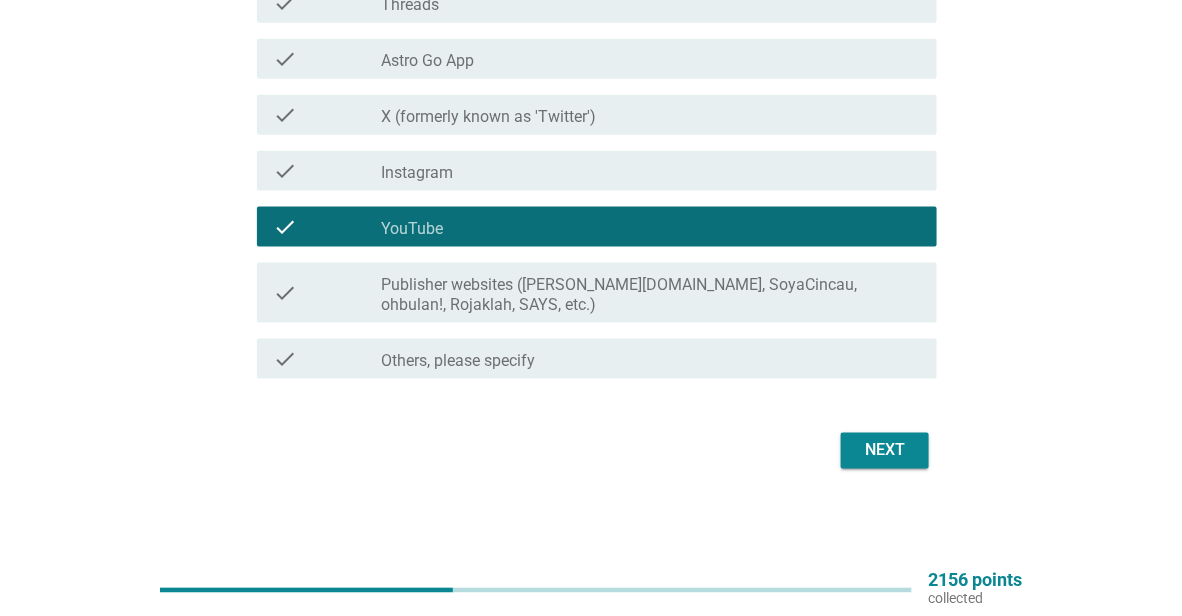 click on "Next" at bounding box center (885, 451) 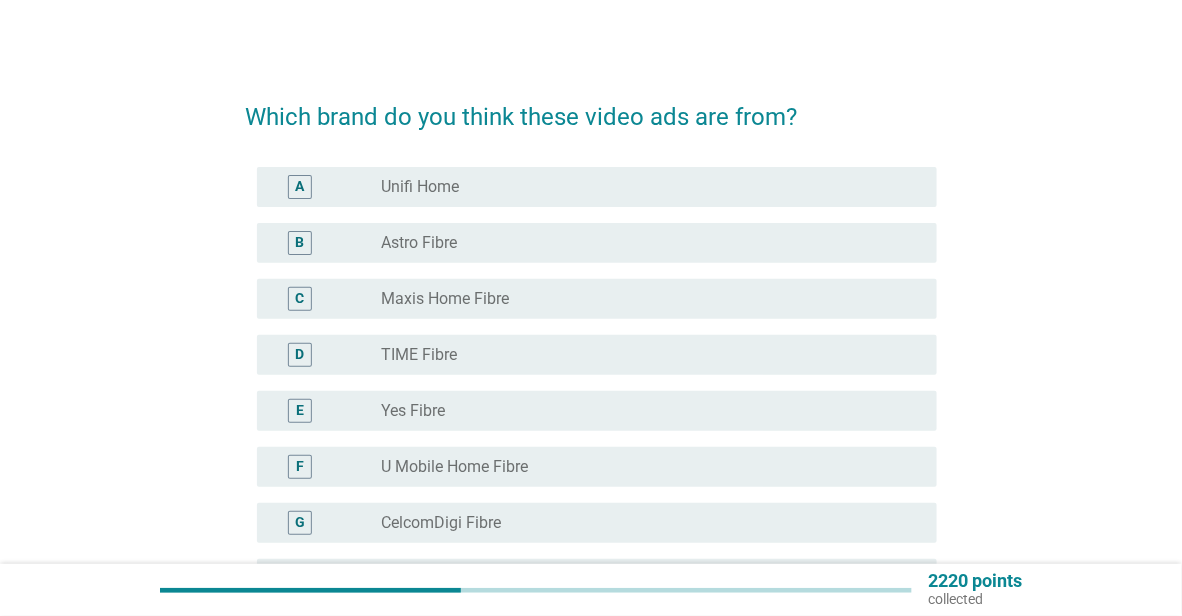 scroll, scrollTop: 0, scrollLeft: 0, axis: both 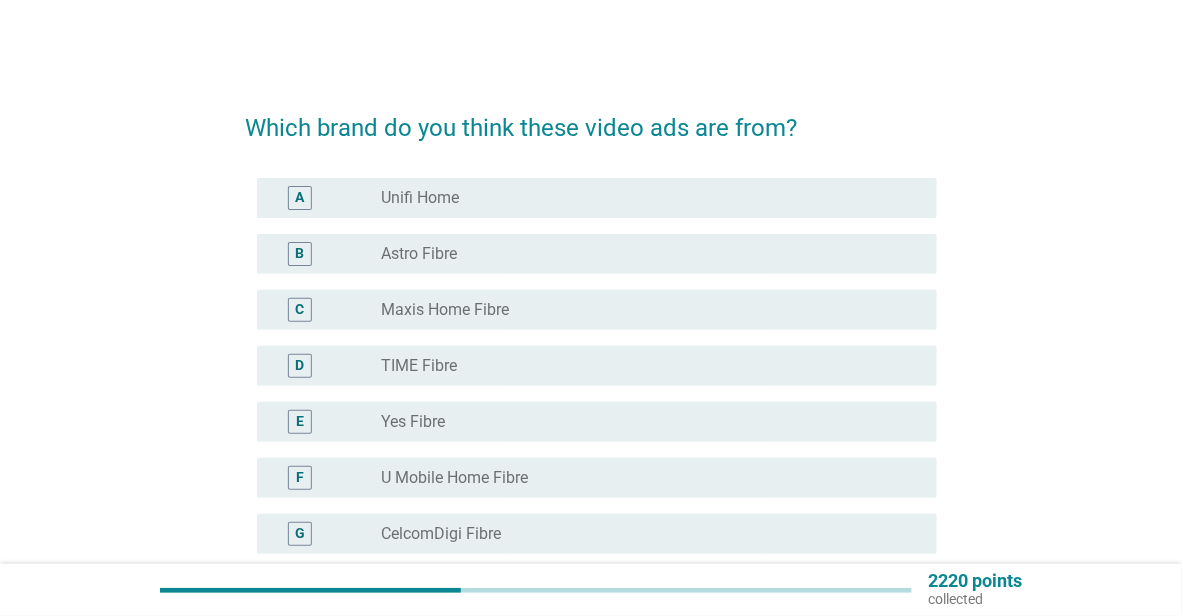 click on "Maxis Home Fibre" at bounding box center (445, 310) 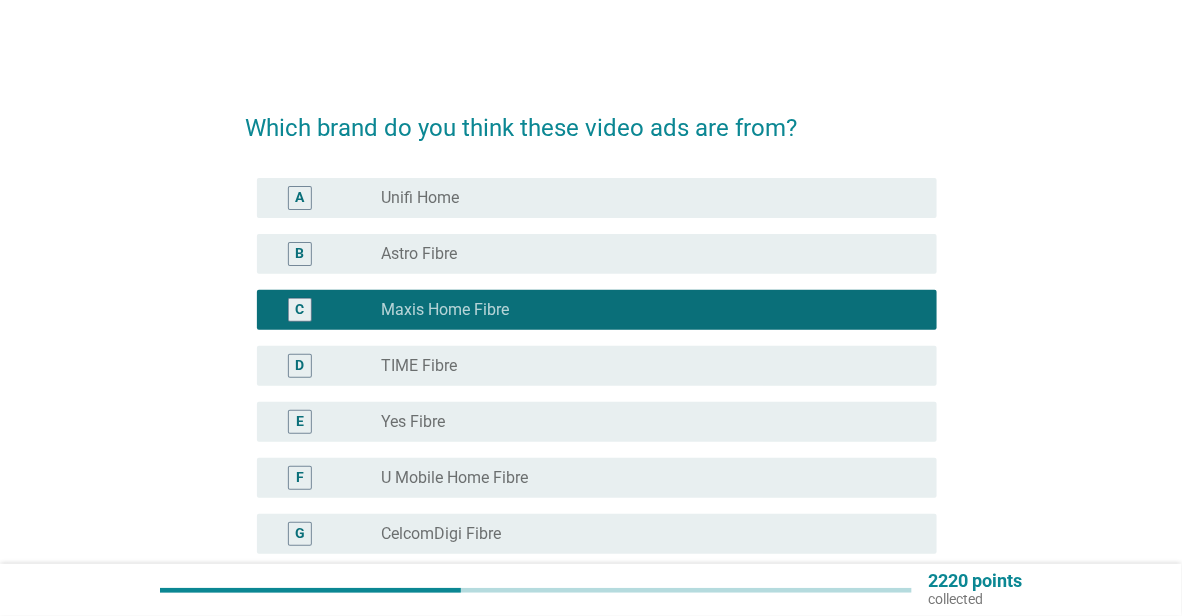 scroll, scrollTop: 255, scrollLeft: 0, axis: vertical 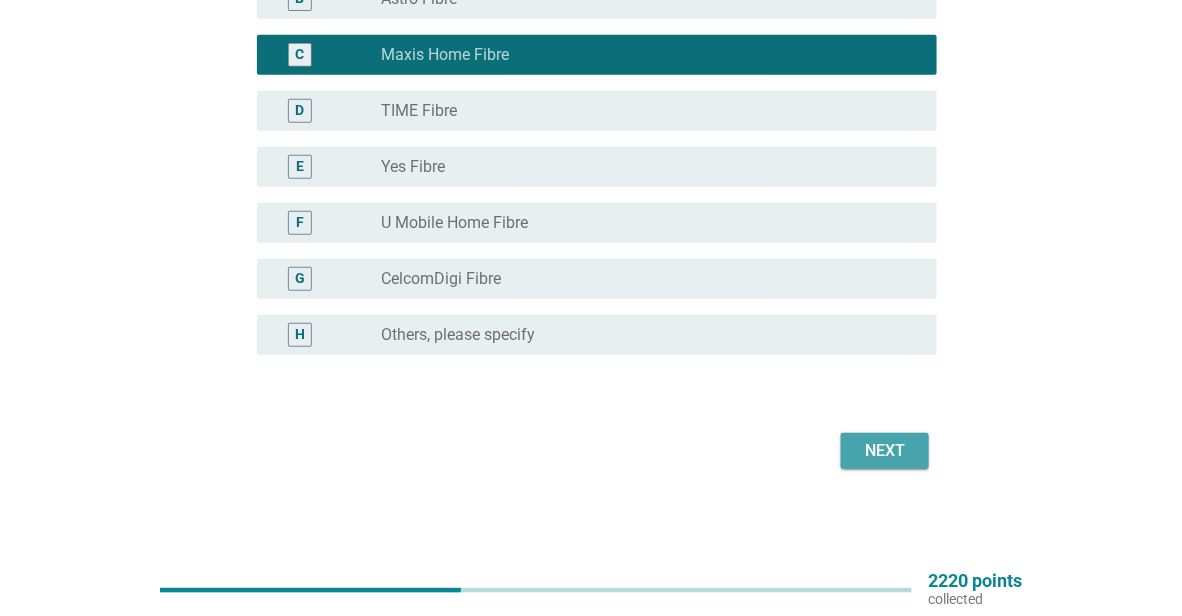 click on "Next" at bounding box center (885, 451) 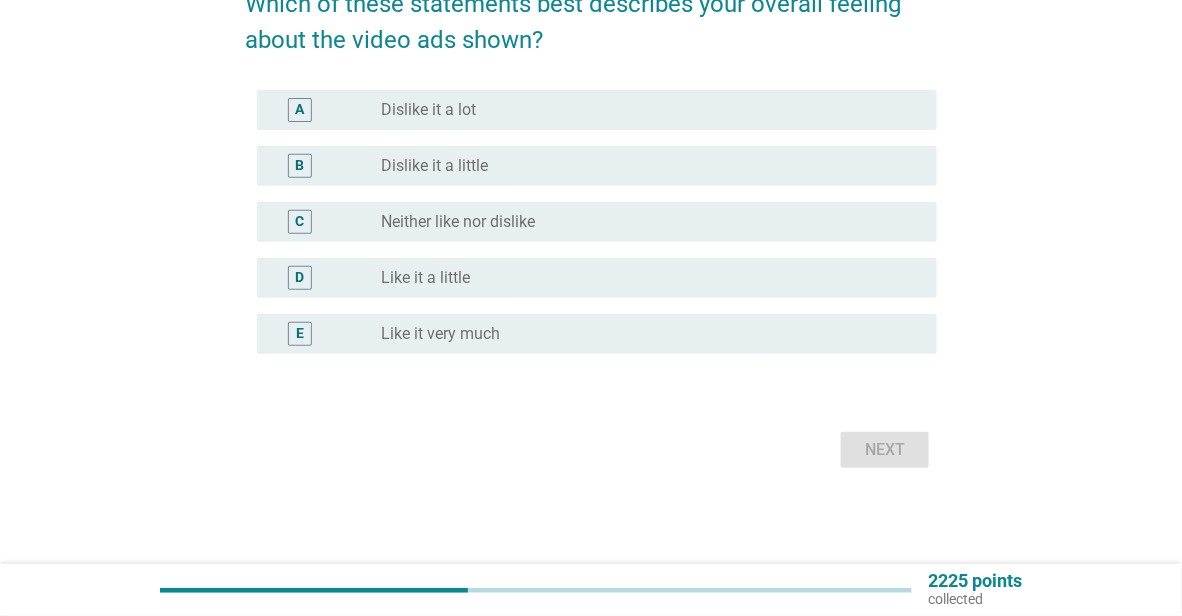 scroll, scrollTop: 0, scrollLeft: 0, axis: both 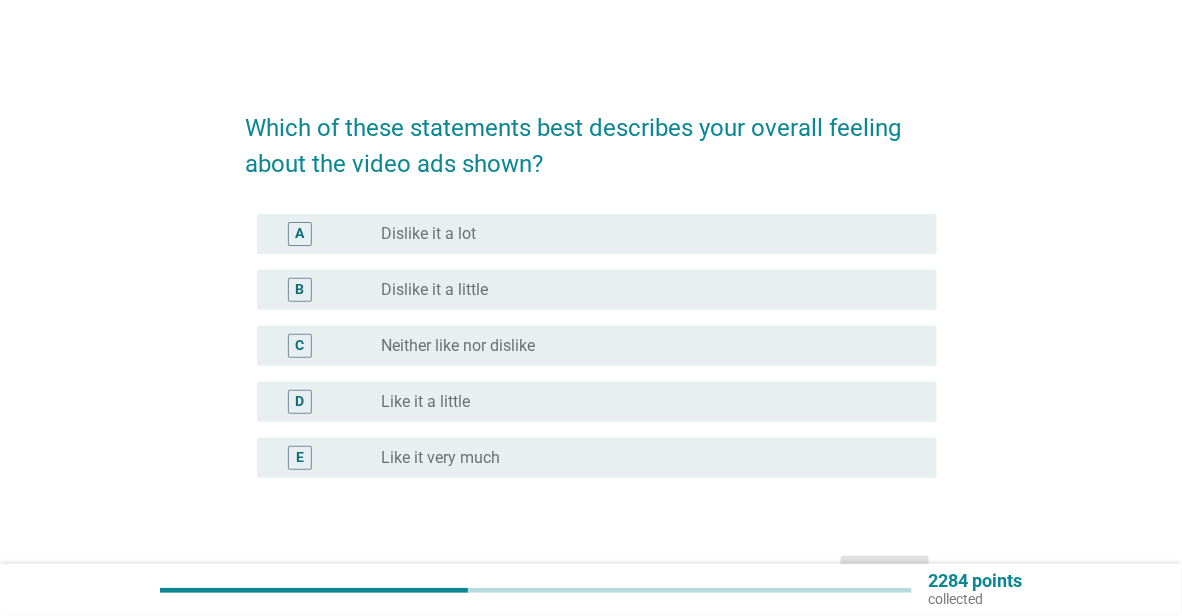 click on "radio_button_unchecked Neither like nor dislike" at bounding box center (651, 346) 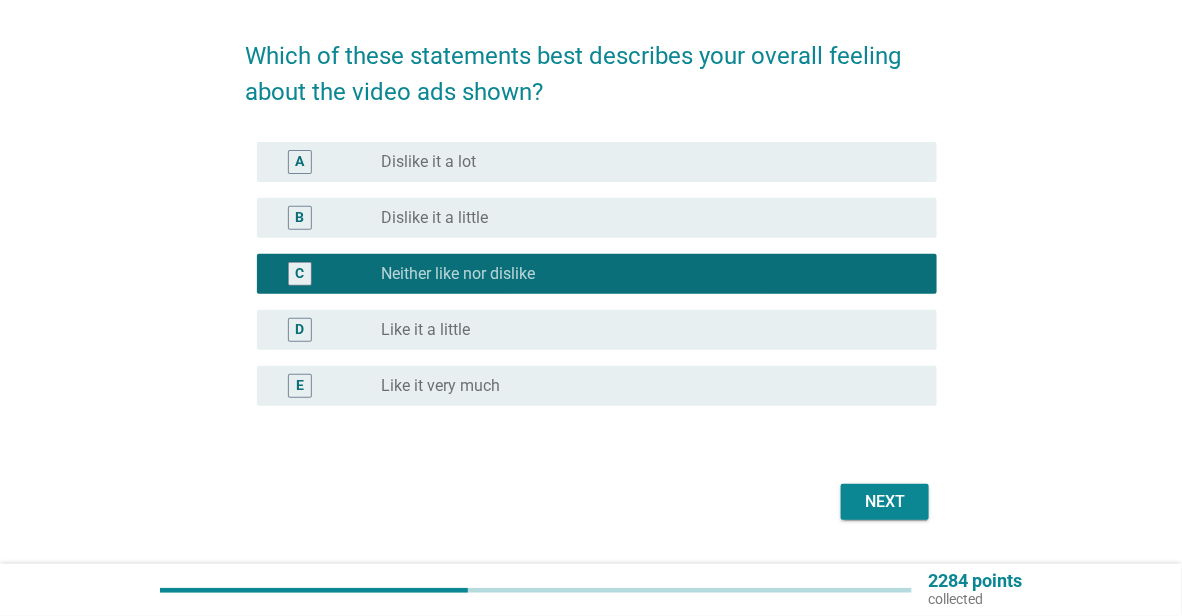 scroll, scrollTop: 123, scrollLeft: 0, axis: vertical 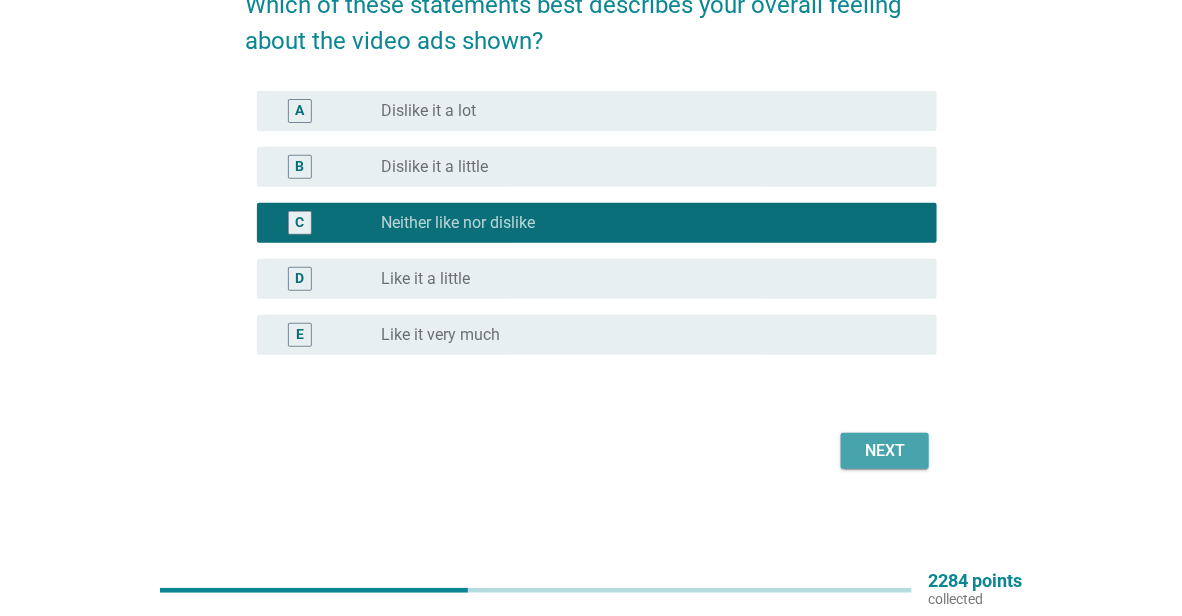 click on "Next" at bounding box center (885, 451) 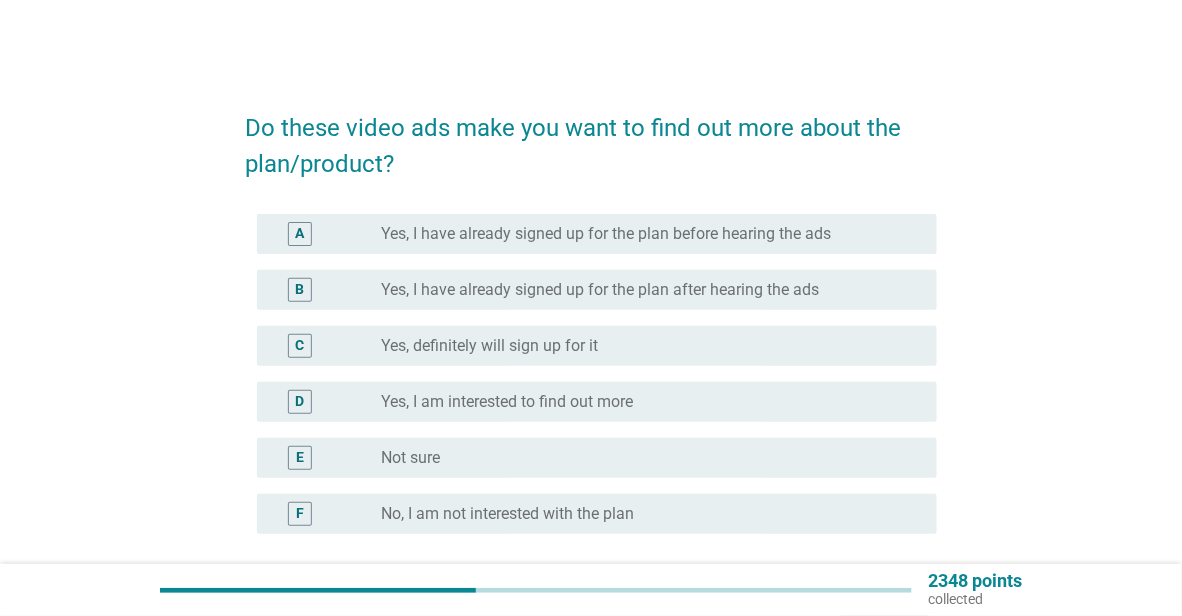 scroll, scrollTop: 179, scrollLeft: 0, axis: vertical 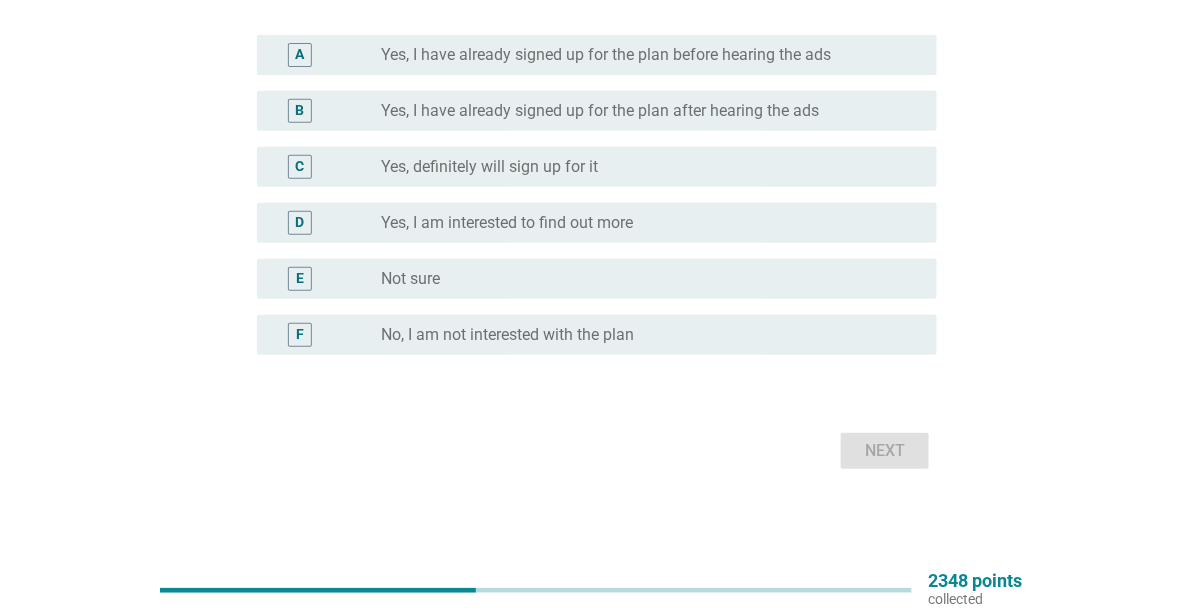 click on "radio_button_unchecked Not sure" at bounding box center (643, 279) 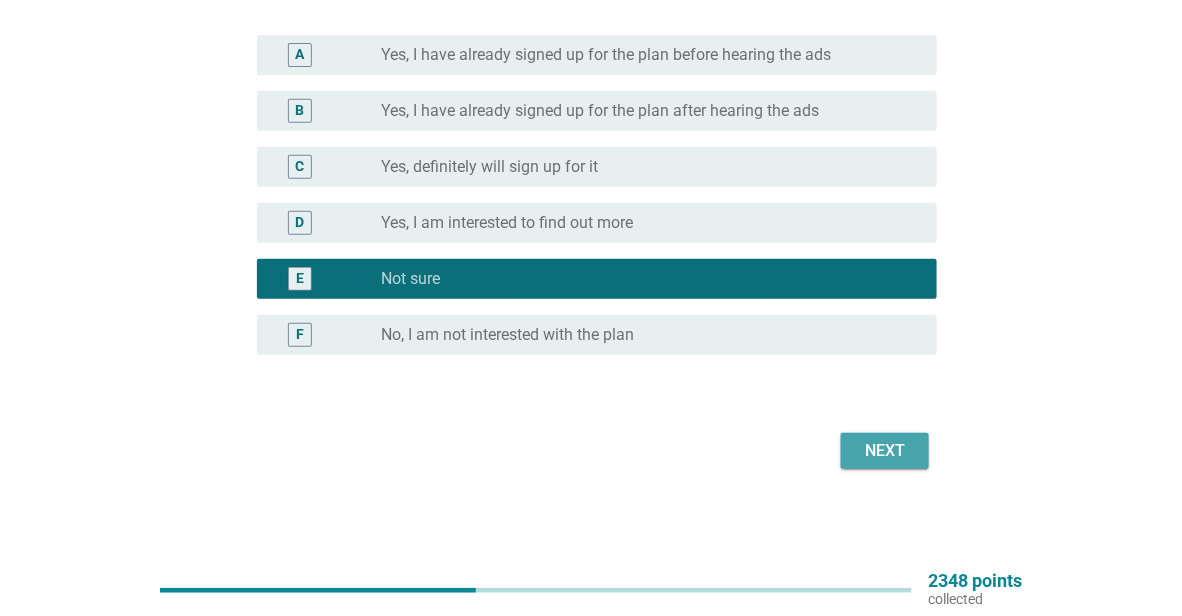 click on "Next" at bounding box center [885, 451] 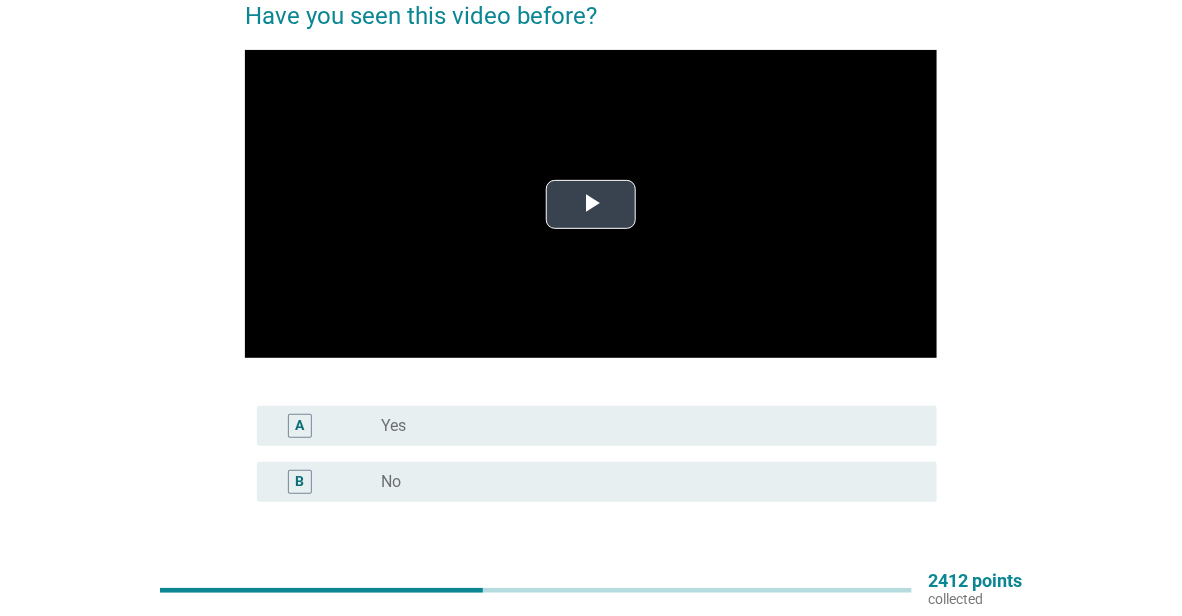 scroll, scrollTop: 59, scrollLeft: 0, axis: vertical 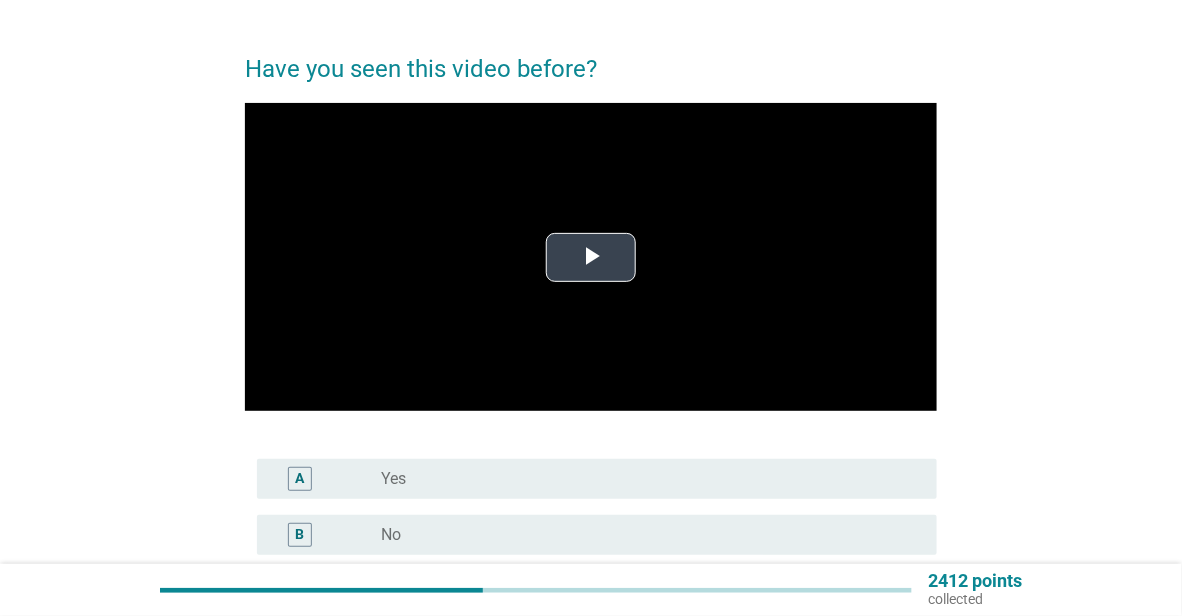 click at bounding box center [591, 257] 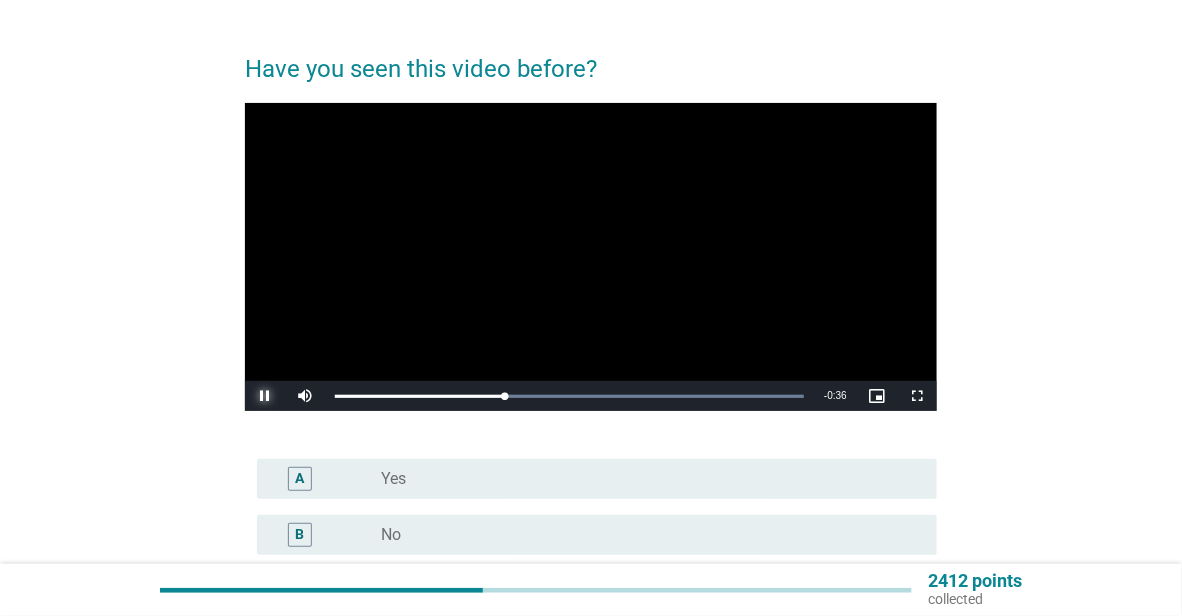 click at bounding box center [265, 396] 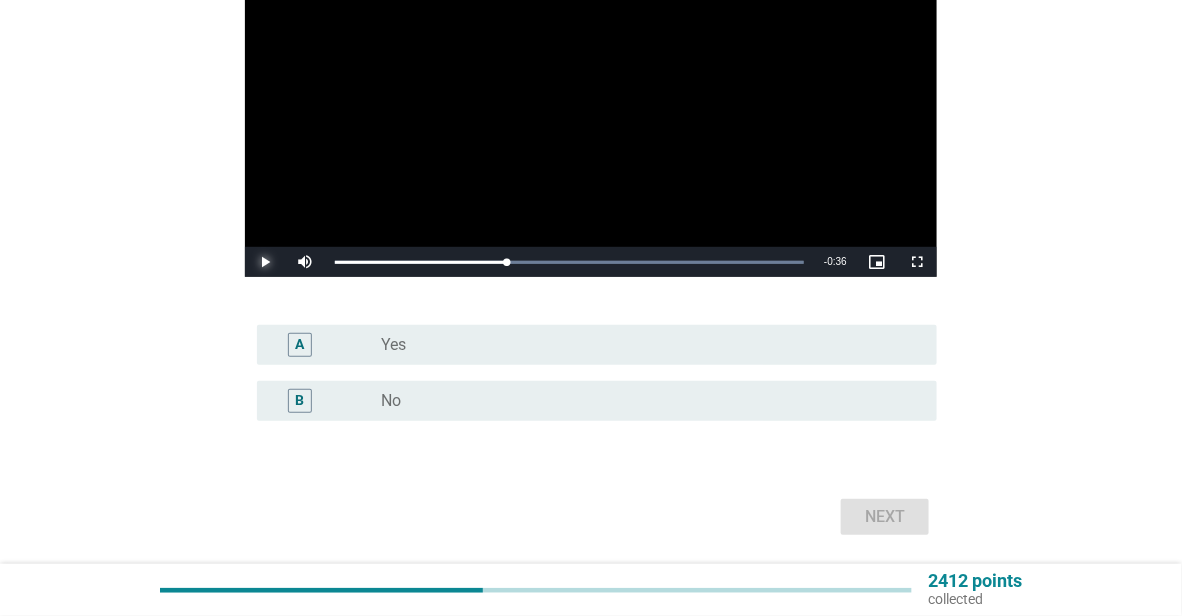 scroll, scrollTop: 259, scrollLeft: 0, axis: vertical 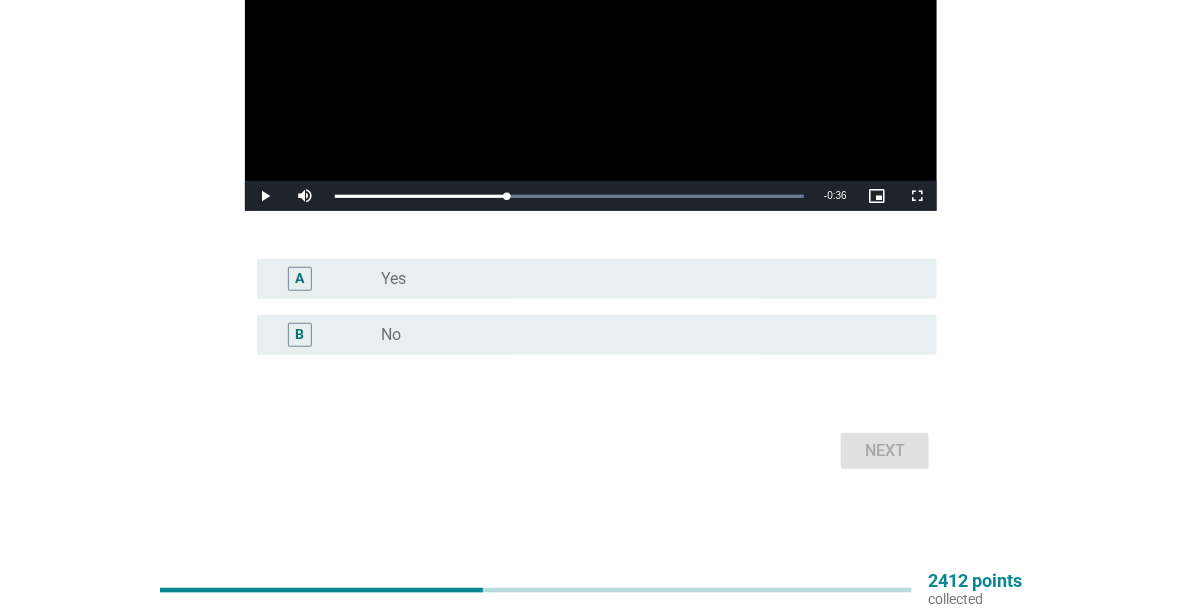 click on "radio_button_unchecked No" at bounding box center (643, 335) 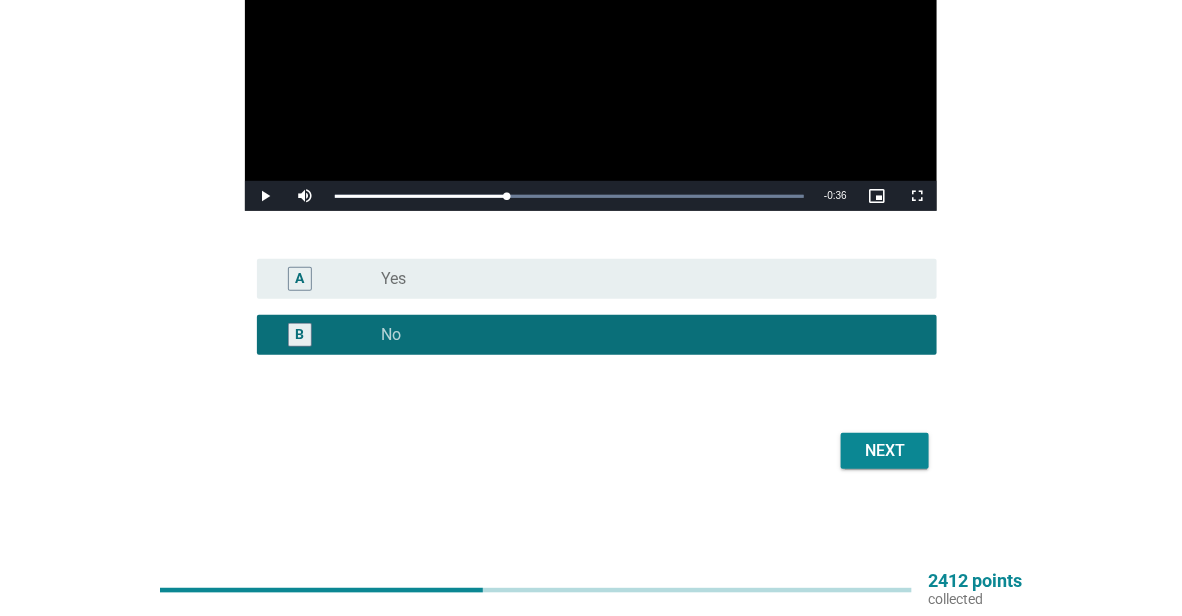 click on "Next" at bounding box center (885, 451) 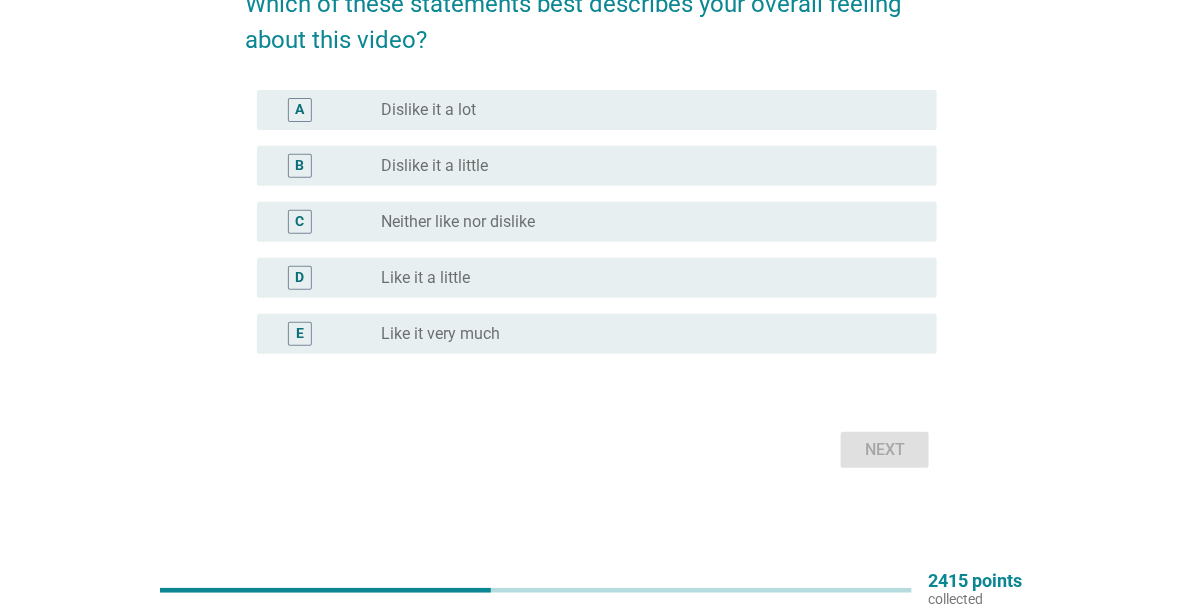 scroll, scrollTop: 0, scrollLeft: 0, axis: both 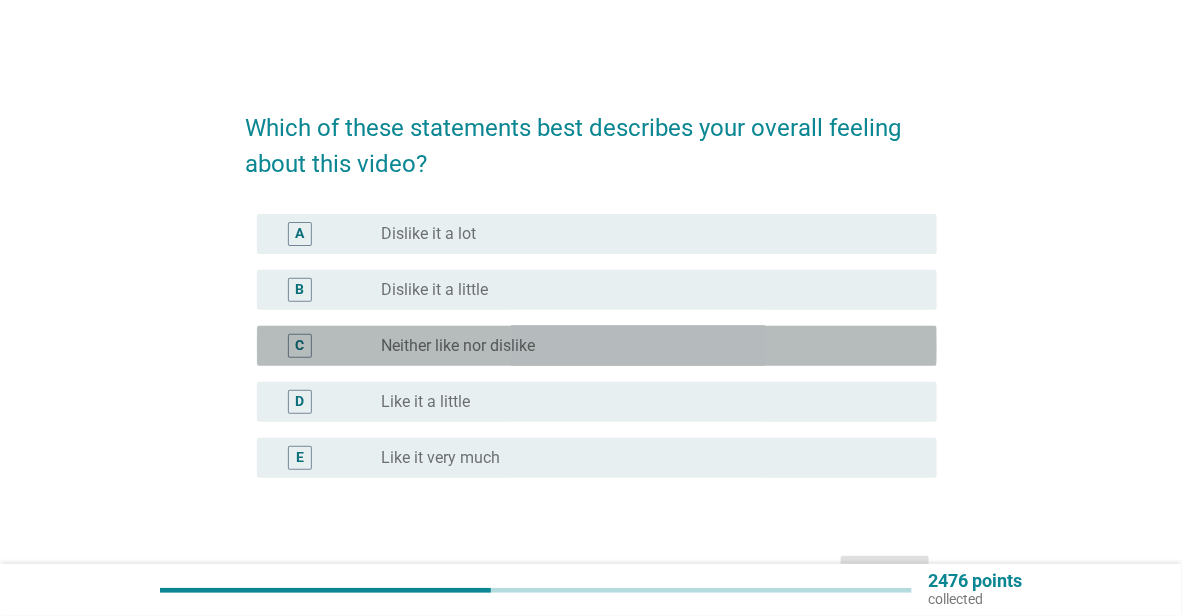 click on "C     radio_button_unchecked Neither like nor dislike" at bounding box center (597, 346) 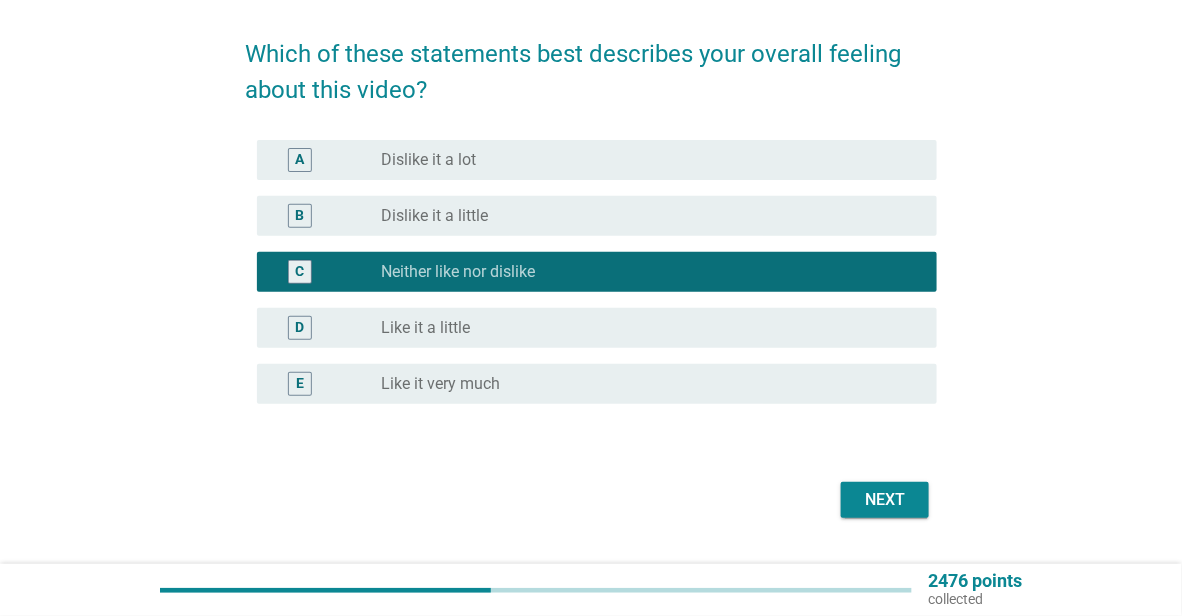 scroll, scrollTop: 123, scrollLeft: 0, axis: vertical 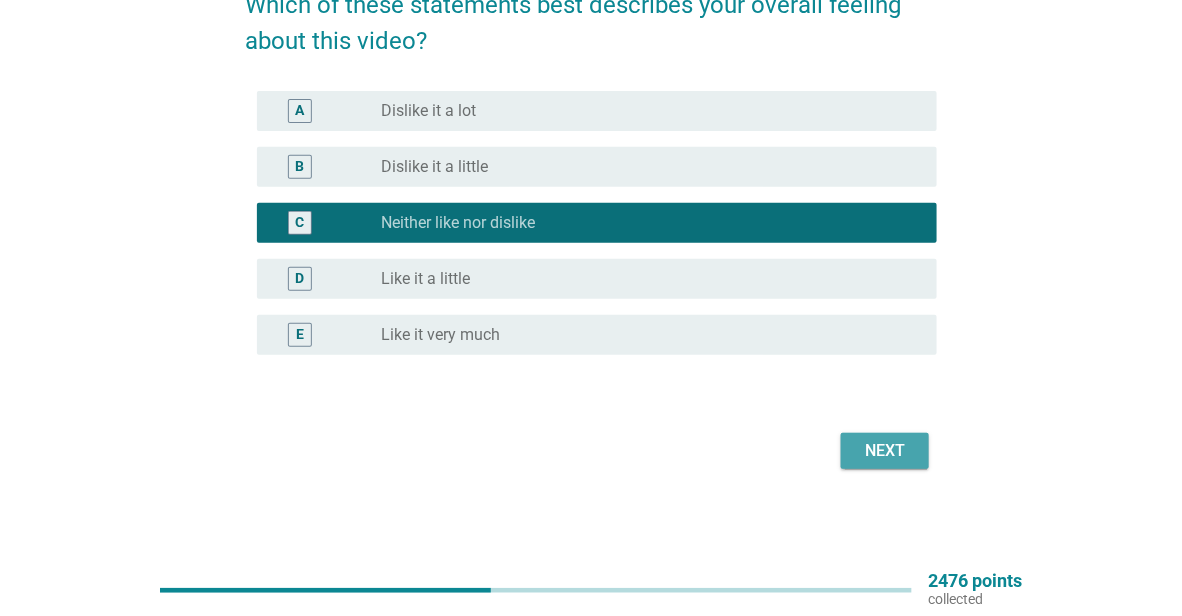 click on "Next" at bounding box center [885, 451] 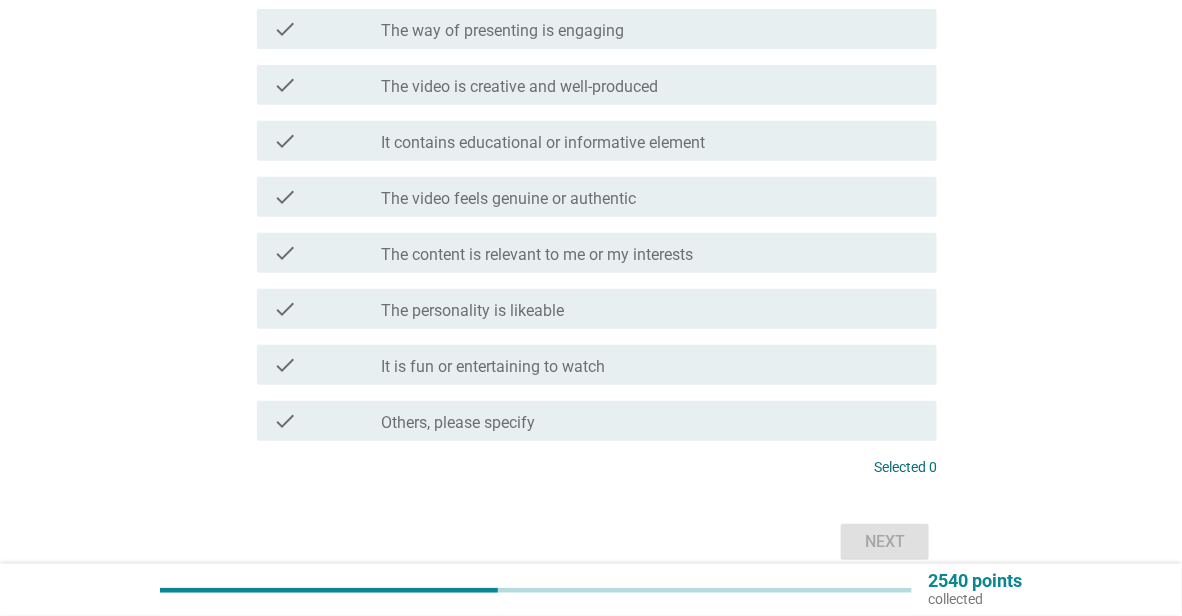 scroll, scrollTop: 200, scrollLeft: 0, axis: vertical 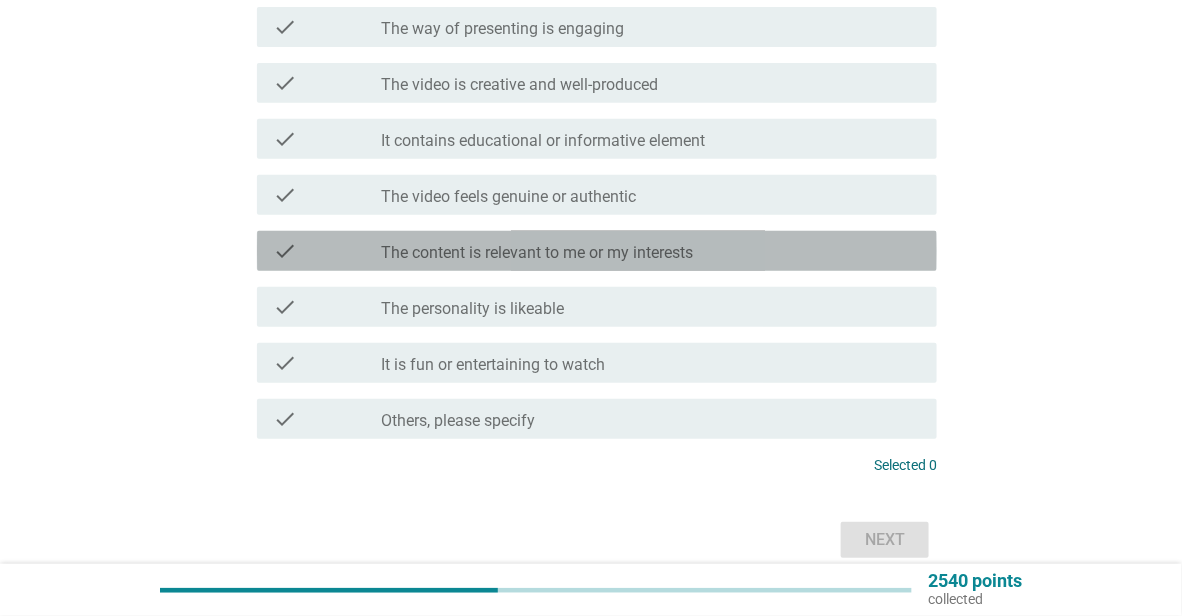 click on "The content is relevant to me or my interests" at bounding box center (537, 253) 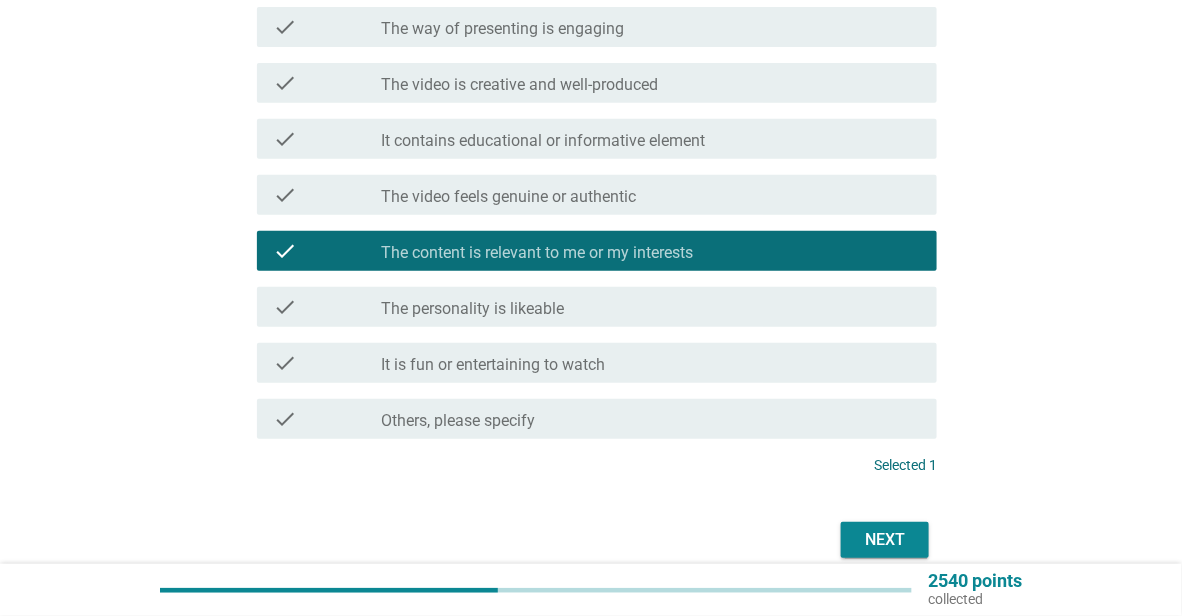 click on "Next" at bounding box center (885, 540) 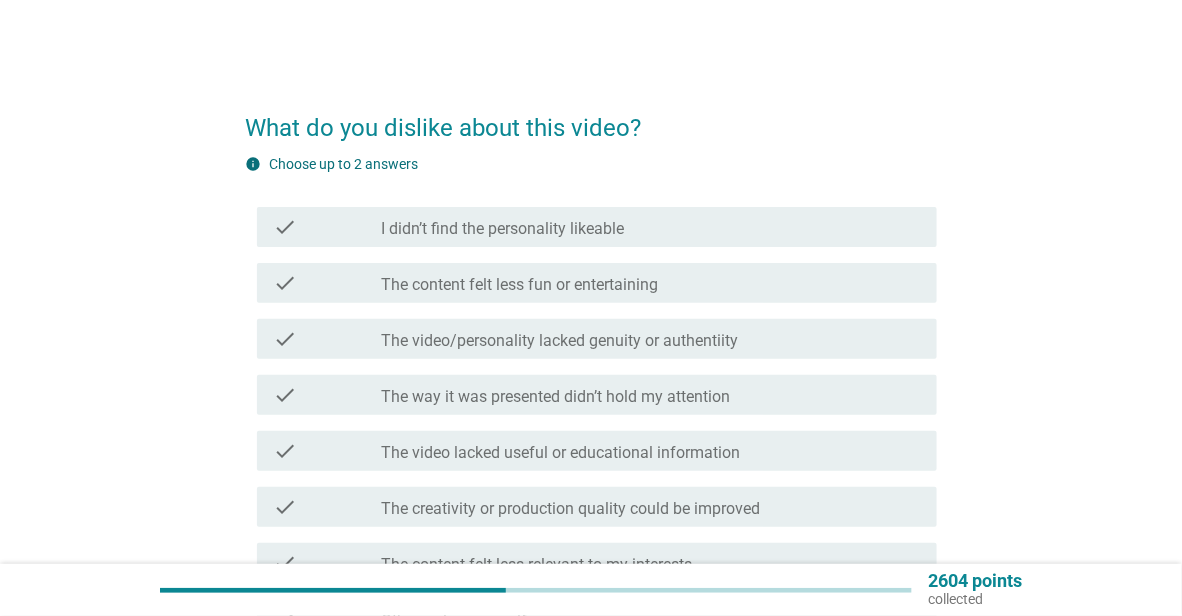 scroll, scrollTop: 100, scrollLeft: 0, axis: vertical 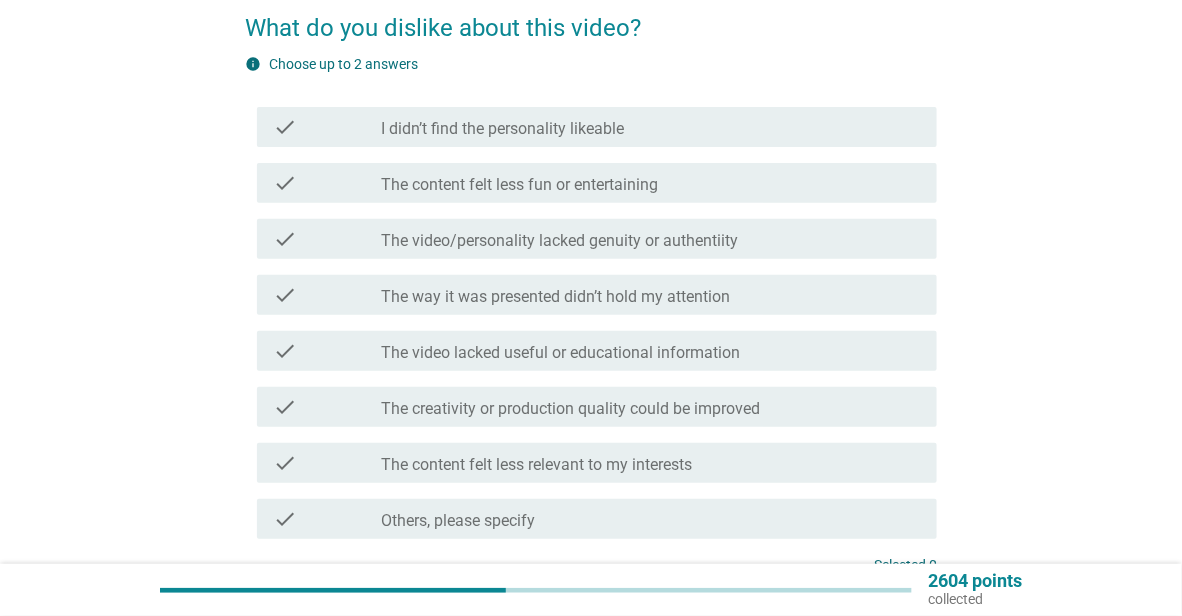 click on "check_box_outline_blank The way it was presented didn’t hold my attention" at bounding box center [651, 295] 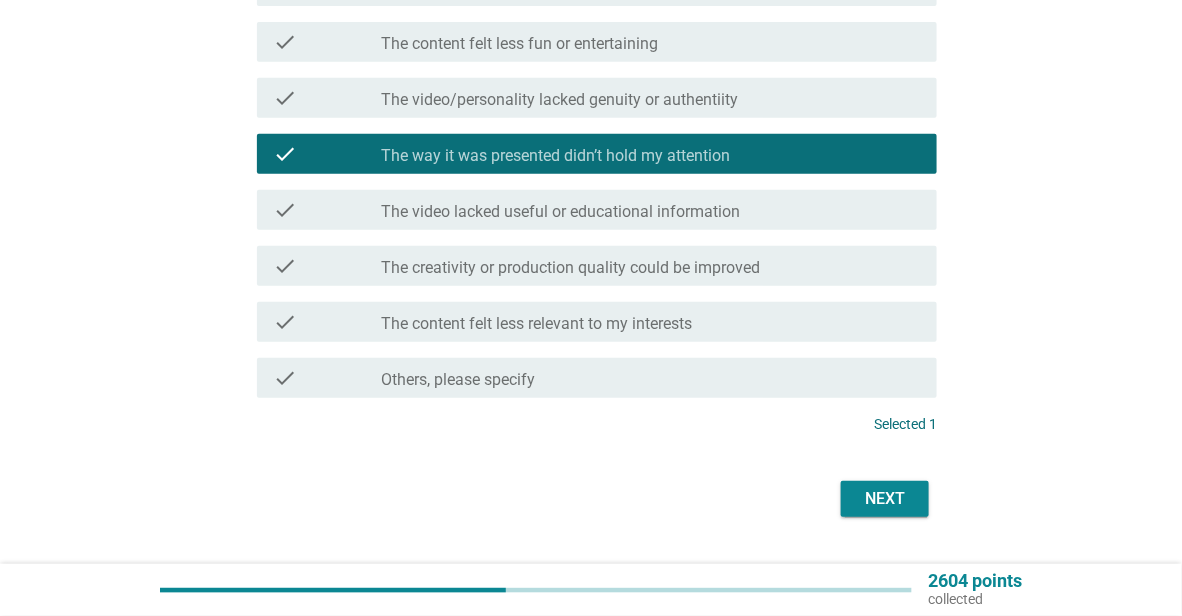scroll, scrollTop: 289, scrollLeft: 0, axis: vertical 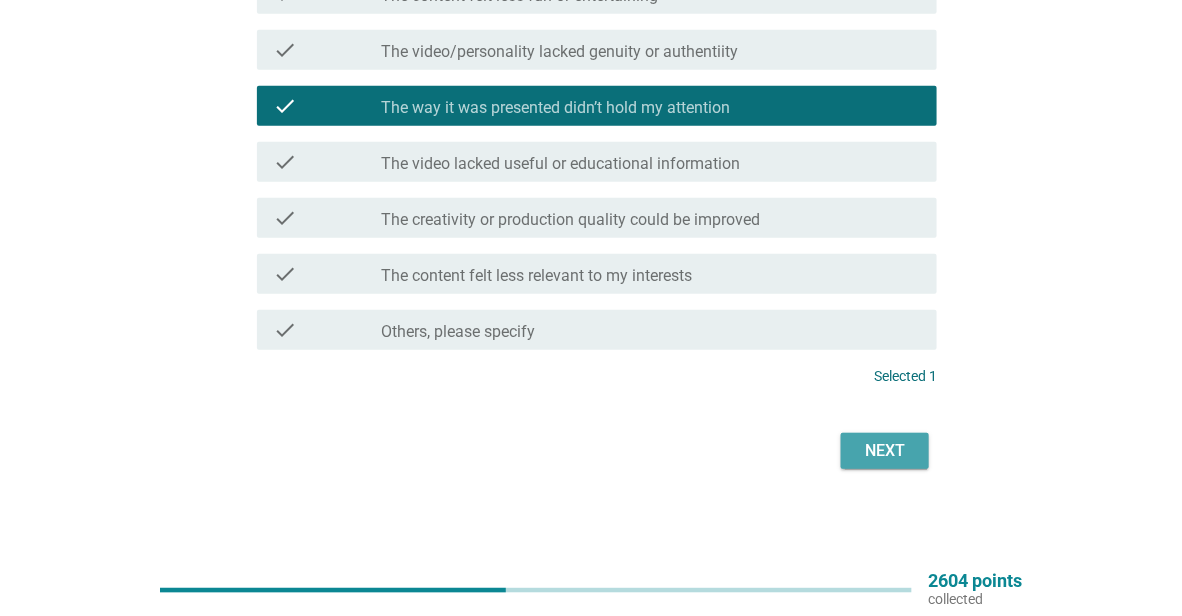 click on "Next" at bounding box center (885, 451) 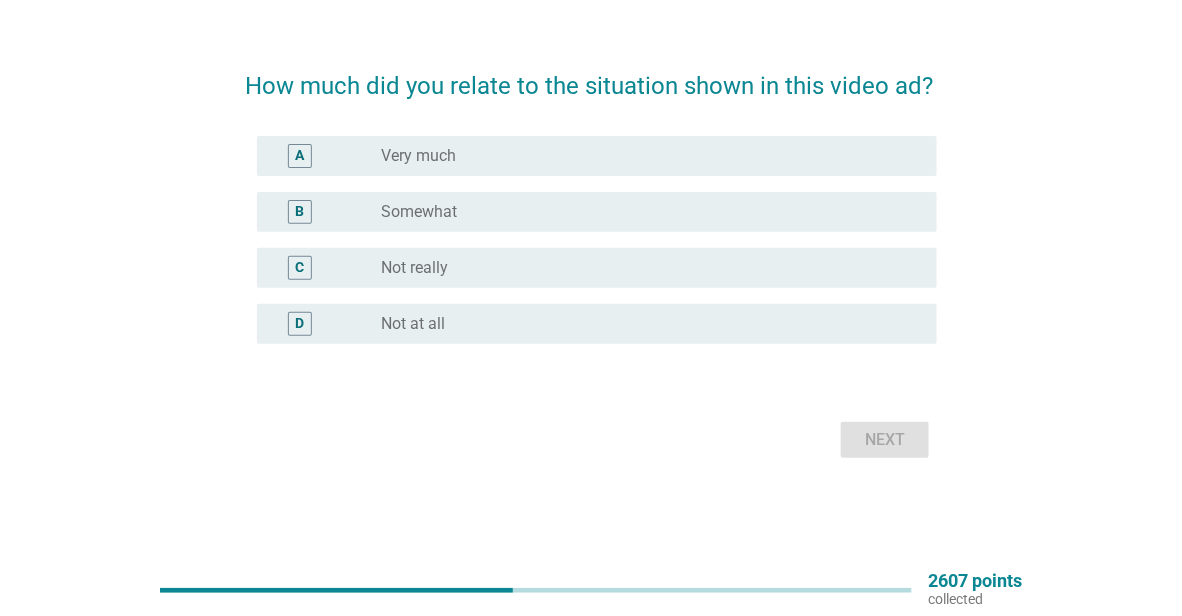 scroll, scrollTop: 0, scrollLeft: 0, axis: both 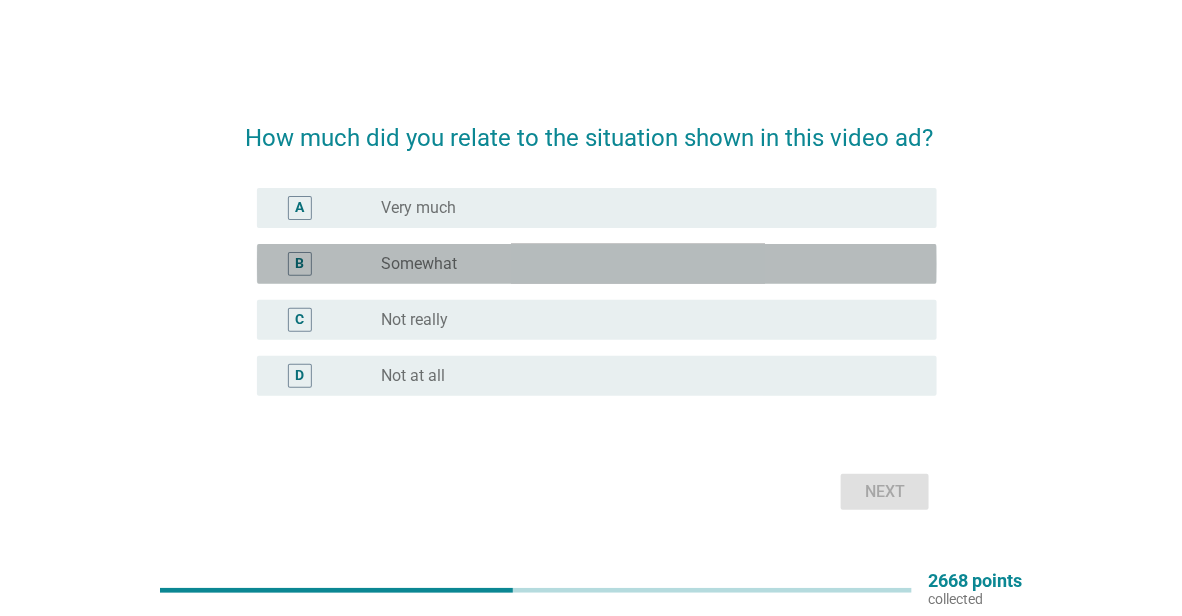 click on "radio_button_unchecked Somewhat" at bounding box center (651, 264) 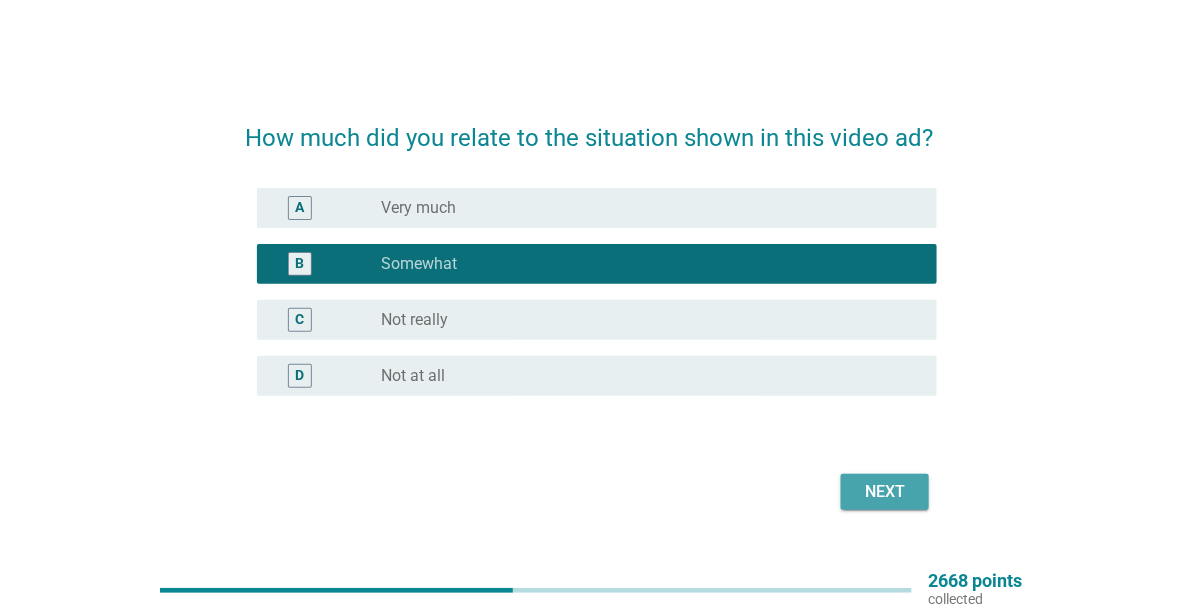 click on "Next" at bounding box center [885, 492] 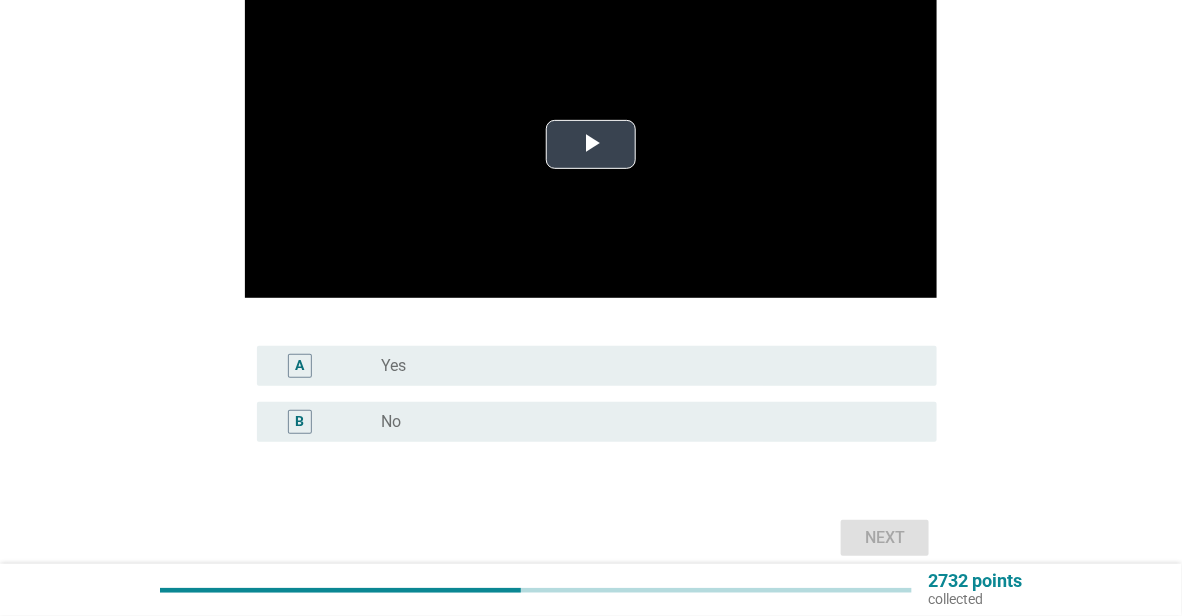 scroll, scrollTop: 259, scrollLeft: 0, axis: vertical 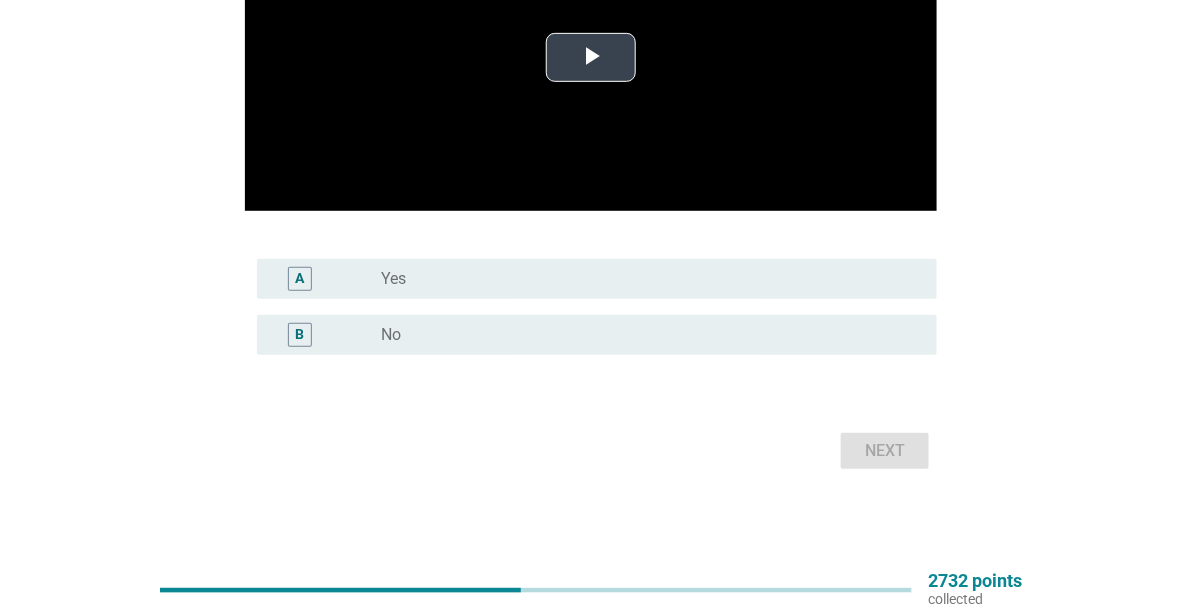 click at bounding box center (591, 57) 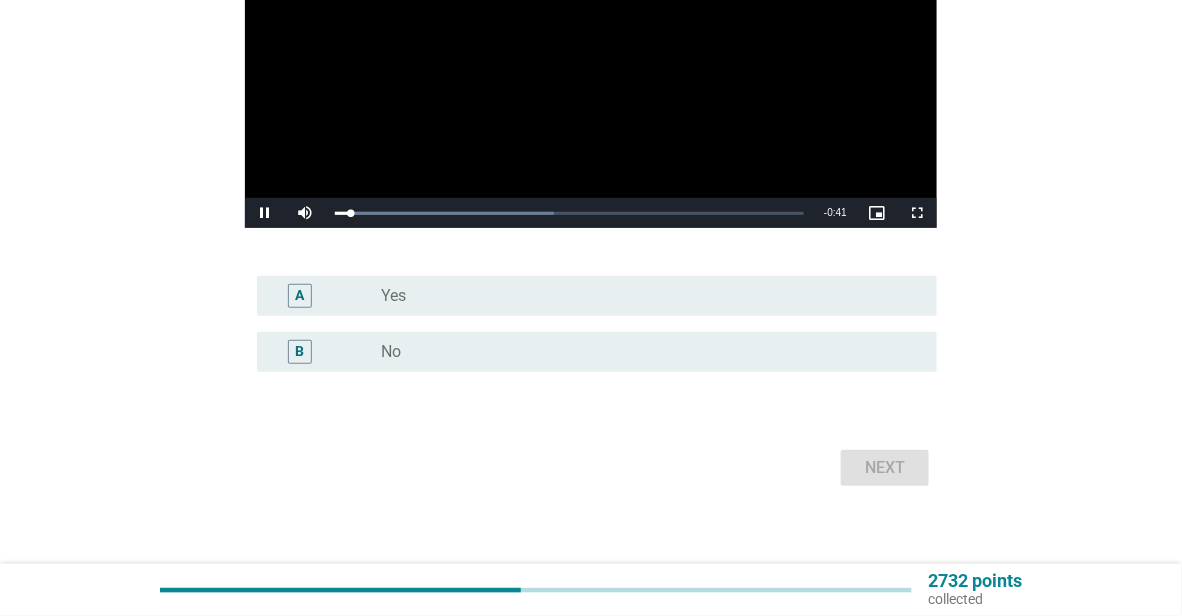 scroll, scrollTop: 259, scrollLeft: 0, axis: vertical 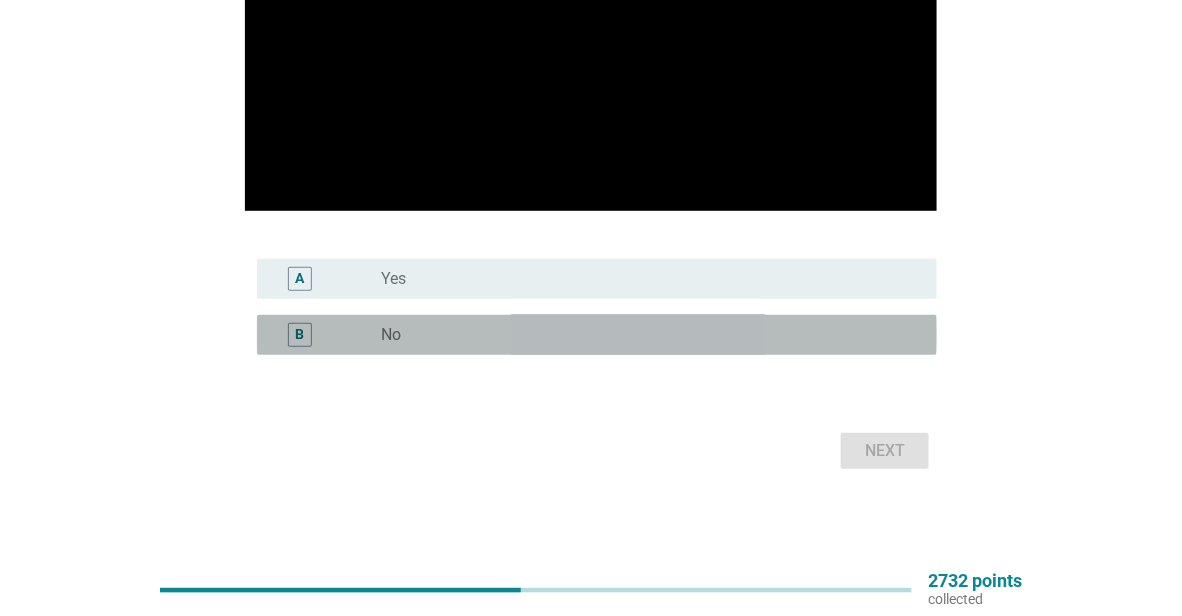 click on "B     radio_button_unchecked No" at bounding box center [597, 335] 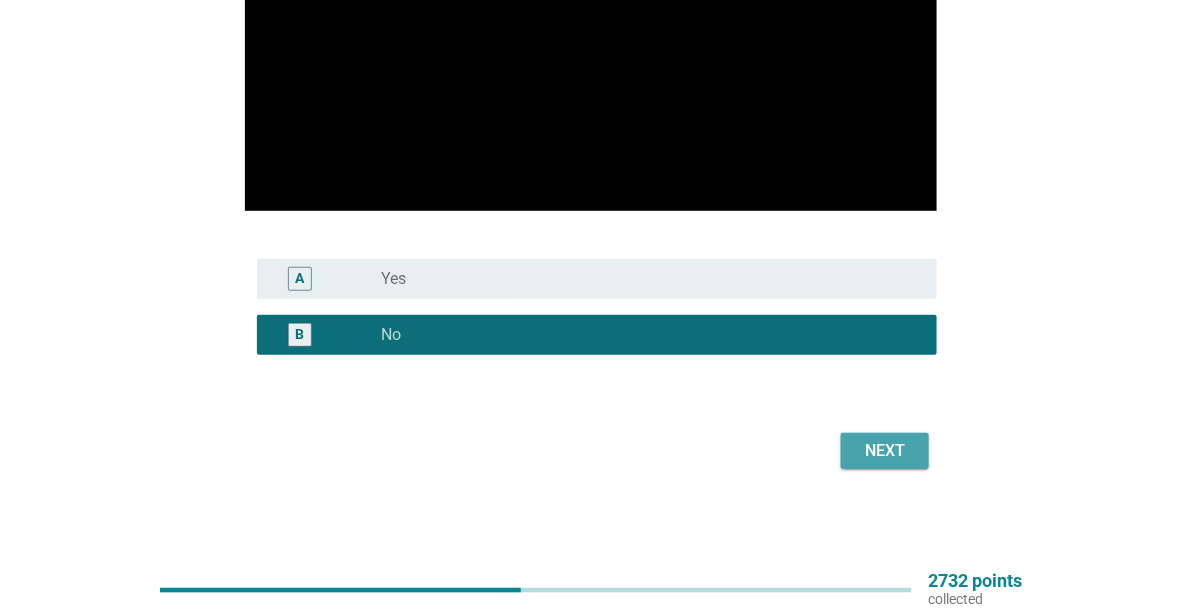 click on "Next" at bounding box center [885, 451] 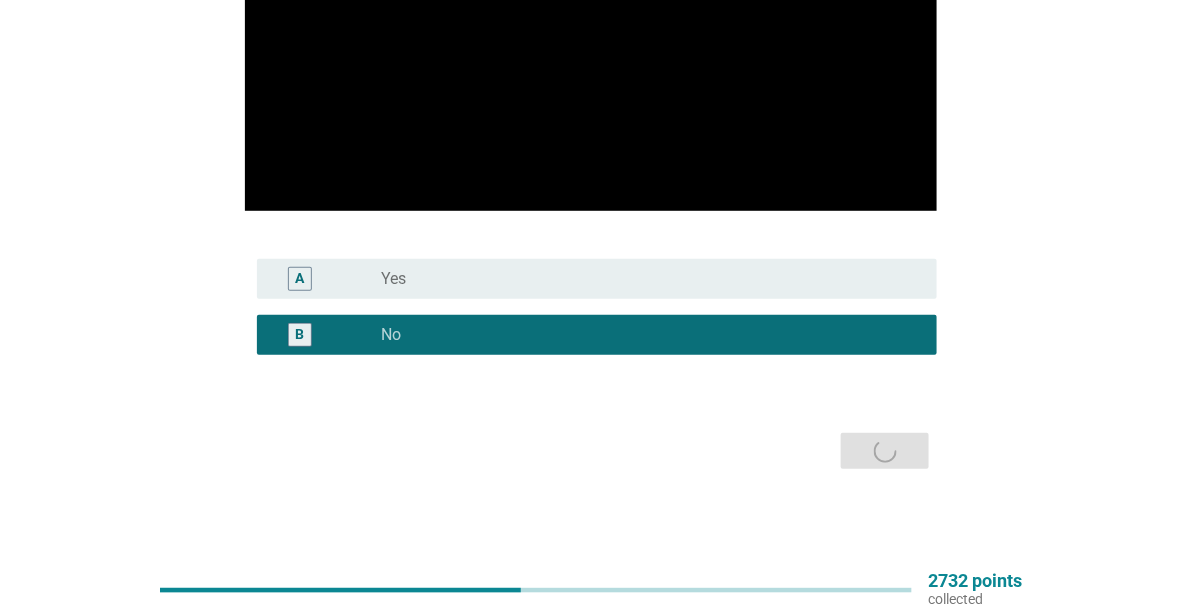 scroll, scrollTop: 0, scrollLeft: 0, axis: both 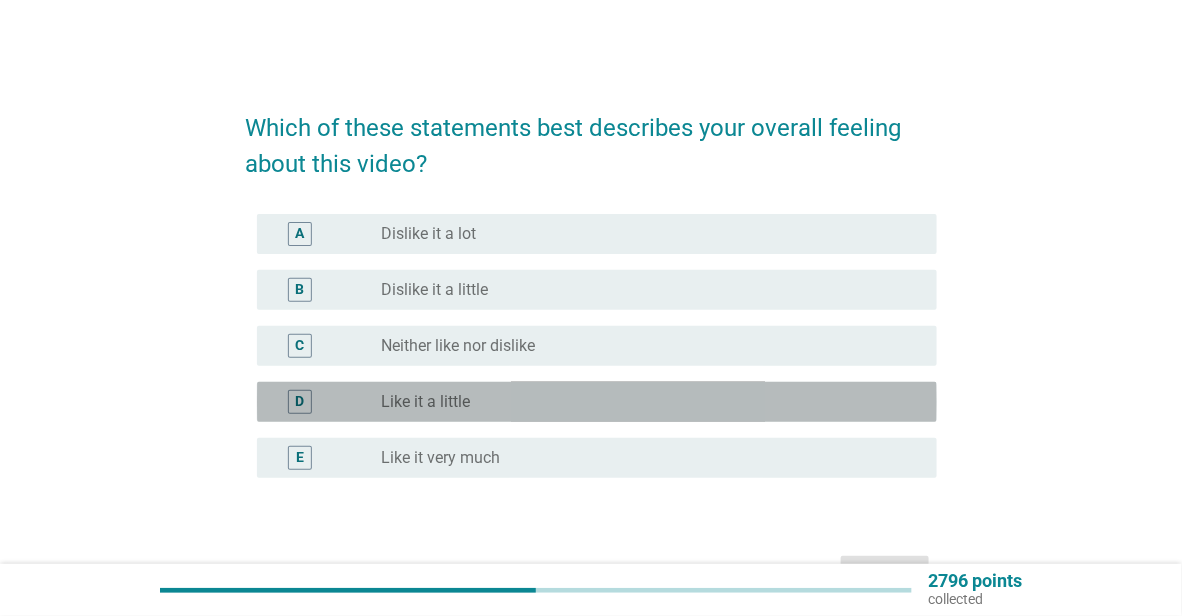 click on "D     radio_button_unchecked Like it a little" at bounding box center [597, 402] 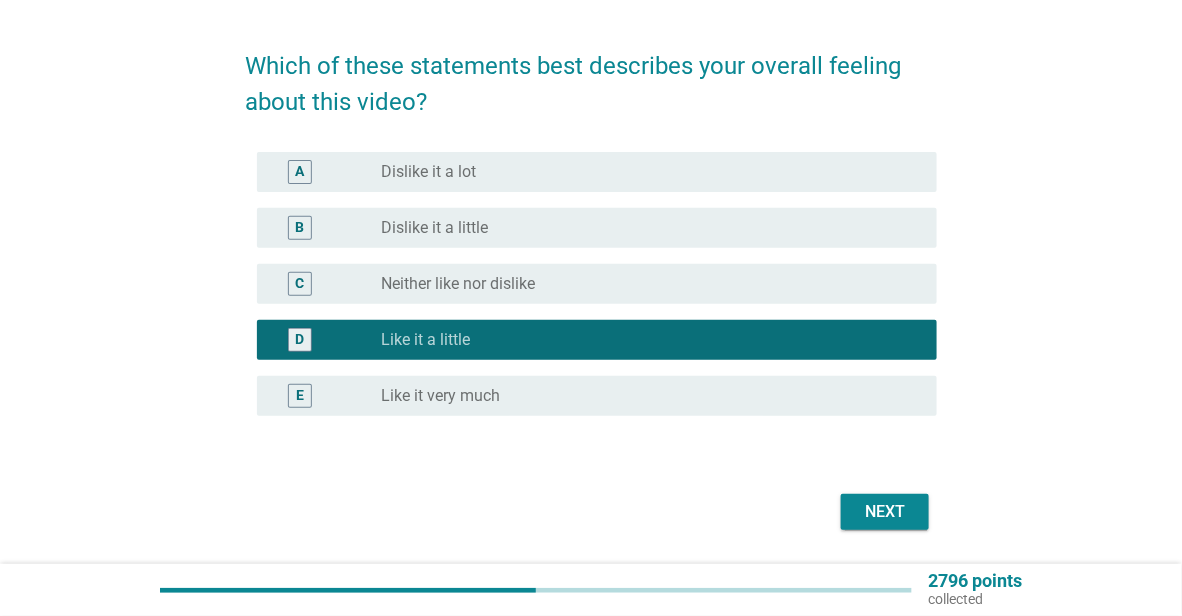 scroll, scrollTop: 123, scrollLeft: 0, axis: vertical 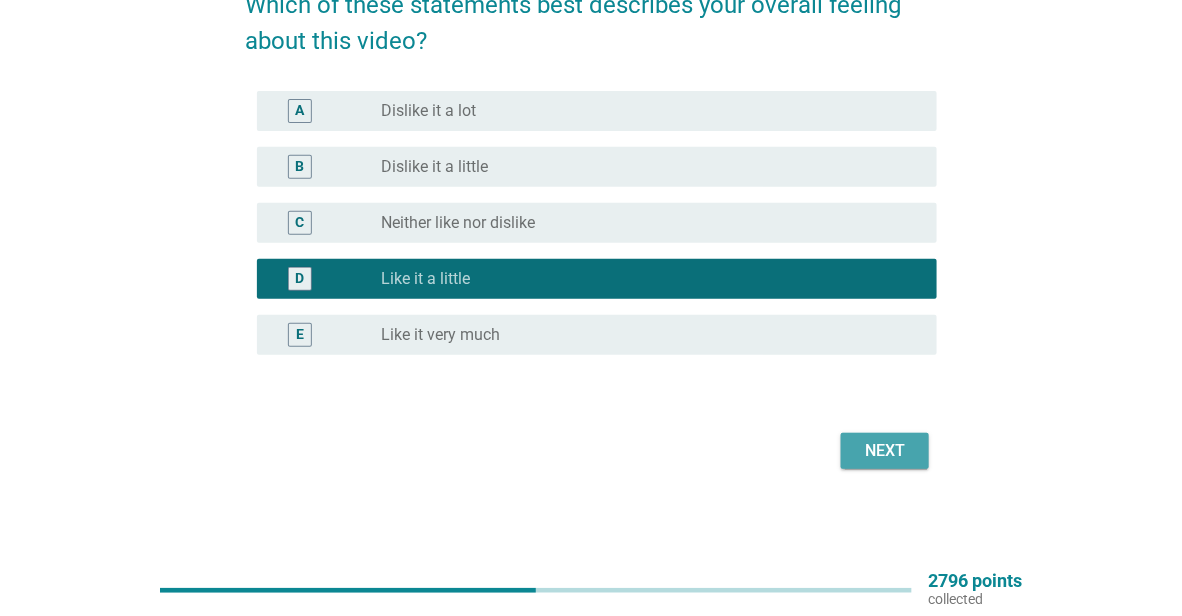 click on "Next" at bounding box center [885, 451] 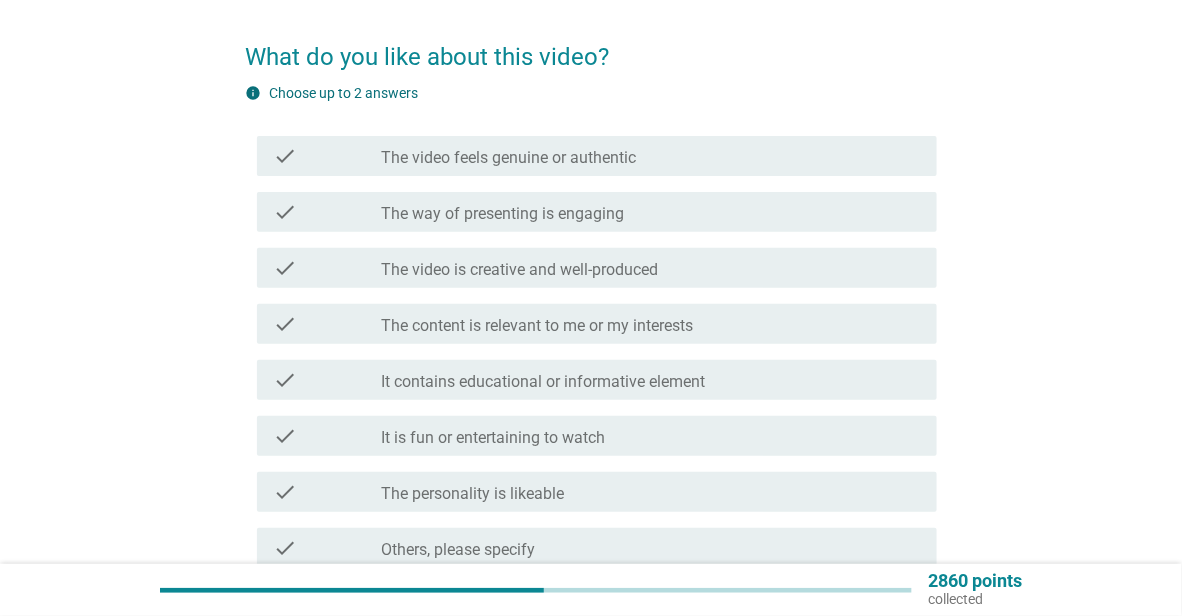 scroll, scrollTop: 100, scrollLeft: 0, axis: vertical 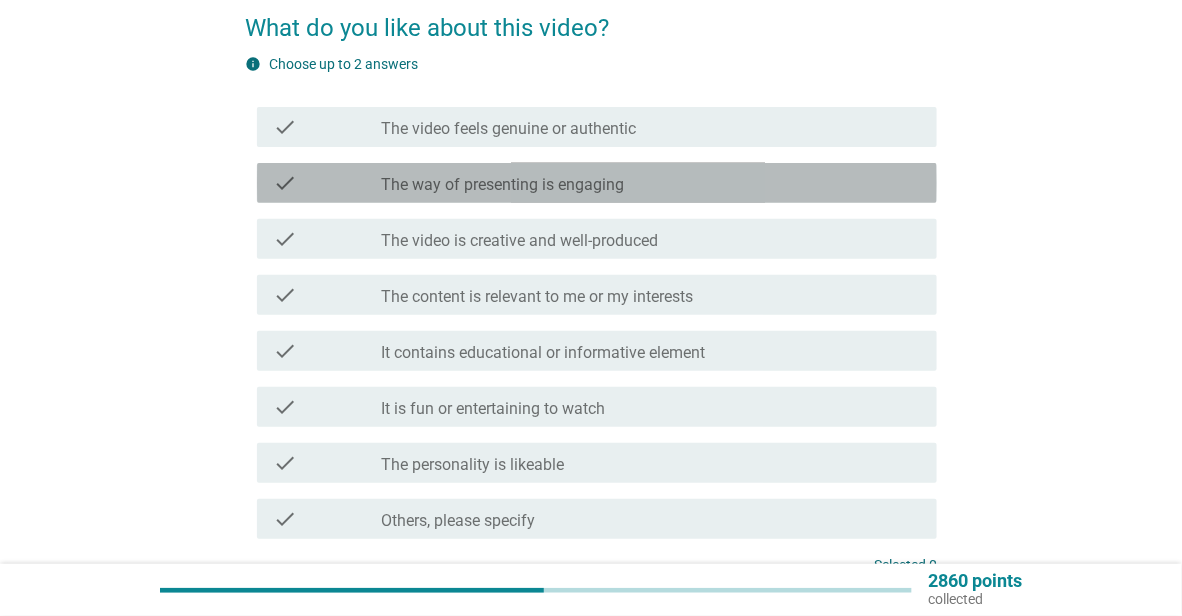 click on "The way of presenting is engaging" at bounding box center (502, 185) 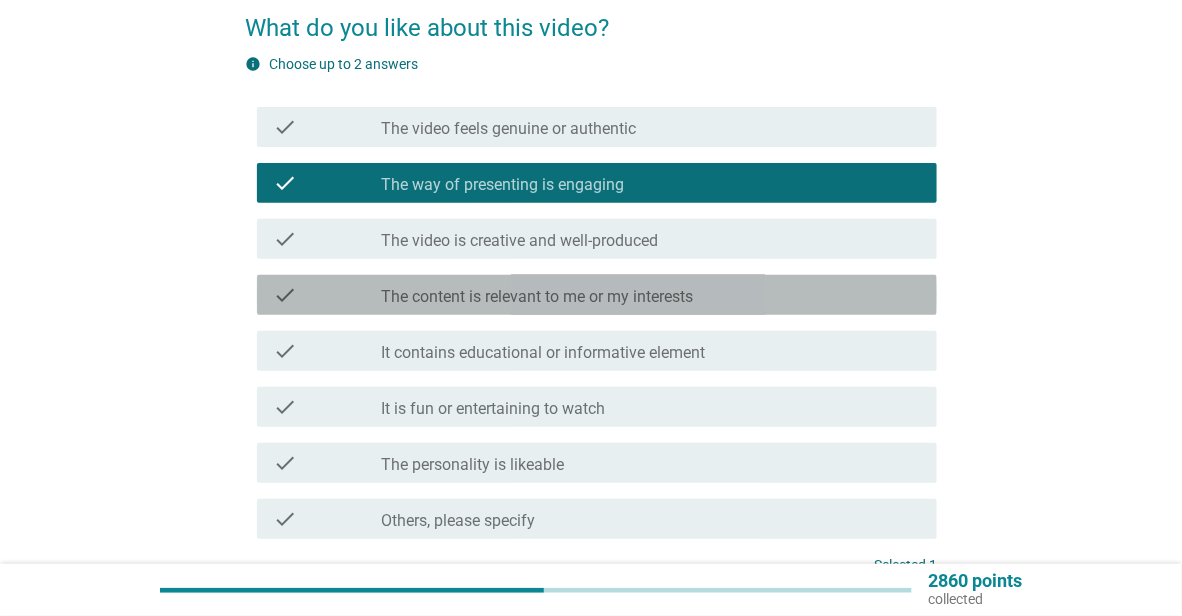 click on "The content is relevant to me or my interests" at bounding box center [537, 297] 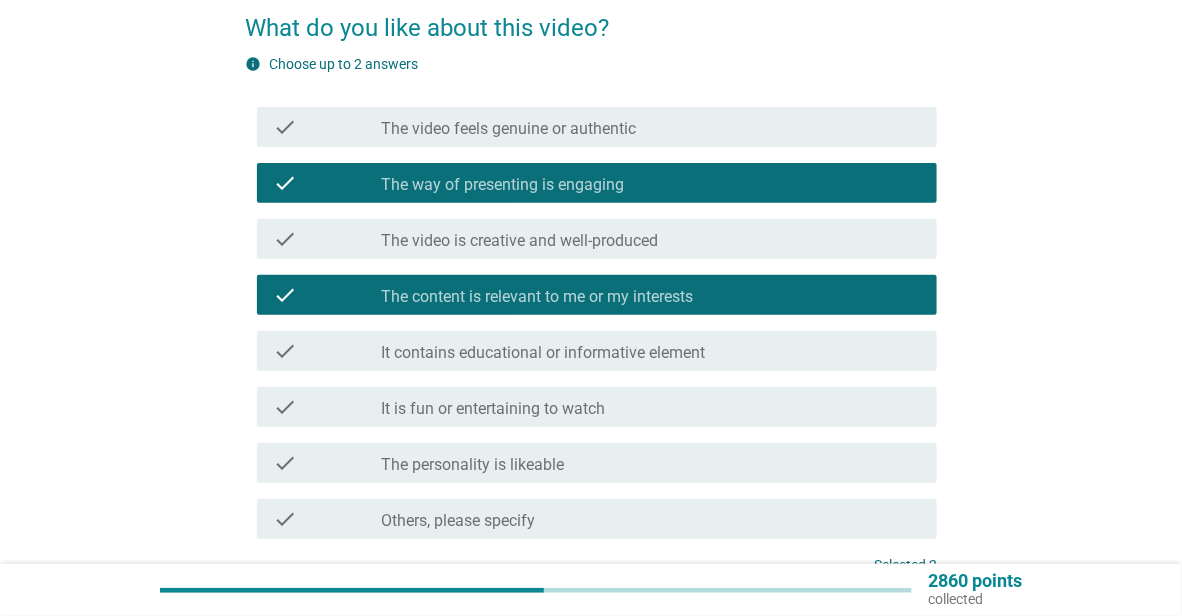 click on "check_box_outline_blank The video is creative and well-produced" at bounding box center (651, 239) 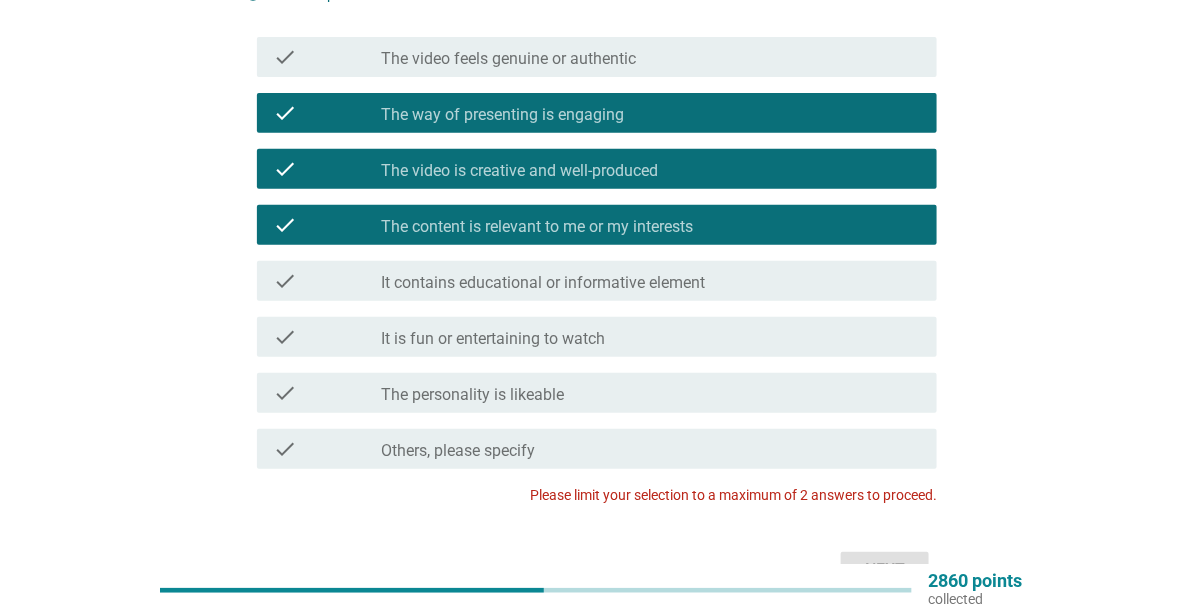 scroll, scrollTop: 89, scrollLeft: 0, axis: vertical 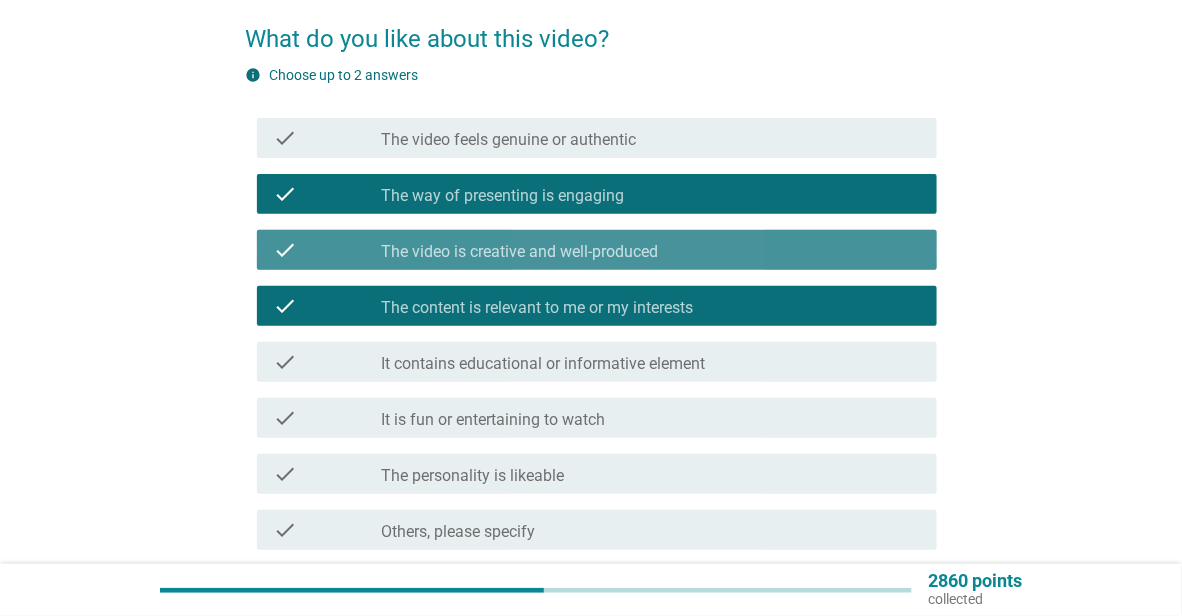 click on "The video is creative and well-produced" at bounding box center [519, 252] 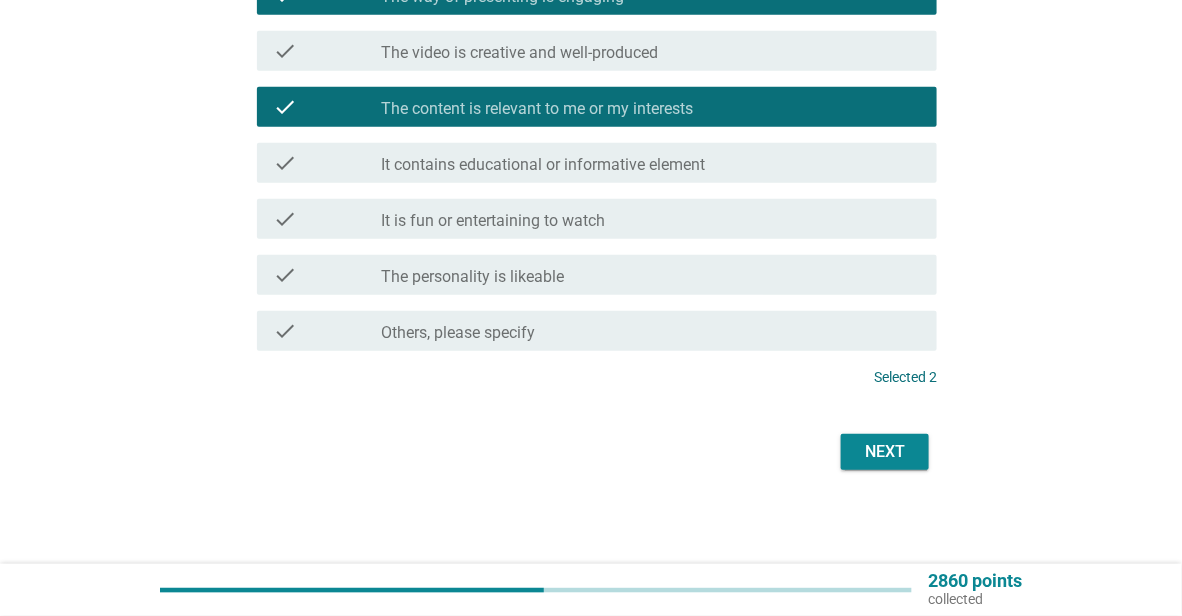 scroll, scrollTop: 289, scrollLeft: 0, axis: vertical 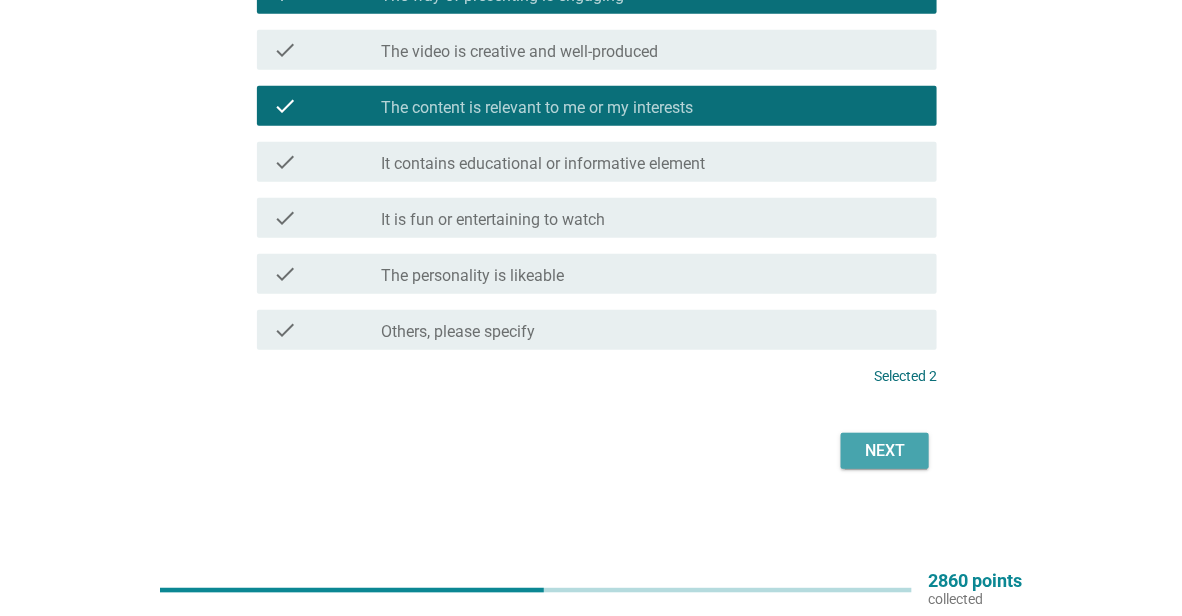 click on "Next" at bounding box center [885, 451] 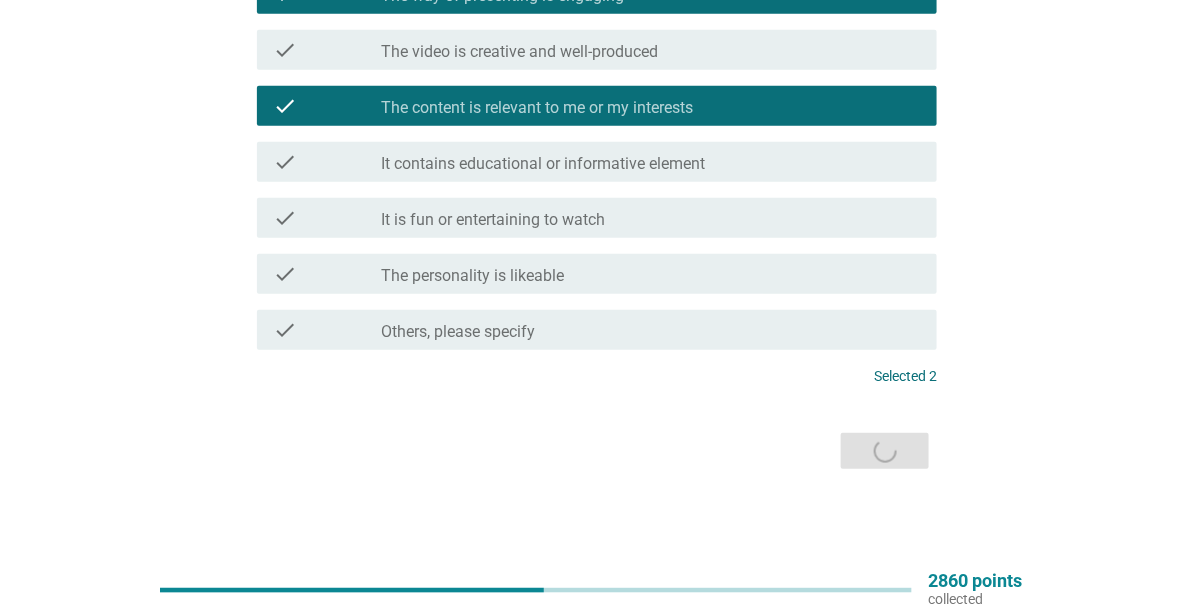 scroll, scrollTop: 0, scrollLeft: 0, axis: both 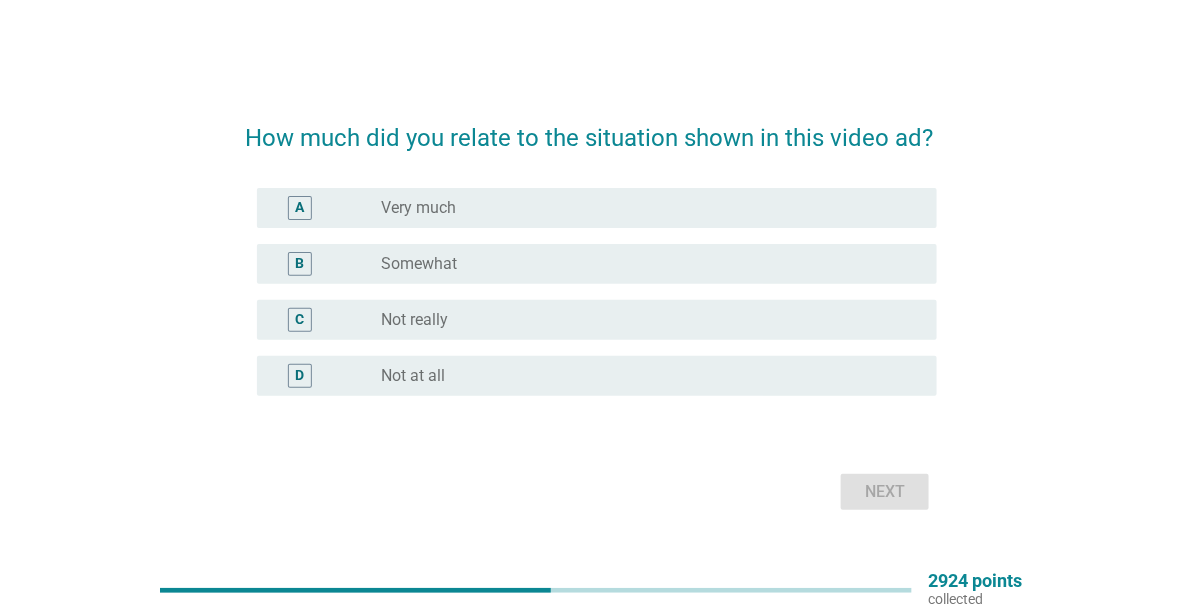 click on "A     radio_button_unchecked Very much" at bounding box center (597, 208) 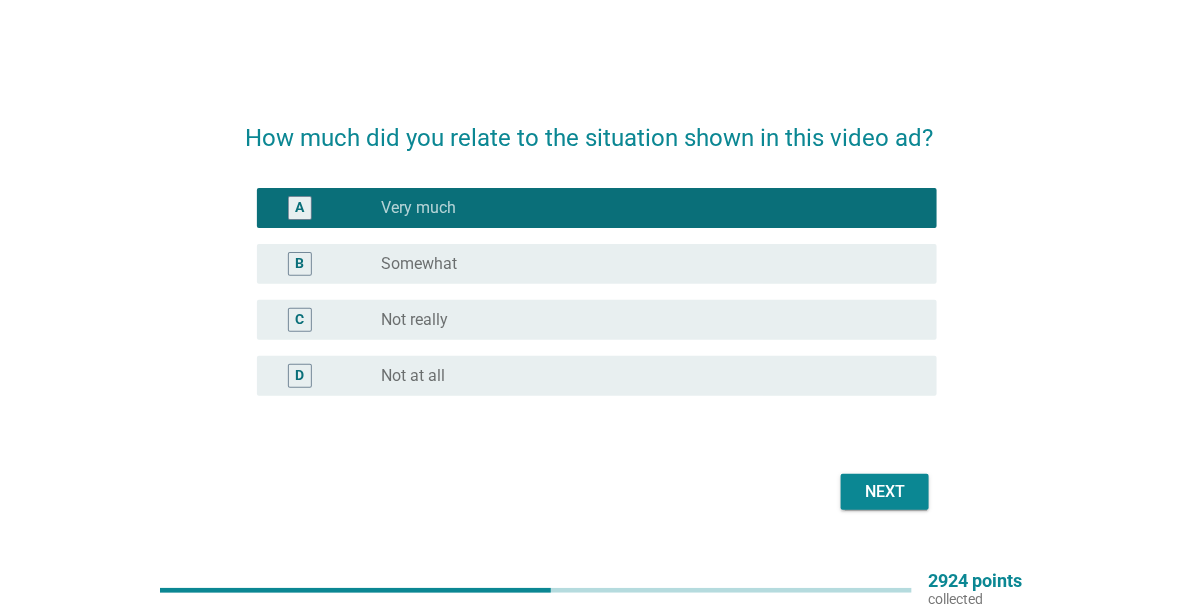 click on "Next" at bounding box center [885, 492] 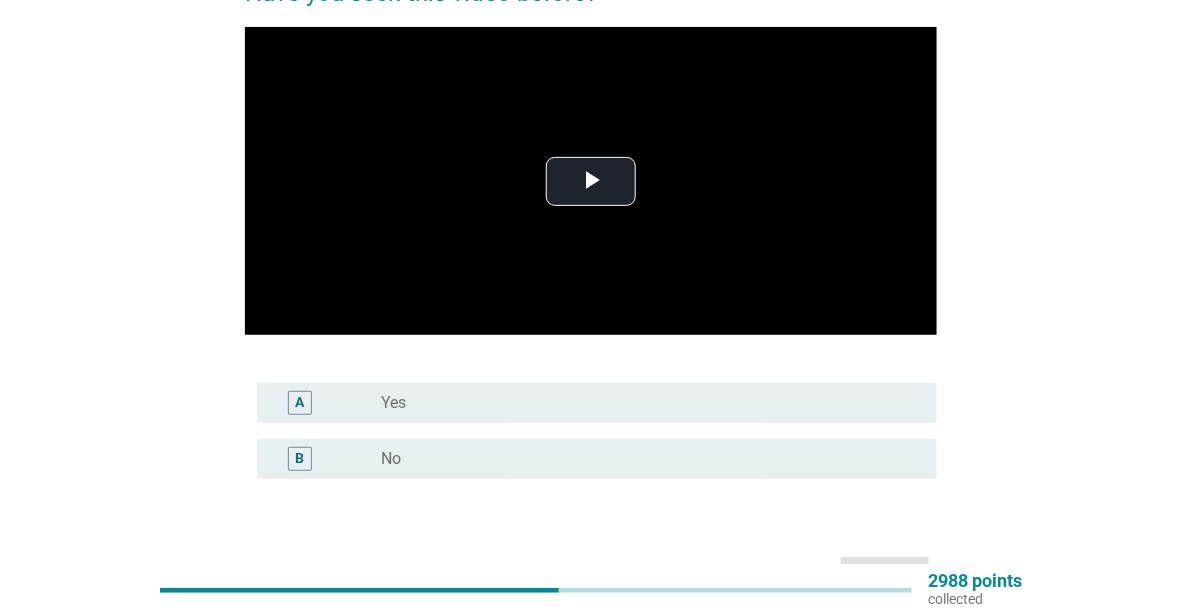 scroll, scrollTop: 59, scrollLeft: 0, axis: vertical 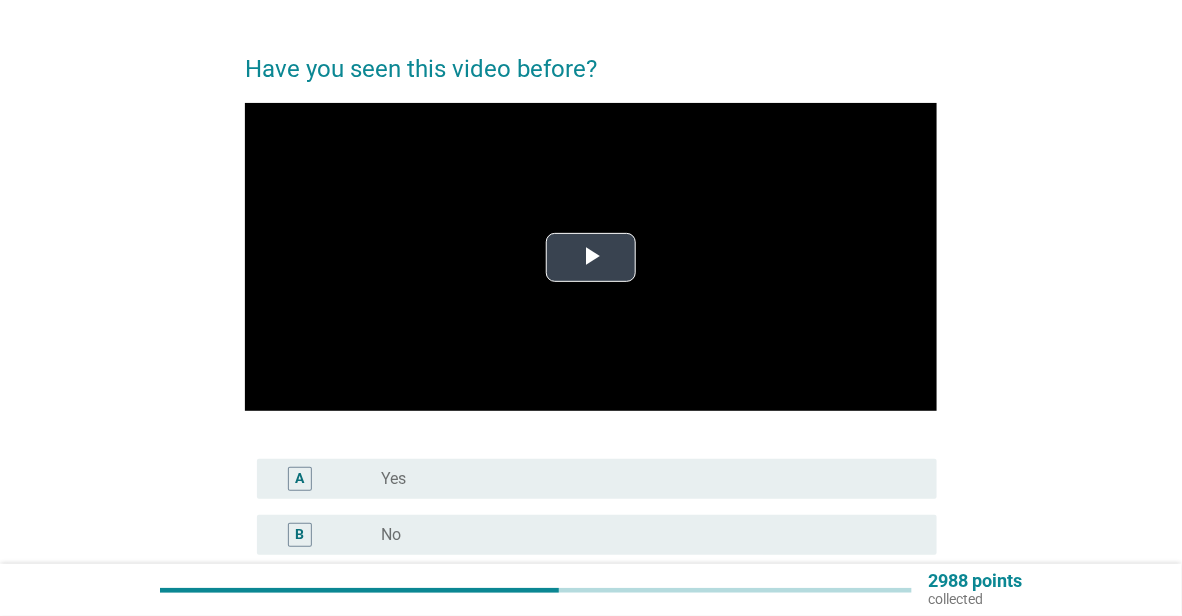 click at bounding box center [591, 257] 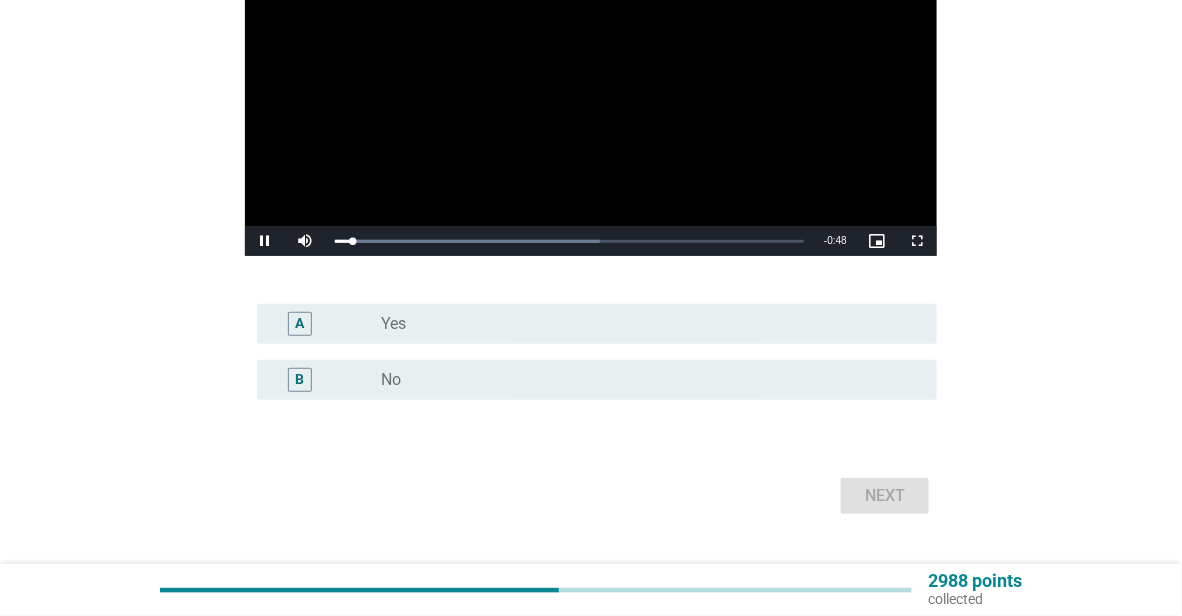 scroll, scrollTop: 259, scrollLeft: 0, axis: vertical 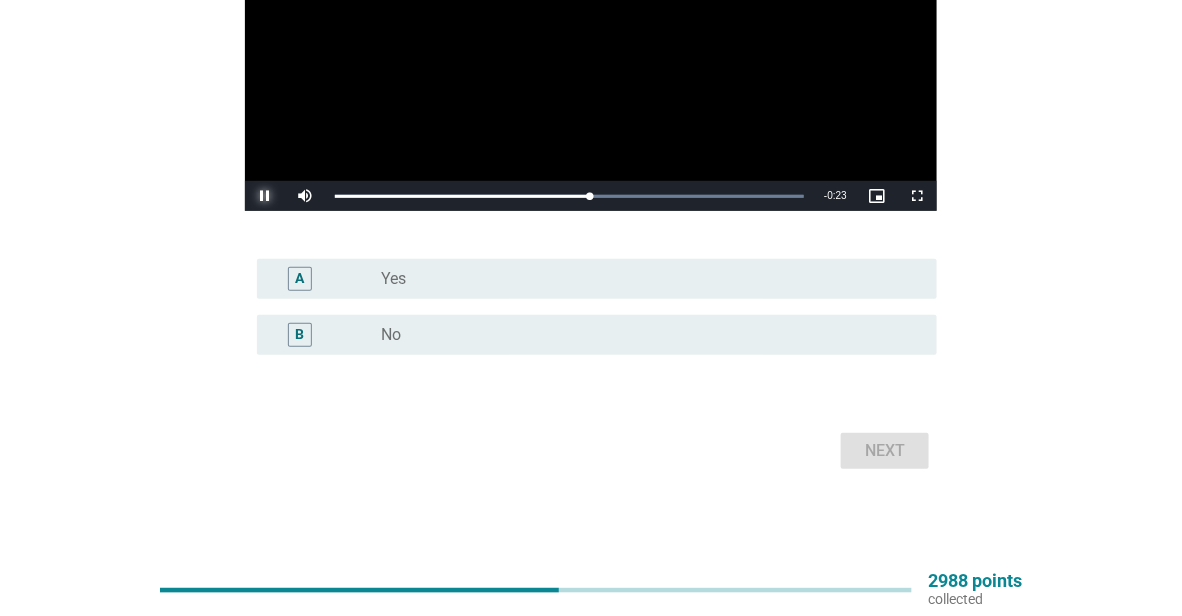 click at bounding box center (265, 196) 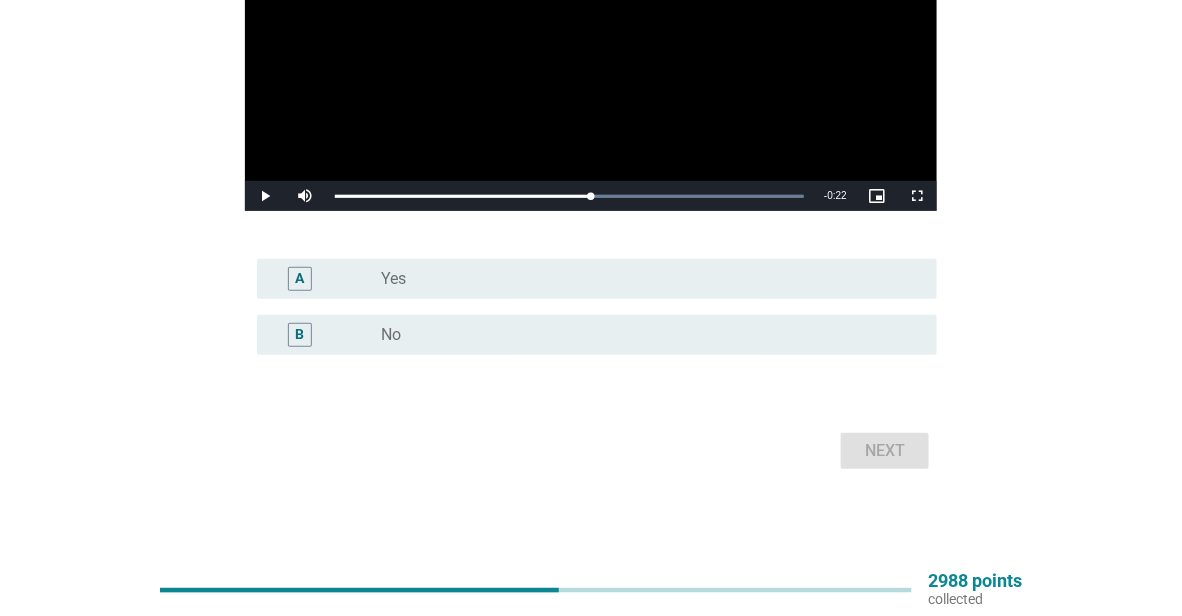 click on "B     radio_button_unchecked No" at bounding box center (597, 335) 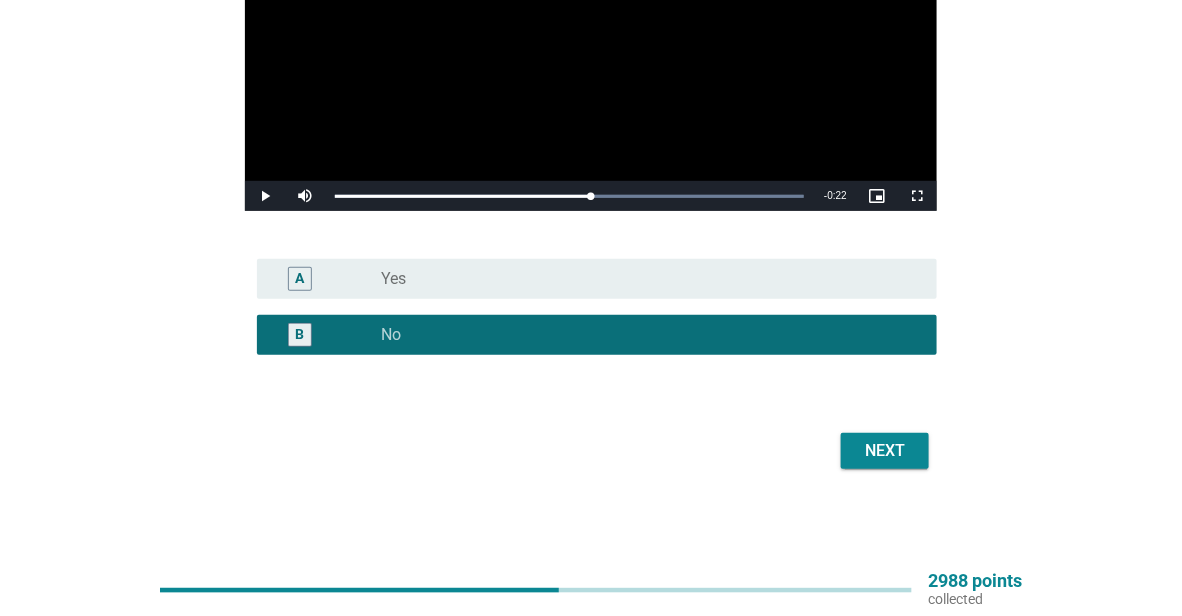 click on "Next" at bounding box center (885, 451) 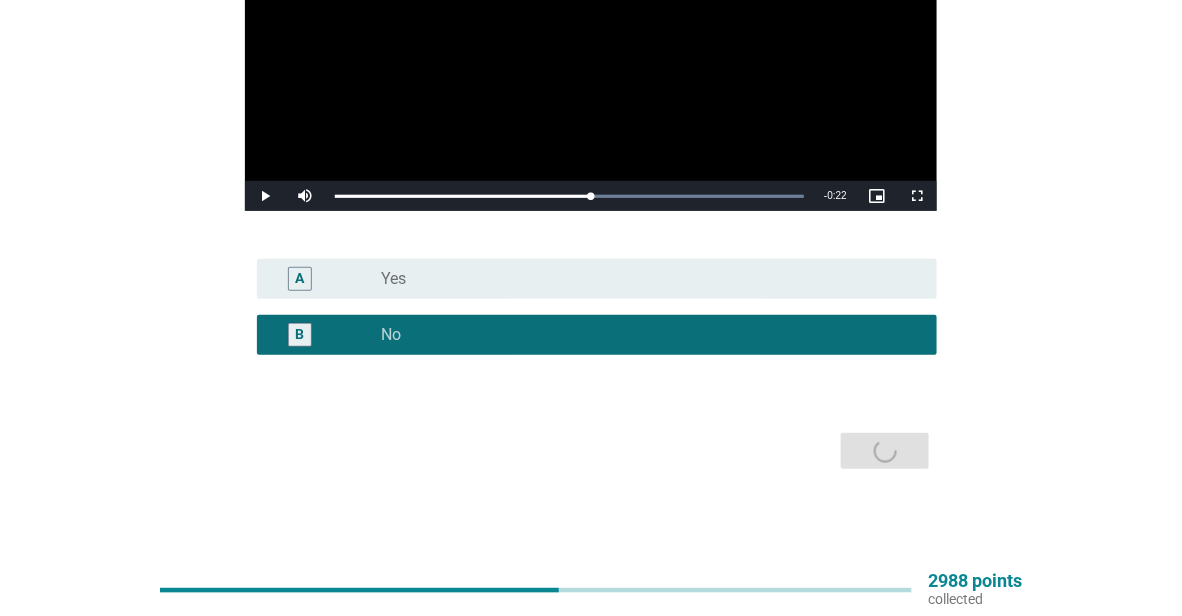 scroll, scrollTop: 0, scrollLeft: 0, axis: both 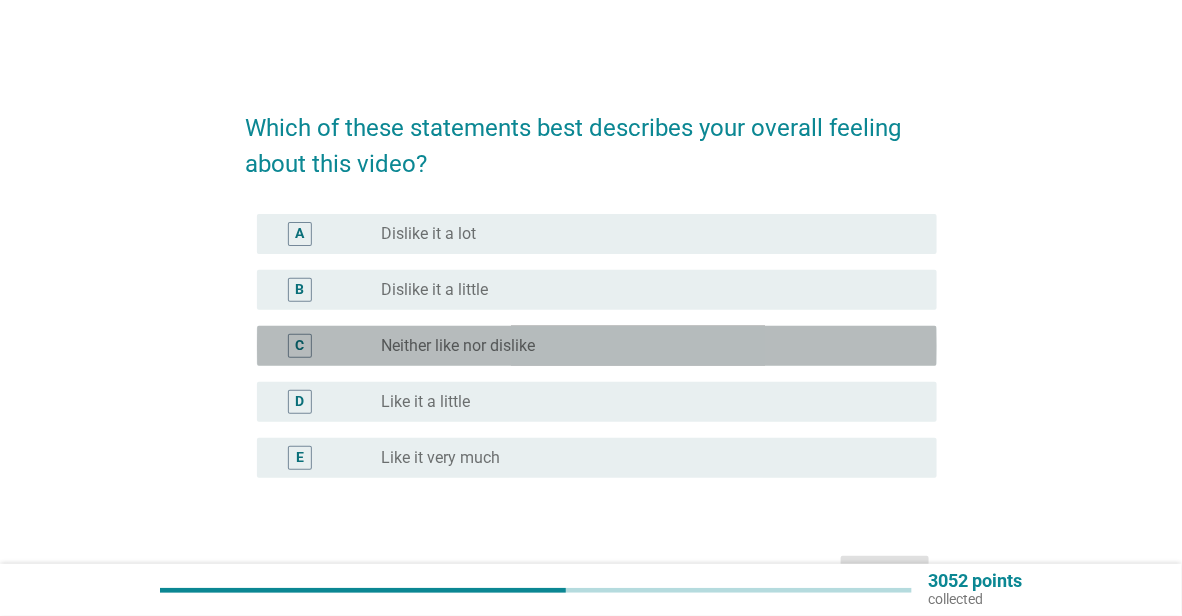 click on "radio_button_unchecked Neither like nor dislike" at bounding box center (651, 346) 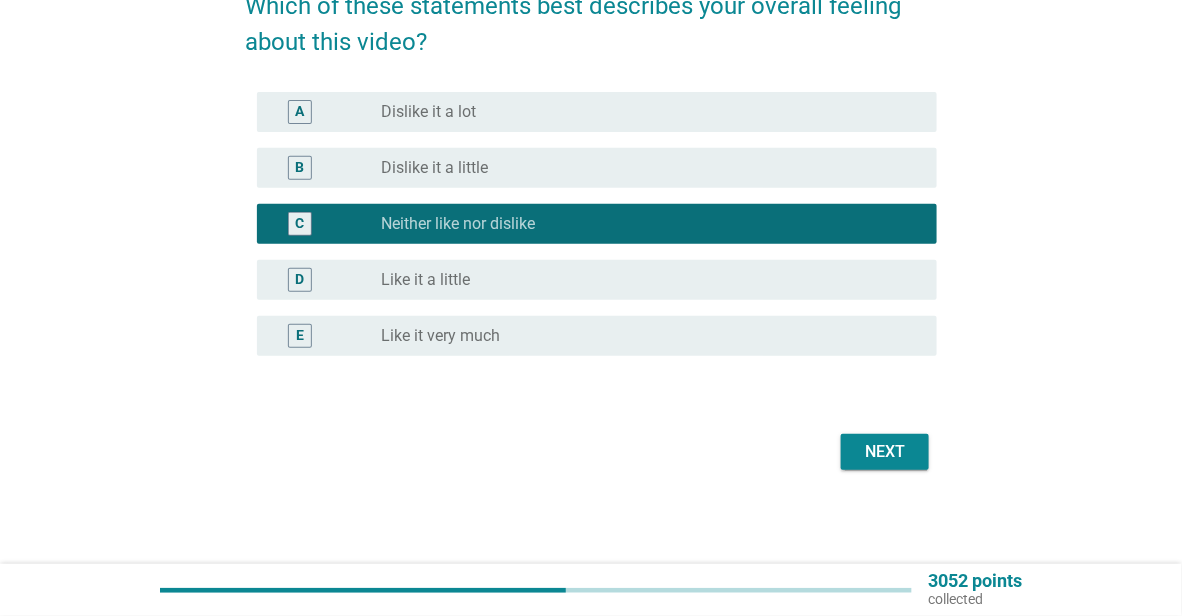 scroll, scrollTop: 123, scrollLeft: 0, axis: vertical 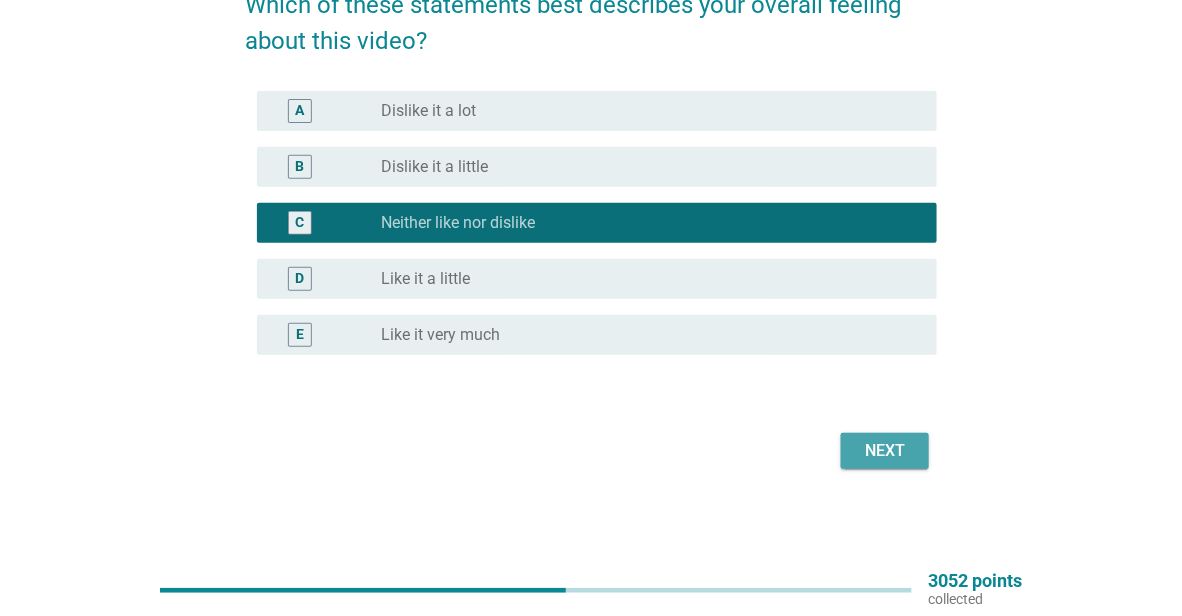 click on "Next" at bounding box center [885, 451] 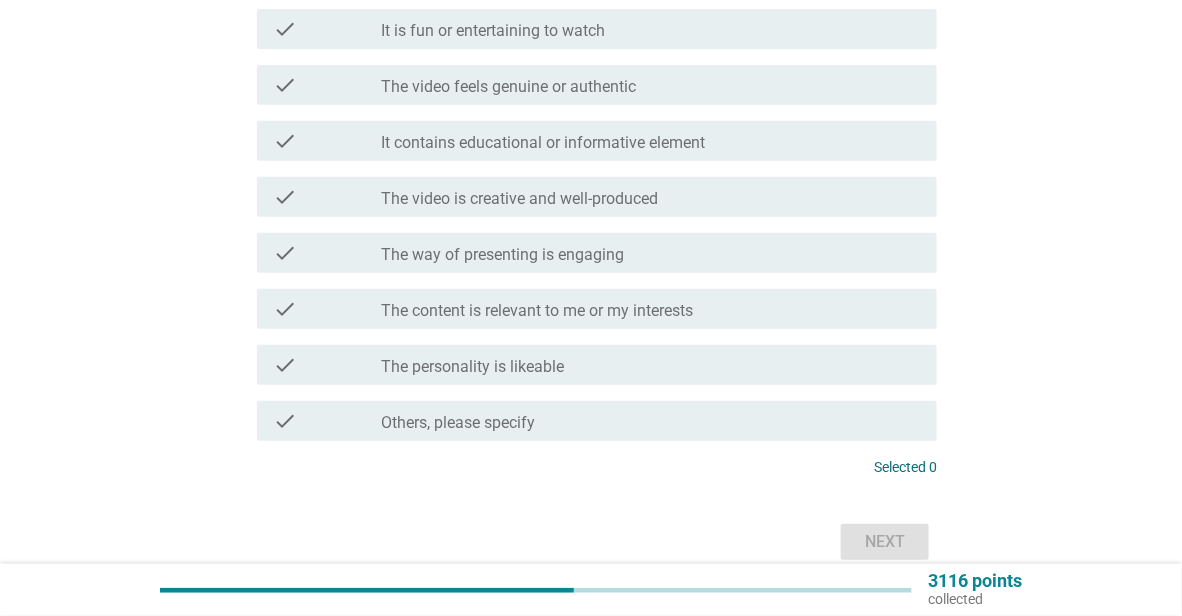 scroll, scrollTop: 200, scrollLeft: 0, axis: vertical 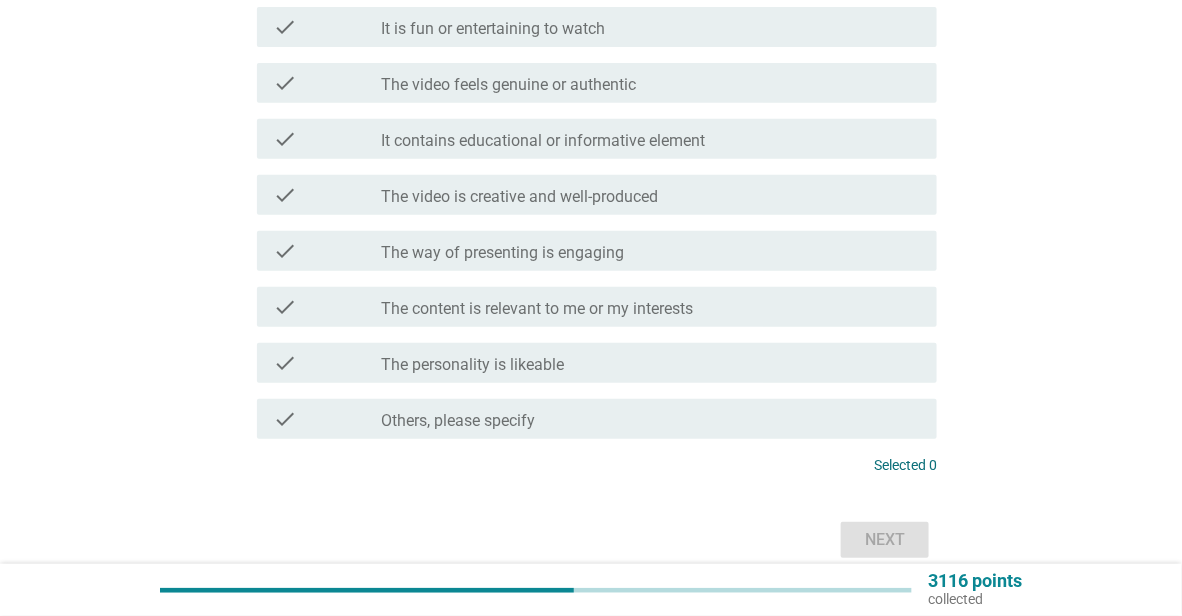click on "The content is relevant to me or my interests" at bounding box center [537, 309] 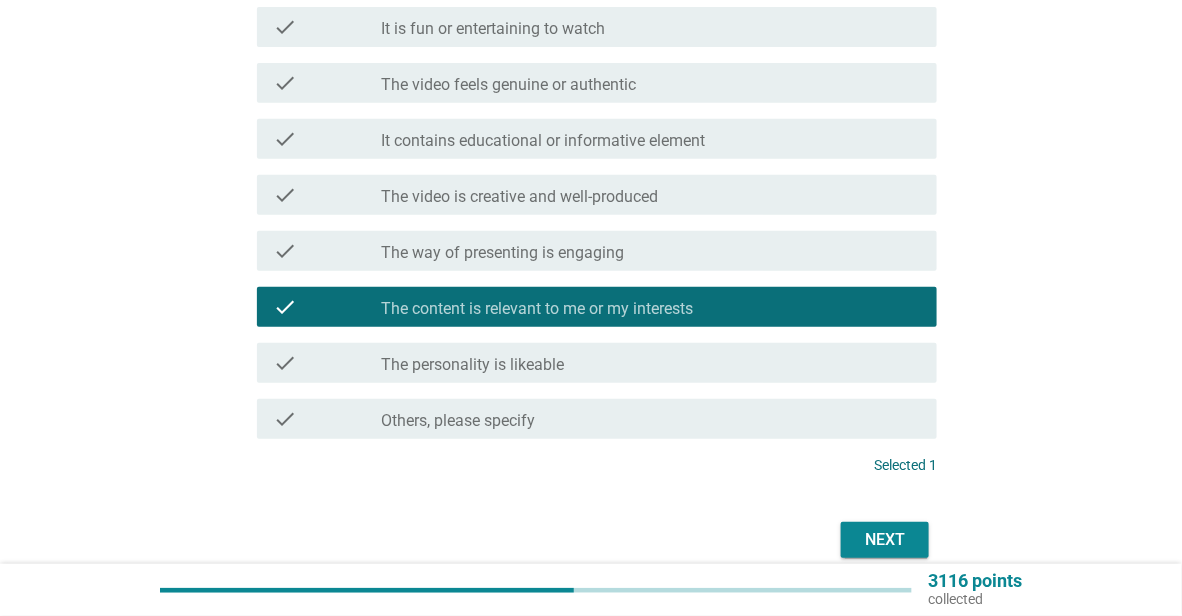 click on "Next" at bounding box center [885, 540] 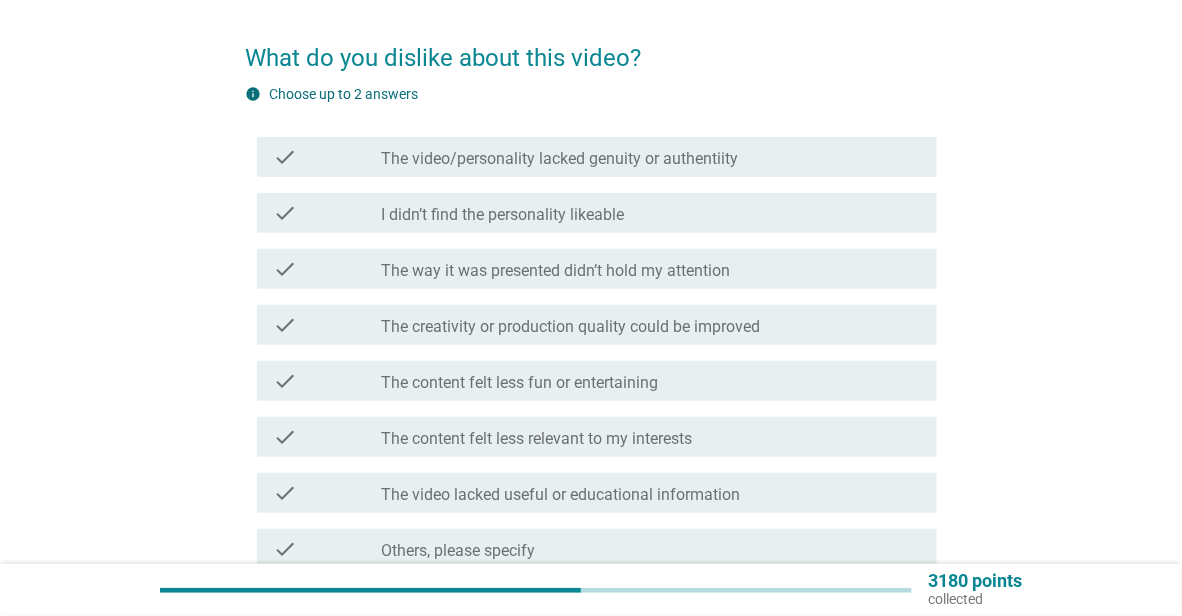 scroll, scrollTop: 100, scrollLeft: 0, axis: vertical 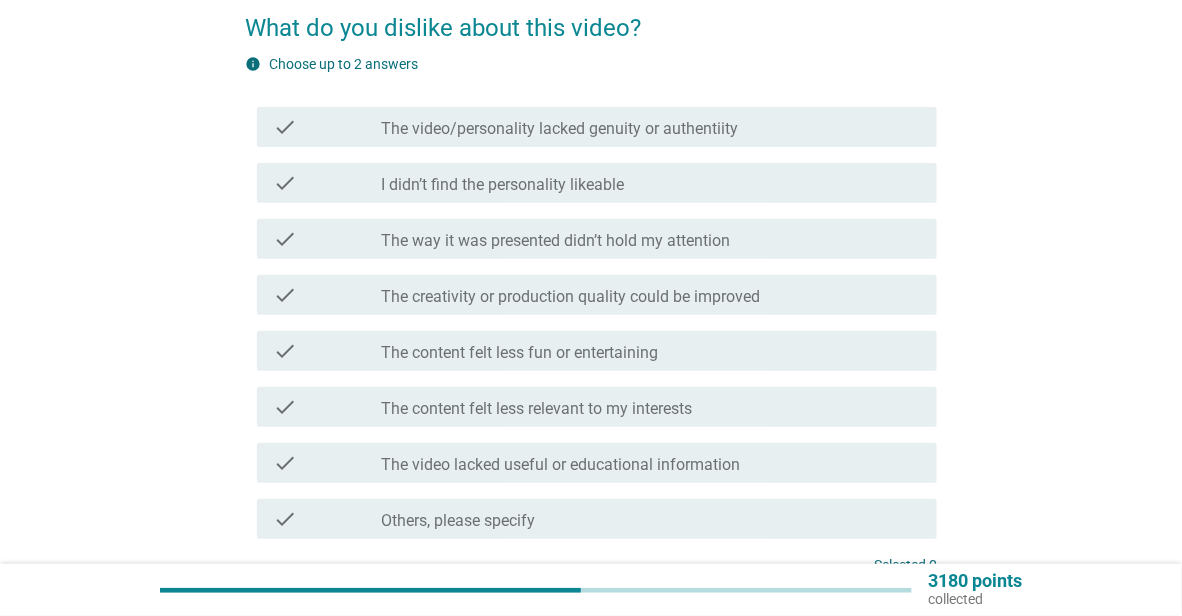 click on "The way it was presented didn’t hold my attention" at bounding box center [555, 241] 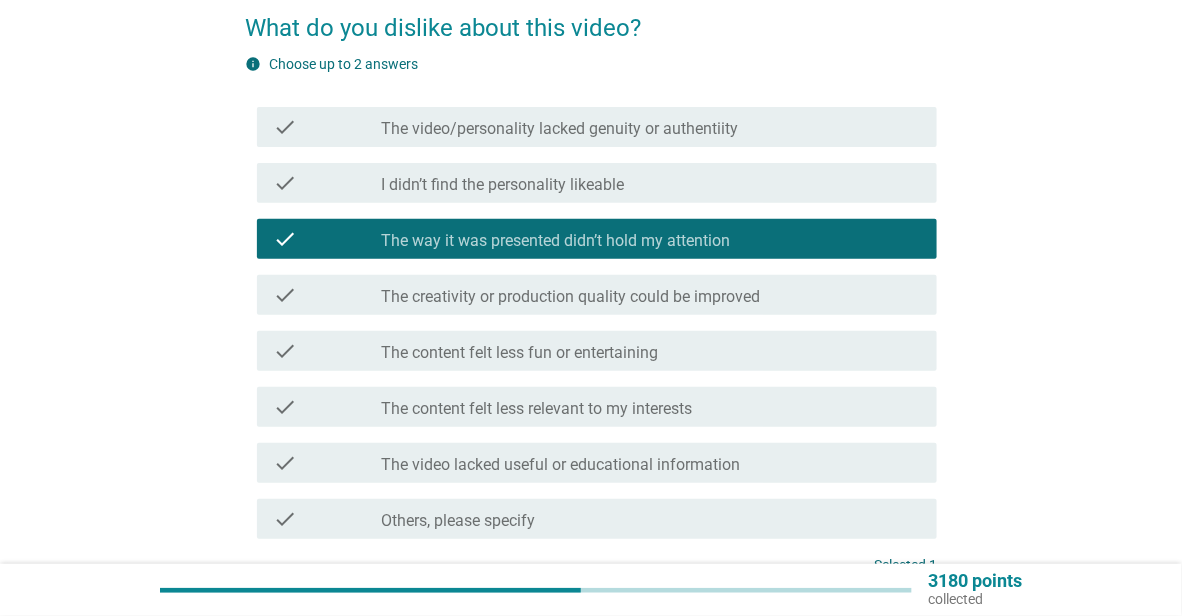 scroll, scrollTop: 289, scrollLeft: 0, axis: vertical 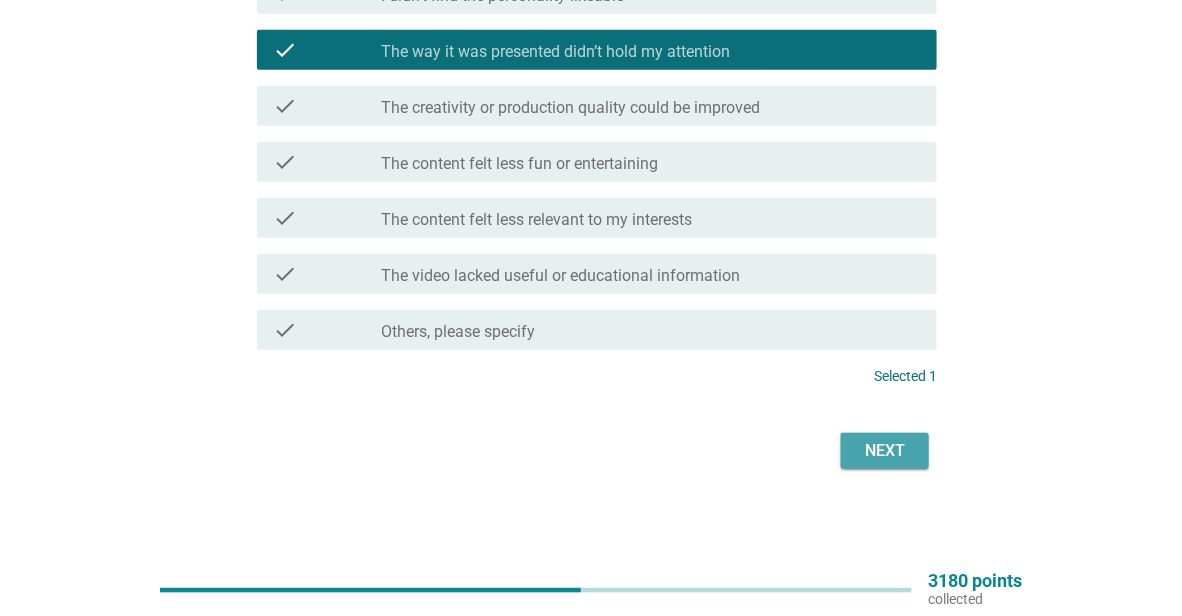click on "Next" at bounding box center (885, 451) 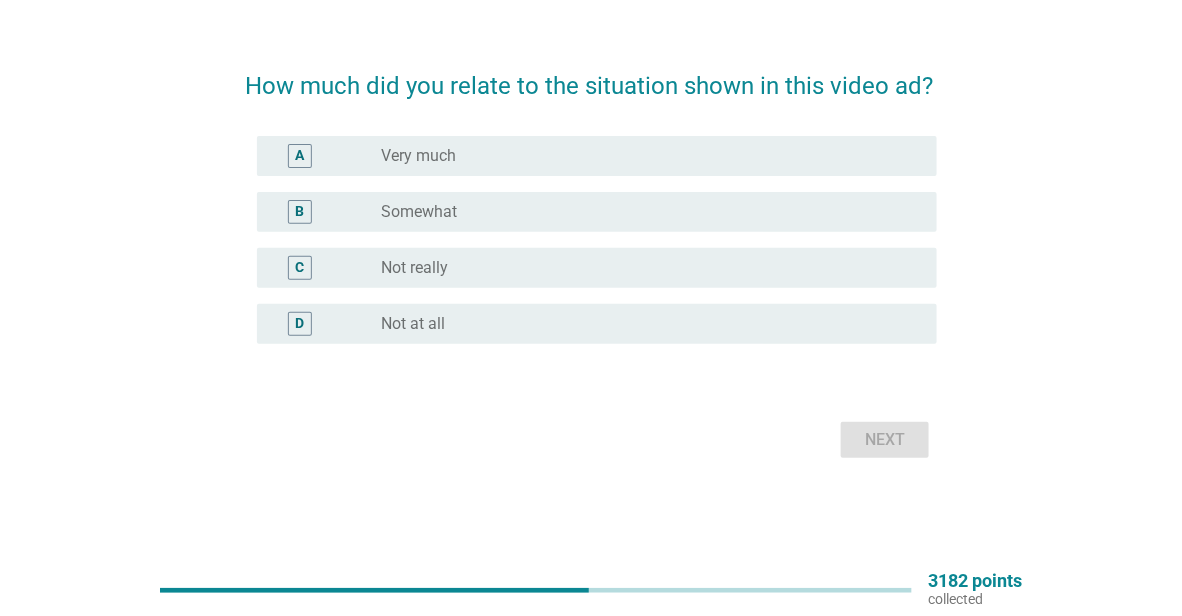 scroll, scrollTop: 0, scrollLeft: 0, axis: both 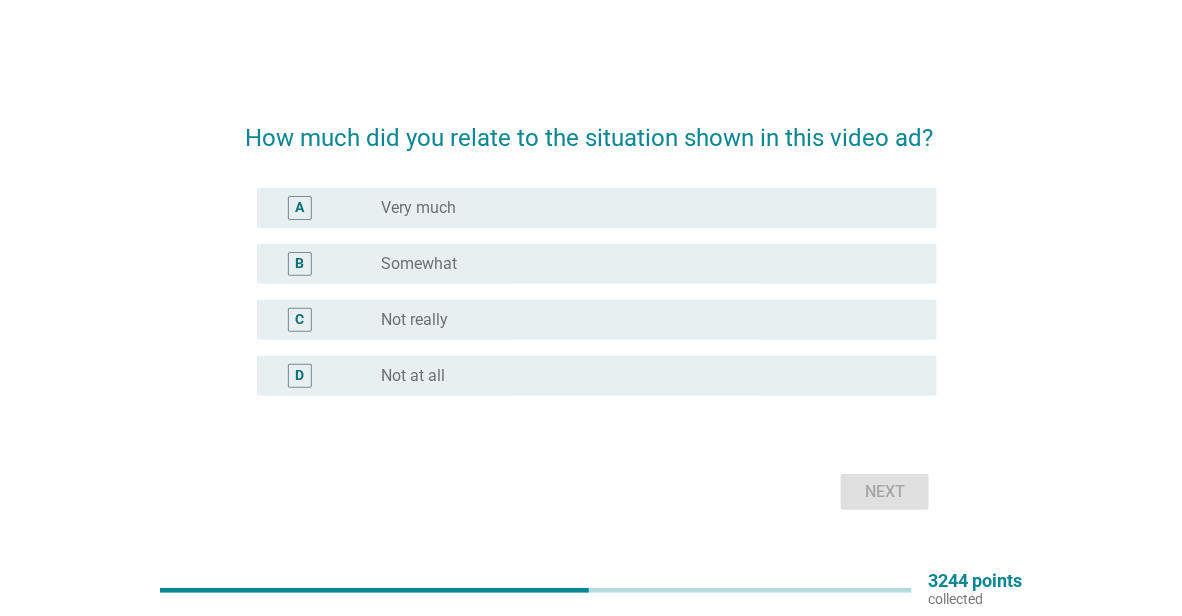 click on "B     radio_button_unchecked Somewhat" at bounding box center [591, 264] 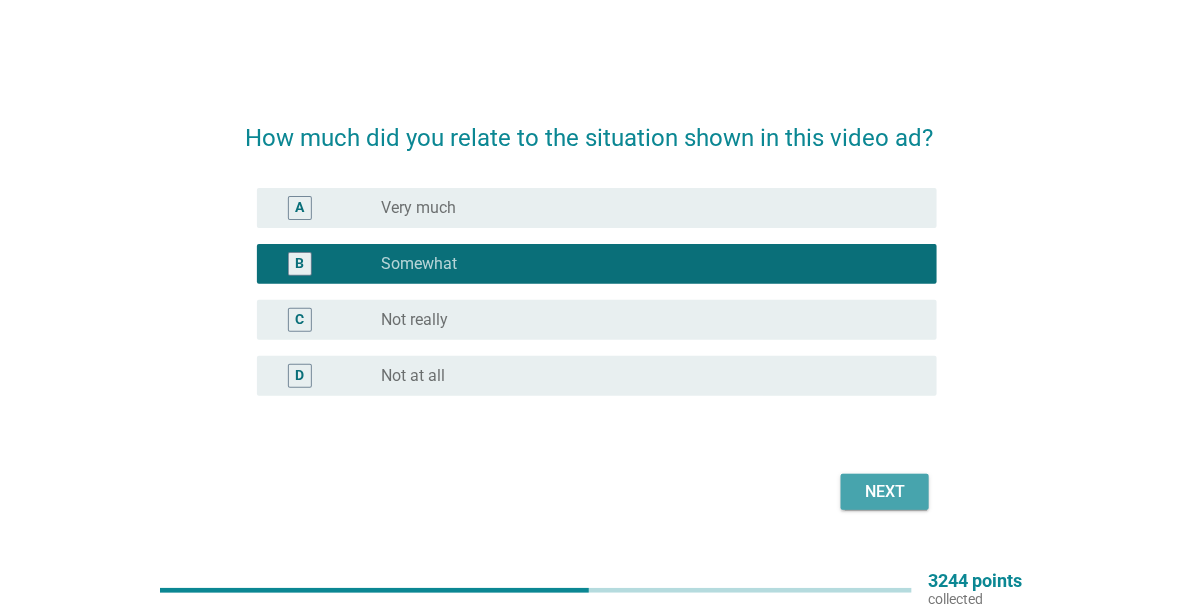 click on "Next" at bounding box center (885, 492) 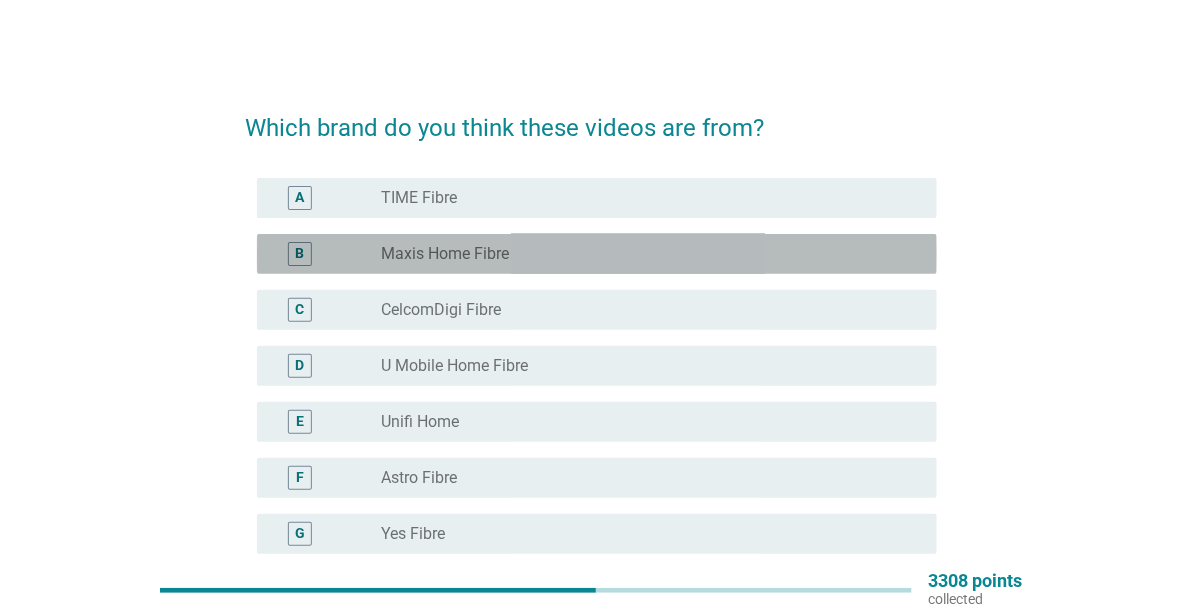 click on "B     radio_button_unchecked Maxis Home Fibre" at bounding box center [597, 254] 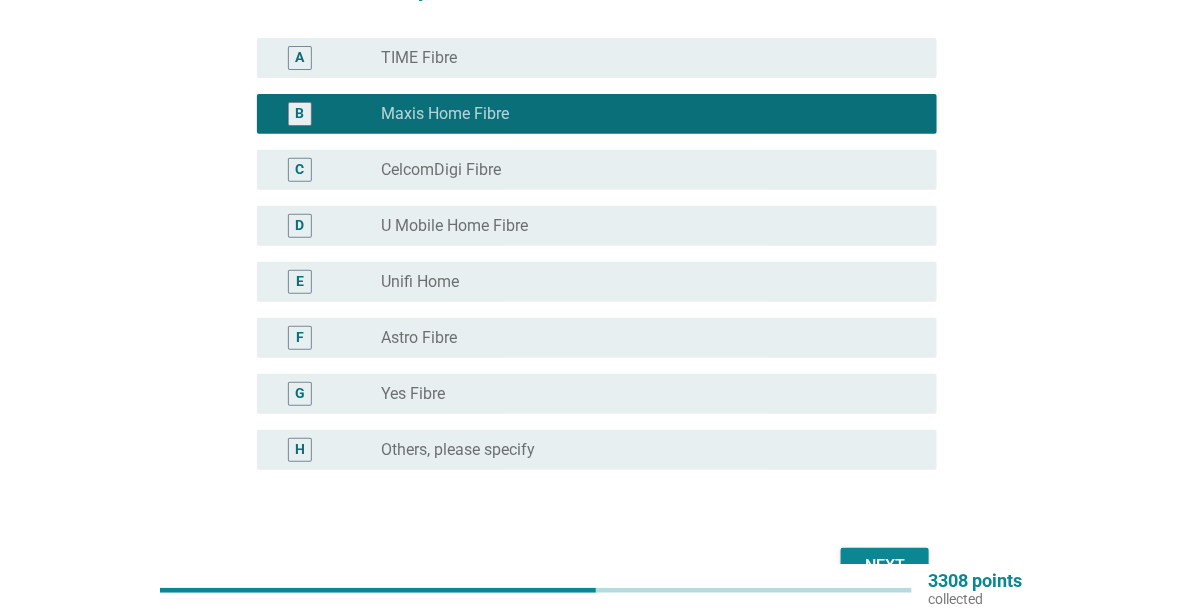scroll, scrollTop: 255, scrollLeft: 0, axis: vertical 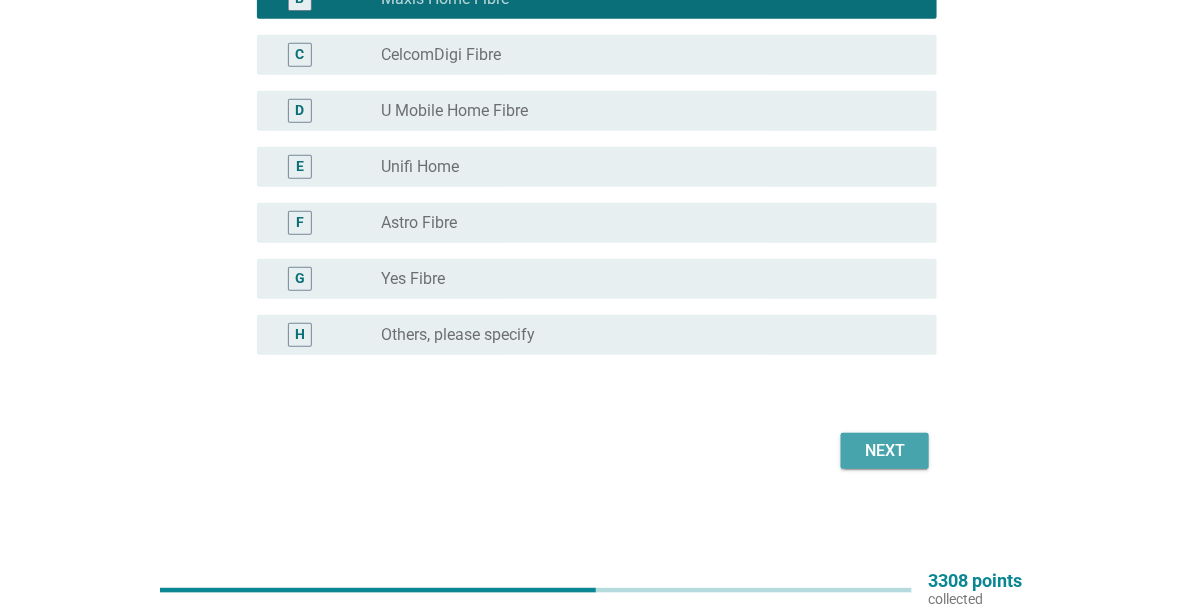 click on "Next" at bounding box center [885, 451] 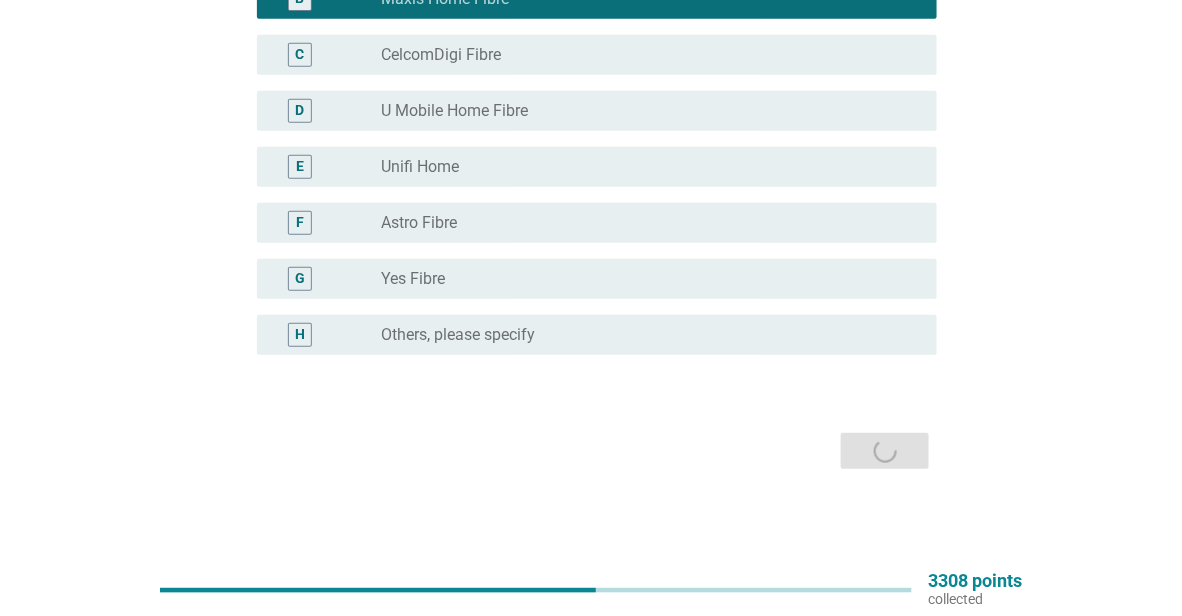 scroll, scrollTop: 0, scrollLeft: 0, axis: both 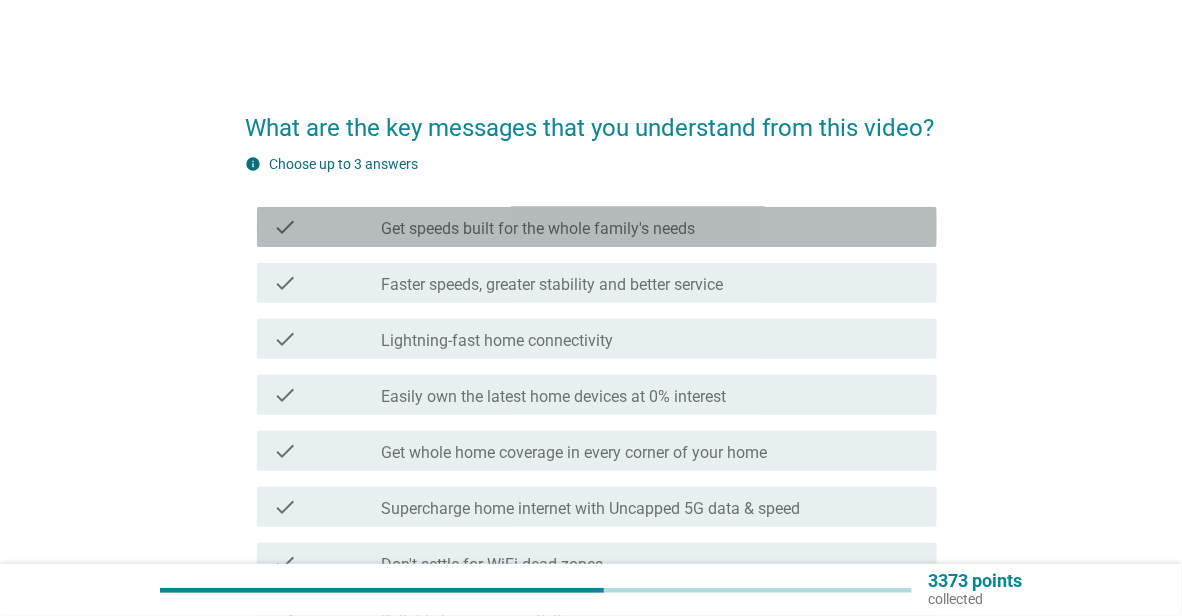 click on "check_box_outline_blank Get speeds built for the whole family's needs" at bounding box center [651, 227] 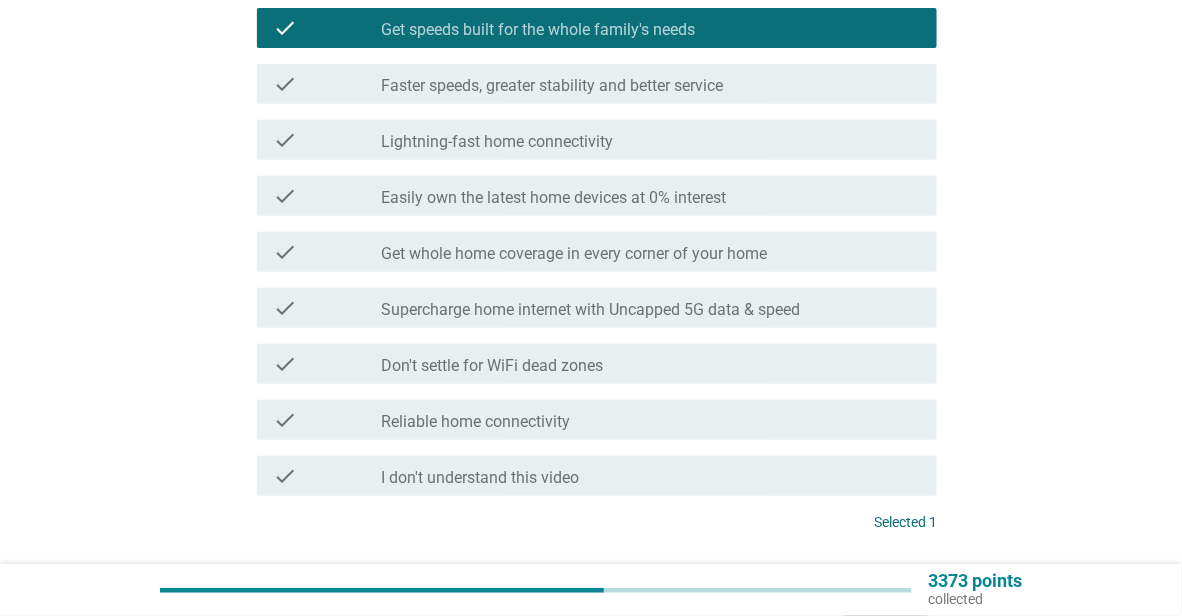 scroll, scrollTop: 200, scrollLeft: 0, axis: vertical 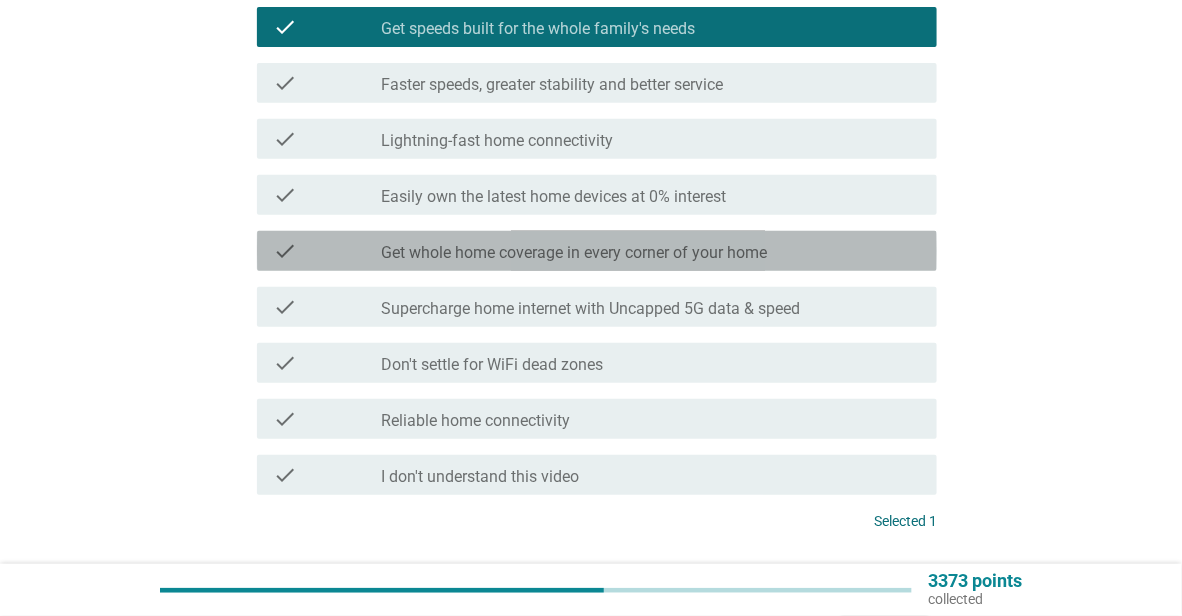 click on "Get whole home coverage in every corner of your home" at bounding box center [574, 253] 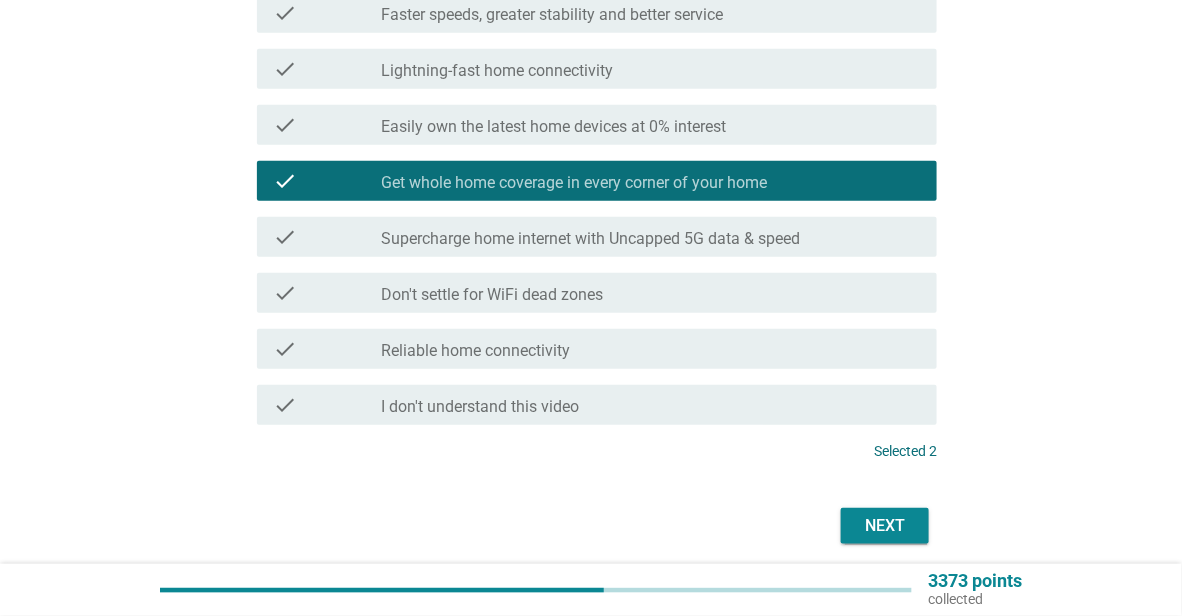 scroll, scrollTop: 300, scrollLeft: 0, axis: vertical 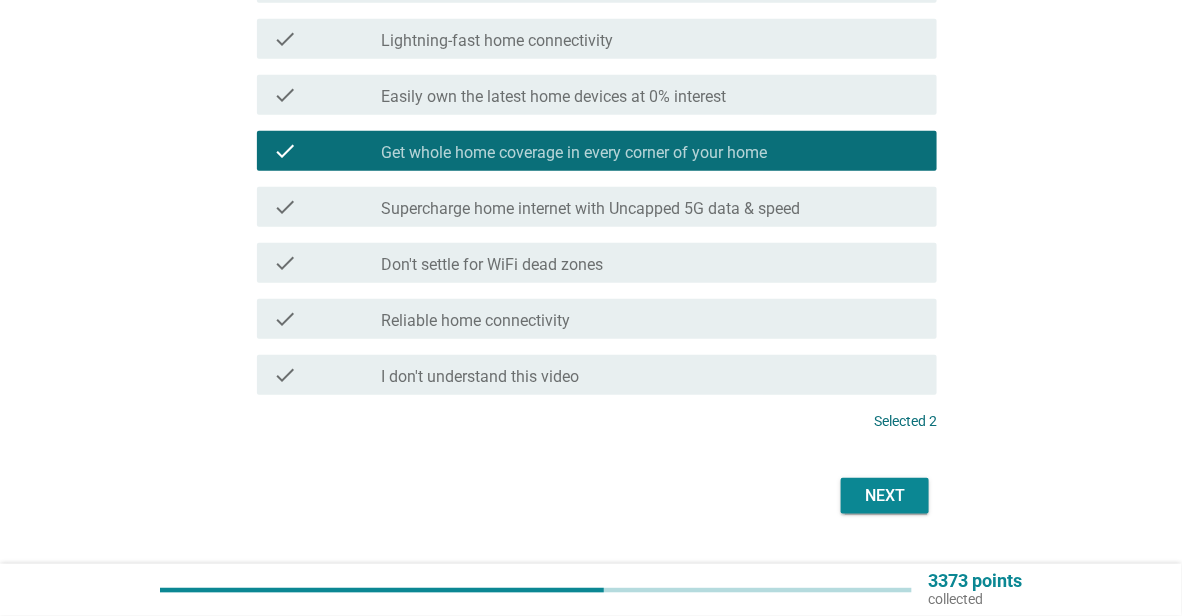 click on "check_box_outline_blank Don't settle for WiFi dead zones" at bounding box center [651, 263] 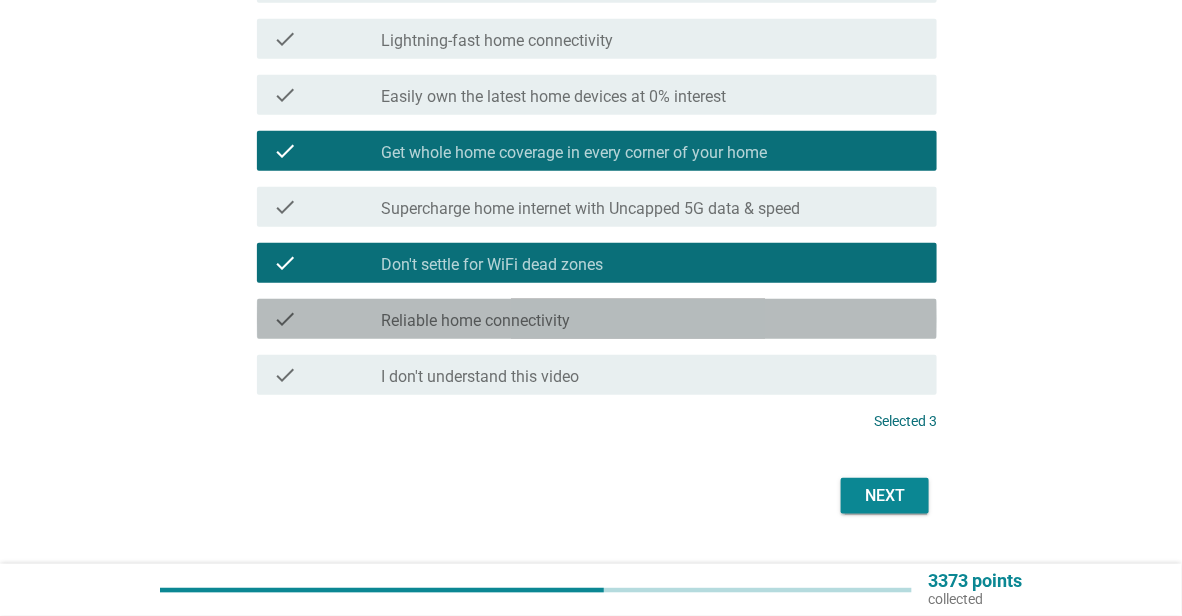 click on "check_box_outline_blank Reliable home connectivity" at bounding box center (651, 319) 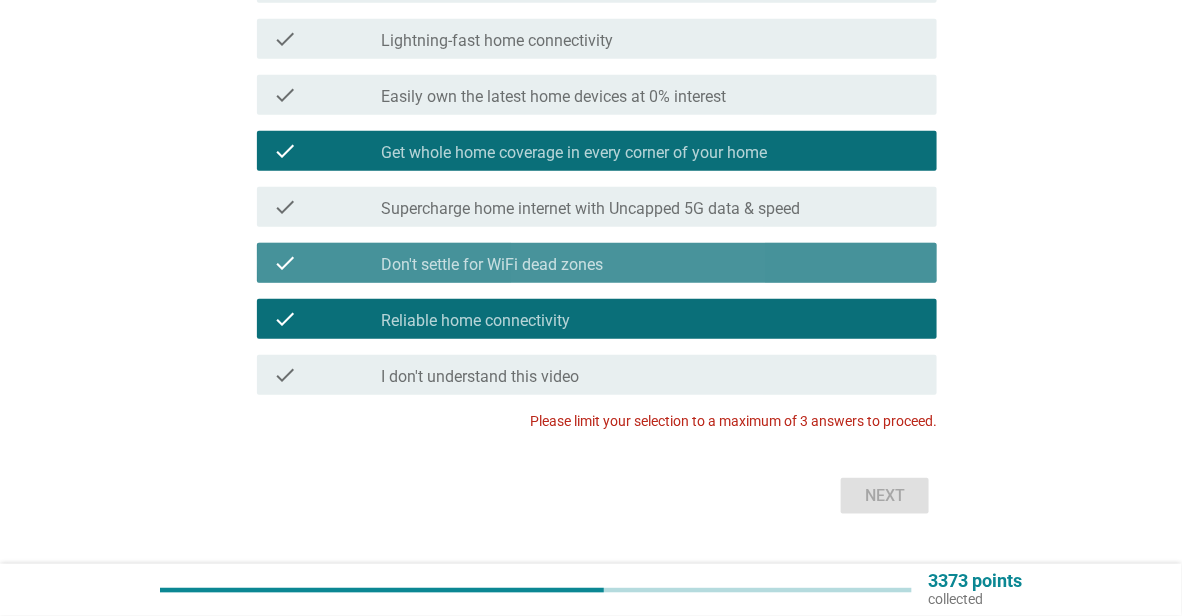 click on "check_box_outline_blank Don't settle for WiFi dead zones" at bounding box center (651, 263) 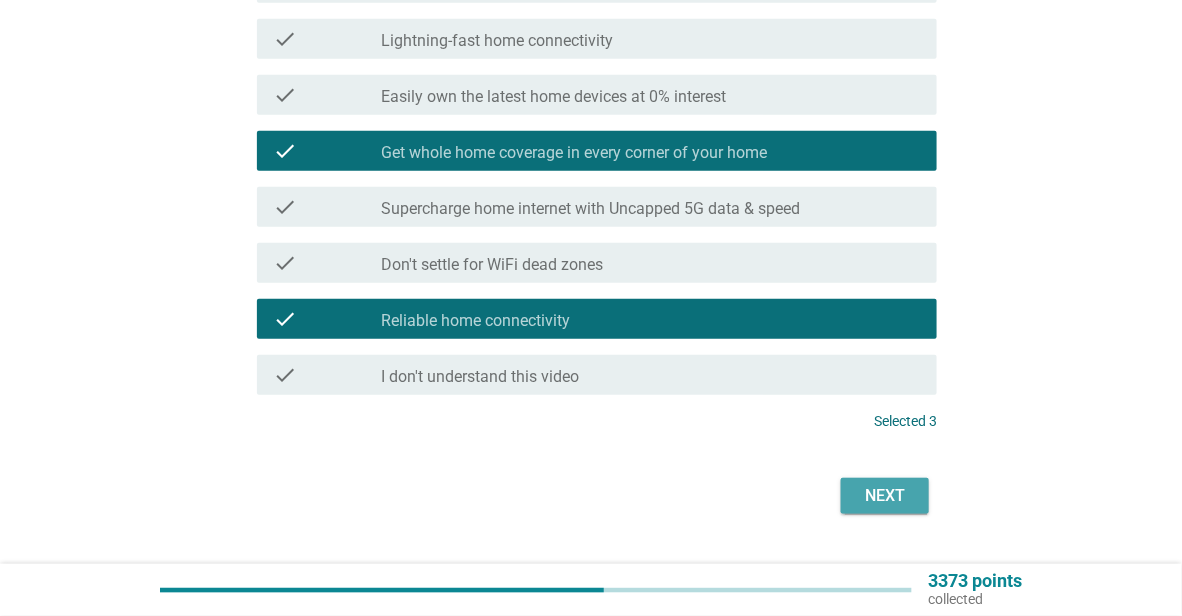 click on "Next" at bounding box center (885, 496) 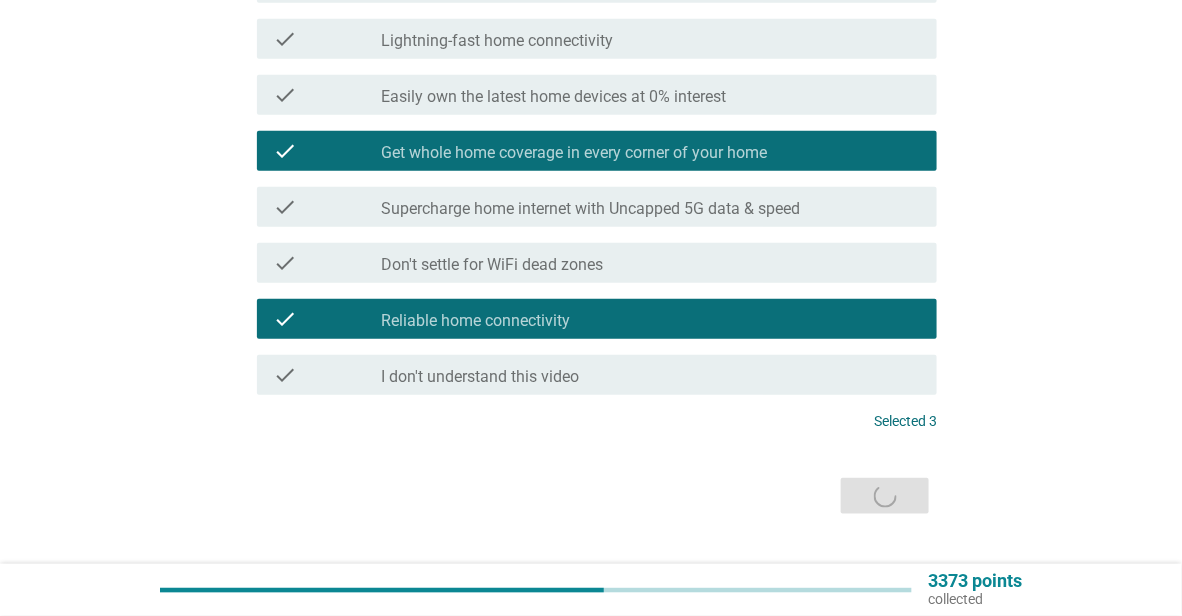 scroll, scrollTop: 0, scrollLeft: 0, axis: both 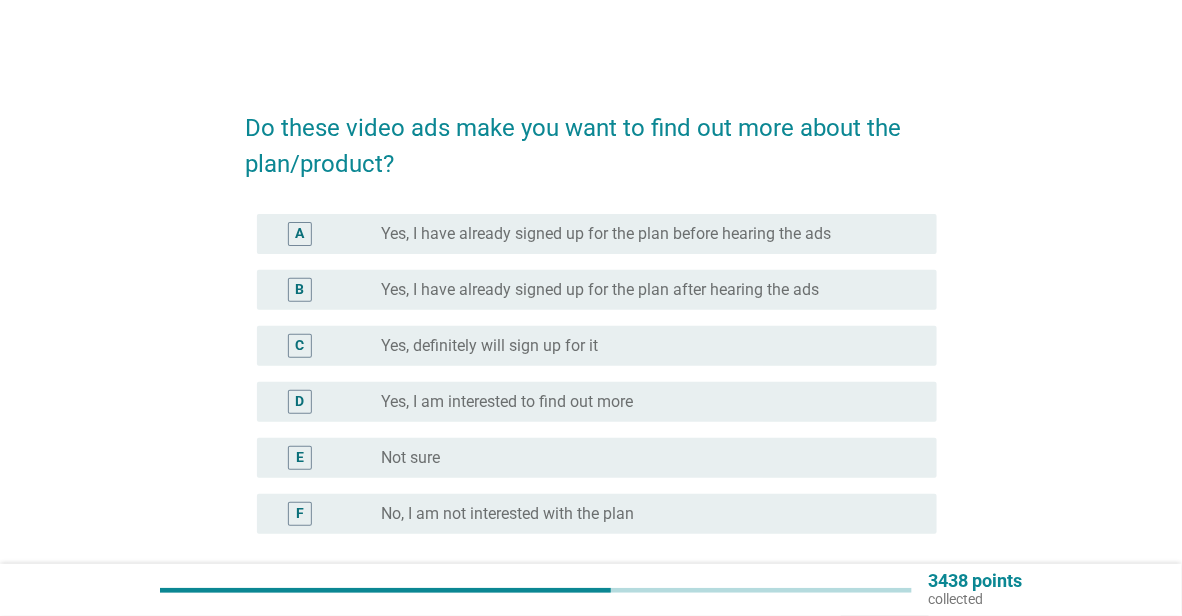 click on "radio_button_unchecked Not sure" at bounding box center (643, 458) 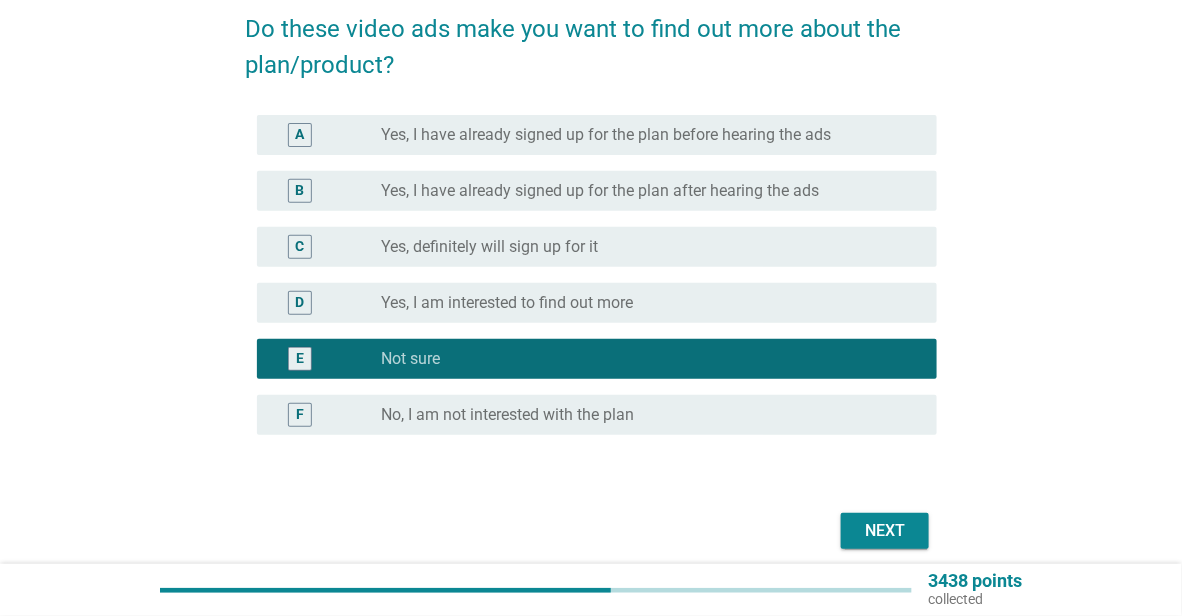 scroll, scrollTop: 179, scrollLeft: 0, axis: vertical 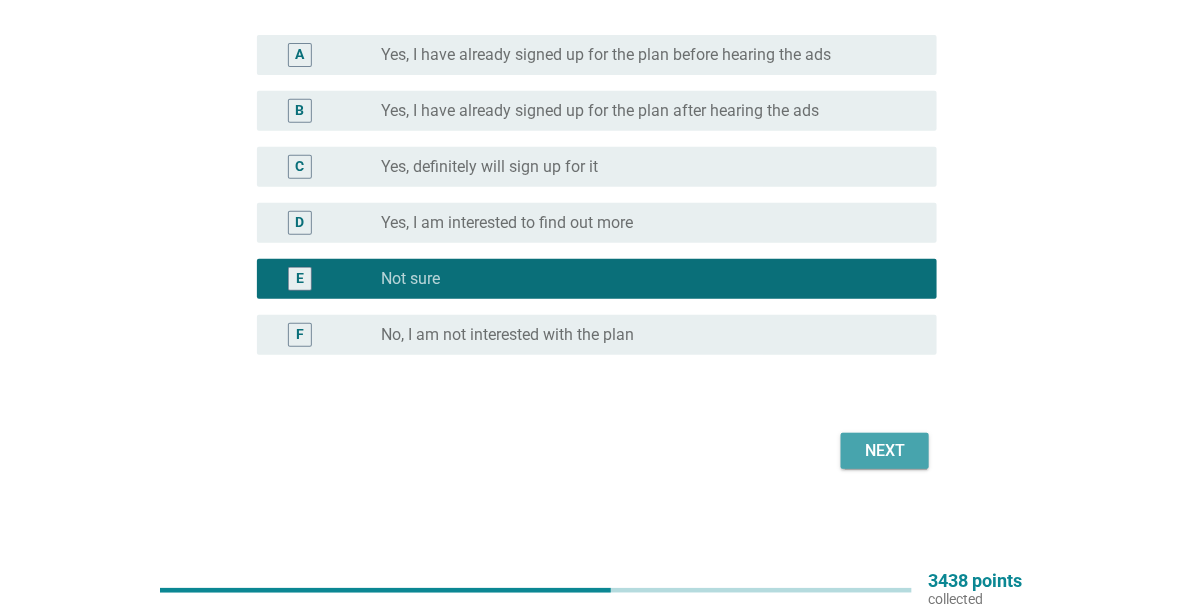 click on "Next" at bounding box center [885, 451] 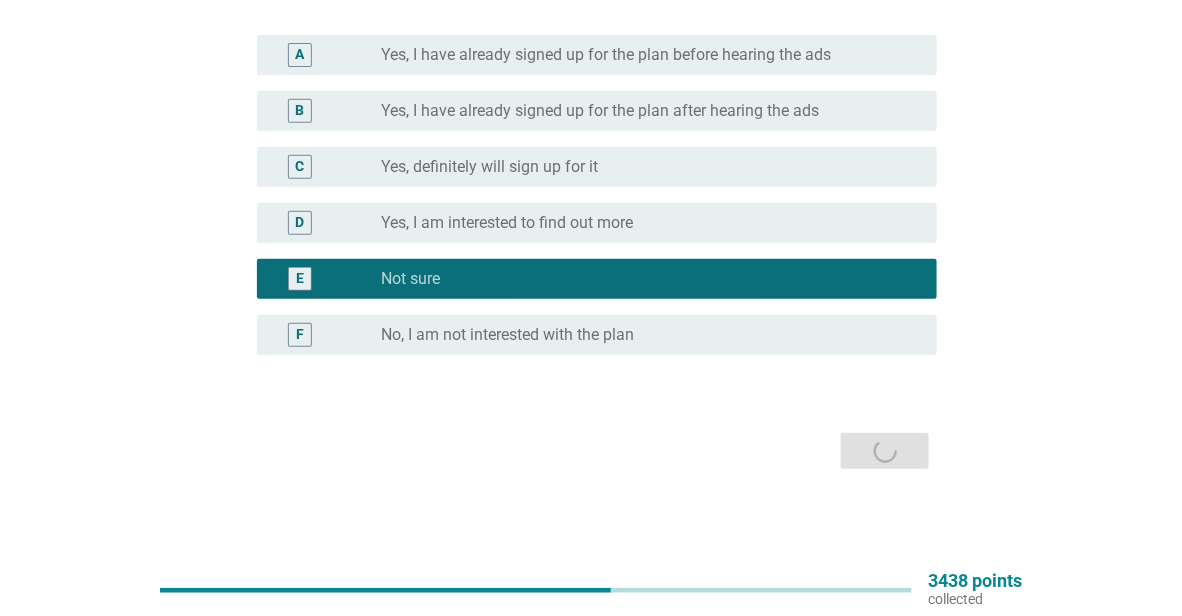 scroll, scrollTop: 0, scrollLeft: 0, axis: both 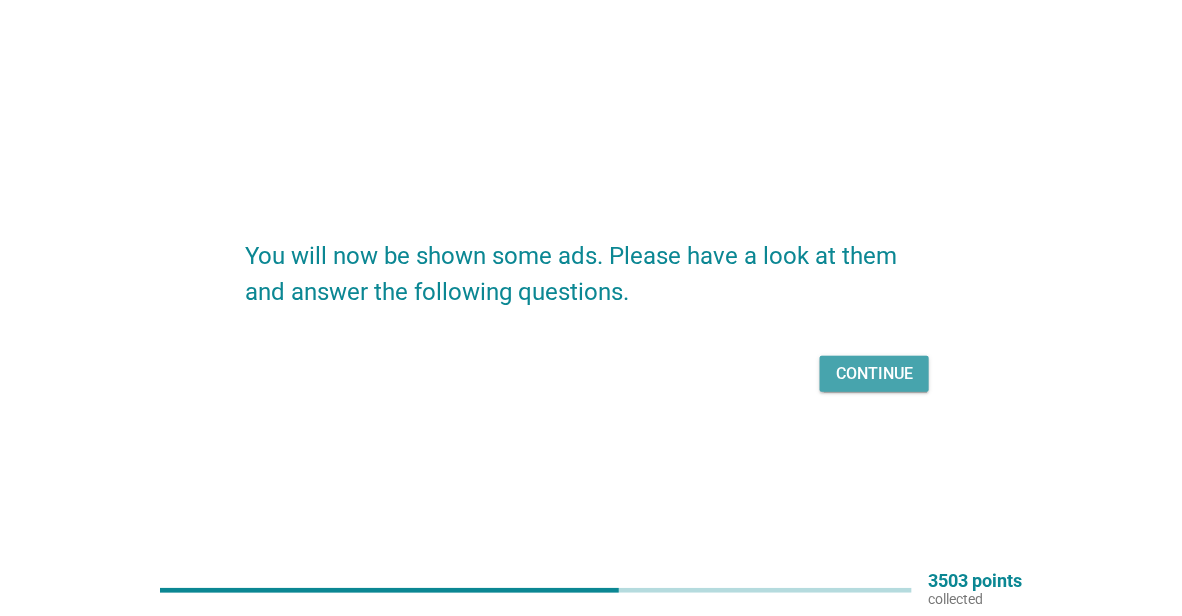 click on "Continue" at bounding box center (874, 374) 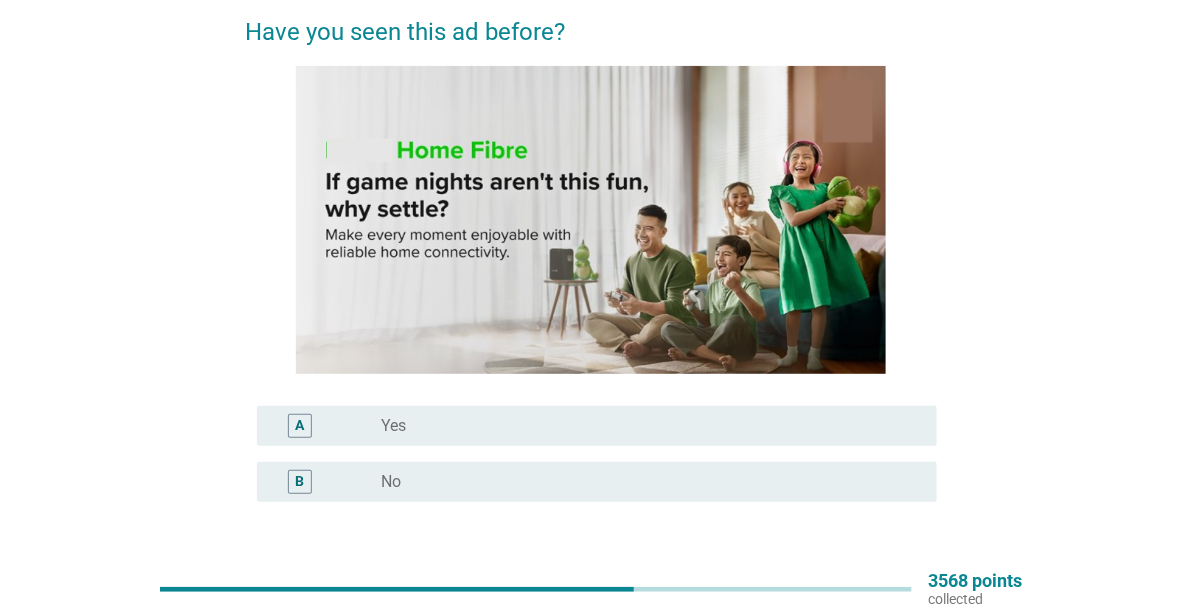 scroll, scrollTop: 200, scrollLeft: 0, axis: vertical 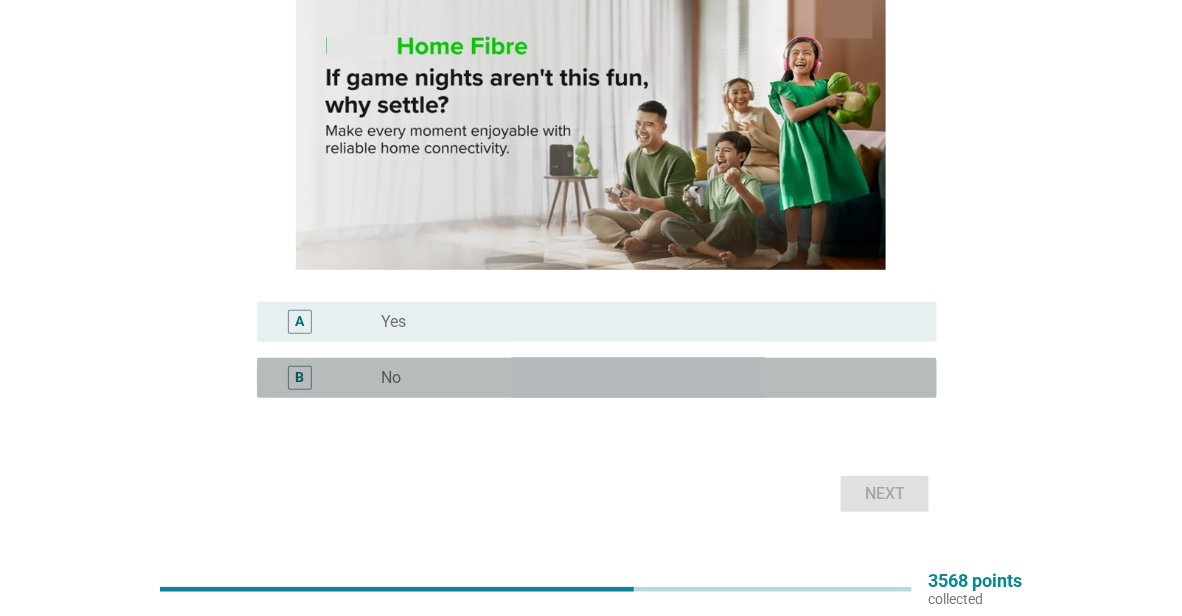 click on "radio_button_unchecked No" at bounding box center [643, 378] 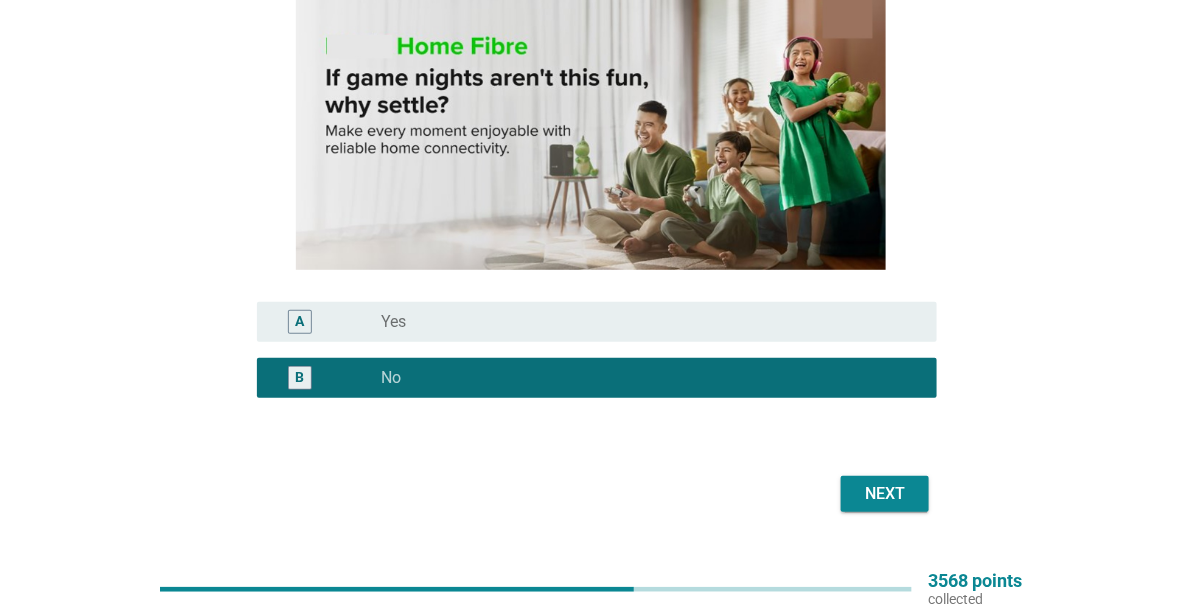 click on "Next" at bounding box center [885, 494] 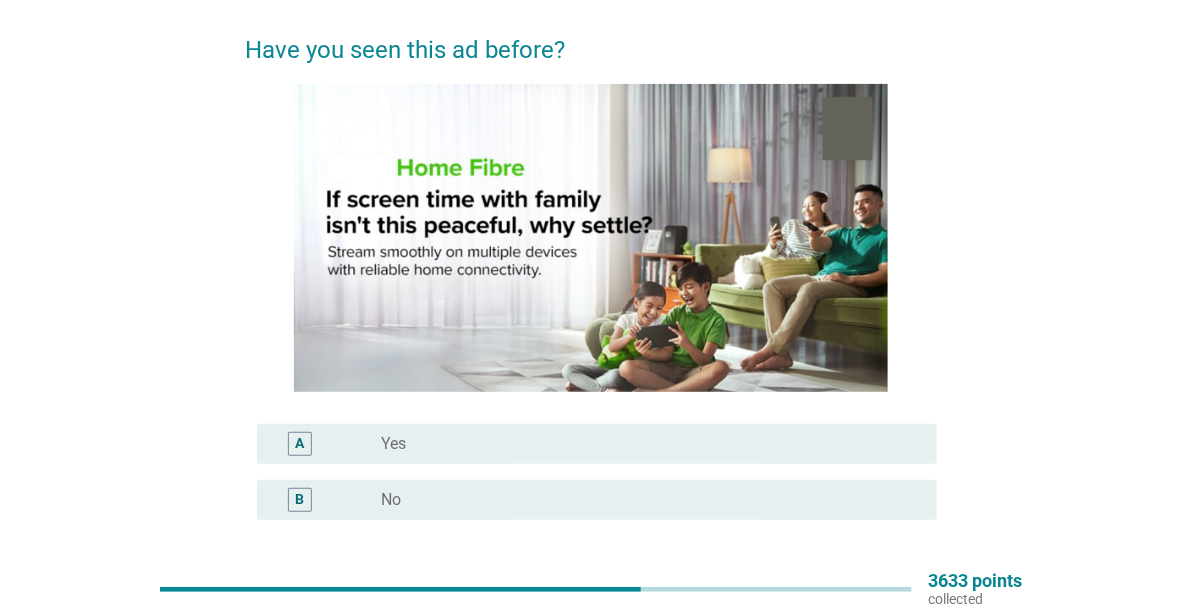 scroll, scrollTop: 200, scrollLeft: 0, axis: vertical 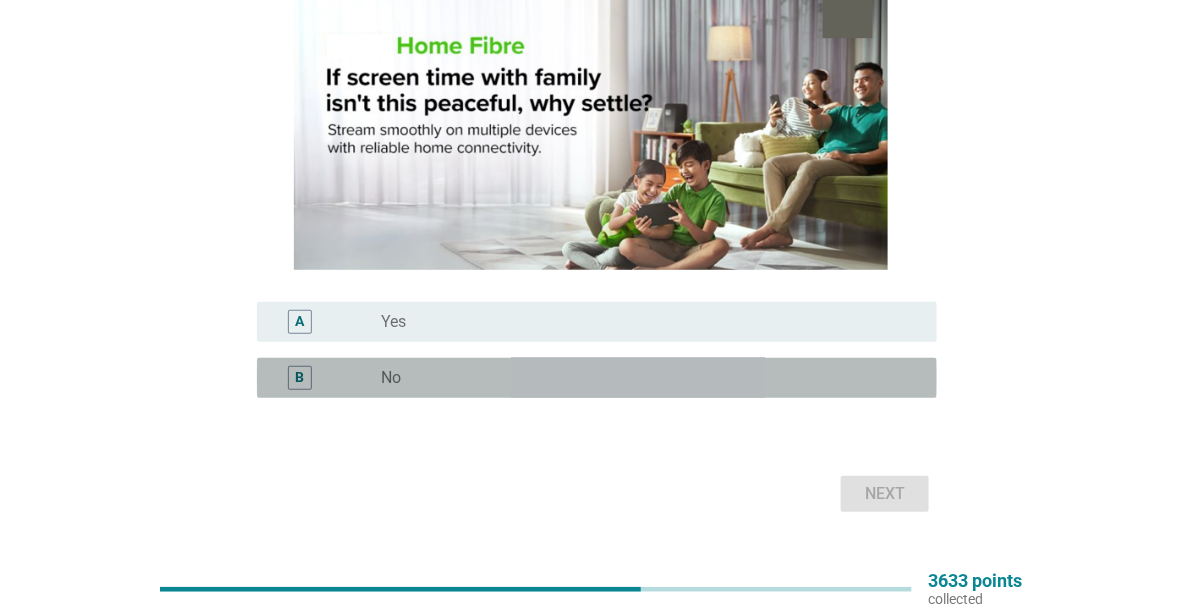 click on "radio_button_unchecked No" at bounding box center [643, 378] 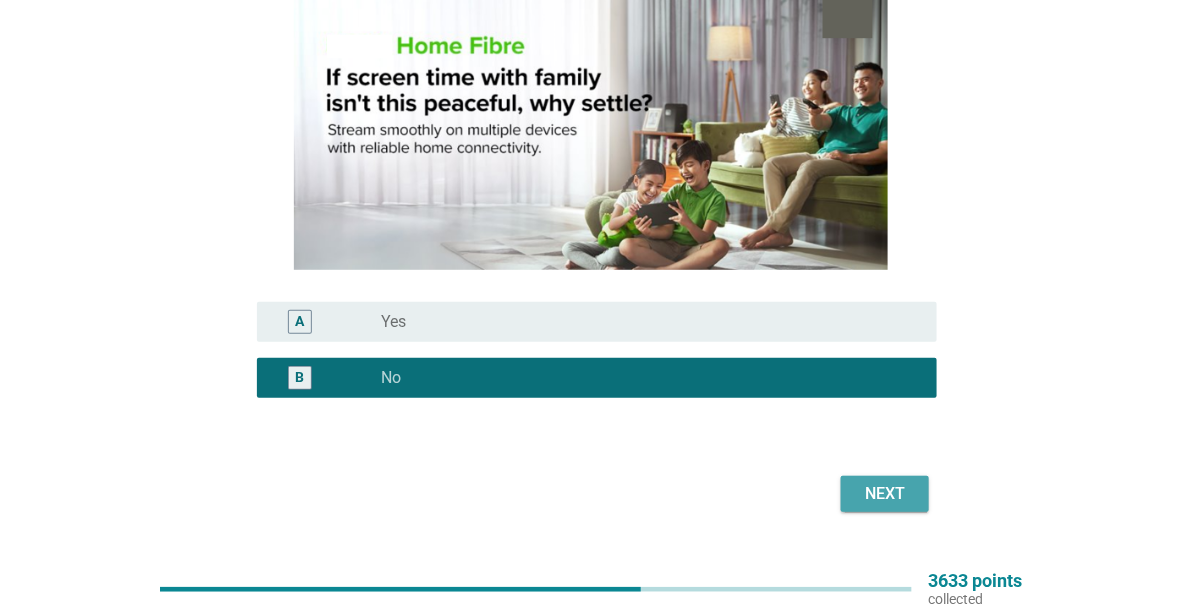 click on "Next" at bounding box center (885, 494) 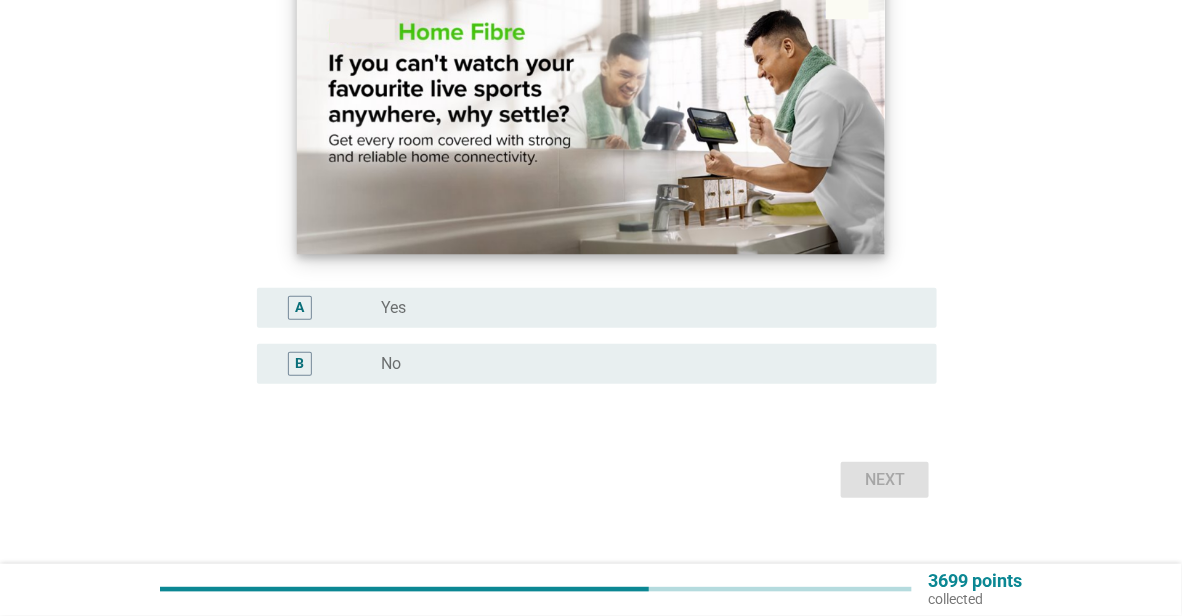scroll, scrollTop: 243, scrollLeft: 0, axis: vertical 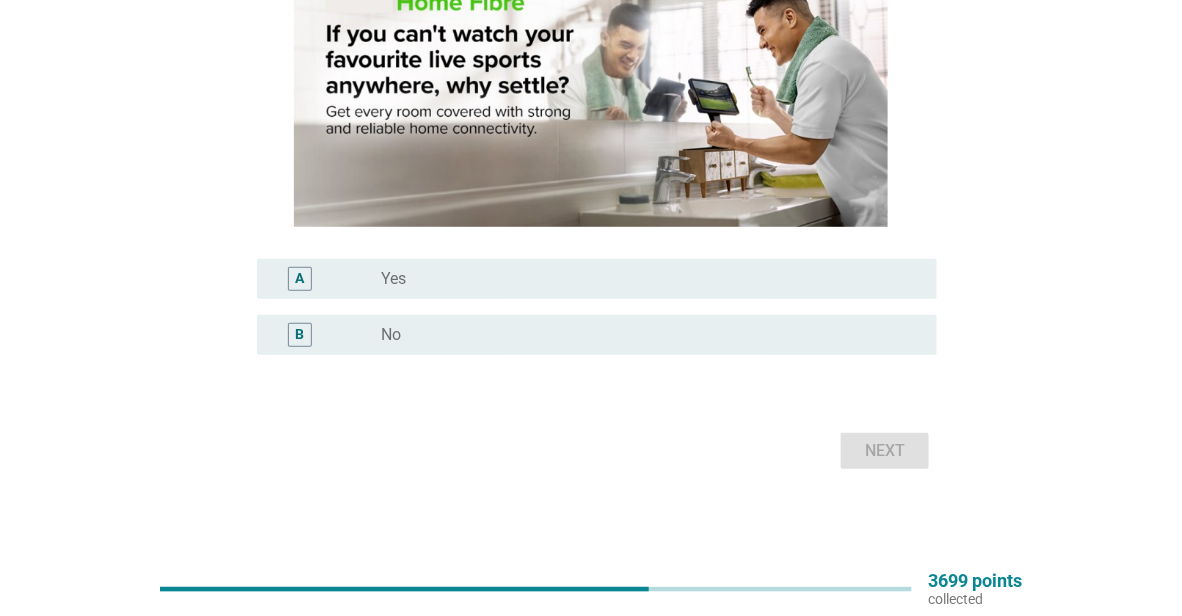 click on "radio_button_unchecked No" at bounding box center [643, 335] 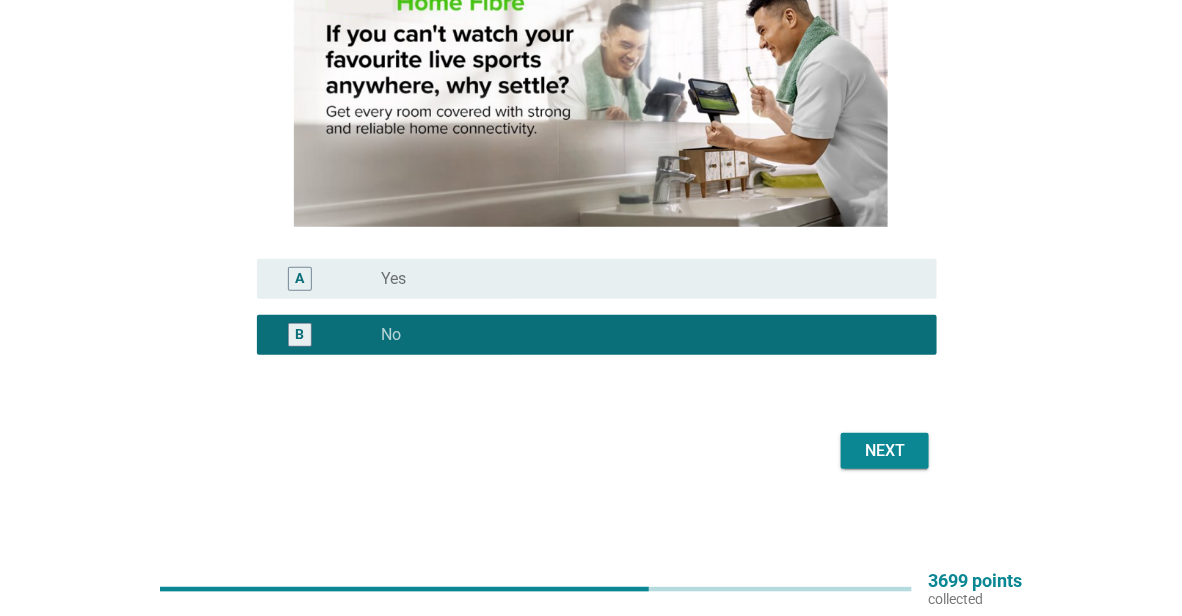 click on "Next" at bounding box center (885, 451) 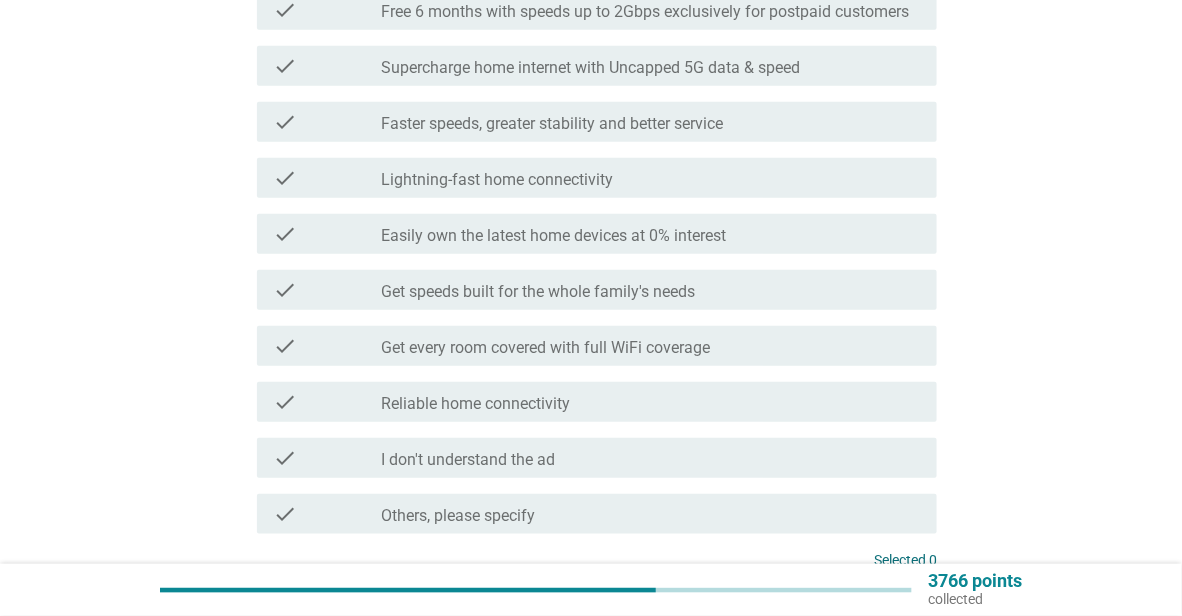 scroll, scrollTop: 300, scrollLeft: 0, axis: vertical 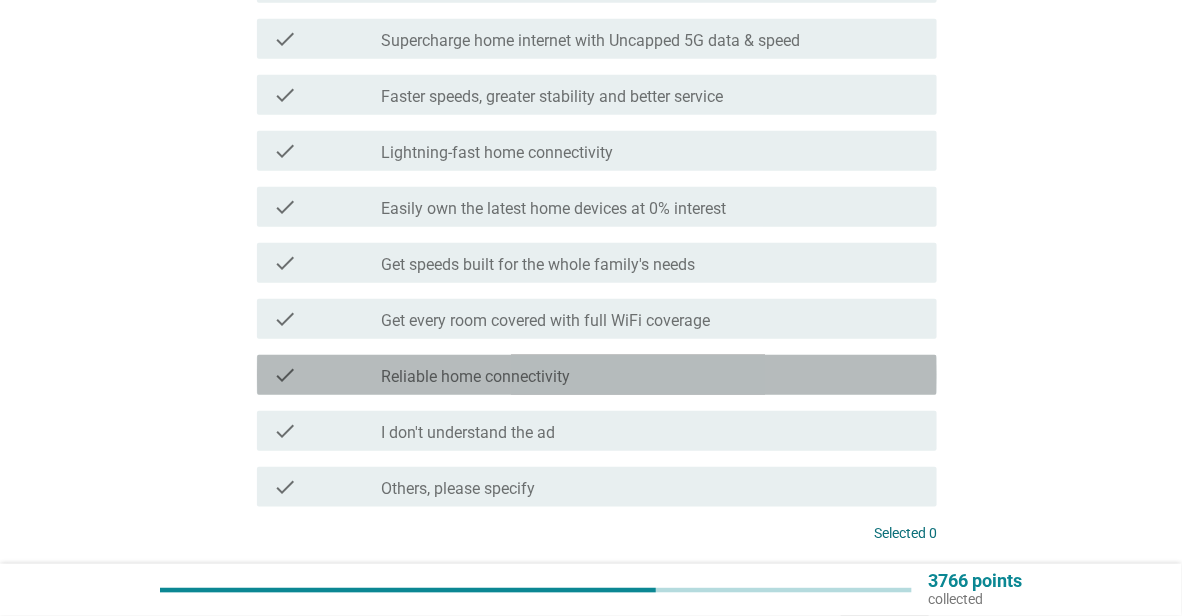 click on "check_box_outline_blank Reliable home connectivity" at bounding box center (651, 375) 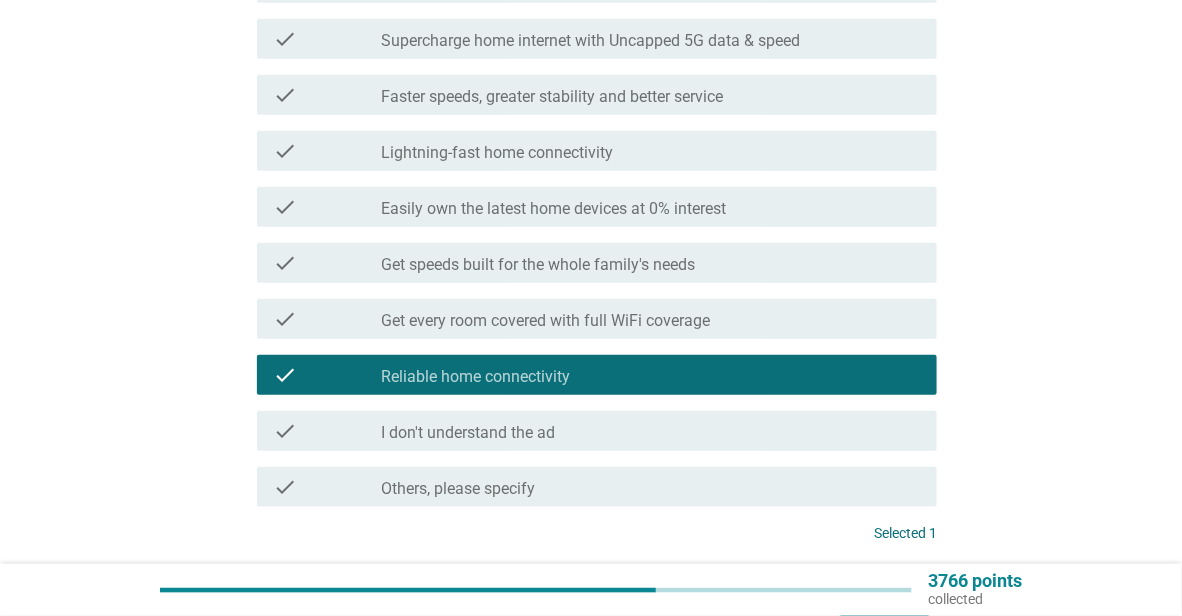 click on "Get every room covered with full WiFi coverage" at bounding box center (545, 321) 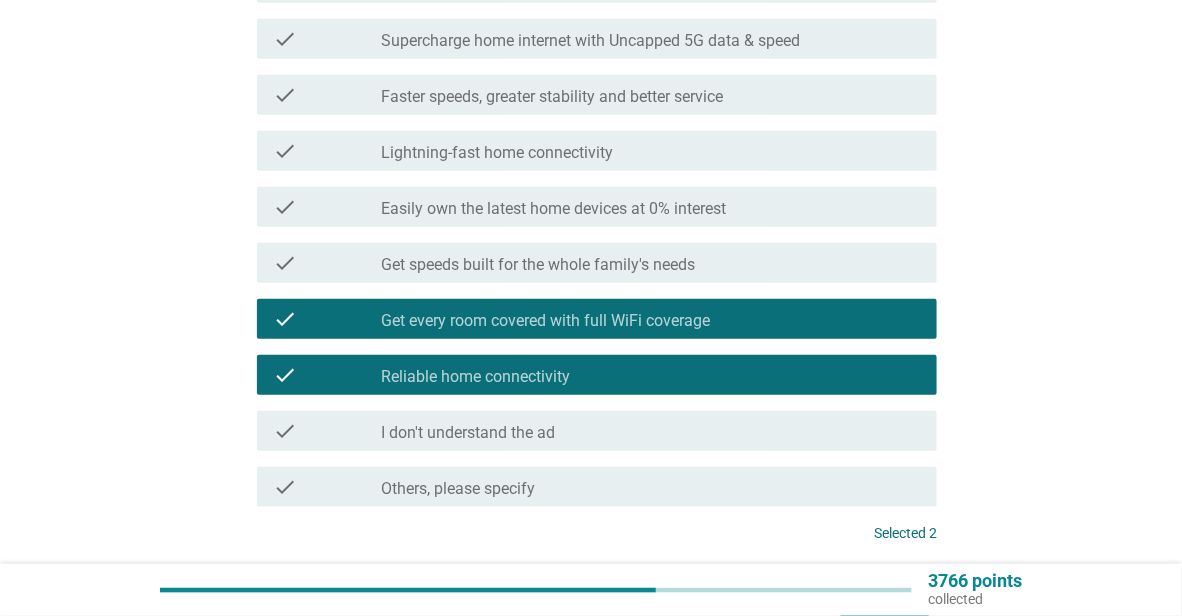 scroll, scrollTop: 457, scrollLeft: 0, axis: vertical 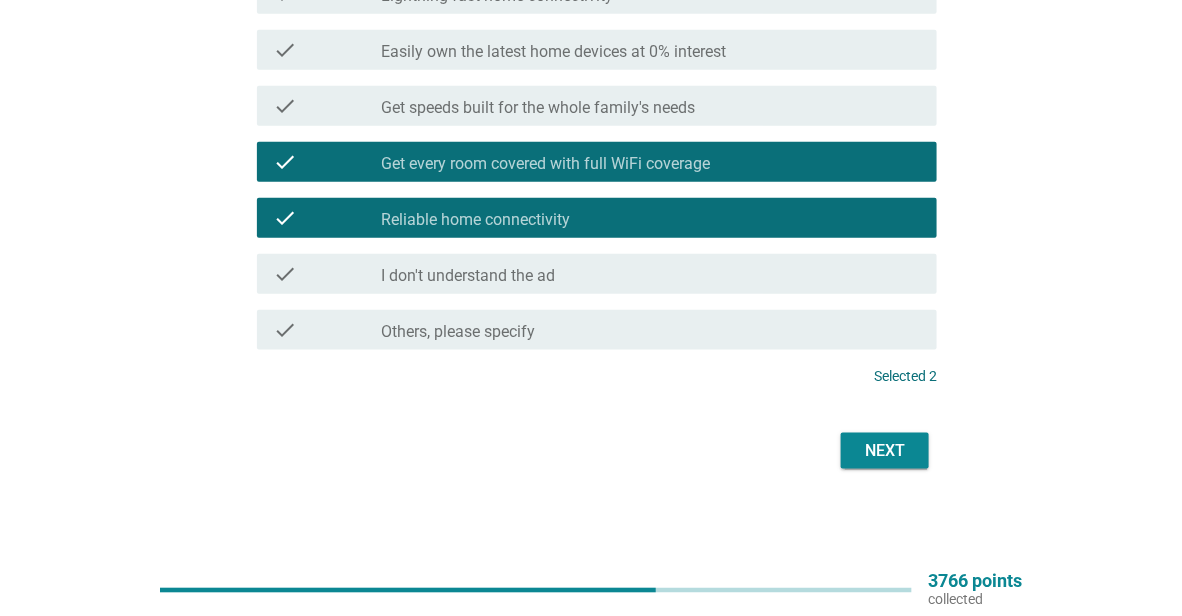 click on "Next" at bounding box center [591, 451] 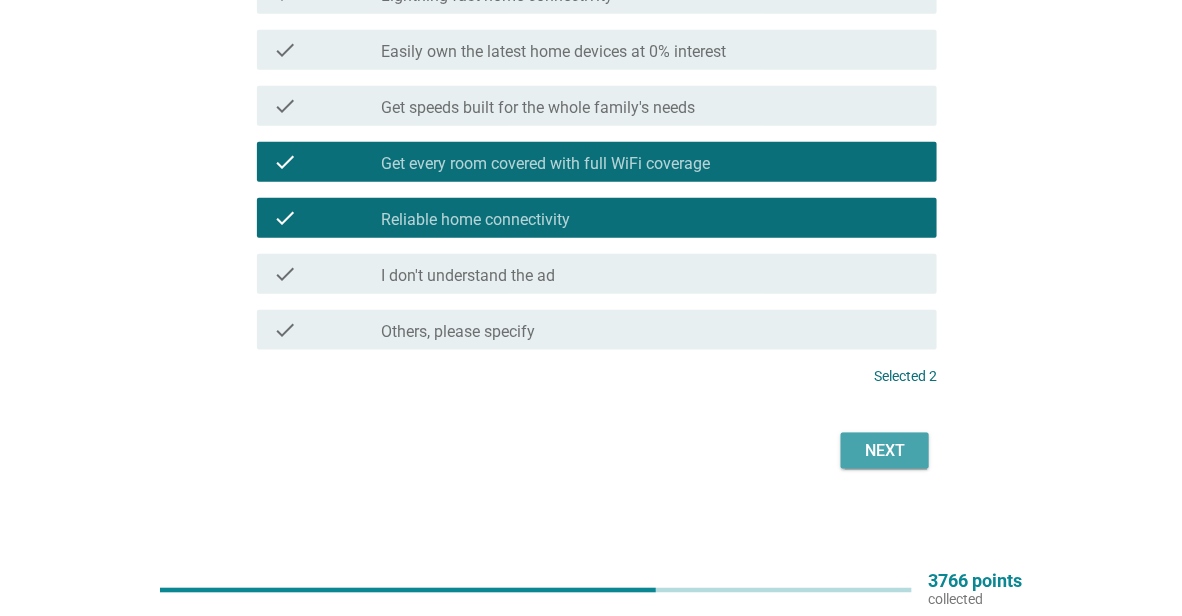 click on "Next" at bounding box center [885, 451] 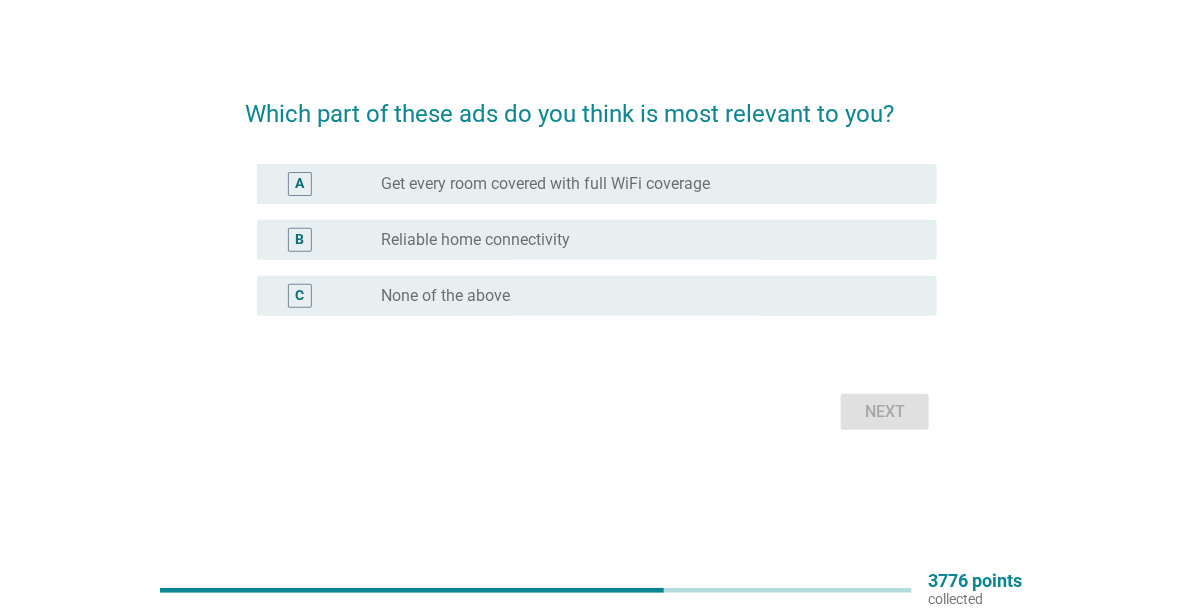 scroll, scrollTop: 0, scrollLeft: 0, axis: both 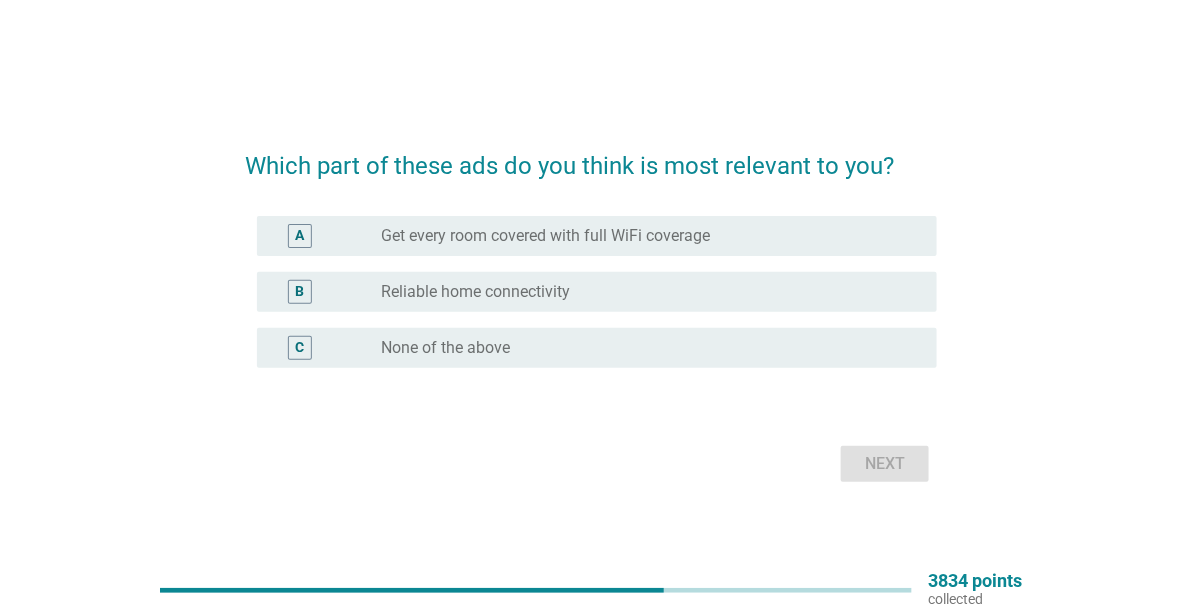 click on "radio_button_unchecked Get every room covered with full WiFi coverage" at bounding box center [643, 236] 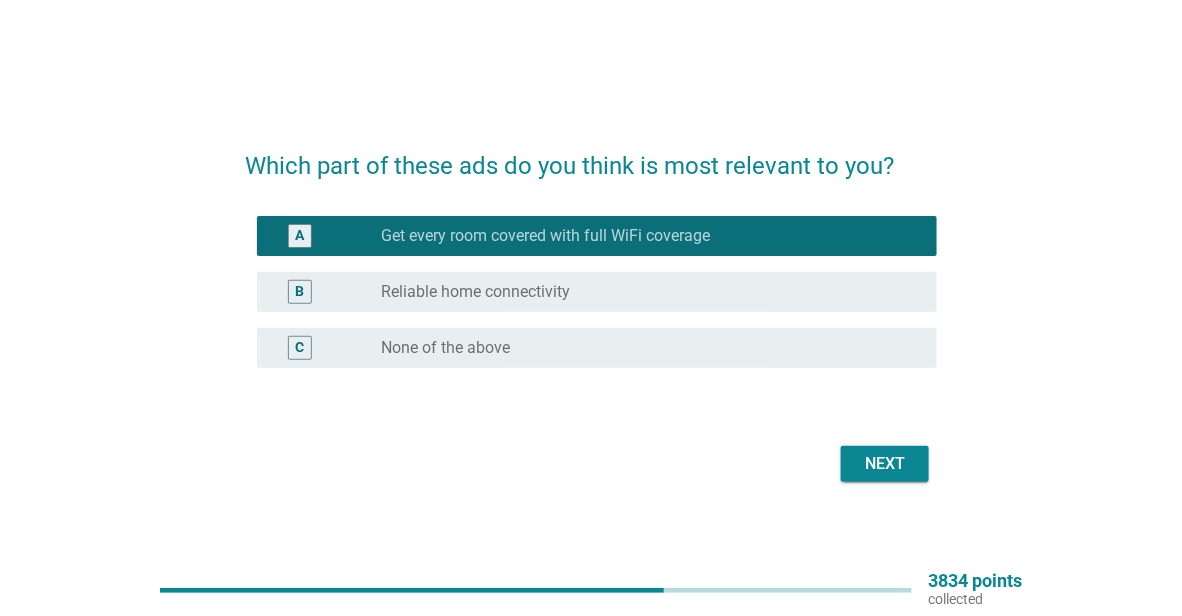 click on "radio_button_unchecked Reliable home connectivity" at bounding box center [643, 292] 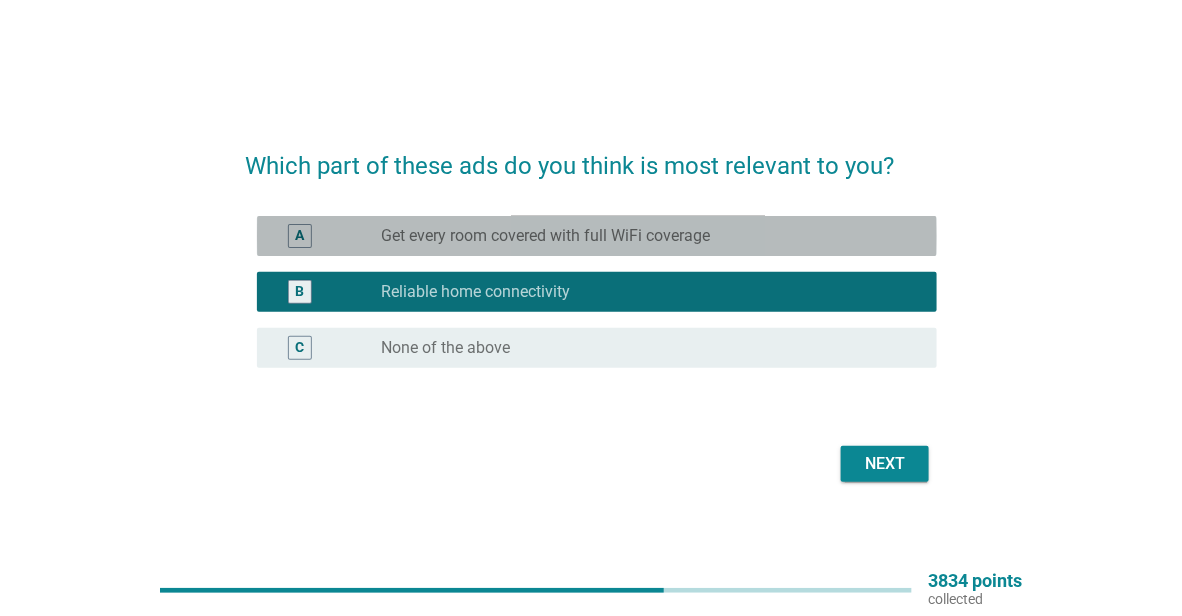 click on "radio_button_unchecked Get every room covered with full WiFi coverage" at bounding box center (643, 236) 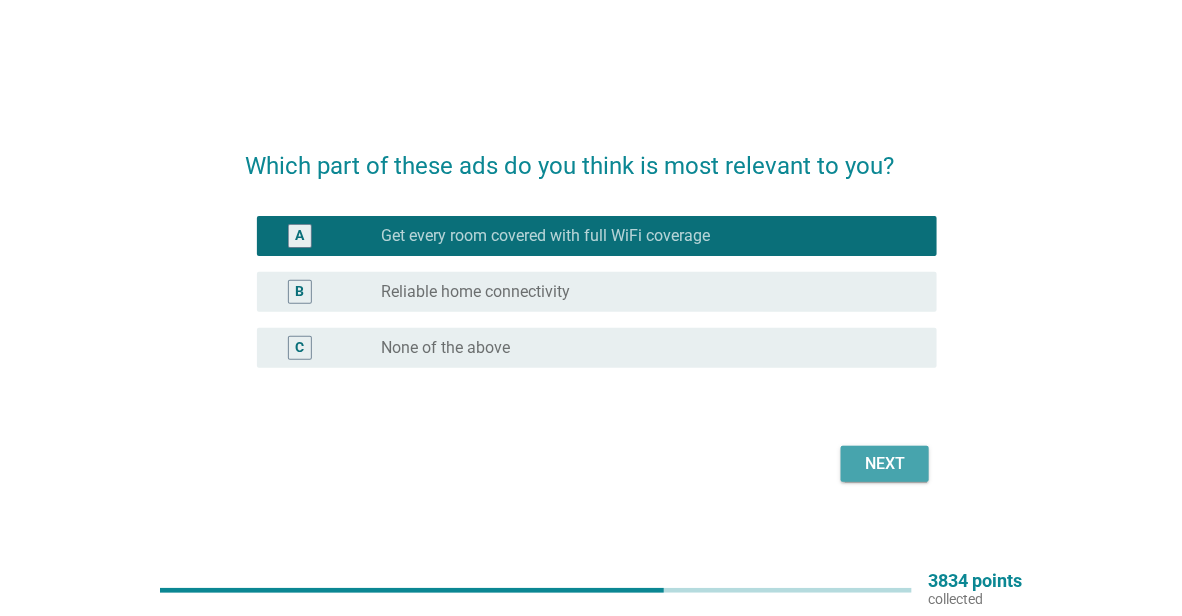 click on "Next" at bounding box center (885, 464) 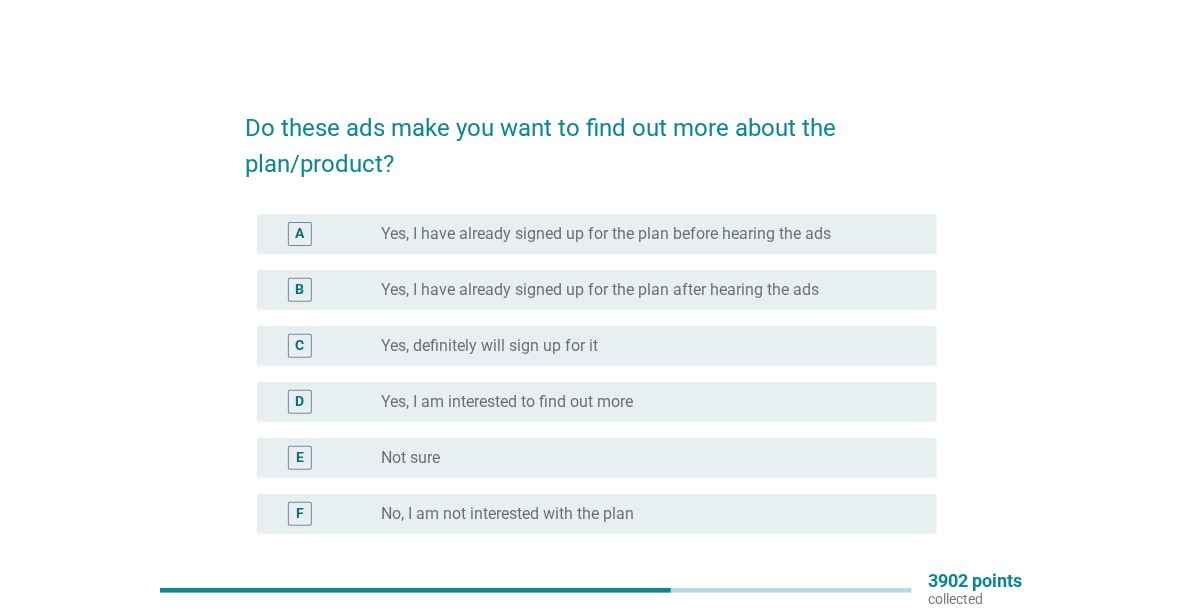 click on "radio_button_unchecked Not sure" at bounding box center [643, 458] 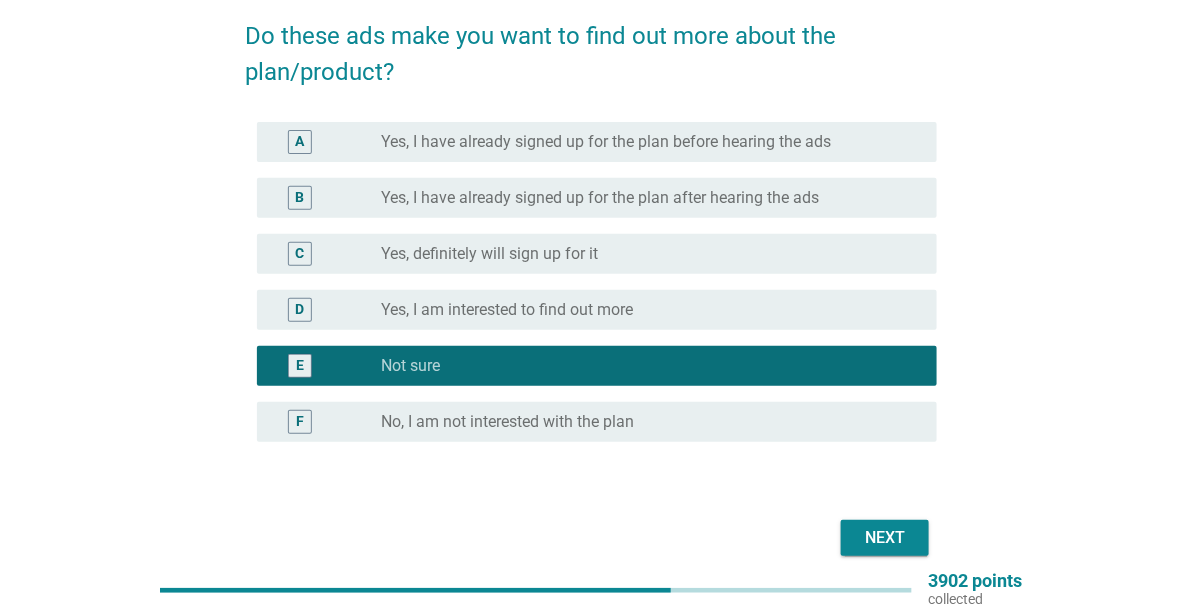scroll, scrollTop: 179, scrollLeft: 0, axis: vertical 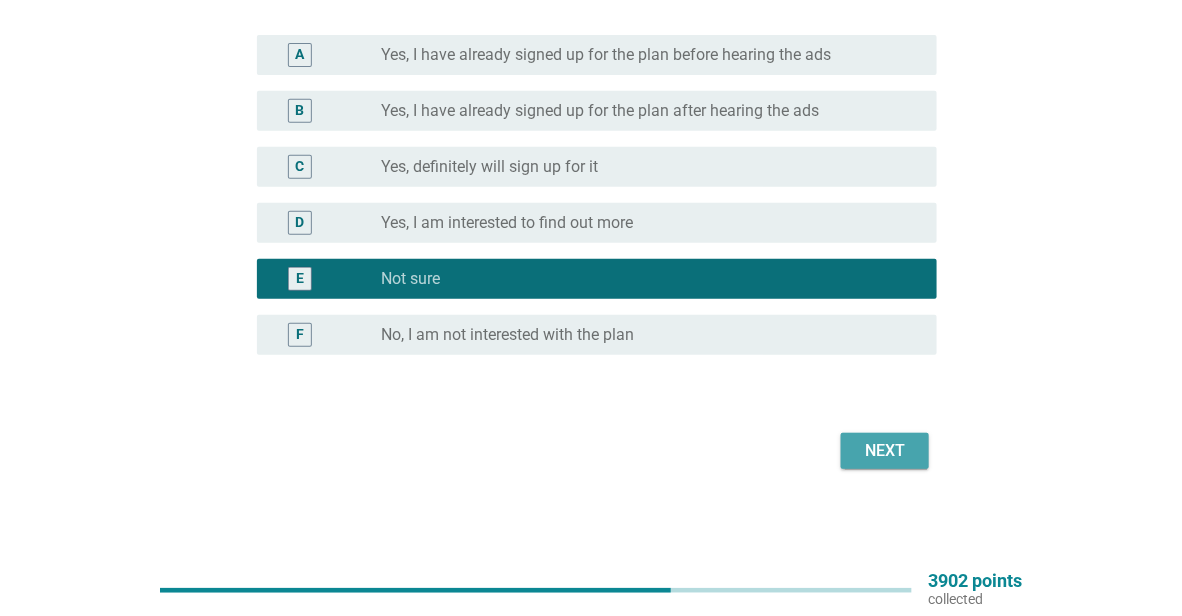 click on "Next" at bounding box center [885, 451] 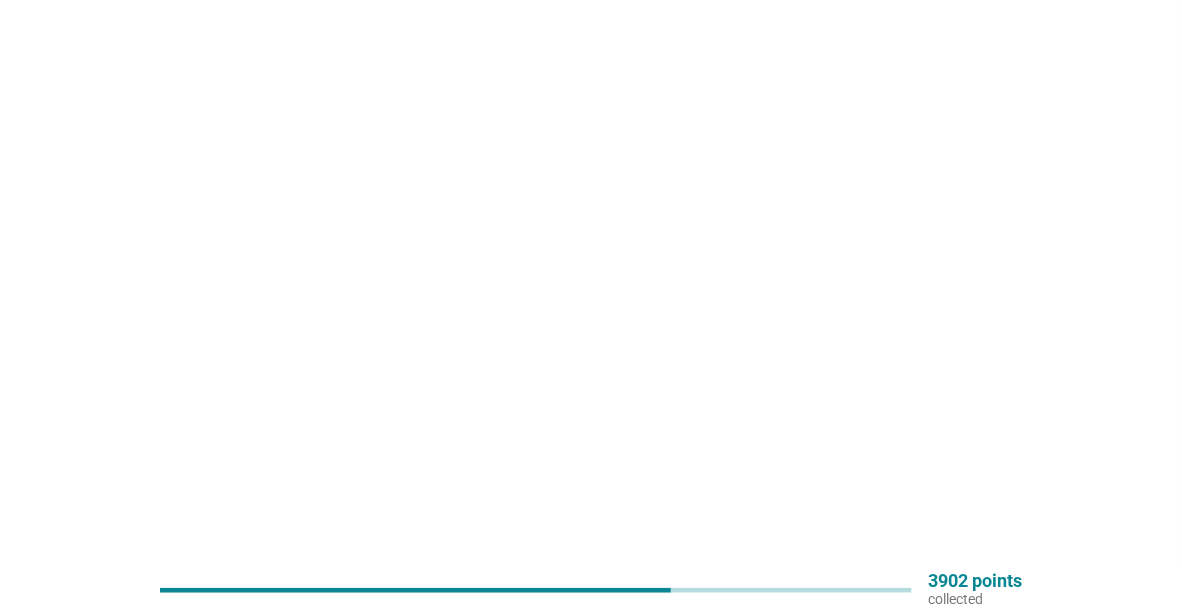 scroll, scrollTop: 0, scrollLeft: 0, axis: both 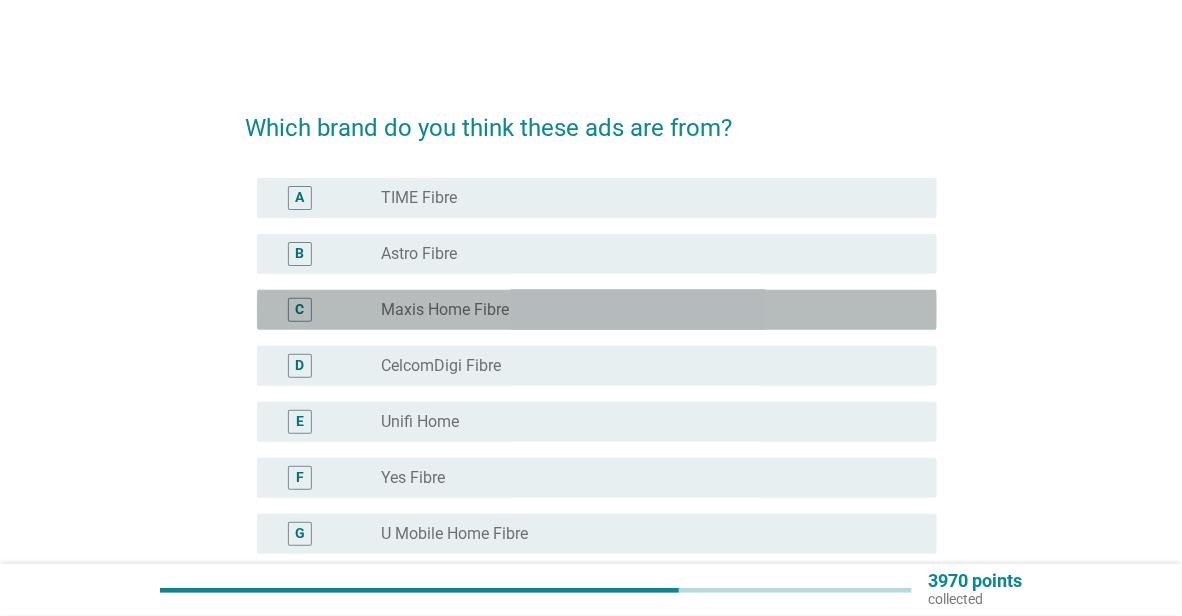 click on "radio_button_unchecked Maxis Home Fibre" at bounding box center (651, 310) 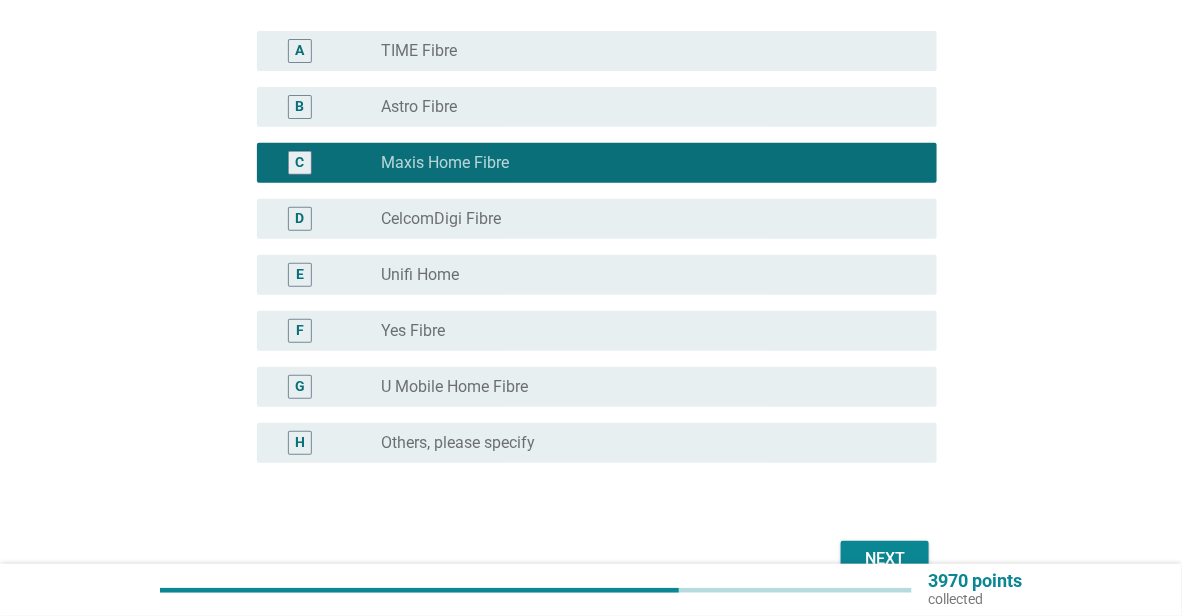 scroll, scrollTop: 255, scrollLeft: 0, axis: vertical 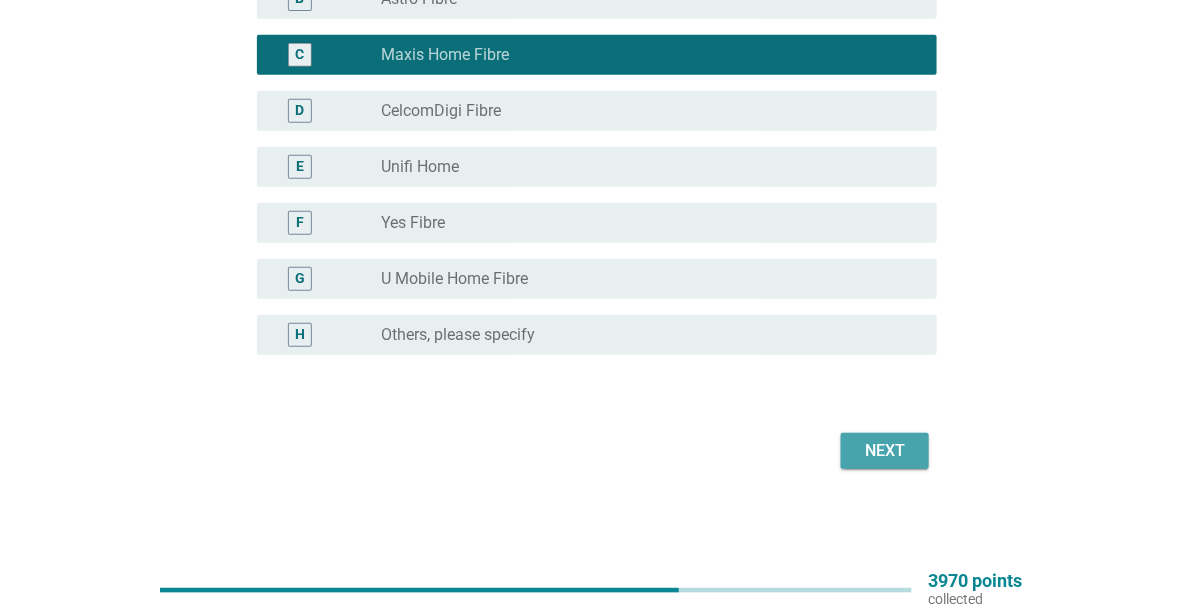 click on "Next" at bounding box center [885, 451] 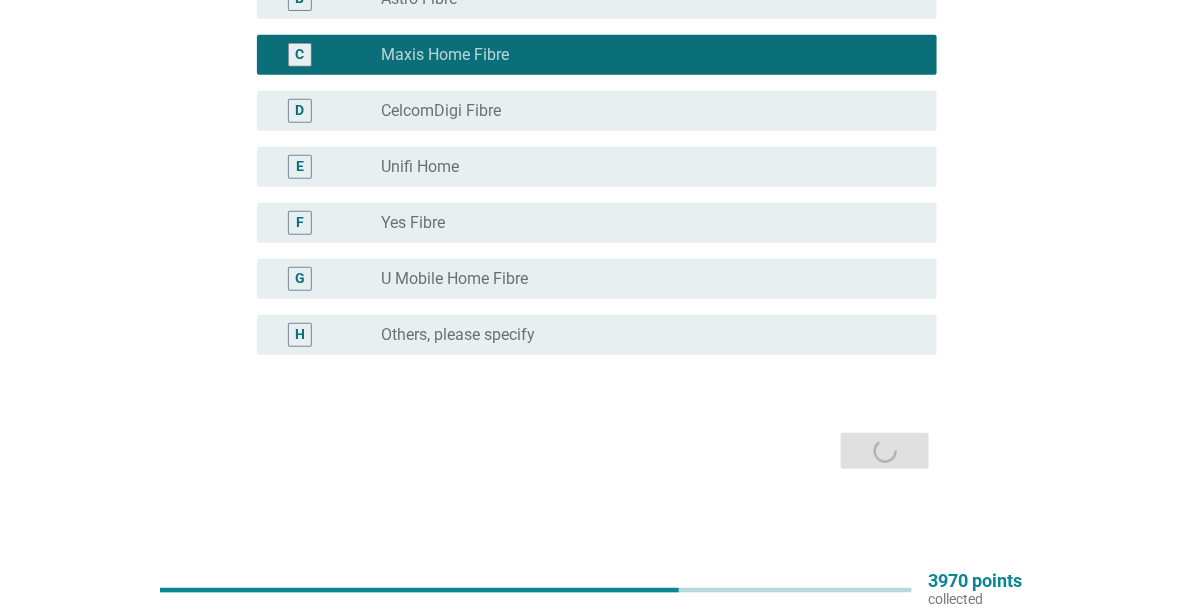 scroll, scrollTop: 0, scrollLeft: 0, axis: both 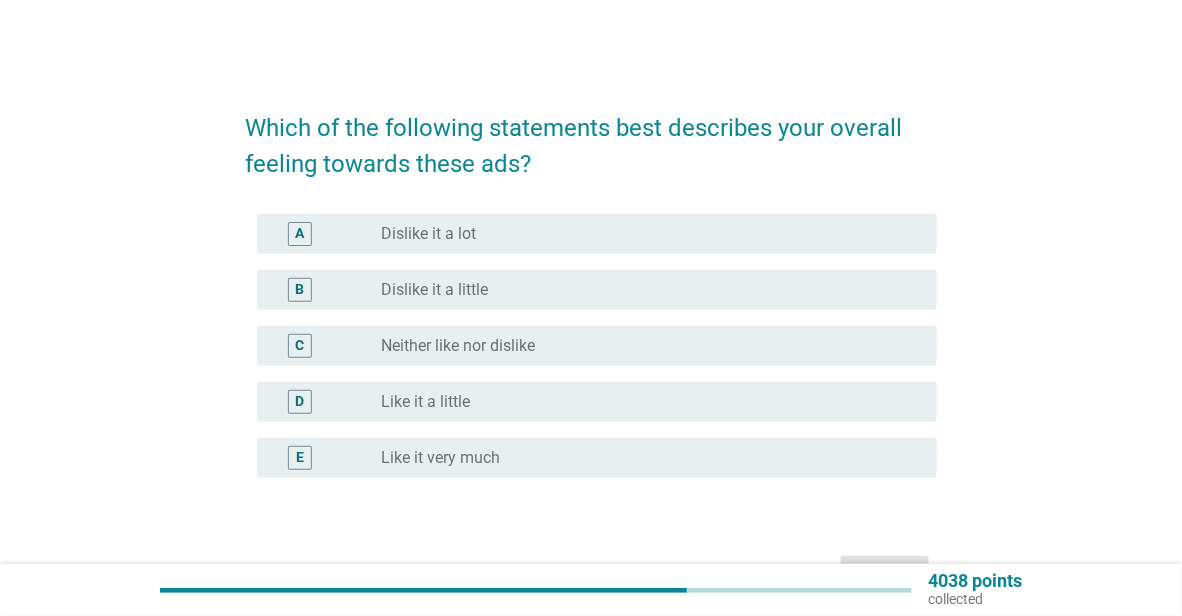 click on "Neither like nor dislike" at bounding box center [458, 346] 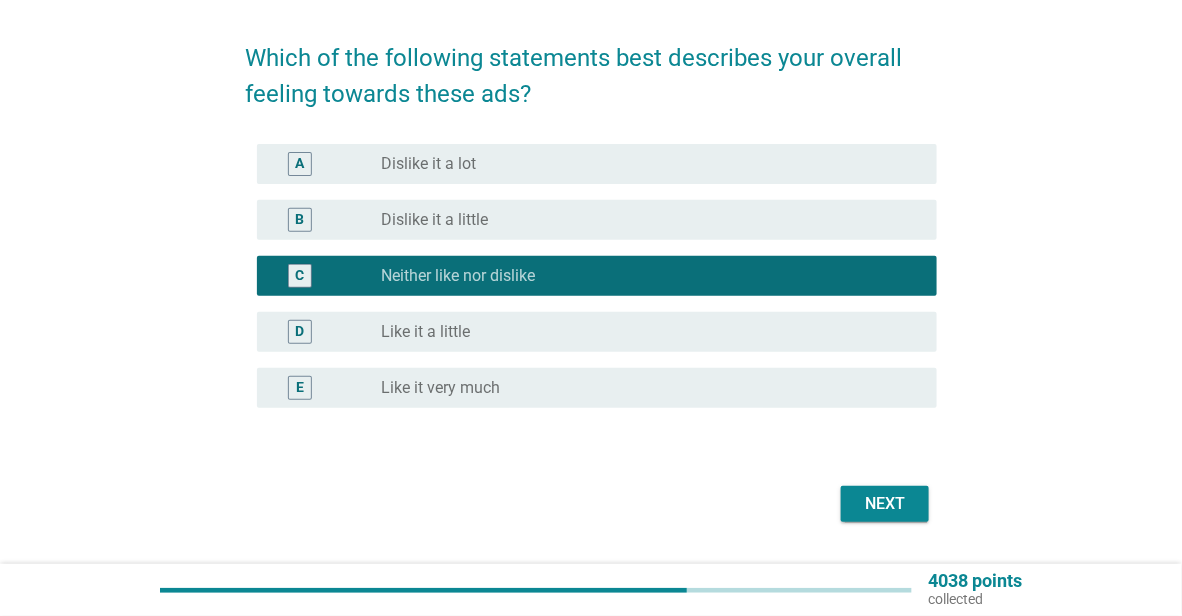 scroll, scrollTop: 123, scrollLeft: 0, axis: vertical 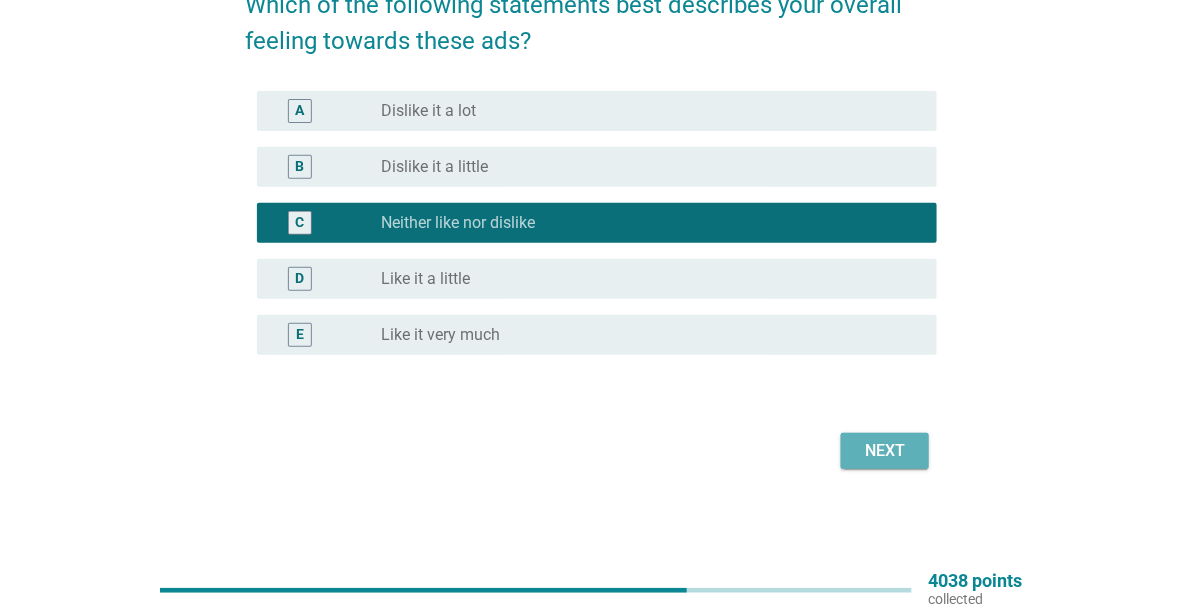 click on "Next" at bounding box center [885, 451] 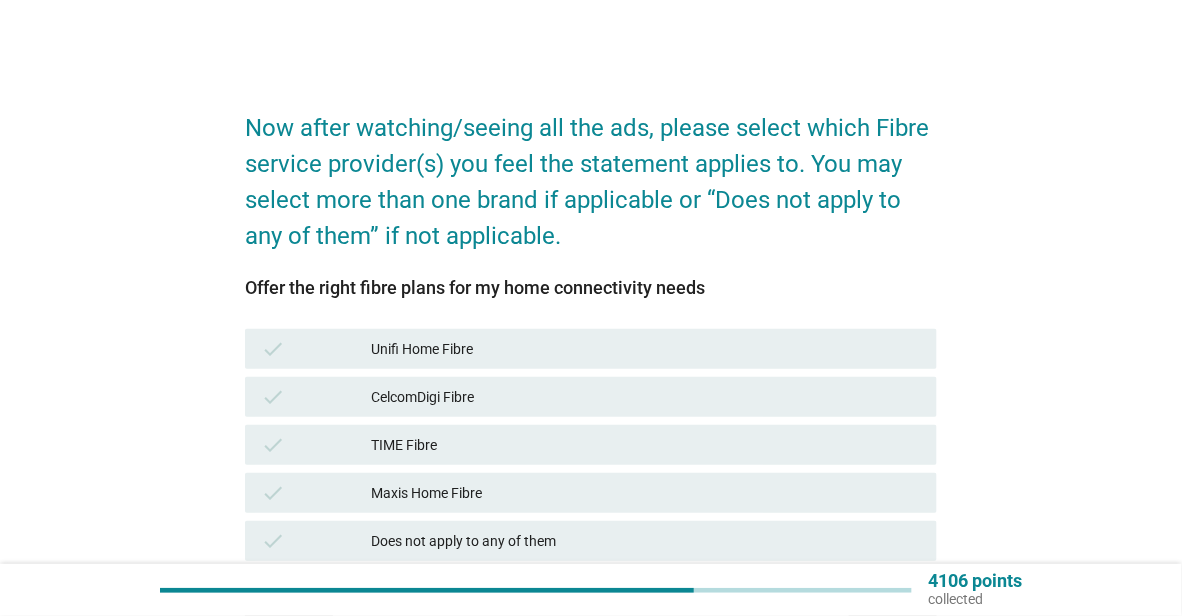 scroll, scrollTop: 100, scrollLeft: 0, axis: vertical 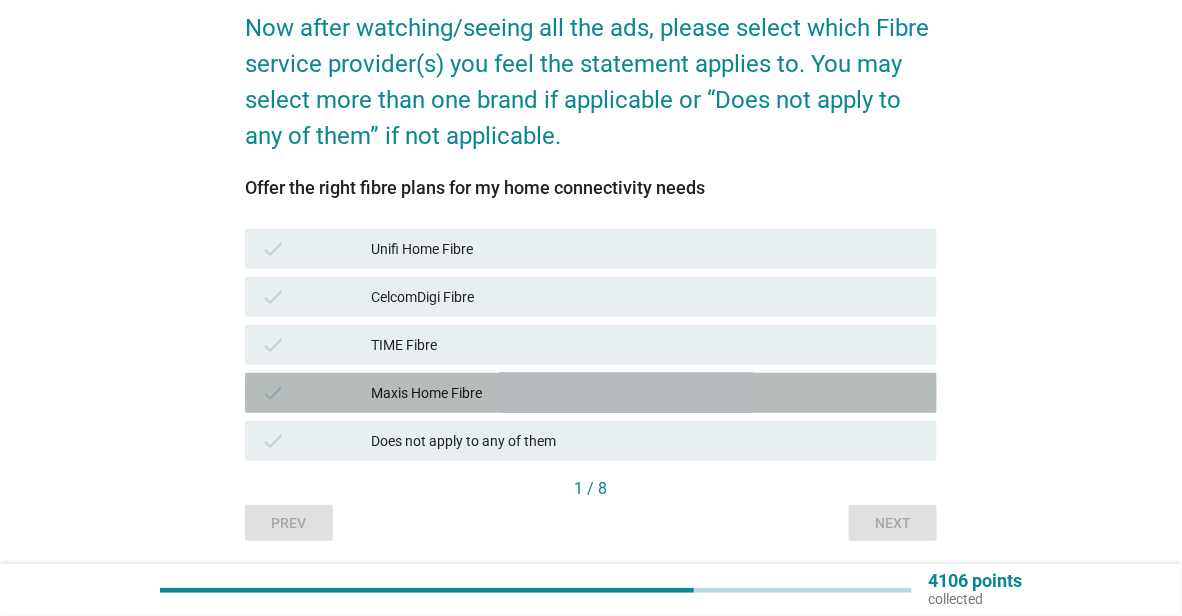 click on "Maxis Home Fibre" at bounding box center [646, 393] 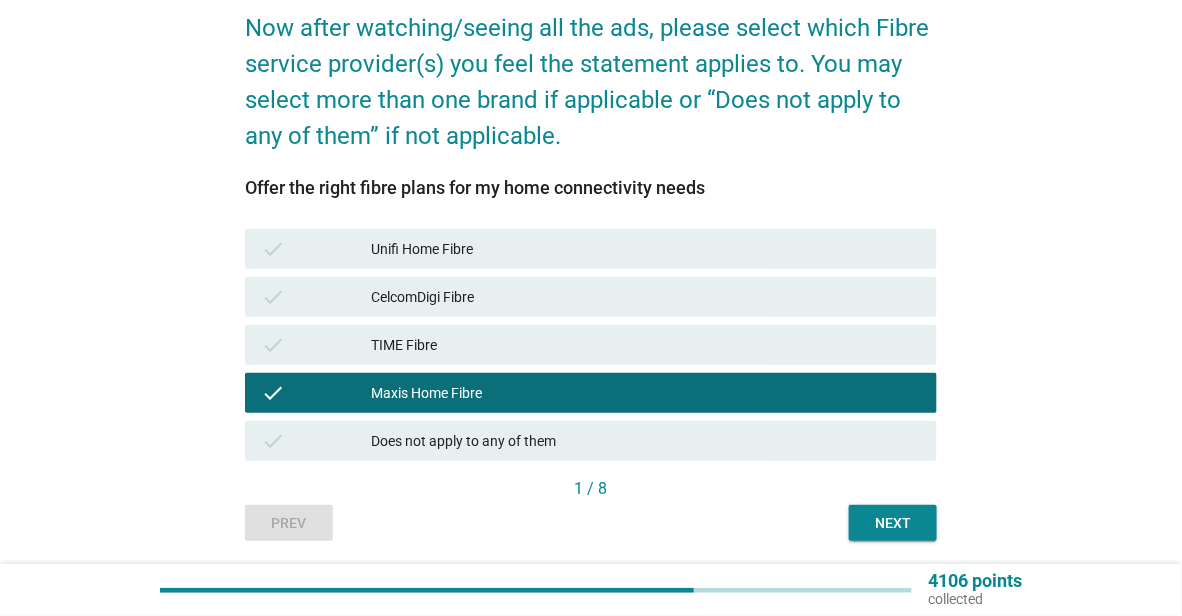click on "Next" at bounding box center [893, 523] 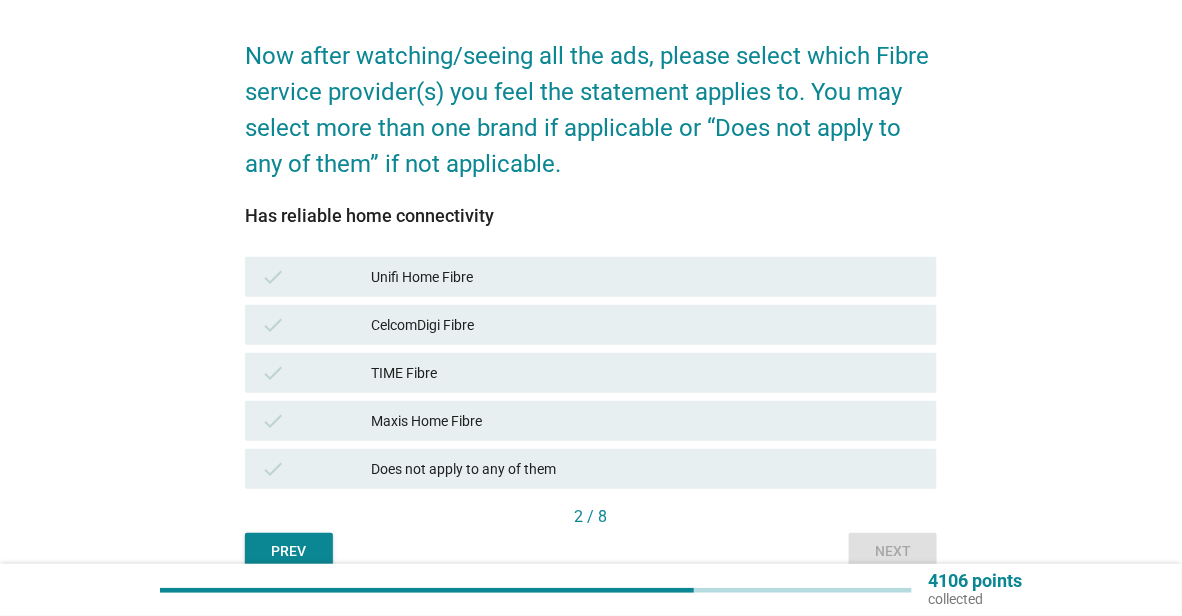 scroll, scrollTop: 100, scrollLeft: 0, axis: vertical 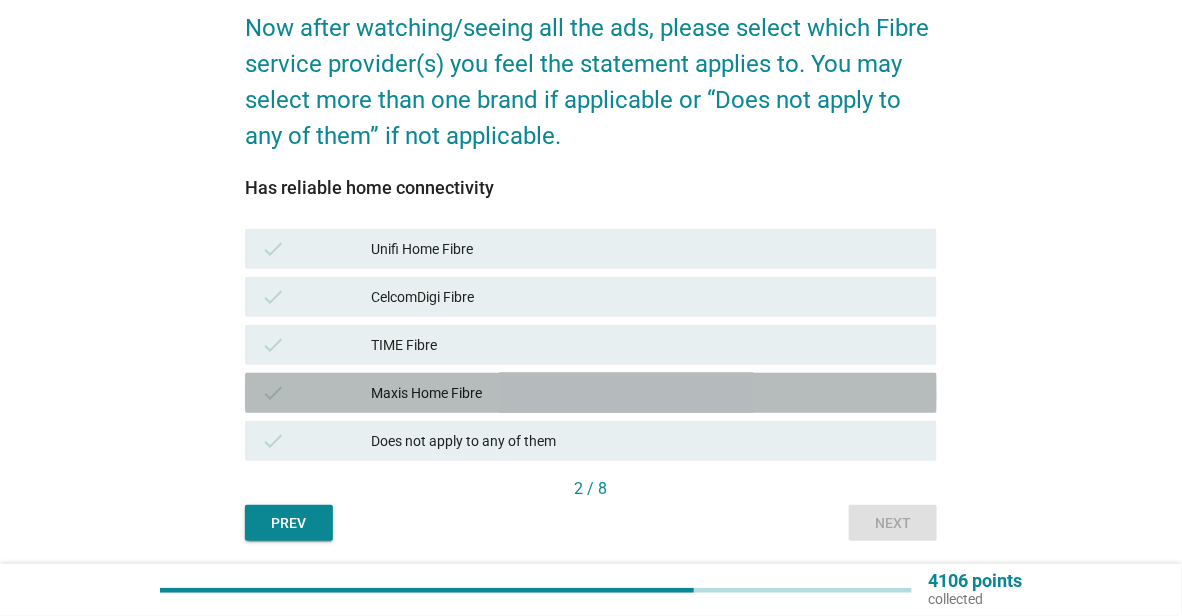 click on "Maxis Home Fibre" at bounding box center [646, 393] 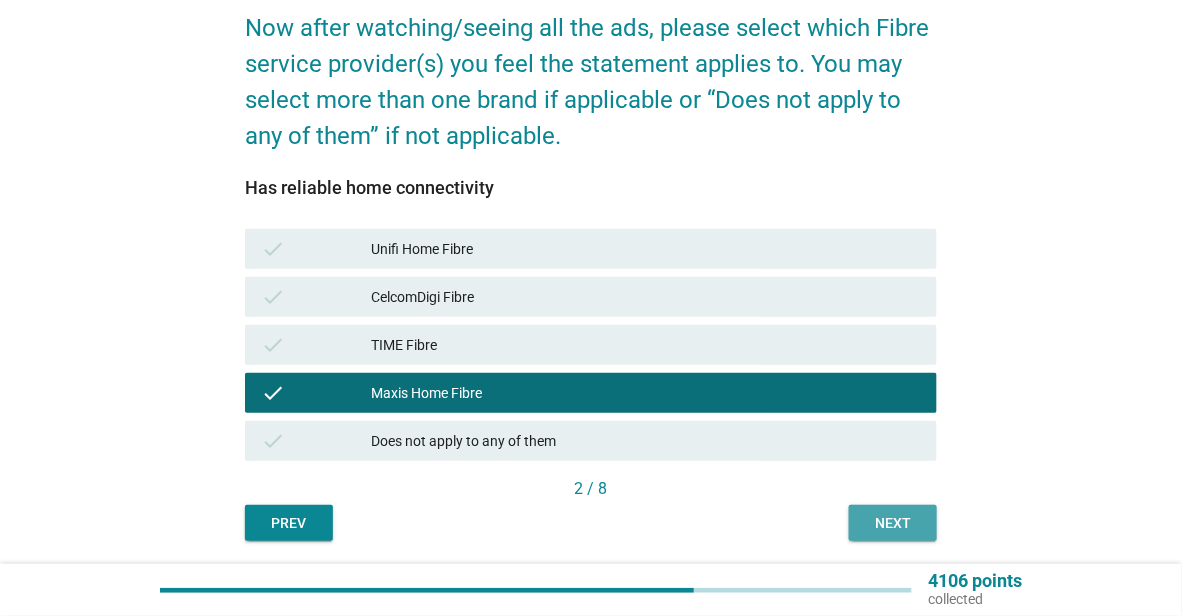 click on "Next" at bounding box center (893, 523) 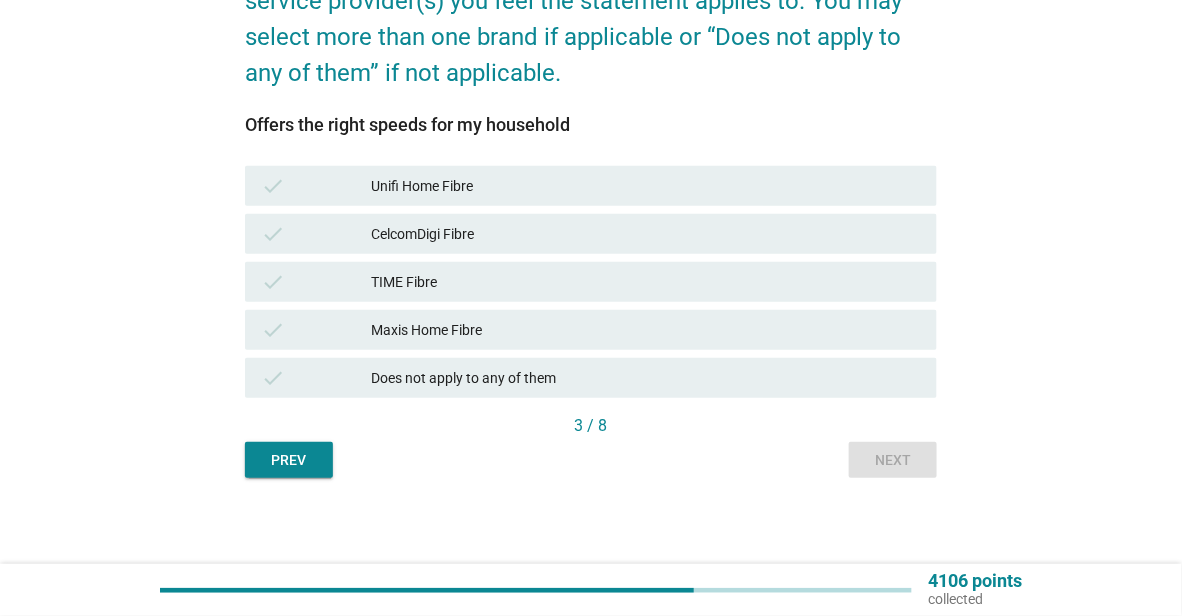 scroll, scrollTop: 166, scrollLeft: 0, axis: vertical 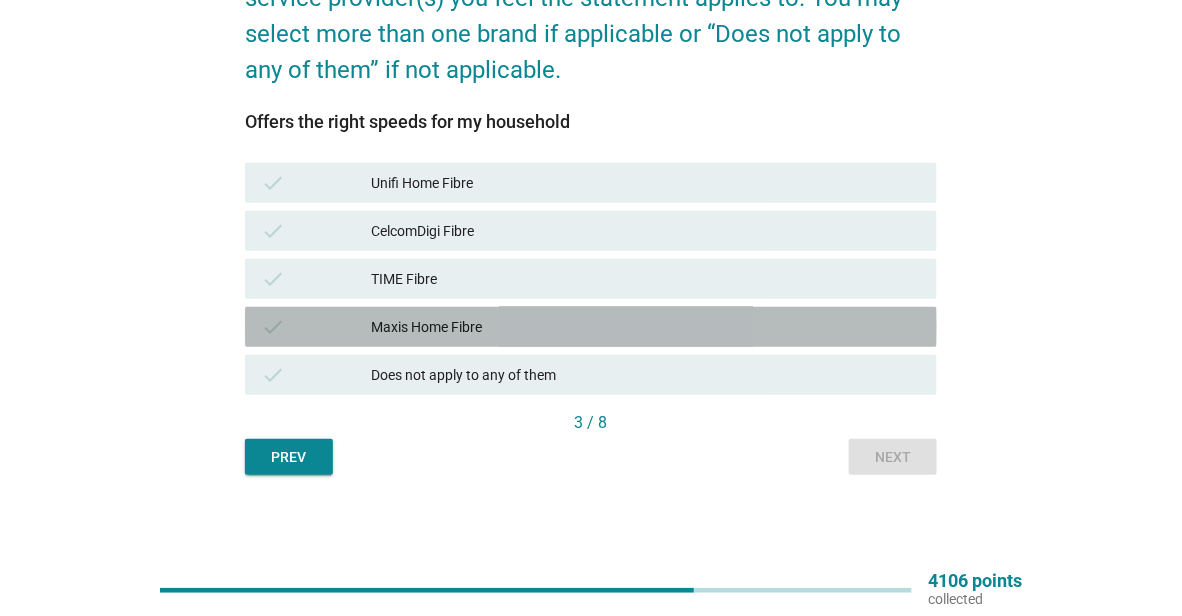 click on "Maxis Home Fibre" at bounding box center (646, 327) 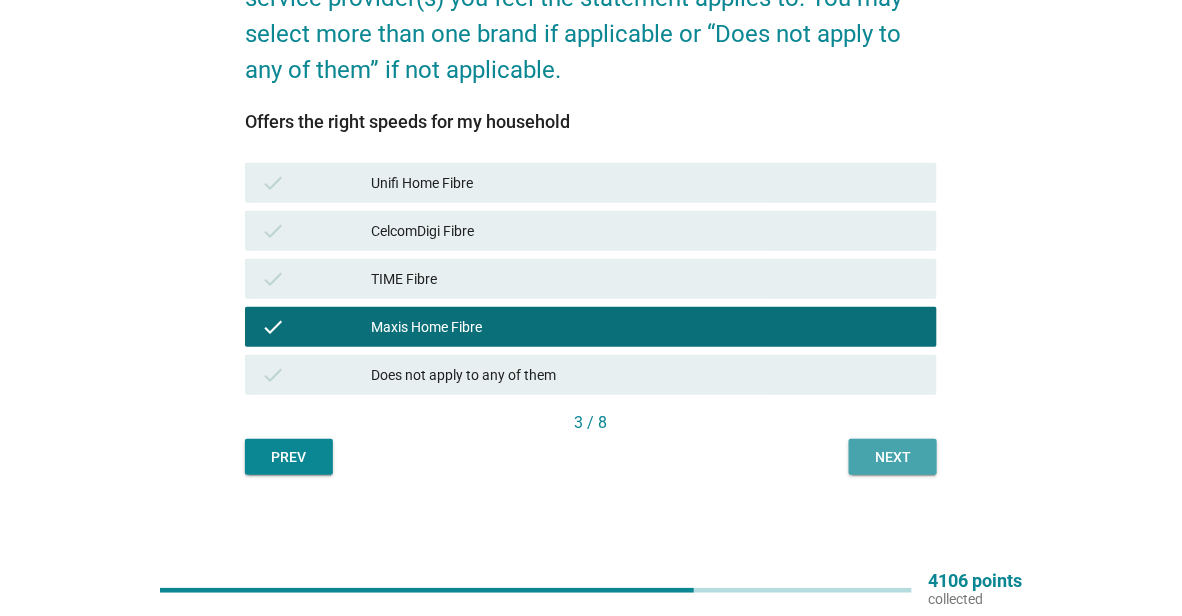 click on "Next" at bounding box center (893, 457) 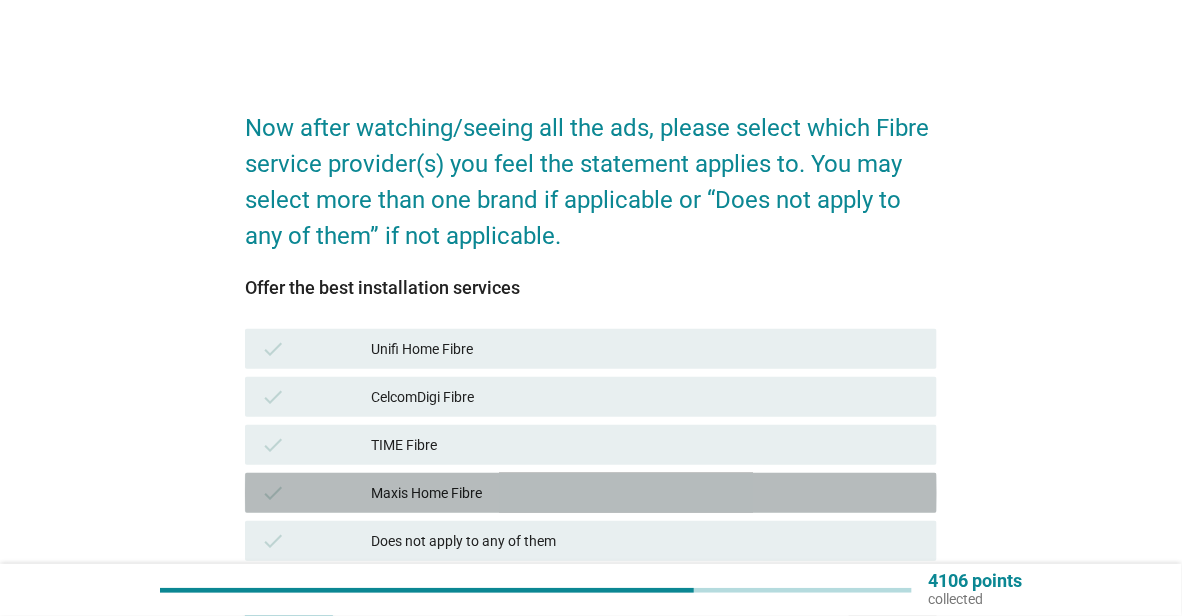 click on "Maxis Home Fibre" at bounding box center [646, 493] 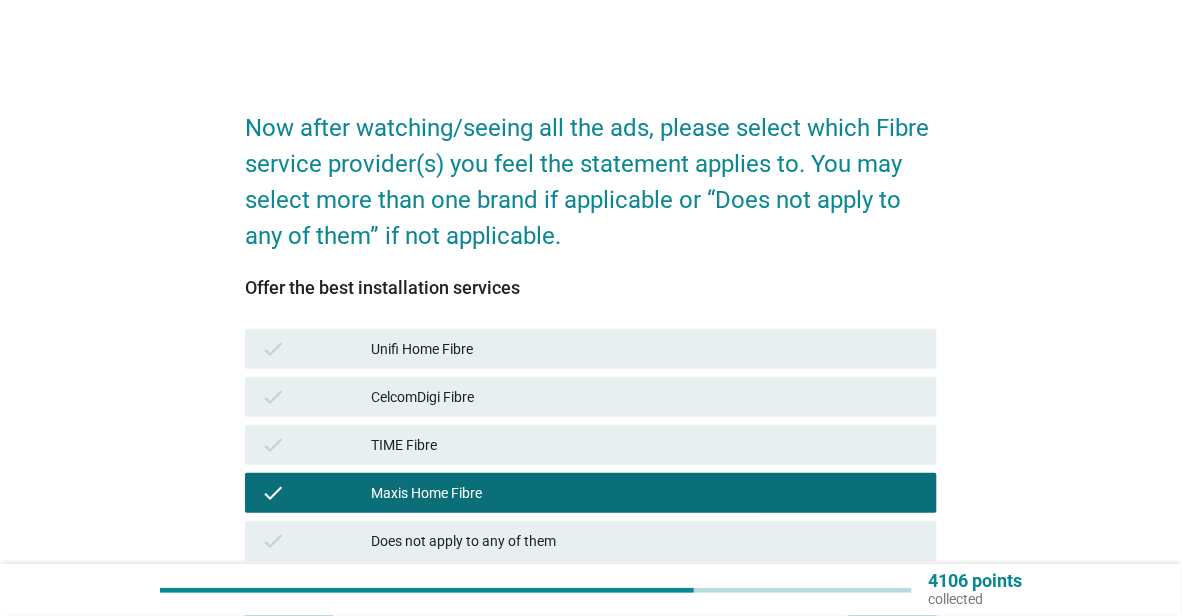scroll, scrollTop: 166, scrollLeft: 0, axis: vertical 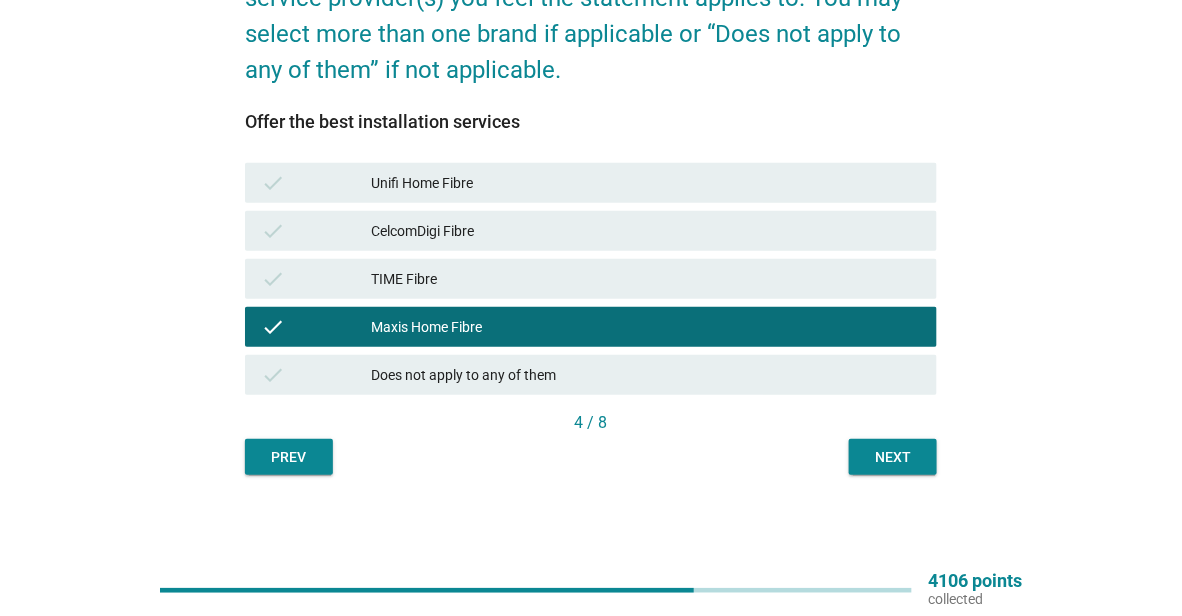 click on "Next" at bounding box center (893, 457) 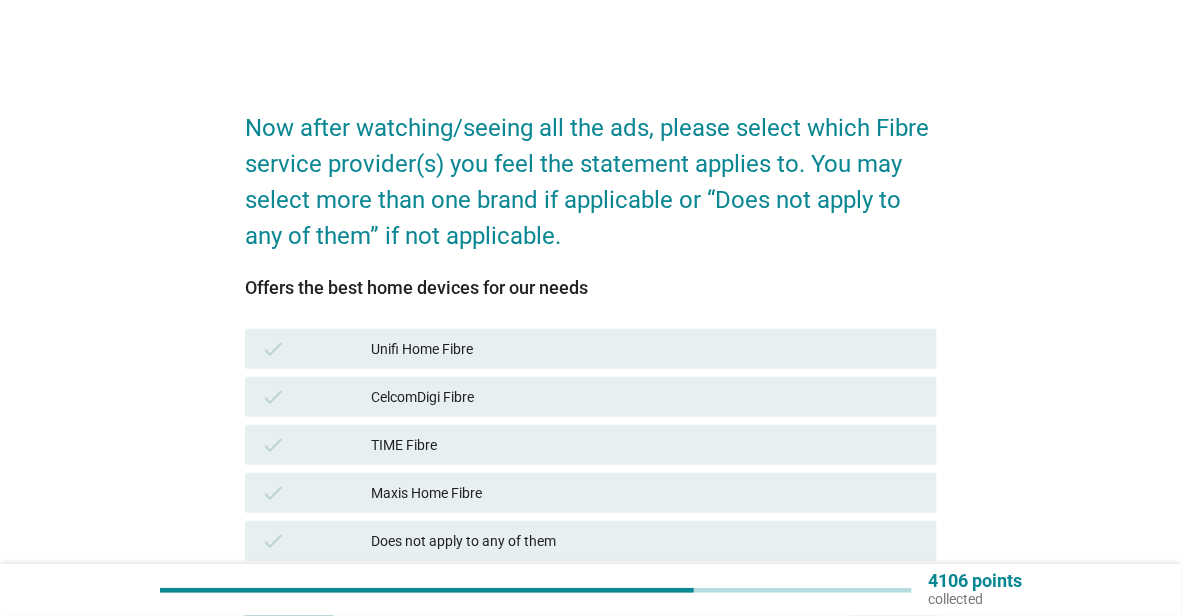 scroll, scrollTop: 100, scrollLeft: 0, axis: vertical 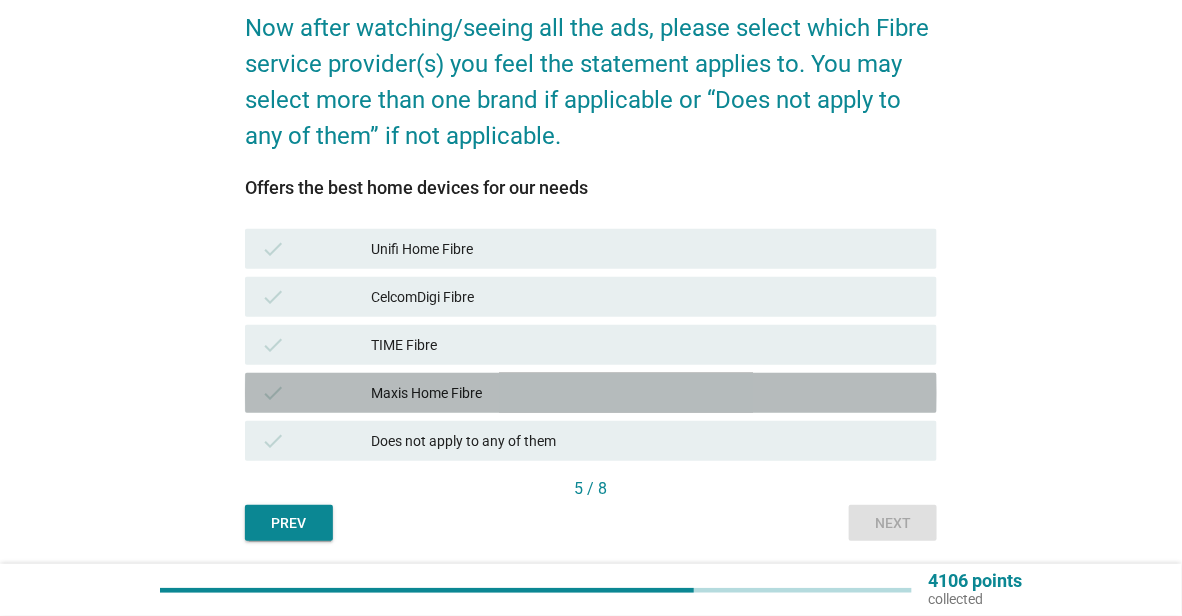click on "Maxis Home Fibre" at bounding box center (646, 393) 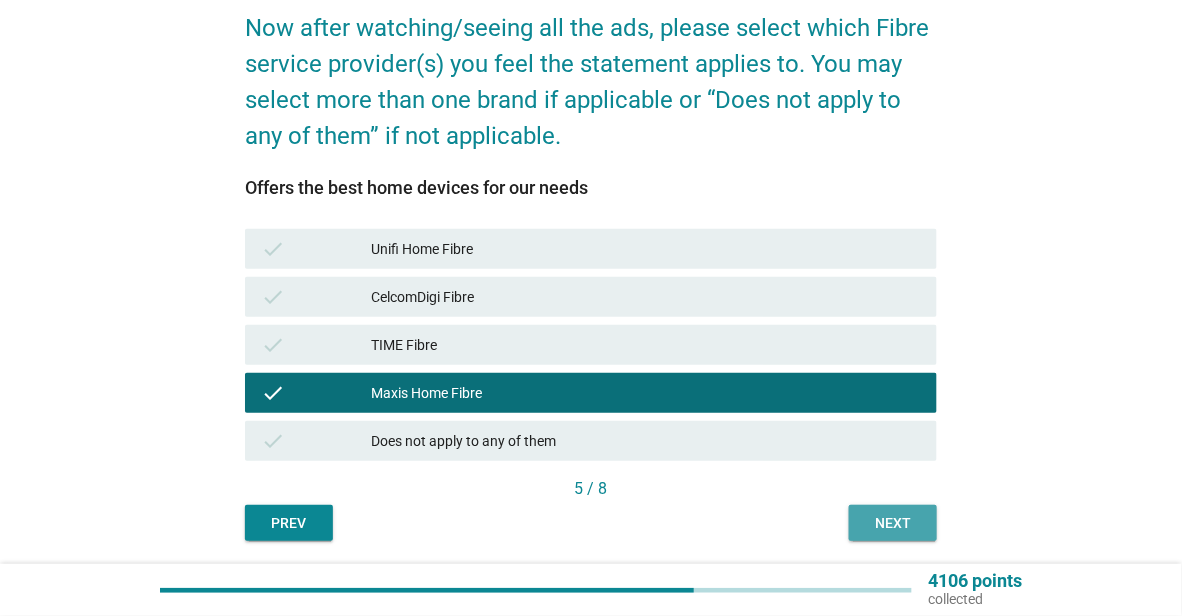 click on "Next" at bounding box center (893, 523) 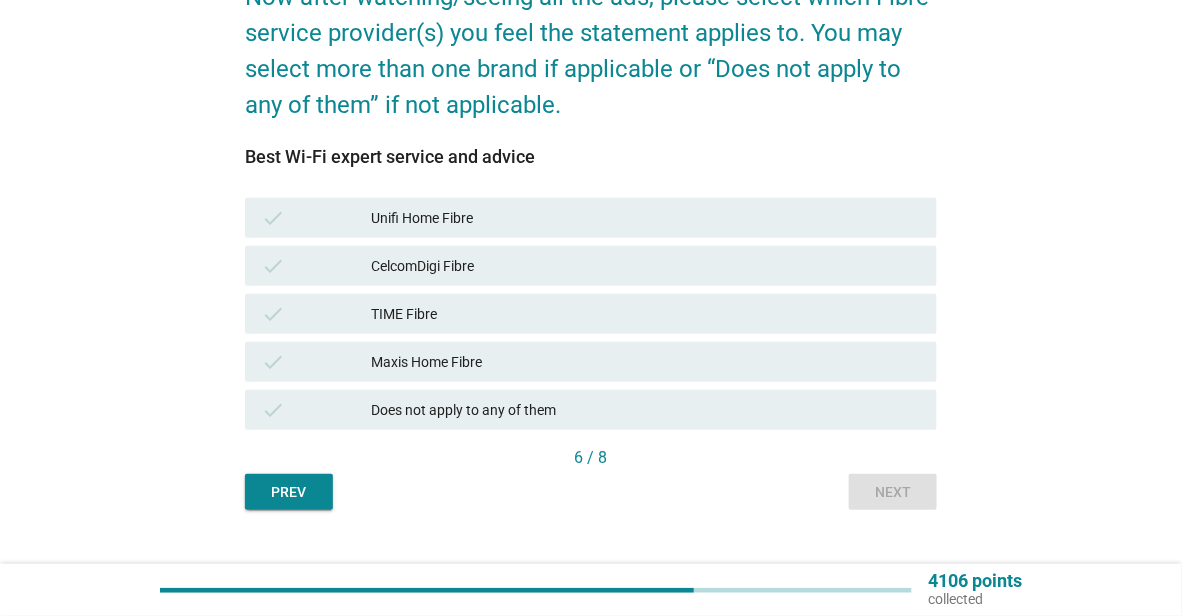 scroll, scrollTop: 166, scrollLeft: 0, axis: vertical 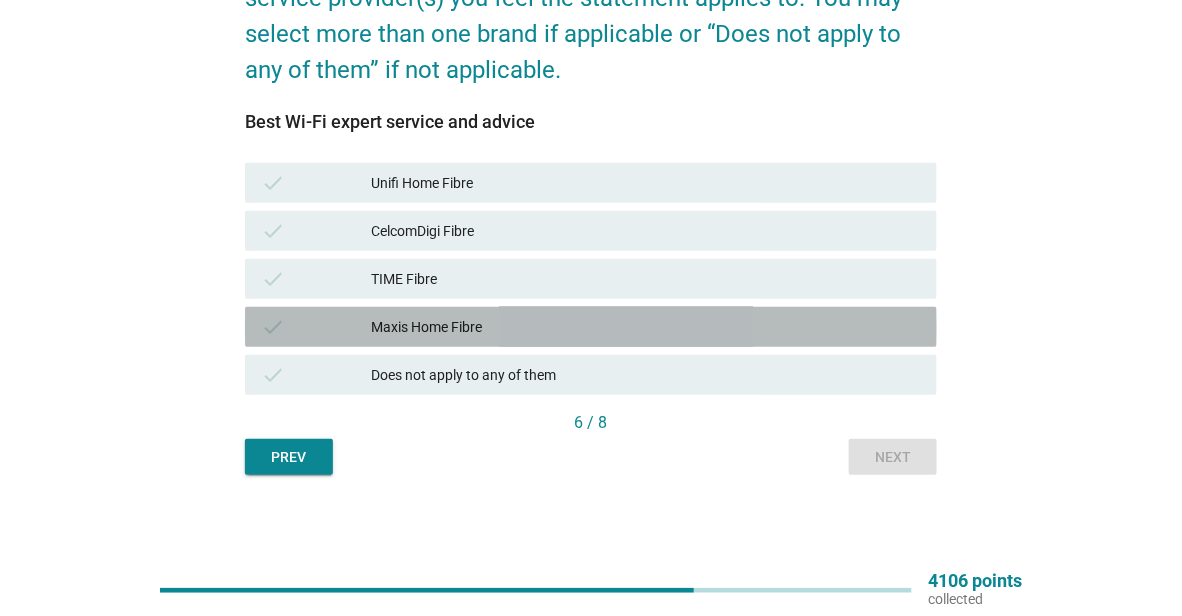 click on "check   Maxis Home Fibre" at bounding box center [591, 327] 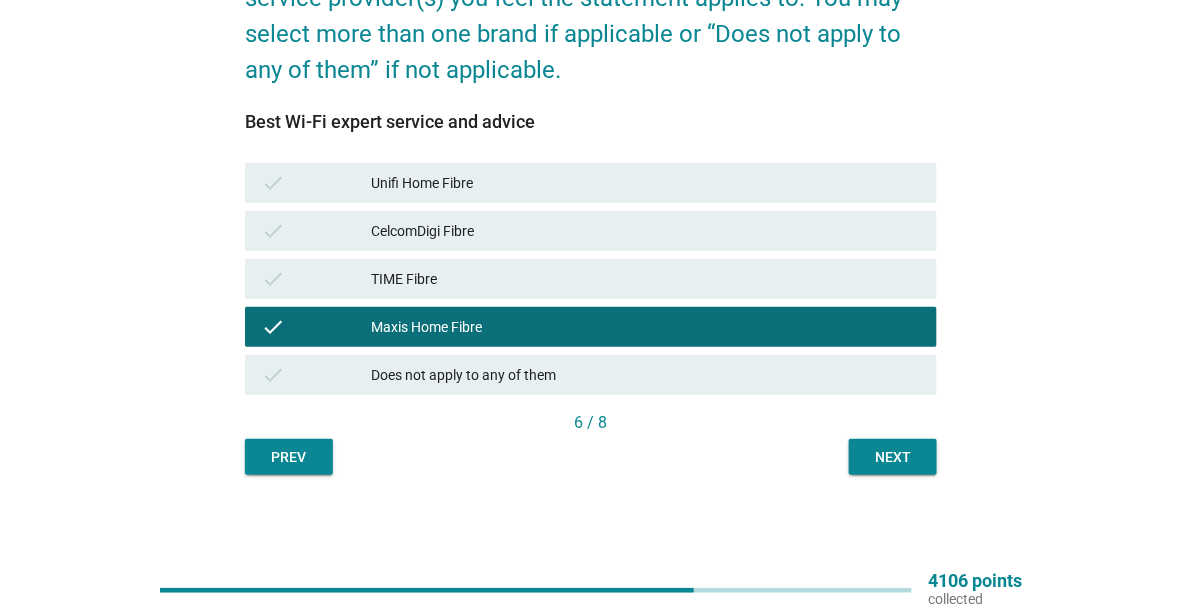 click on "Next" at bounding box center (893, 457) 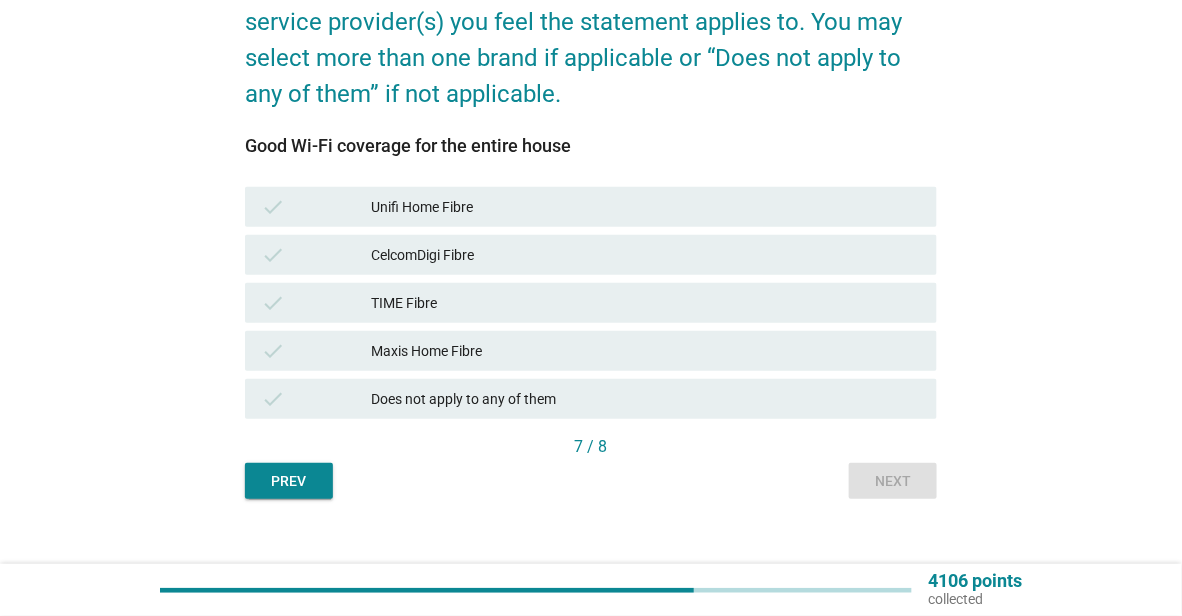 scroll, scrollTop: 166, scrollLeft: 0, axis: vertical 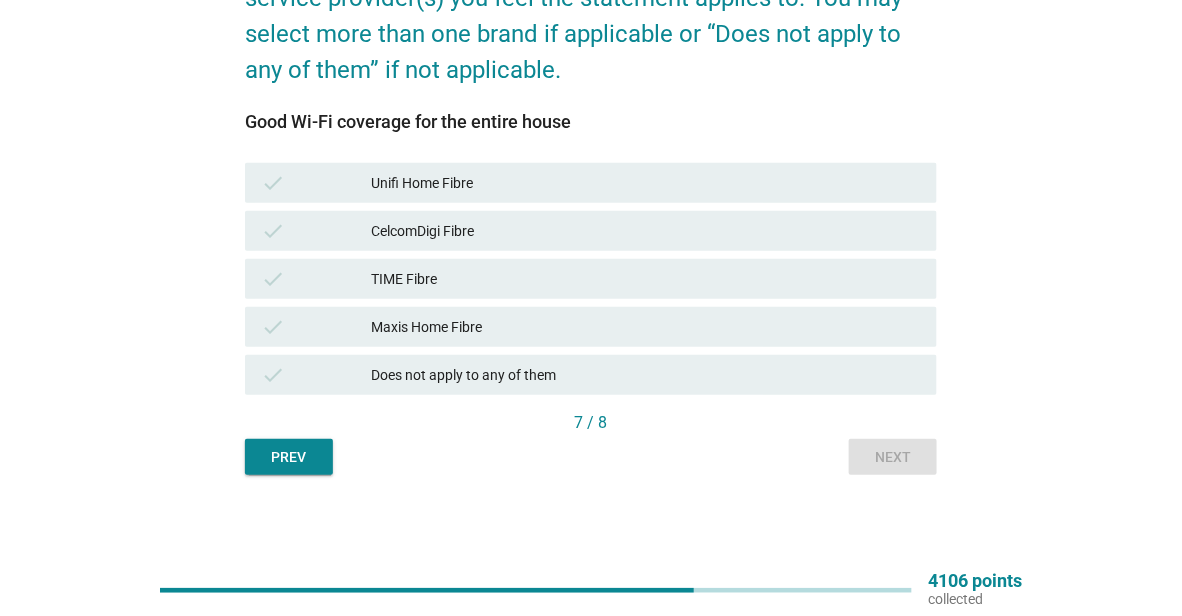 click on "Maxis Home Fibre" at bounding box center [646, 327] 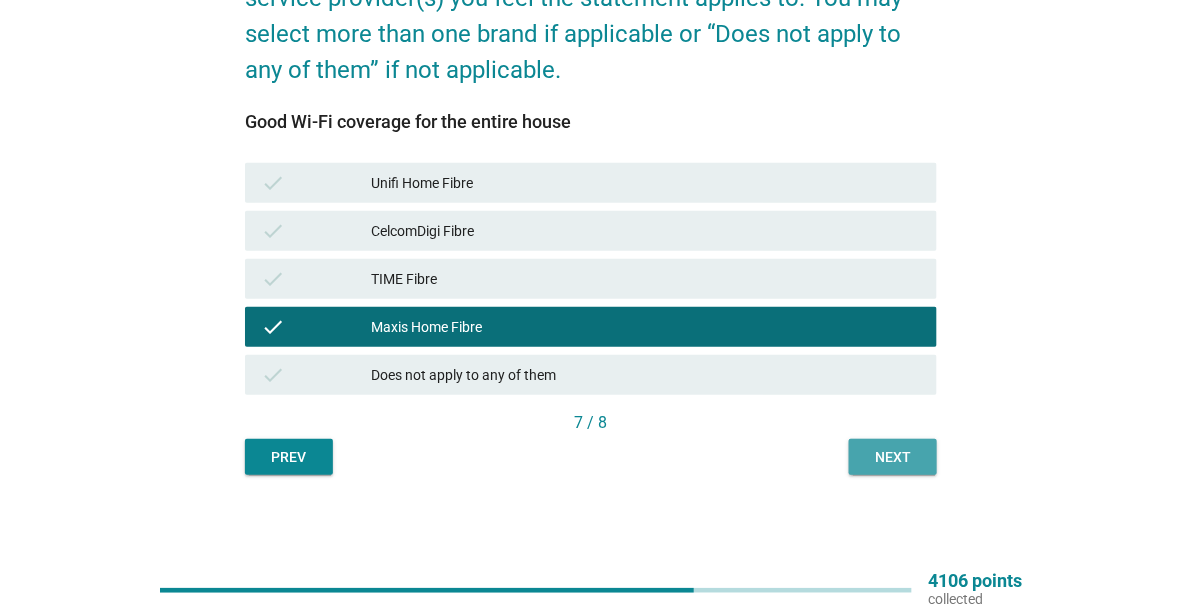 click on "Next" at bounding box center [893, 457] 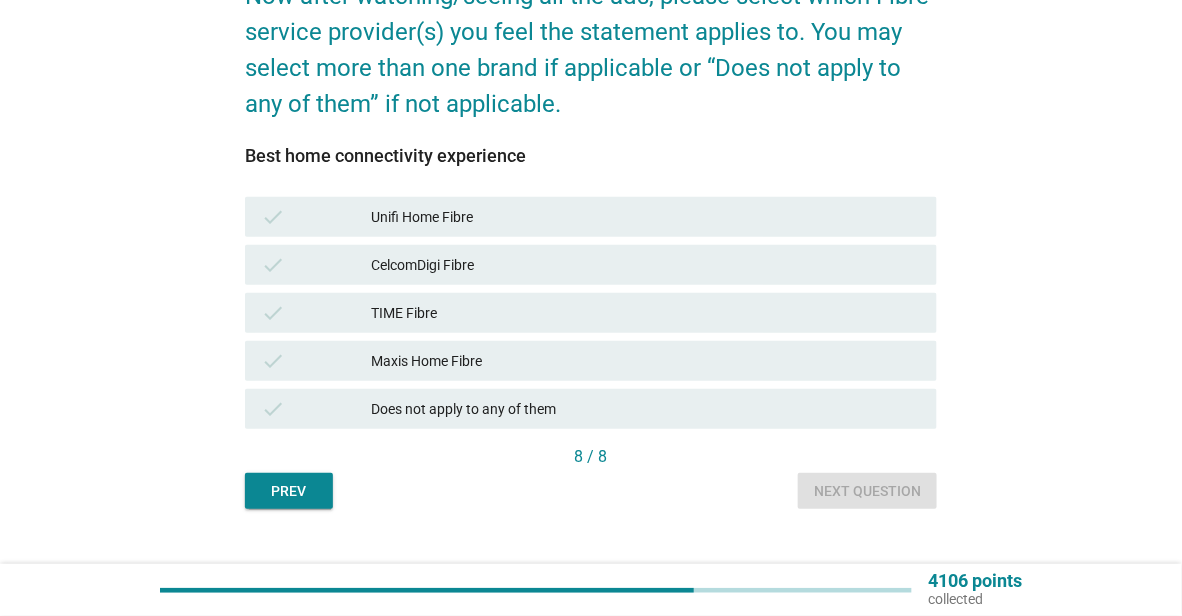scroll, scrollTop: 166, scrollLeft: 0, axis: vertical 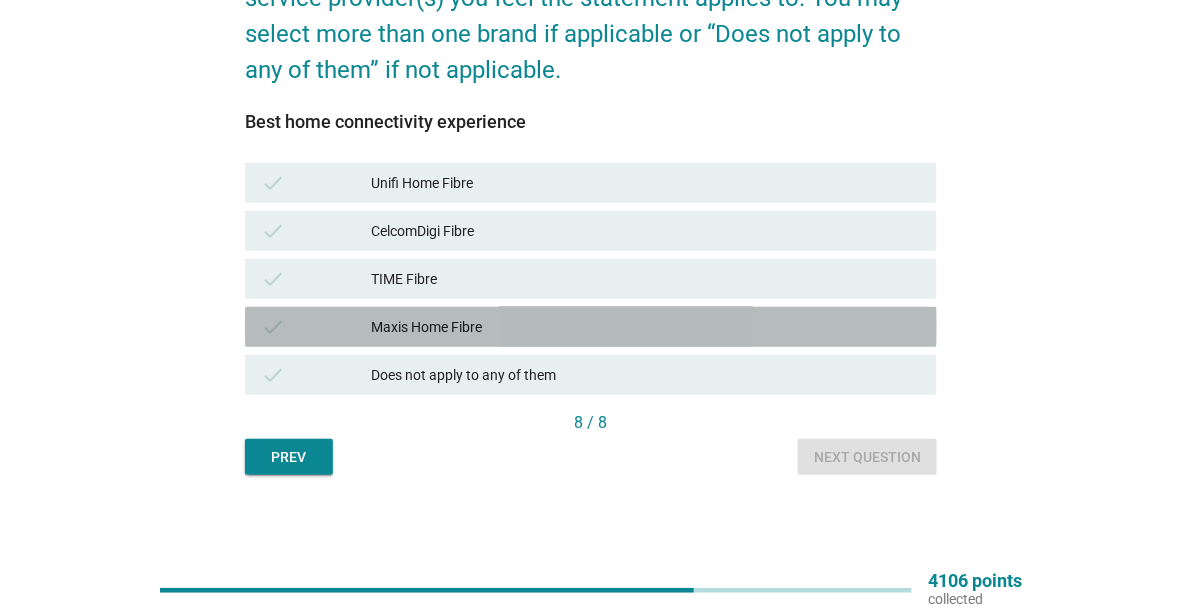click on "Maxis Home Fibre" at bounding box center [646, 327] 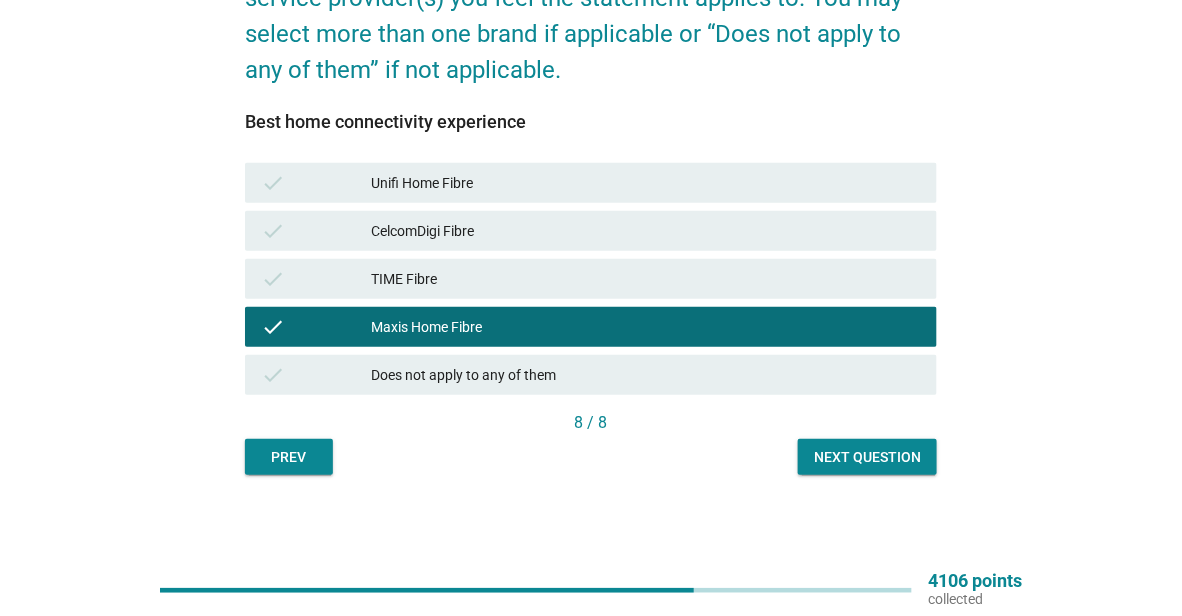 click on "Next question" at bounding box center (867, 457) 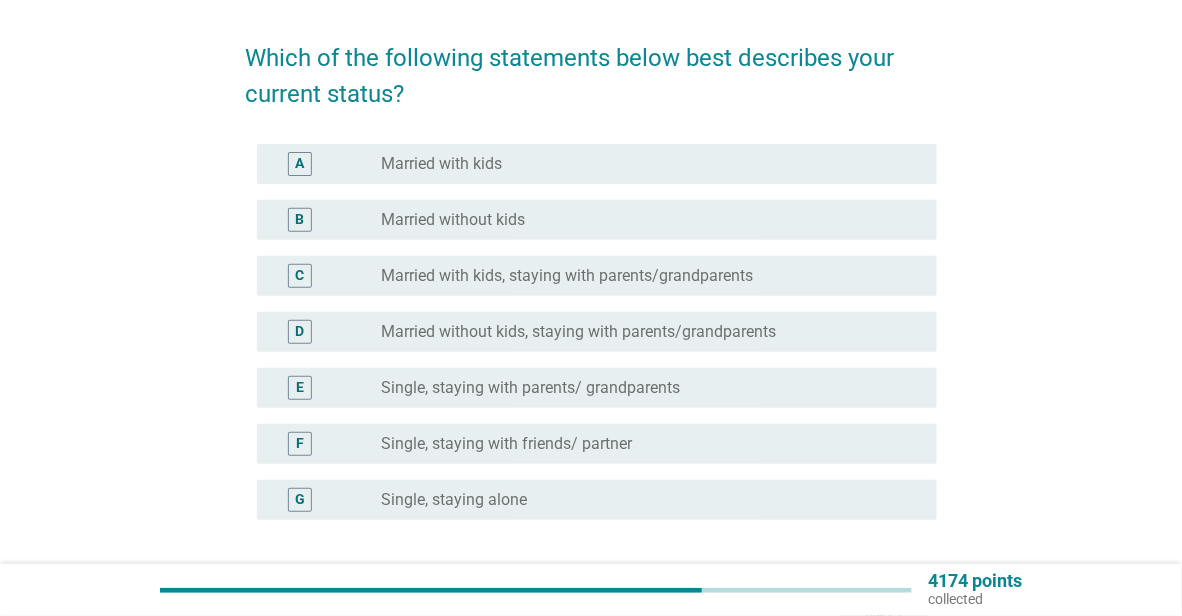 scroll, scrollTop: 100, scrollLeft: 0, axis: vertical 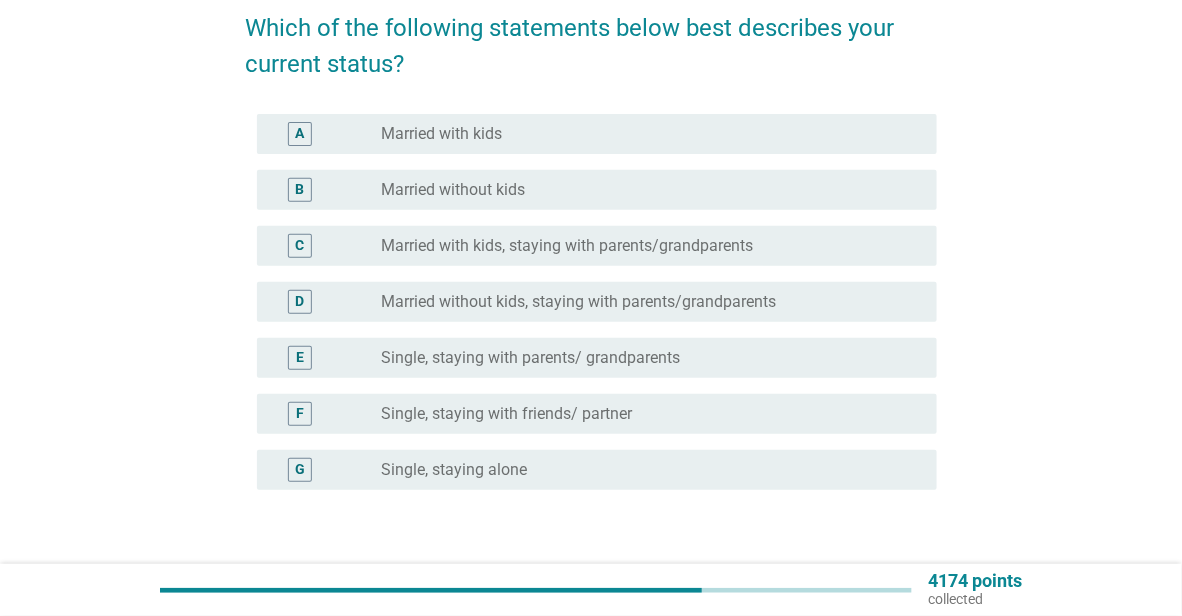 click on "radio_button_unchecked Single, staying with friends/ partner" at bounding box center [643, 414] 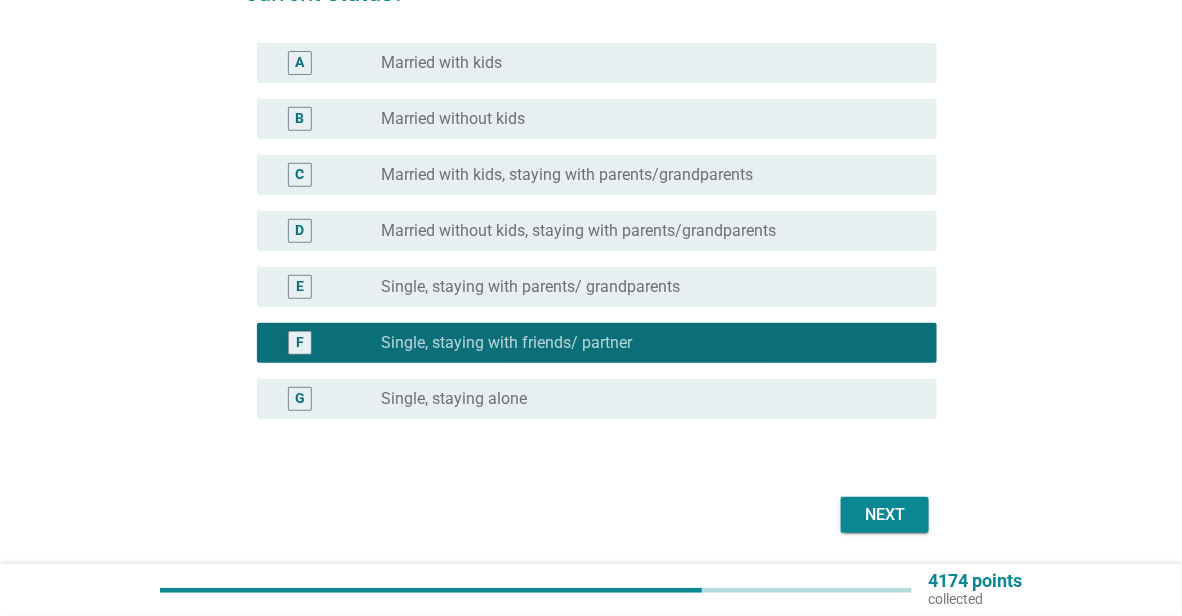 scroll, scrollTop: 200, scrollLeft: 0, axis: vertical 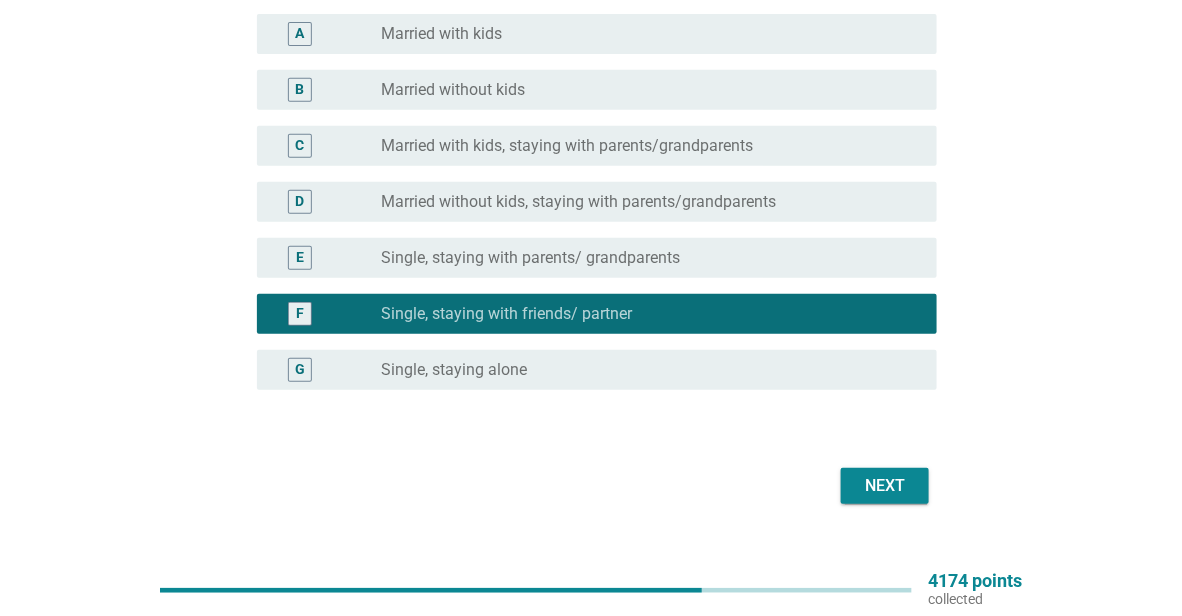 click on "radio_button_unchecked Single, staying with parents/ grandparents" at bounding box center (643, 258) 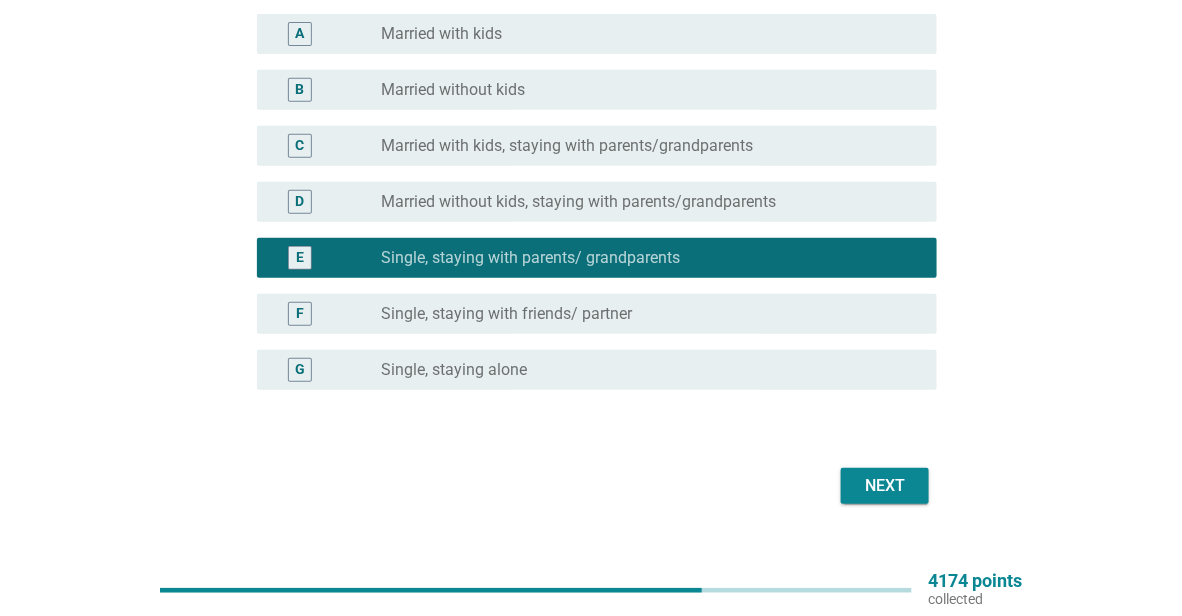 click on "Next" at bounding box center [885, 486] 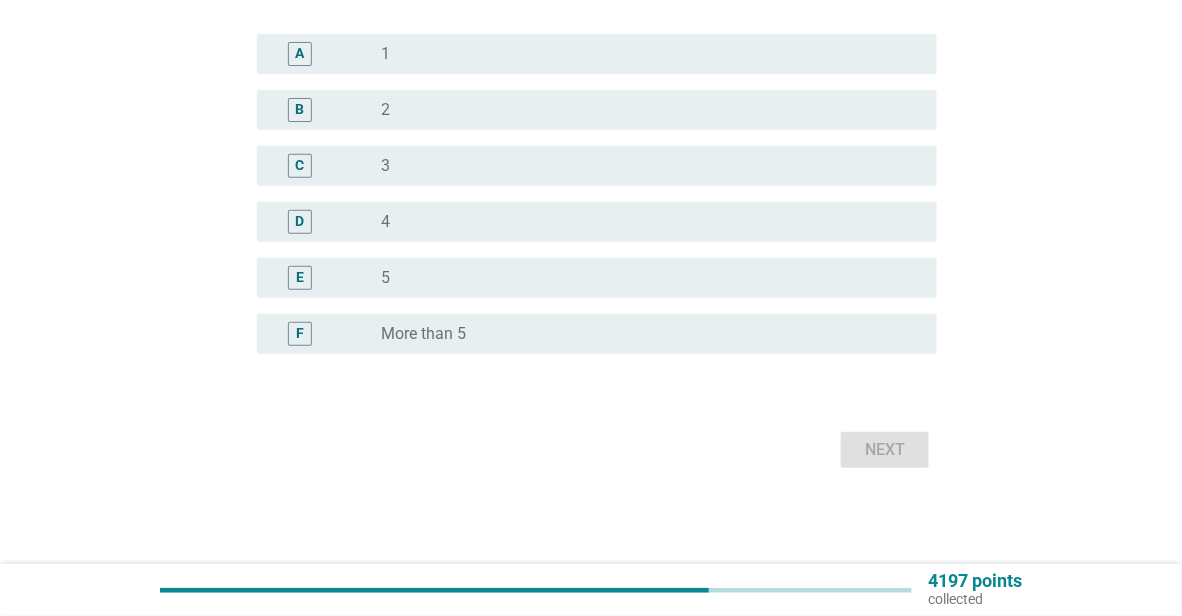 scroll, scrollTop: 0, scrollLeft: 0, axis: both 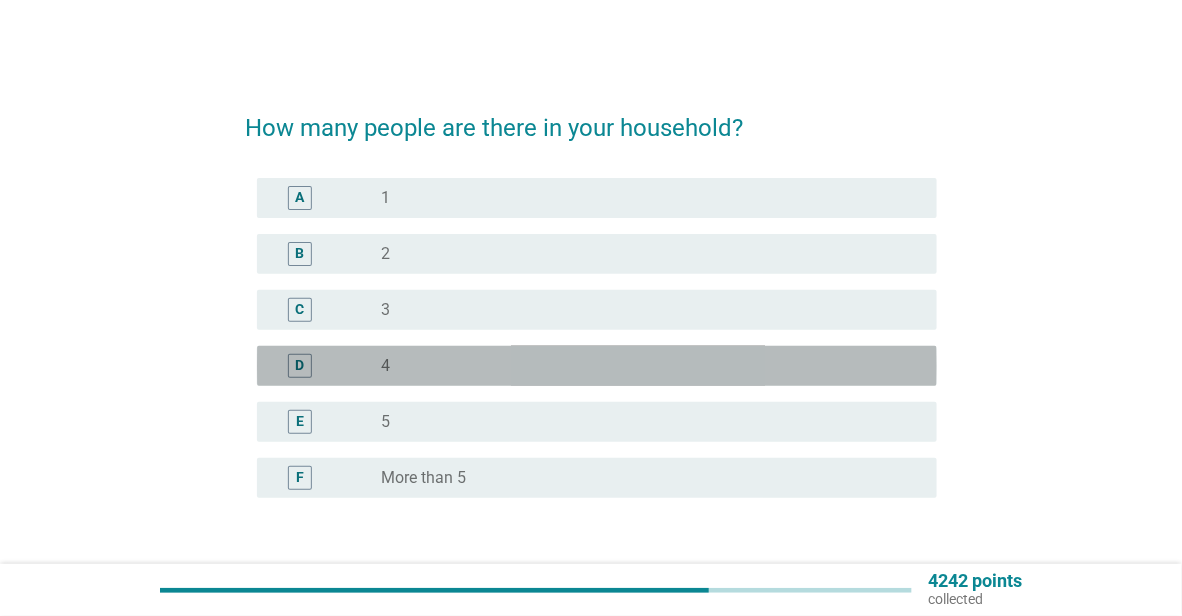 click on "radio_button_unchecked 4" at bounding box center [643, 366] 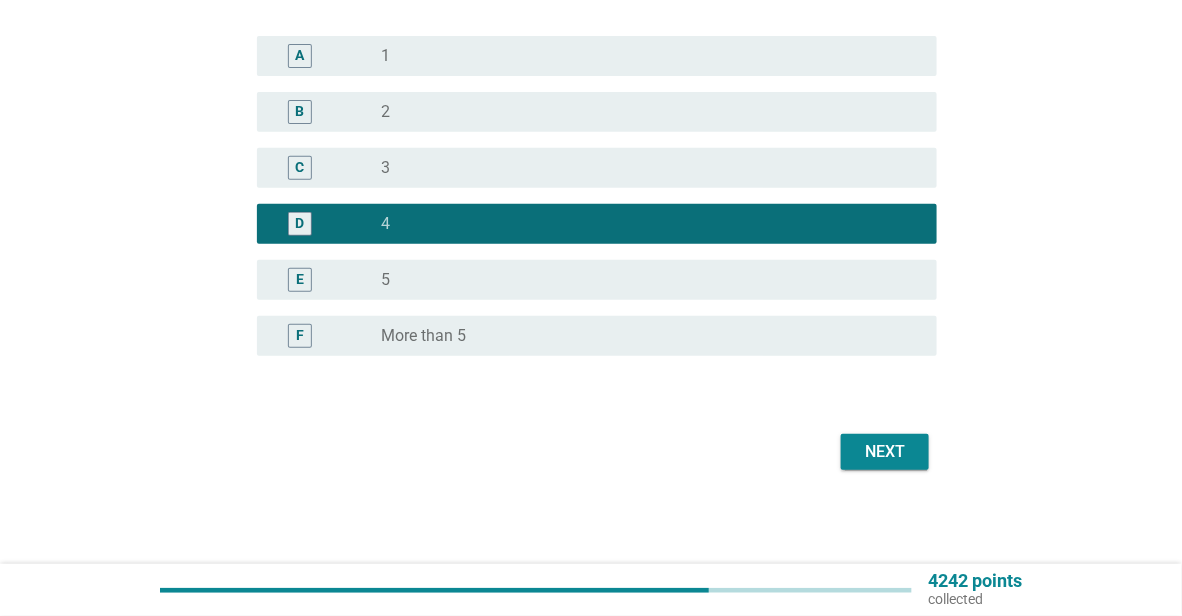 scroll, scrollTop: 143, scrollLeft: 0, axis: vertical 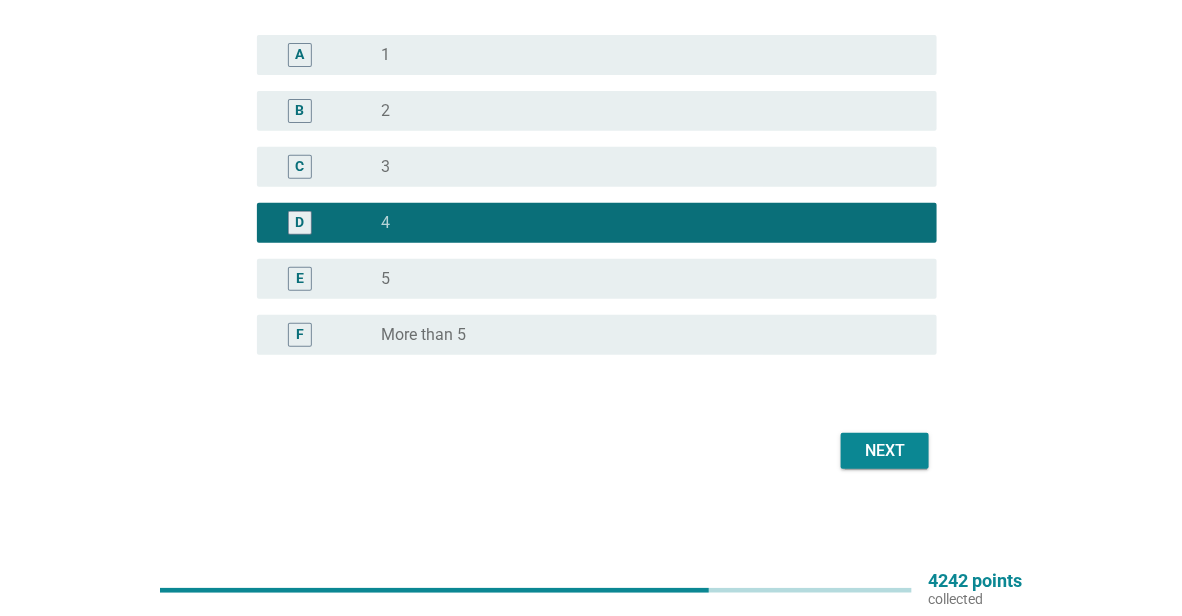 click on "Next" at bounding box center (885, 451) 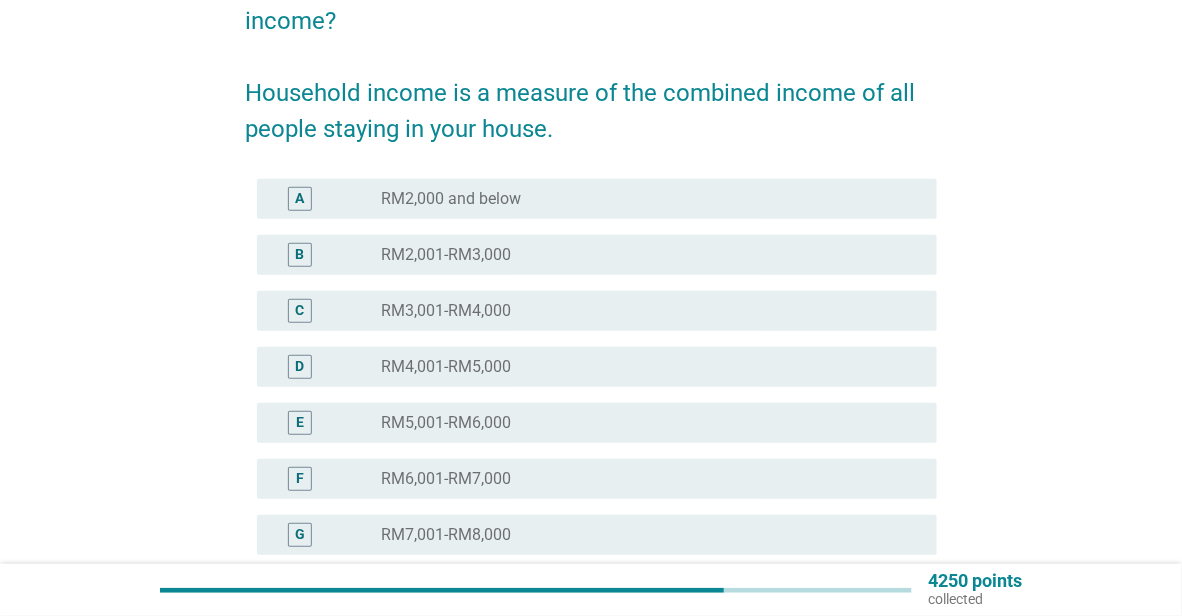 scroll, scrollTop: 0, scrollLeft: 0, axis: both 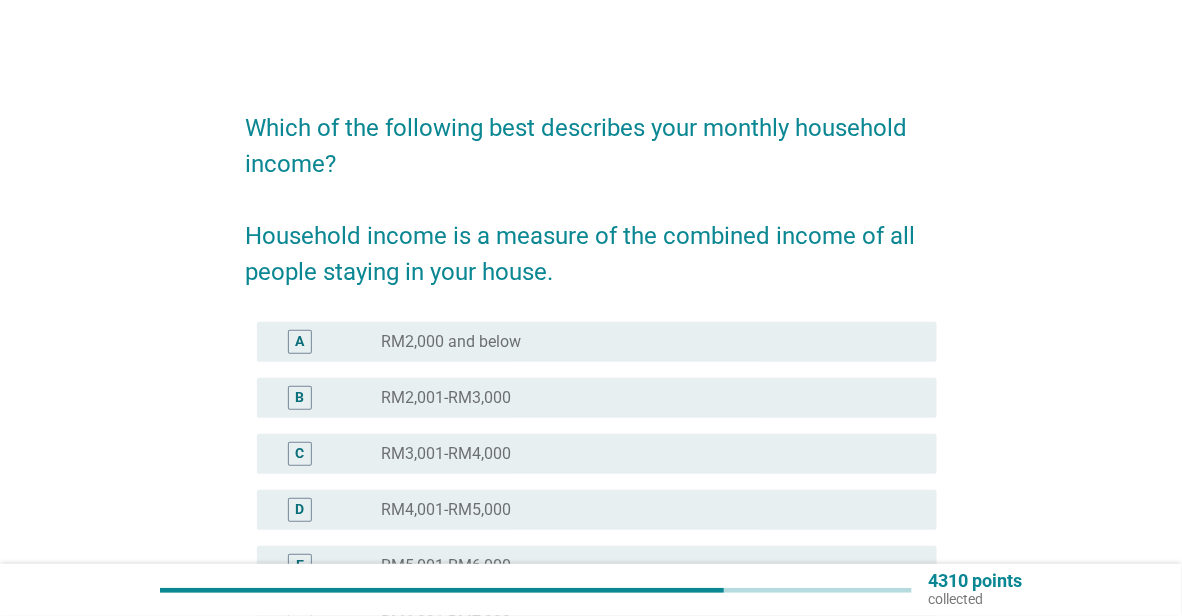 click on "radio_button_unchecked RM2,001-RM3,000" at bounding box center [643, 398] 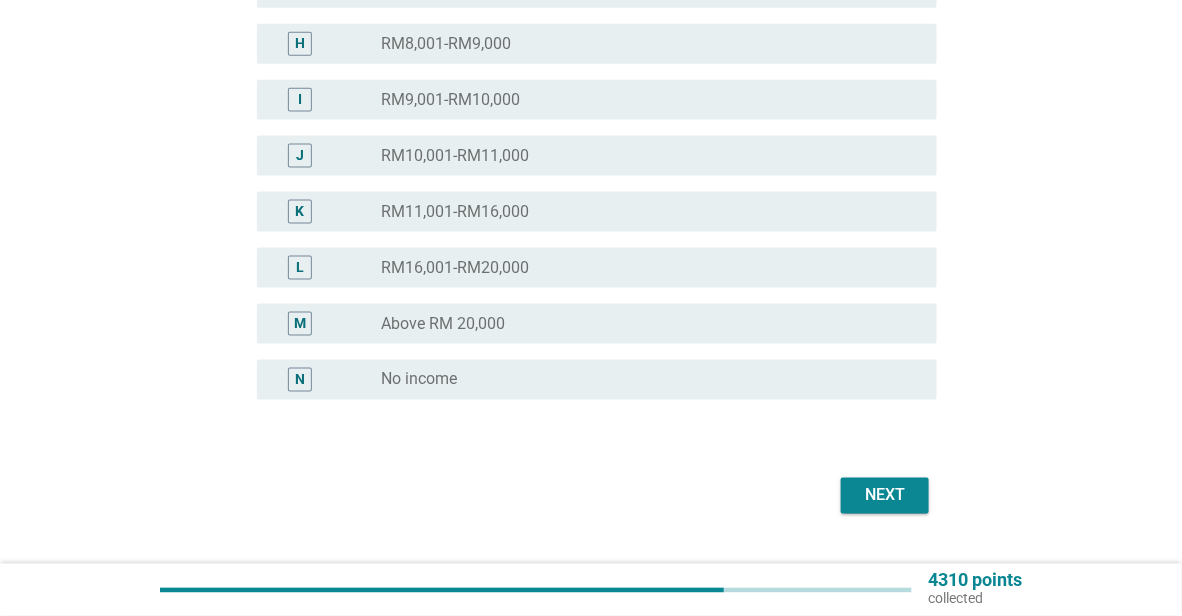 scroll, scrollTop: 735, scrollLeft: 0, axis: vertical 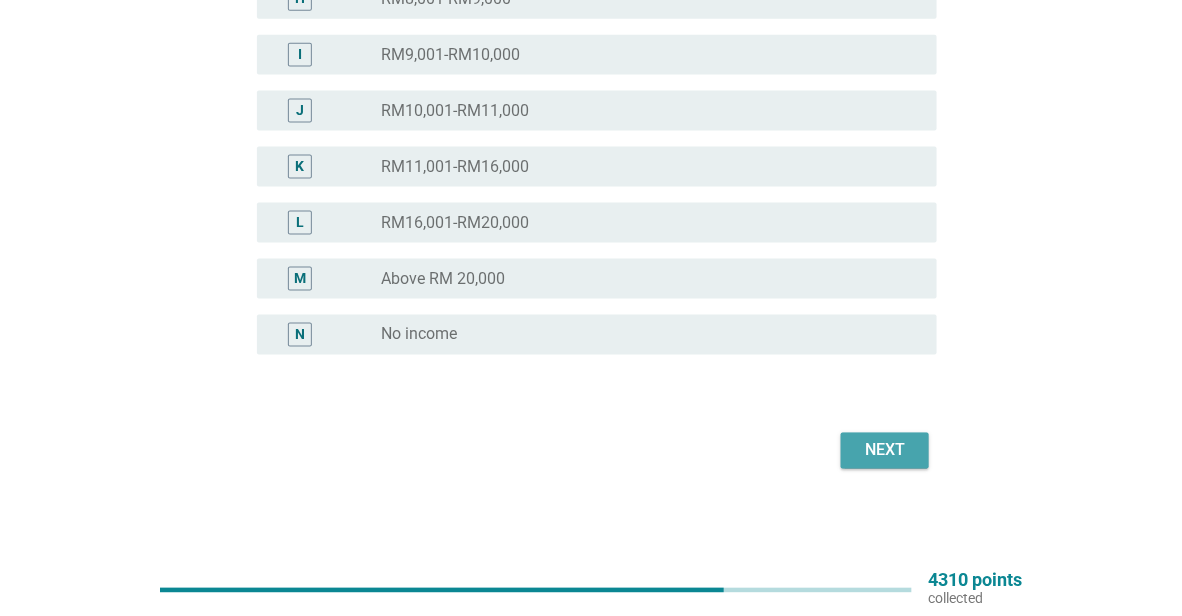 click on "Next" at bounding box center [885, 451] 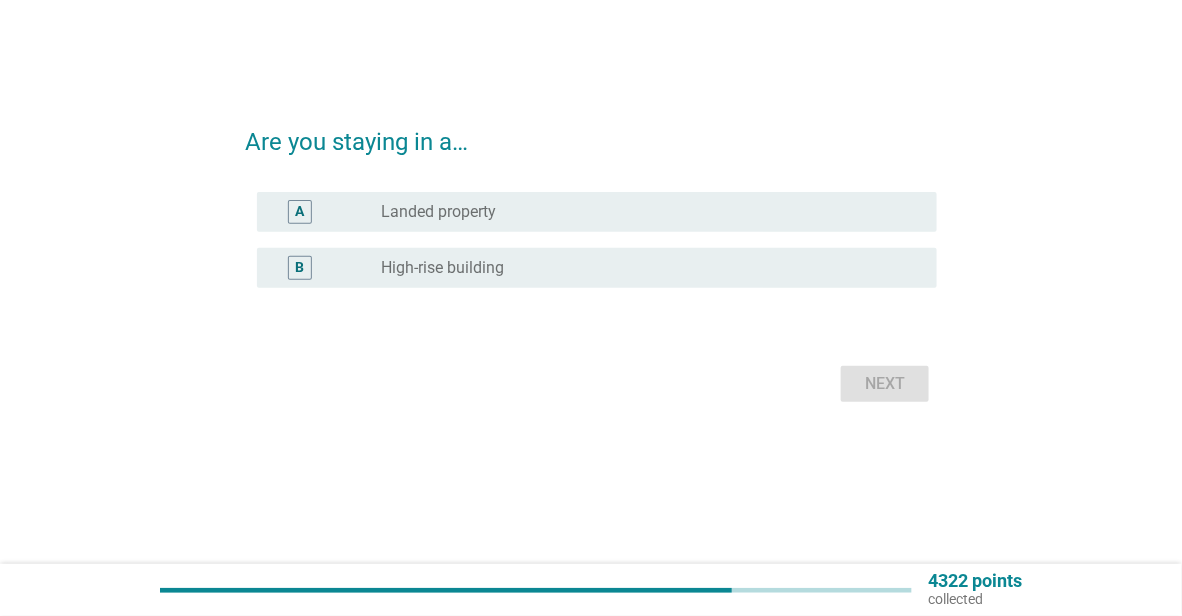 scroll, scrollTop: 0, scrollLeft: 0, axis: both 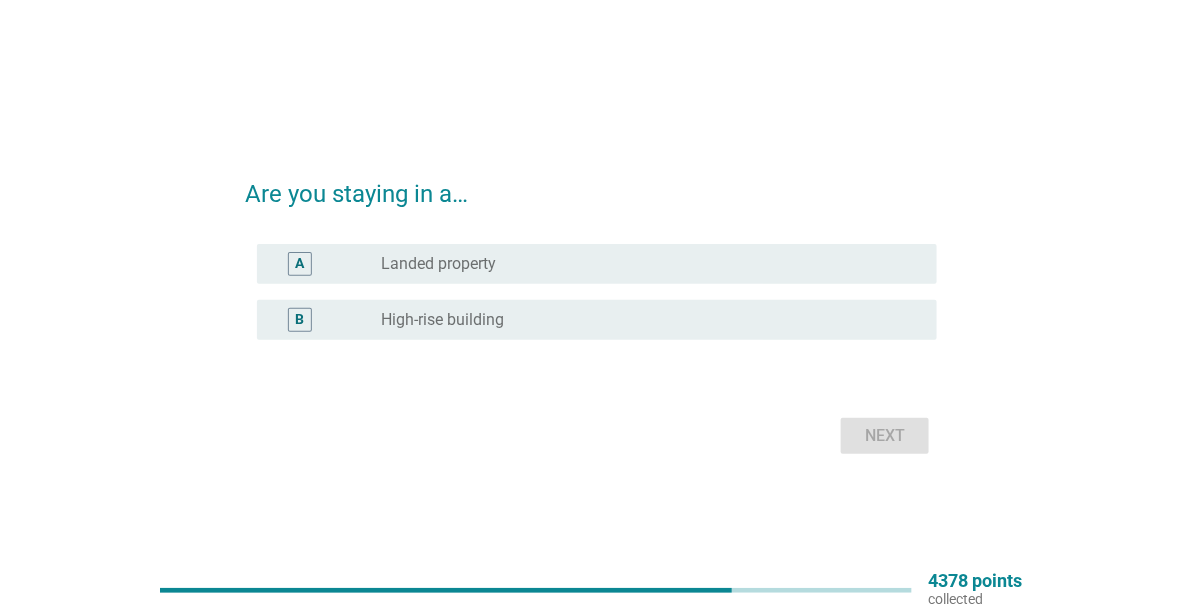 click on "B     radio_button_unchecked High-rise building" at bounding box center (597, 320) 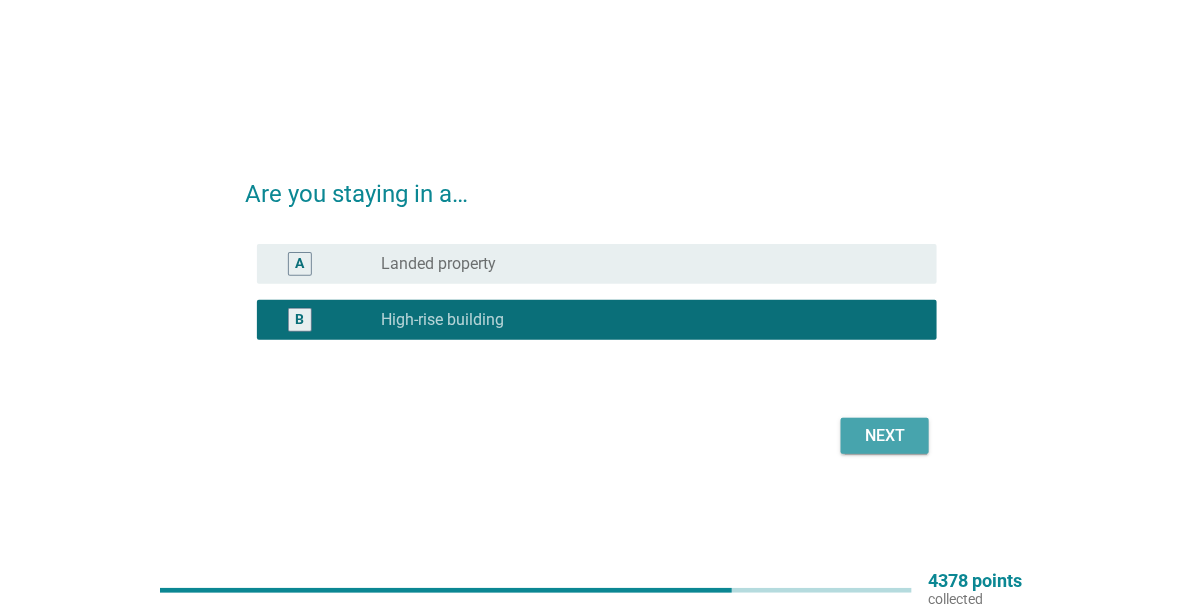 click on "Next" at bounding box center (885, 436) 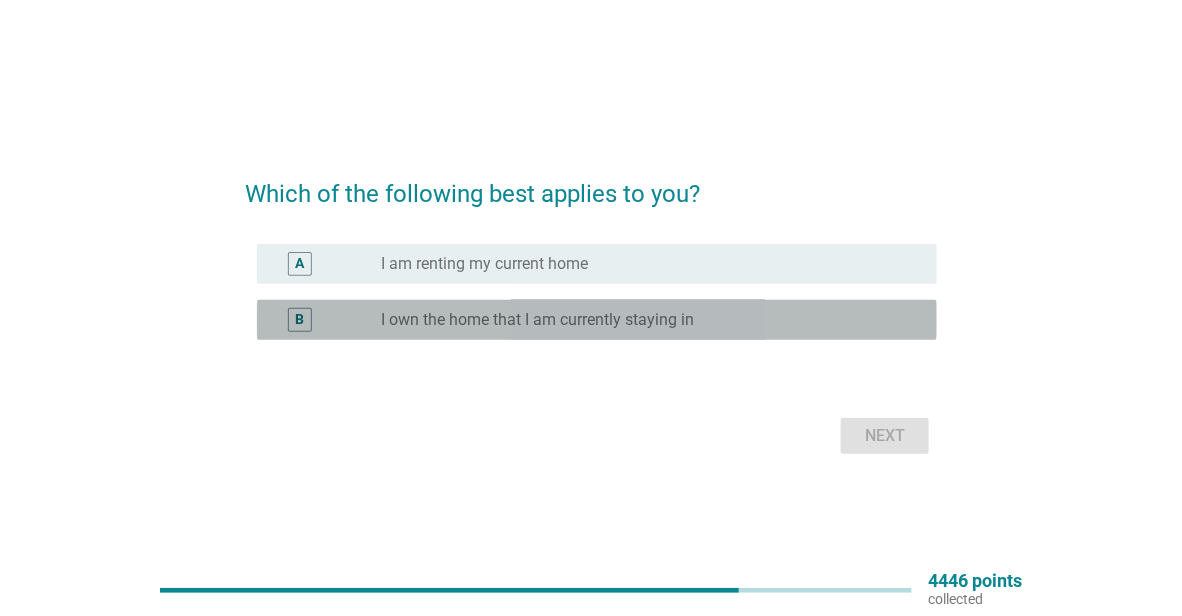 click on "radio_button_unchecked I own the home that I am currently staying in" at bounding box center [643, 320] 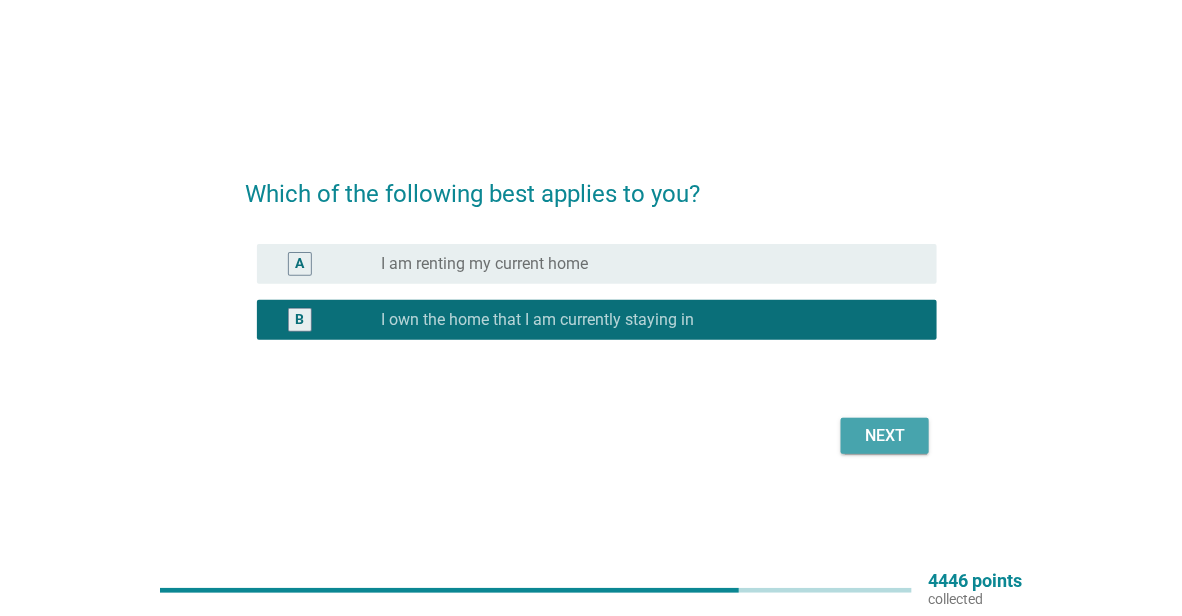 click on "Next" at bounding box center (885, 436) 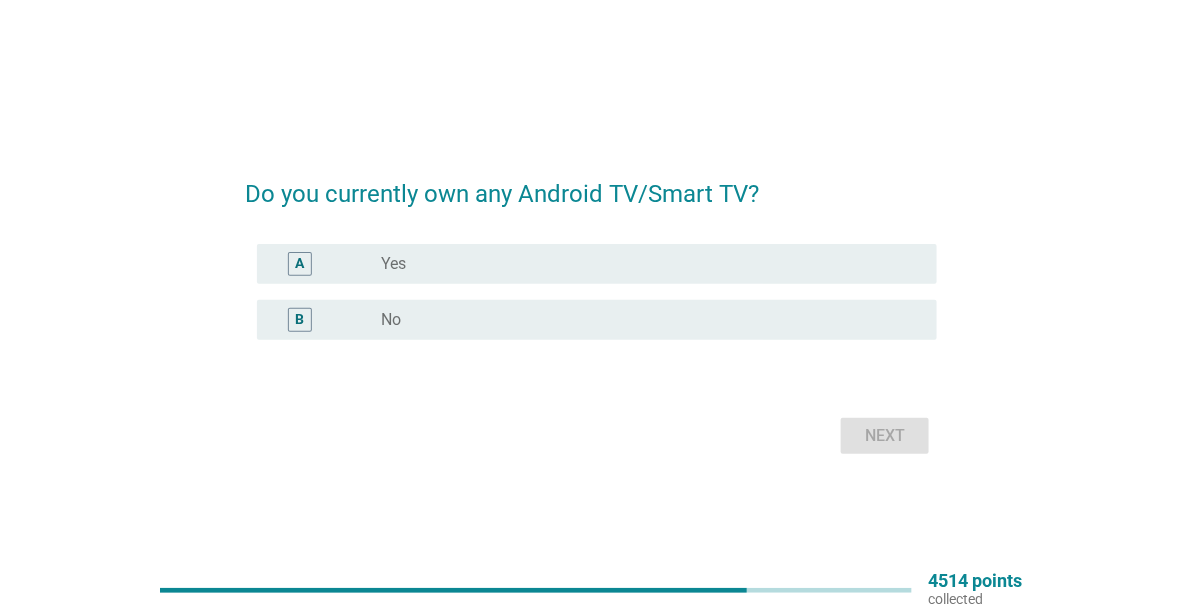 click on "radio_button_unchecked Yes" at bounding box center [643, 264] 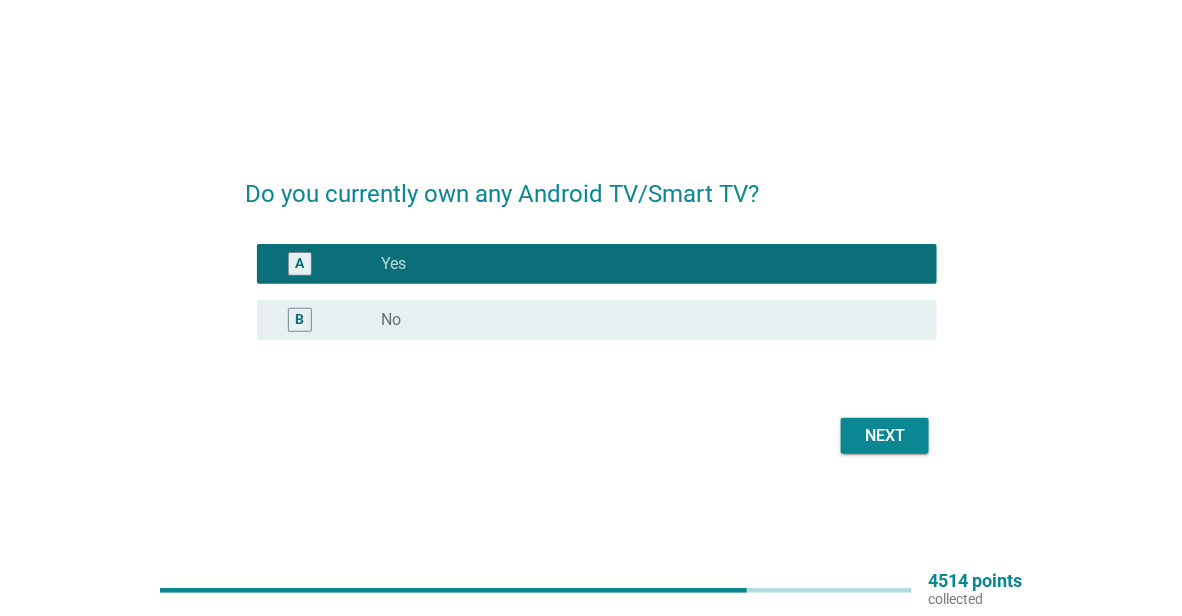 click on "Next" at bounding box center (885, 436) 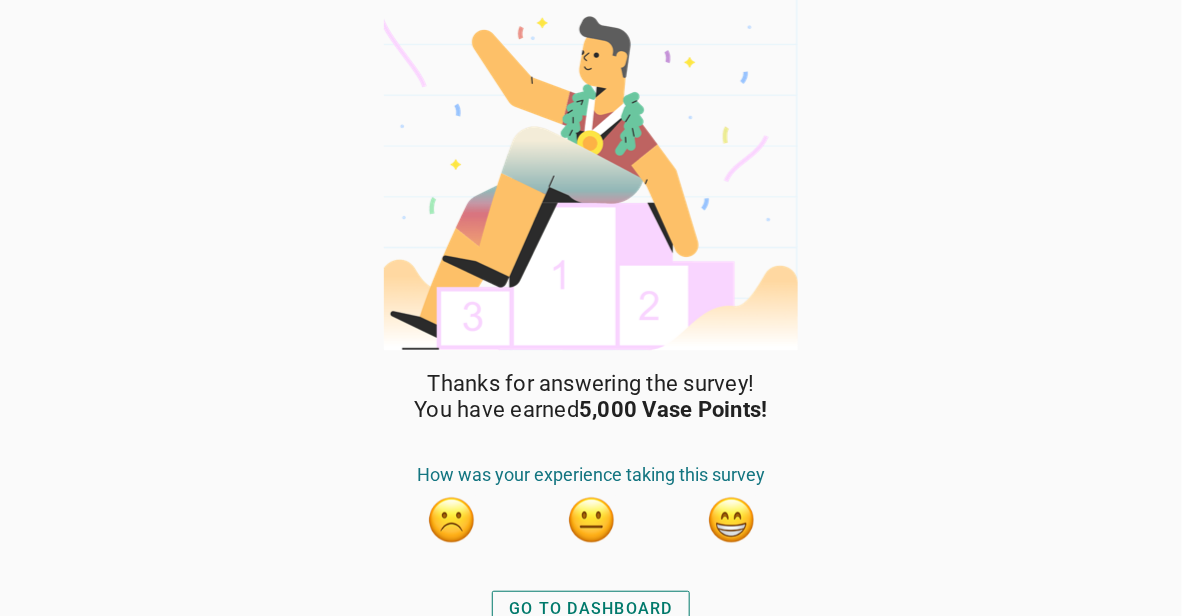 scroll, scrollTop: 17, scrollLeft: 0, axis: vertical 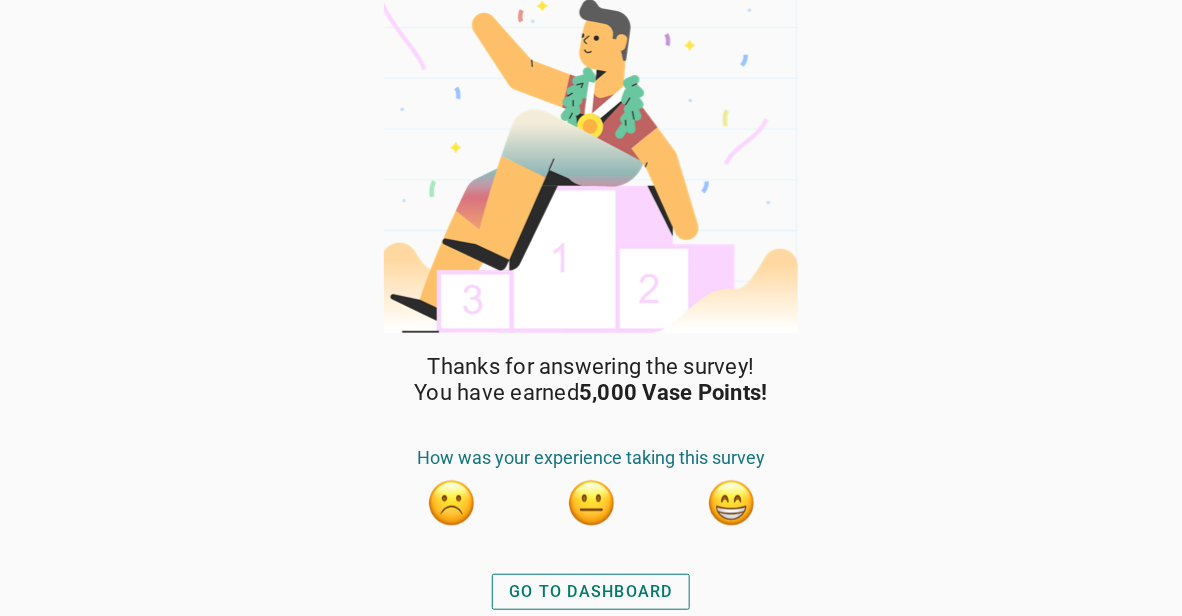 click on "GO TO DASHBOARD" at bounding box center (591, 592) 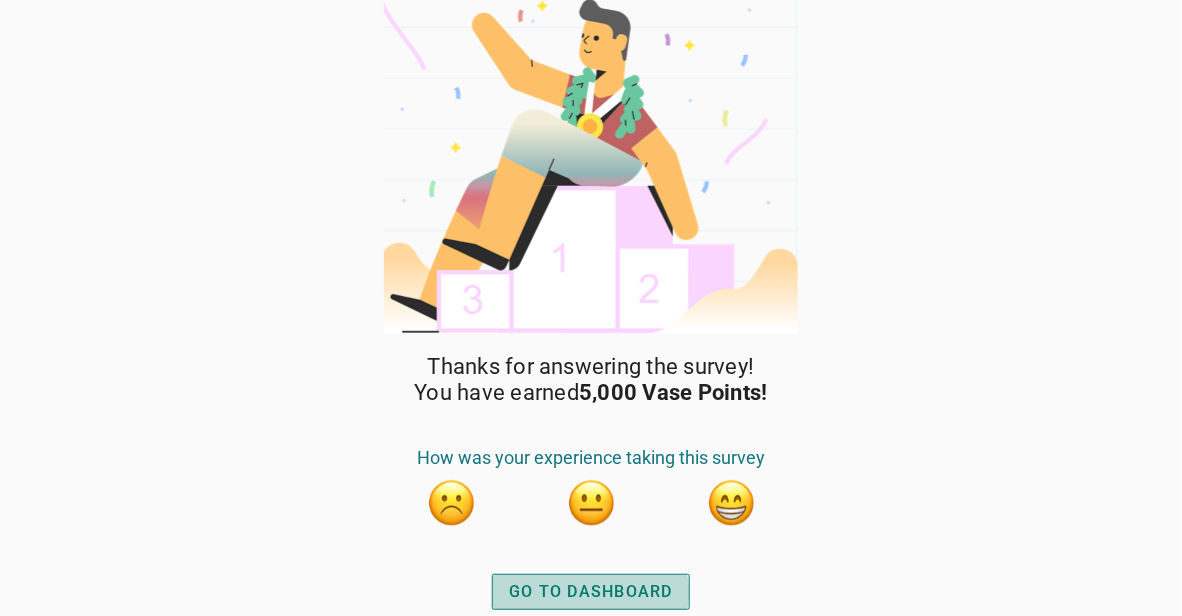 scroll, scrollTop: 0, scrollLeft: 0, axis: both 